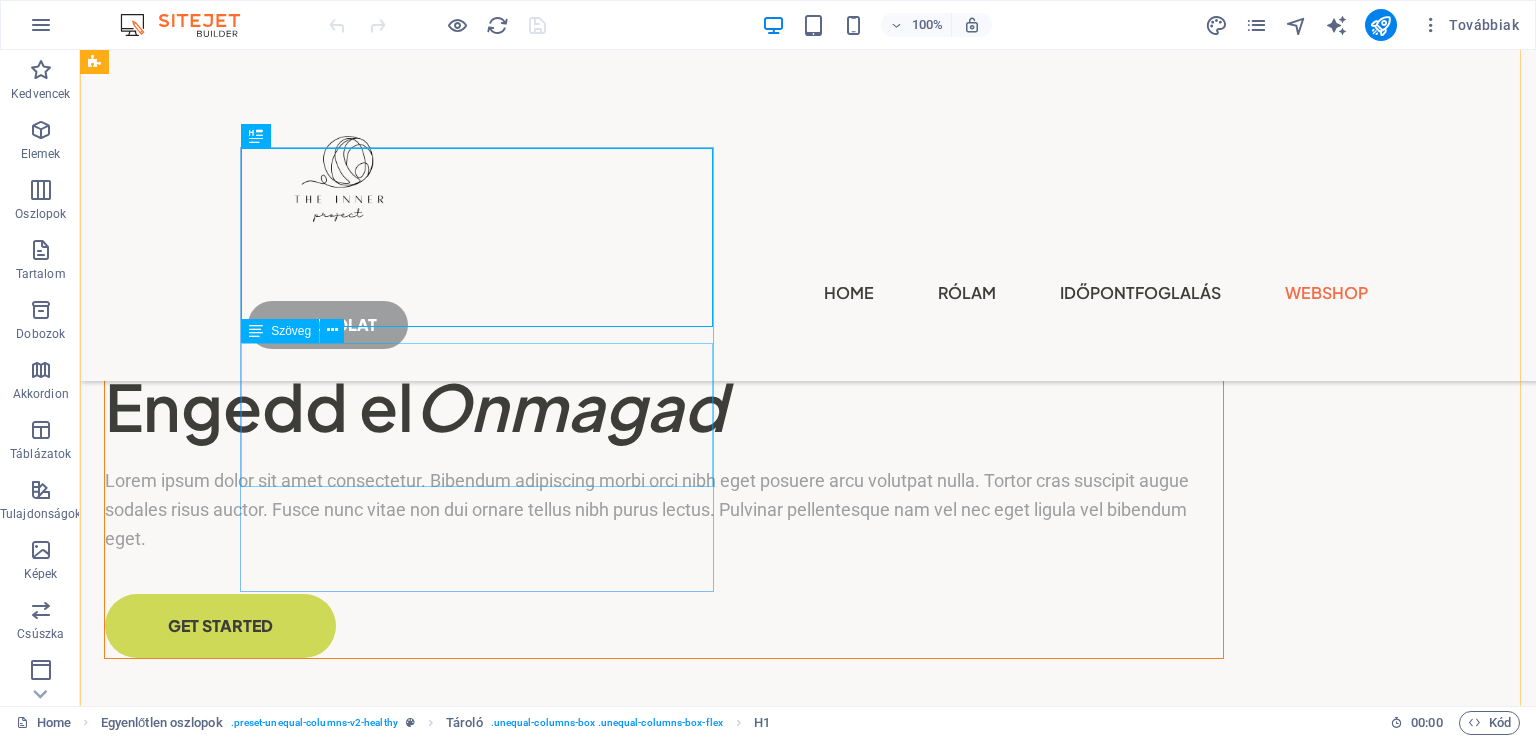 scroll, scrollTop: 401, scrollLeft: 0, axis: vertical 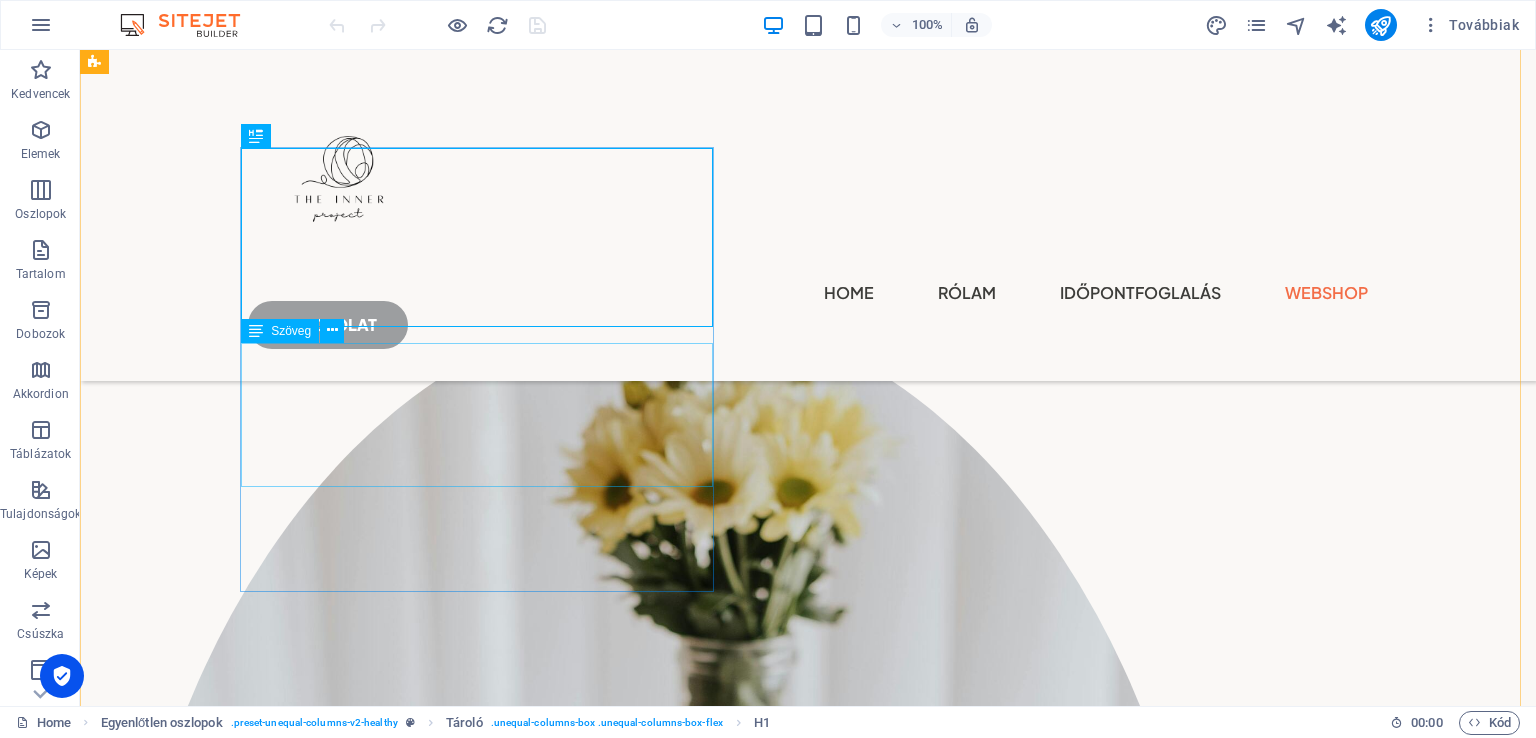click on "Lorem ipsum dolor sit amet consectetur. Bibendum adipiscing morbi orci nibh eget posuere arcu volutpat nulla. Tortor cras suscipit augue sodales risus auctor. Fusce nunc vitae non dui ornare tellus nibh purus lectus. Pulvinar pellentesque nam vel nec eget ligula vel bibendum eget." at bounding box center [664, 109] 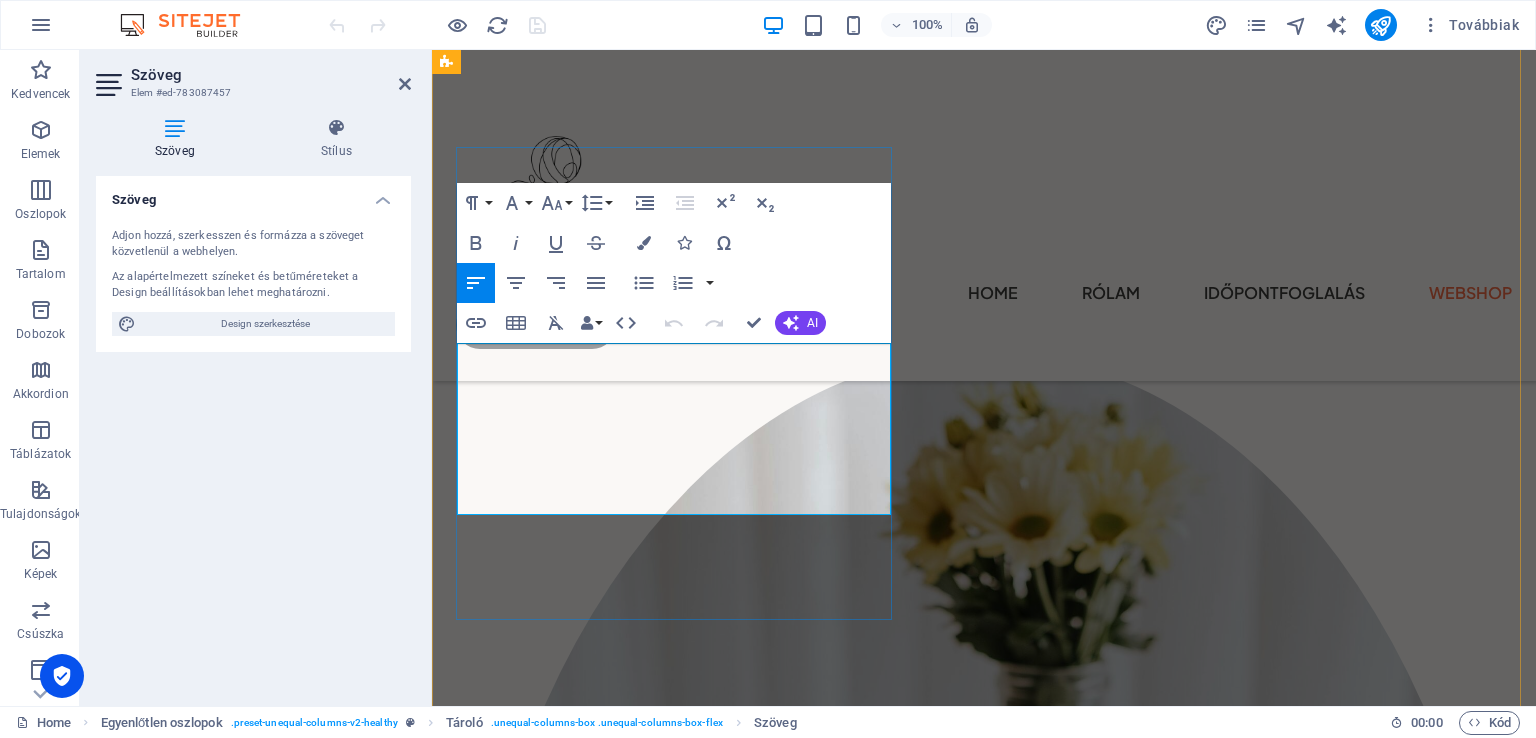click on "Lorem ipsum dolor sit amet consectetur. Bibendum adipiscing morbi orci nibh eget posuere arcu volutpat nulla. Tortor cras suscipit augue sodales risus auctor. Fusce nunc vitae non dui ornare tellus nibh purus lectus. Pulvinar pellentesque nam vel nec eget ligula vel bibendum eget." at bounding box center (984, 155) 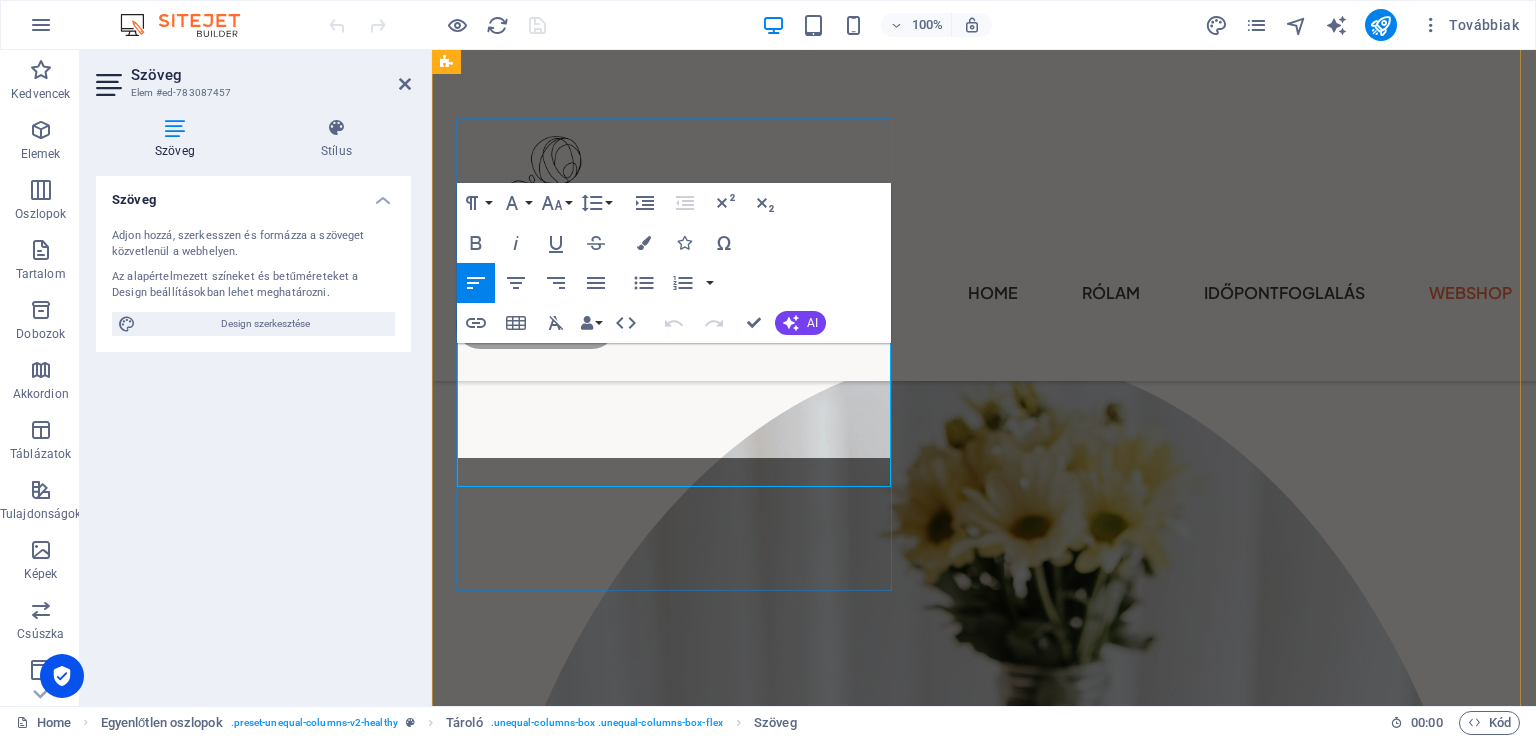 scroll, scrollTop: 384, scrollLeft: 0, axis: vertical 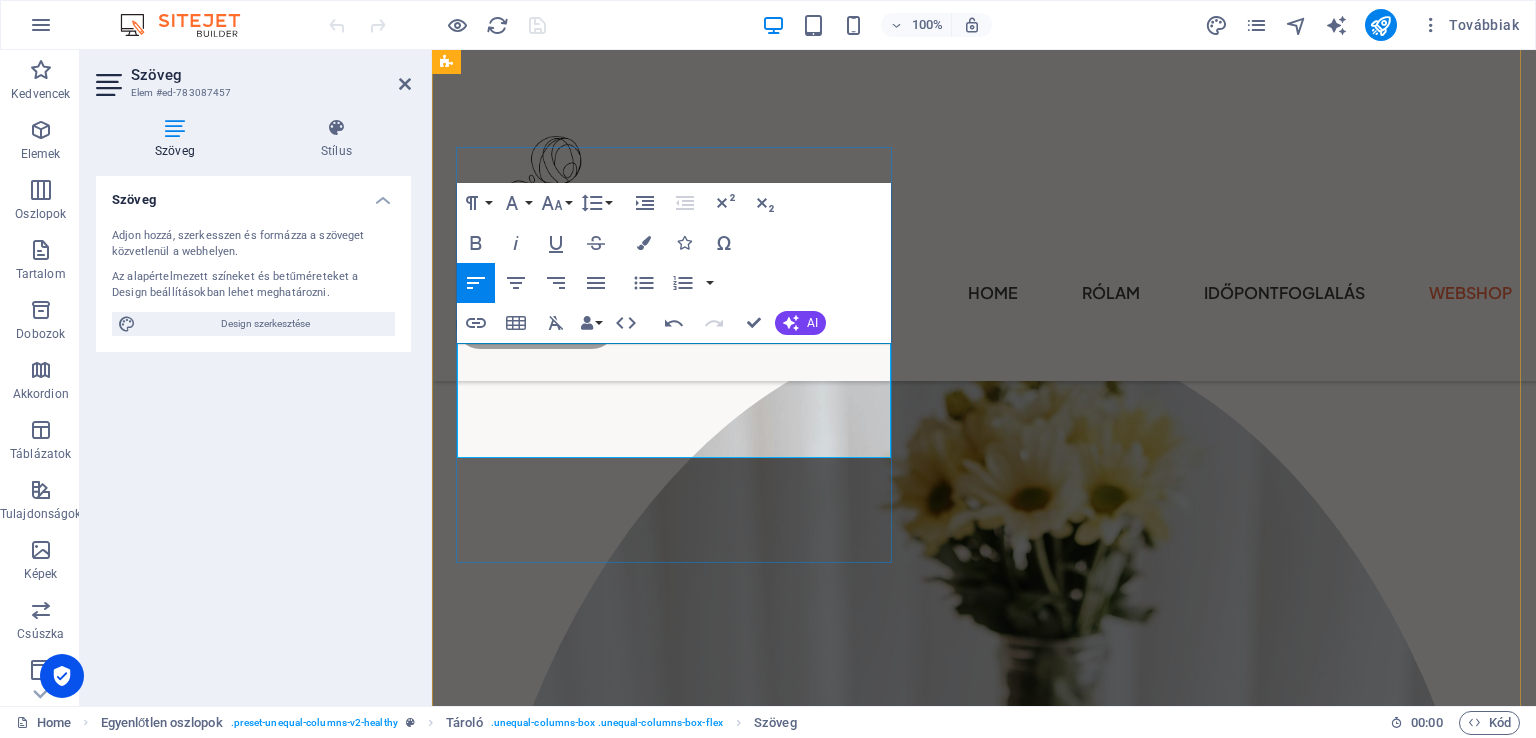 click on "[PERSON_NAME] vagy a megfelelésben? A tested, a gondolataid és a döntéseid összhangba hozhatók. Megmutatom, hogyan legyél újra Te – nyomás nélkül." at bounding box center (984, 127) 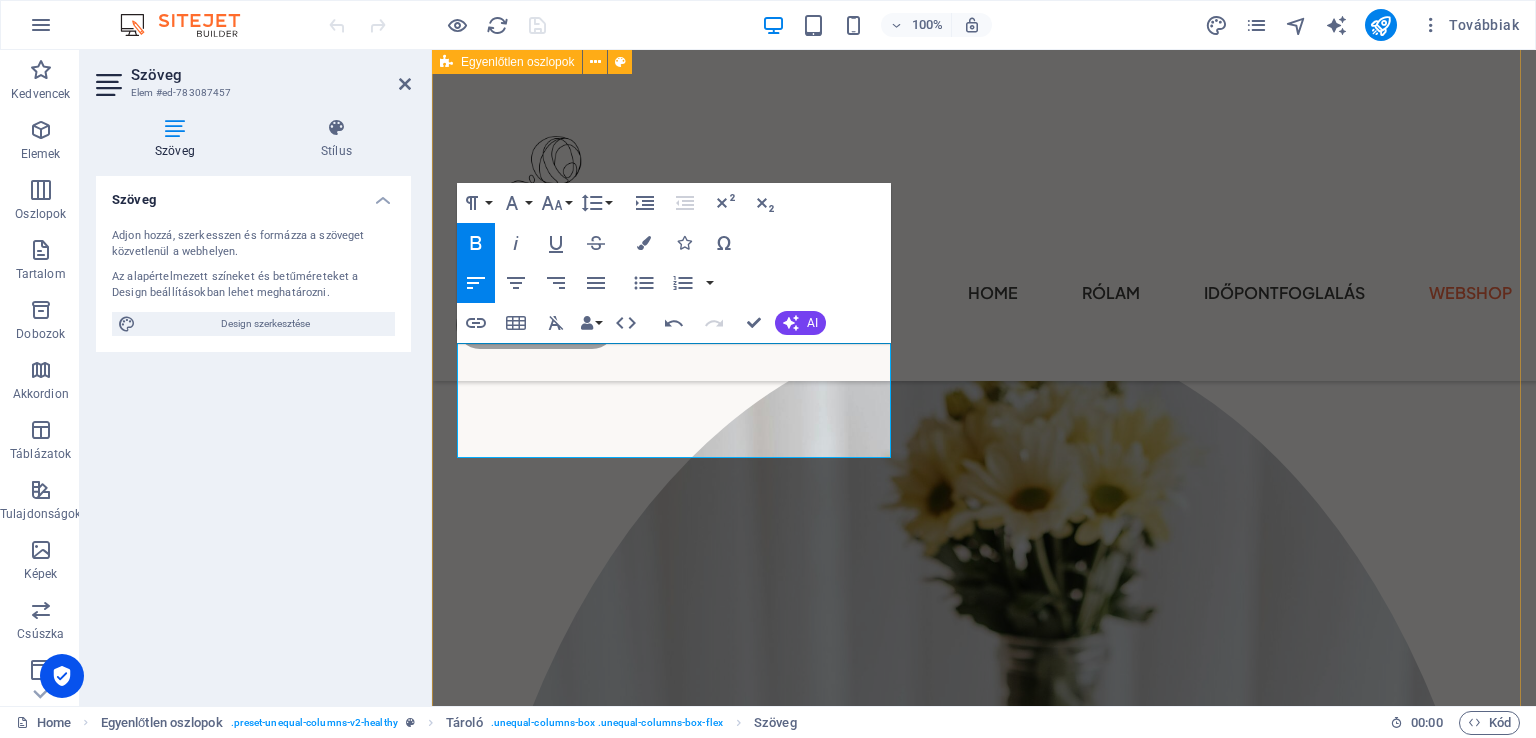 click on "Engedd el  Önmagad [PERSON_NAME] vagy a megfelelésben? A tested, a gondolataid és a döntéseid összhangba hozhatók. Megmutatom, hogyan legyél újra Te – nyomás nélkül. GET STARTED" at bounding box center [984, 827] 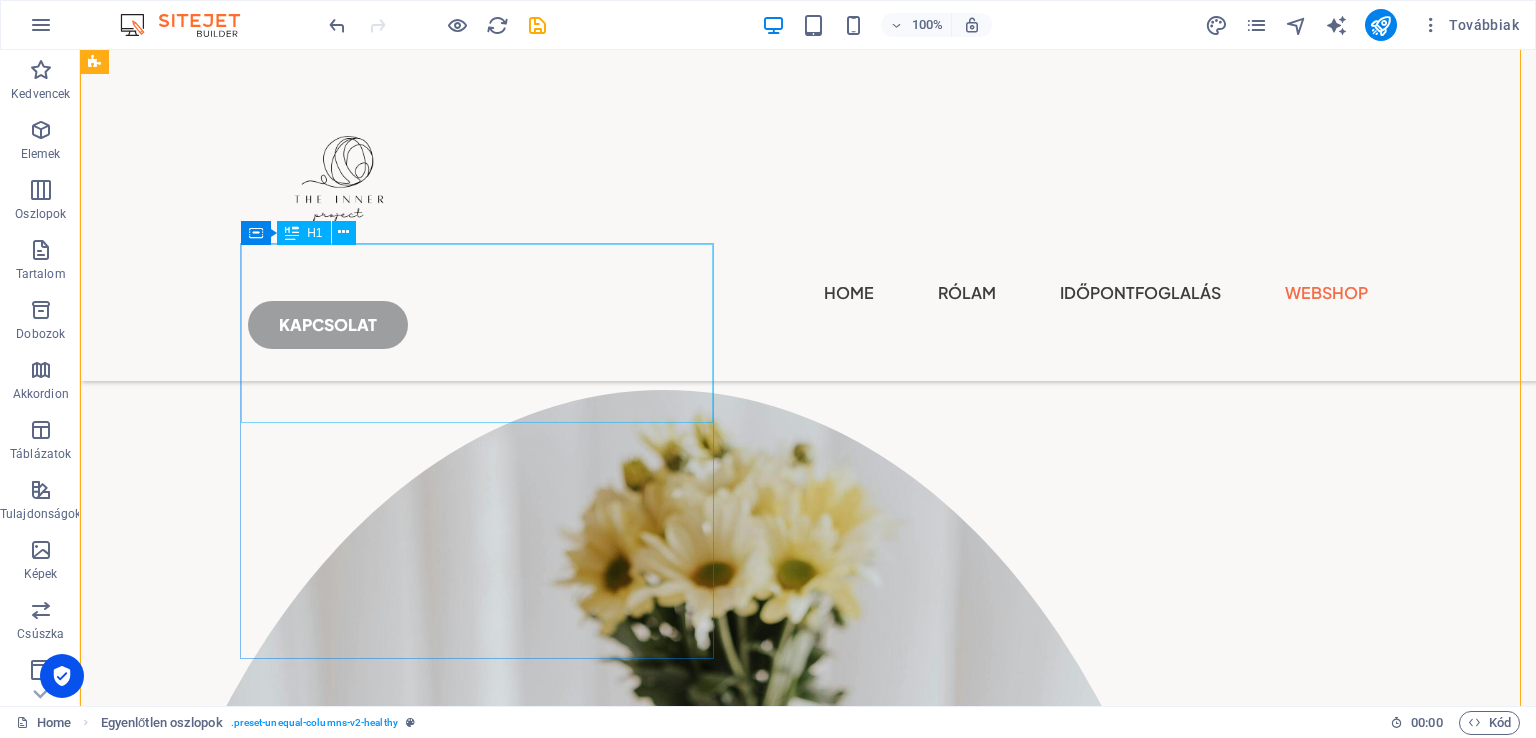 scroll, scrollTop: 319, scrollLeft: 0, axis: vertical 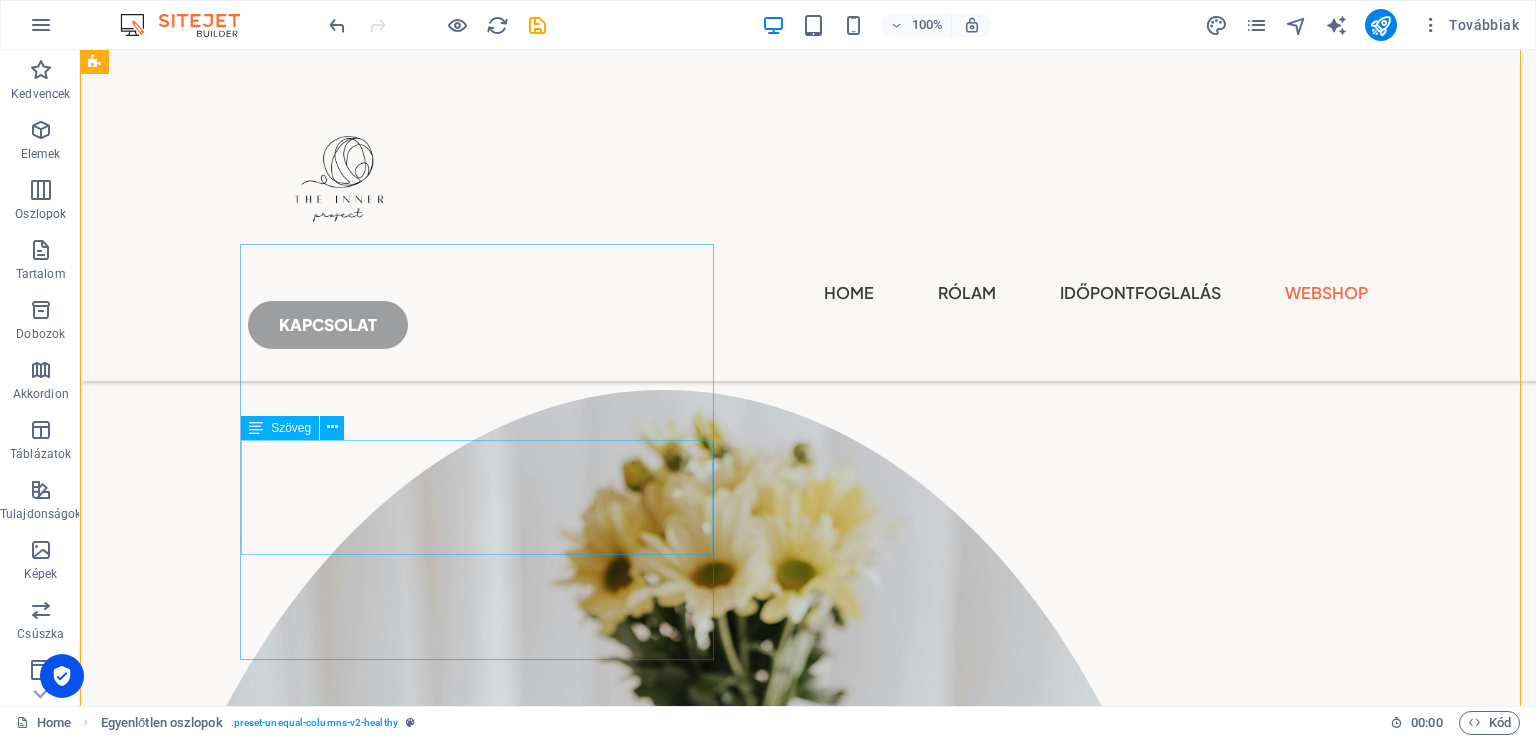 click on "[PERSON_NAME] vagy a megfelelésben? A tested, a gondolataid és a döntéseid összhangba hozhatók. Megmutatom, hogyan legyél újra Te – nyomás nélkül." at bounding box center [664, 192] 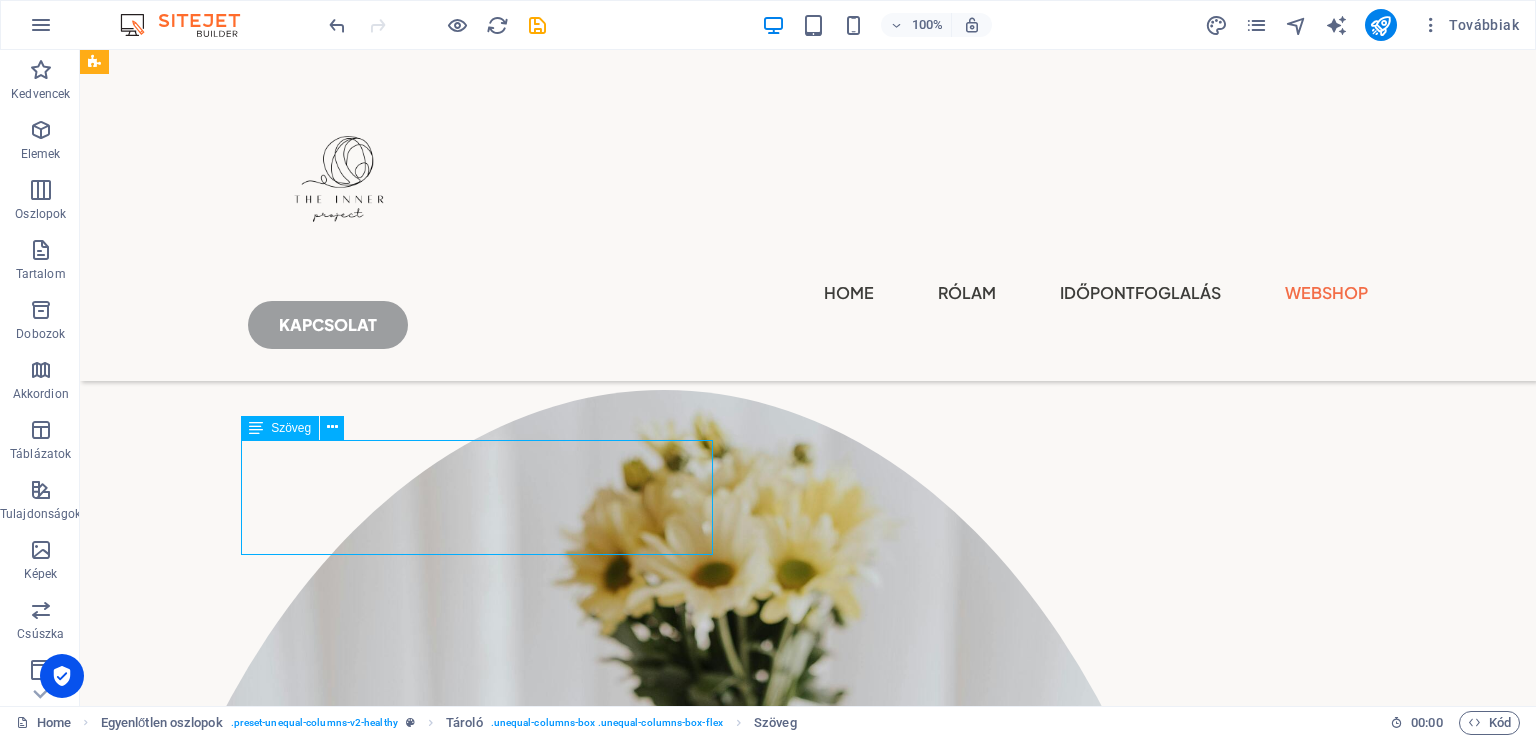 click on "[PERSON_NAME] vagy a megfelelésben? A tested, a gondolataid és a döntéseid összhangba hozhatók. Megmutatom, hogyan legyél újra Te – nyomás nélkül." at bounding box center [664, 192] 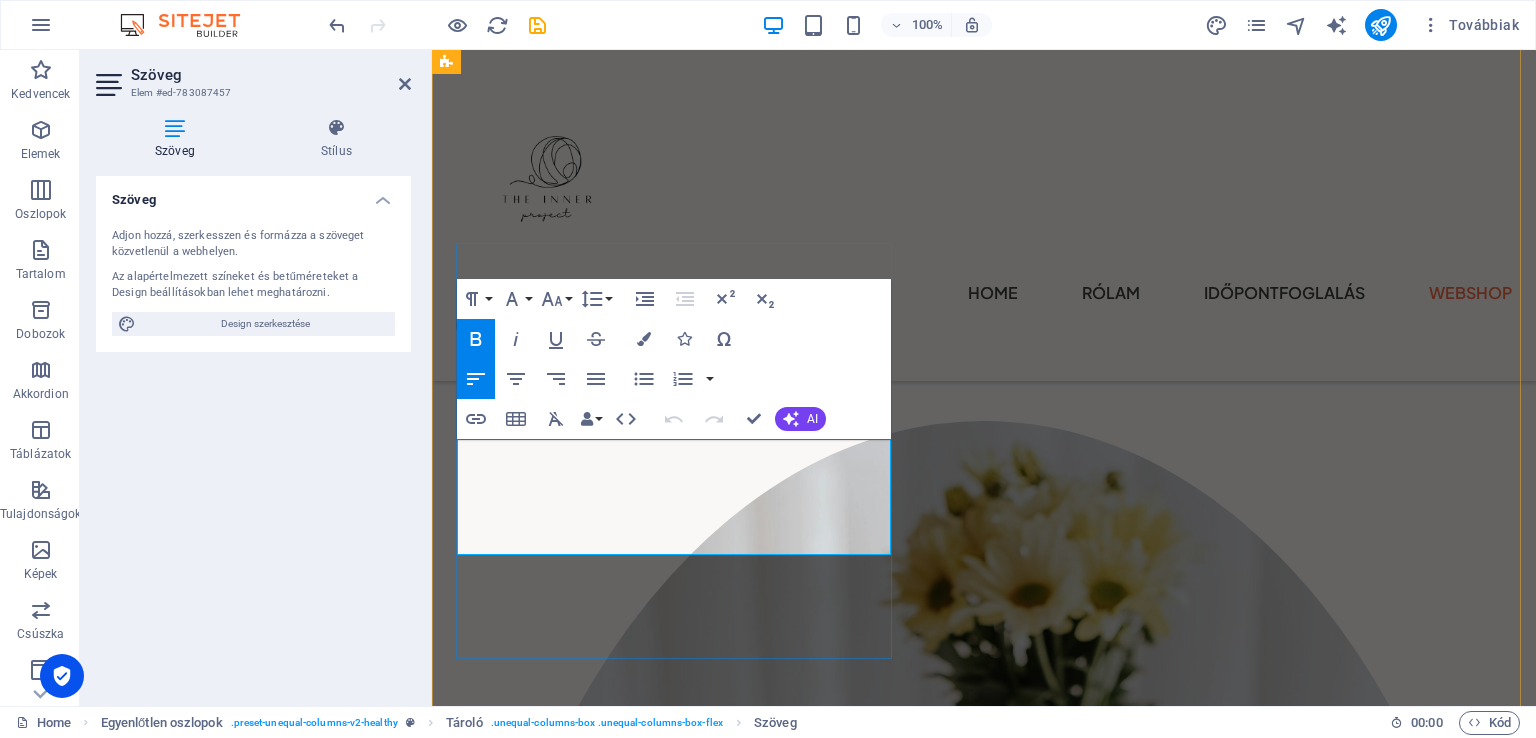 click on "[PERSON_NAME] vagy a megfelelésben? A tested, a gondolataid és a döntéseid összhangba hozhatók. Megmutatom, hogyan legyél újra Te – nyomás nélkül." at bounding box center [984, 223] 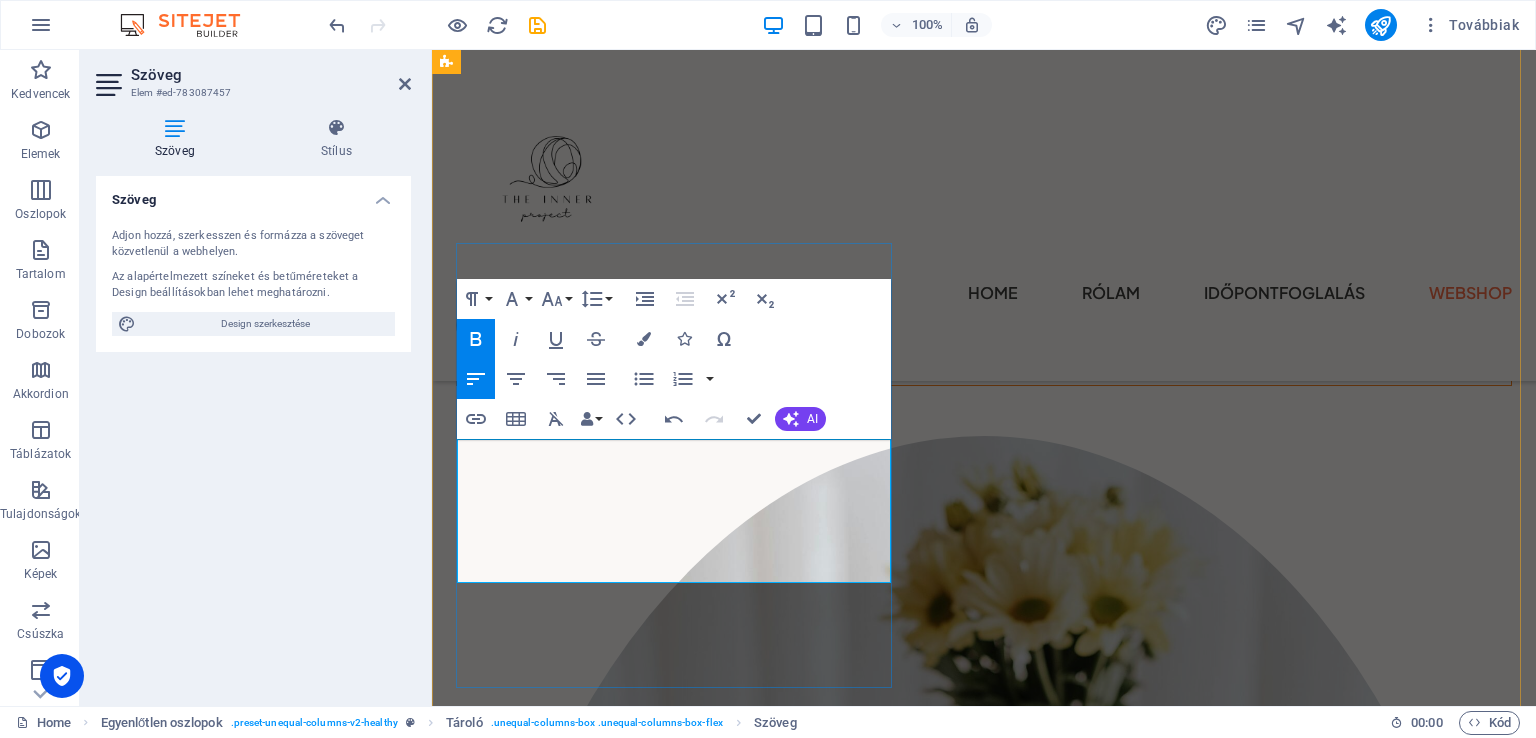 scroll, scrollTop: 288, scrollLeft: 0, axis: vertical 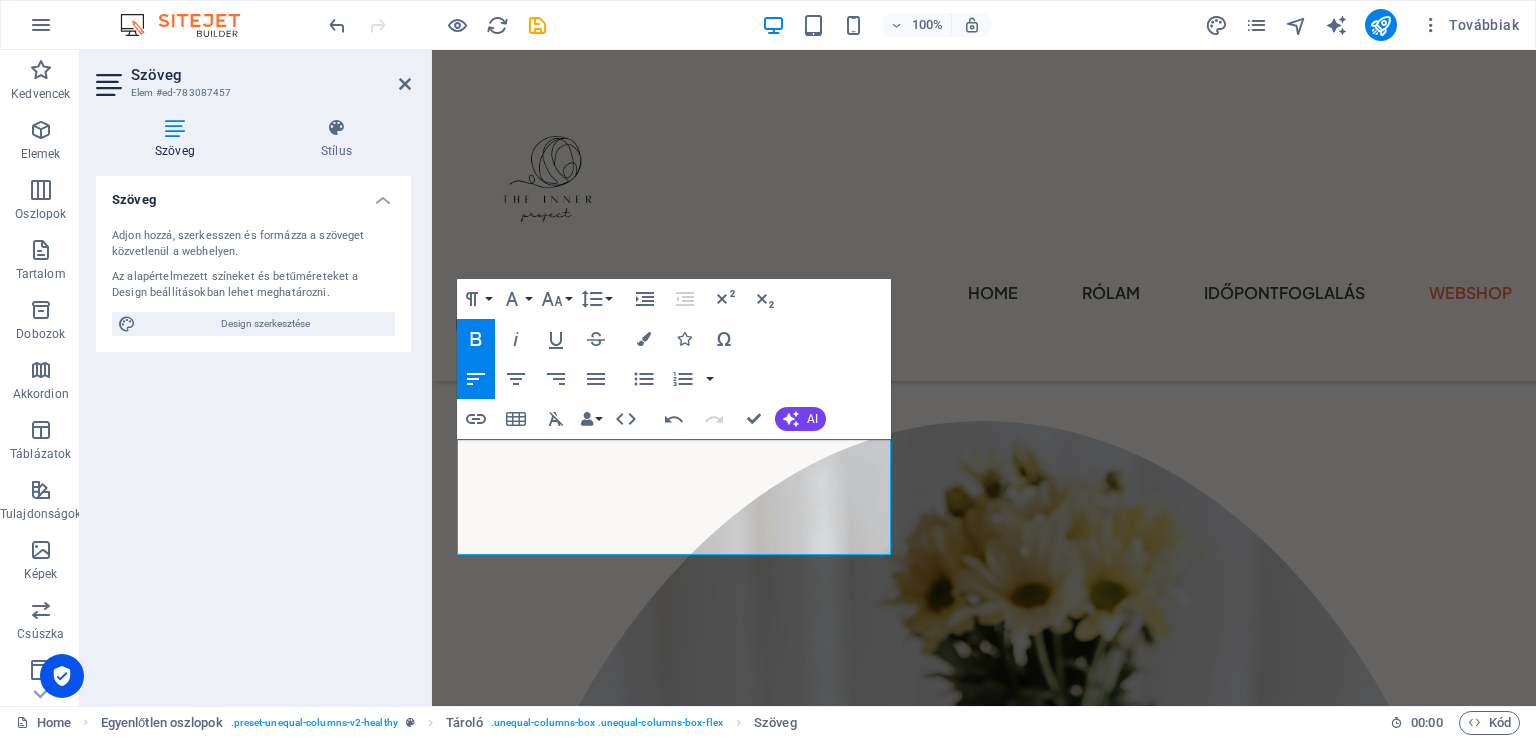 drag, startPoint x: 887, startPoint y: 541, endPoint x: 425, endPoint y: 444, distance: 472.0731 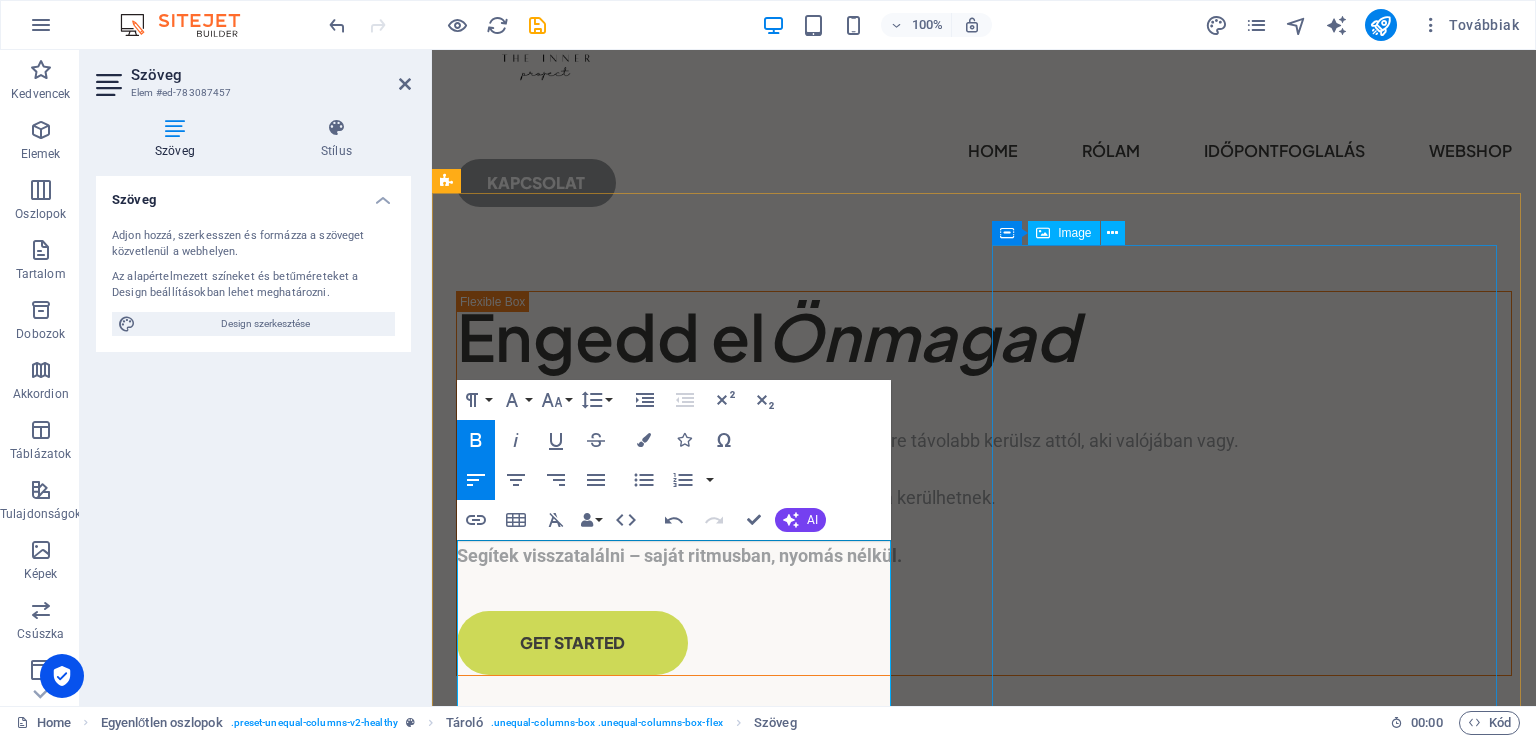 scroll, scrollTop: 213, scrollLeft: 0, axis: vertical 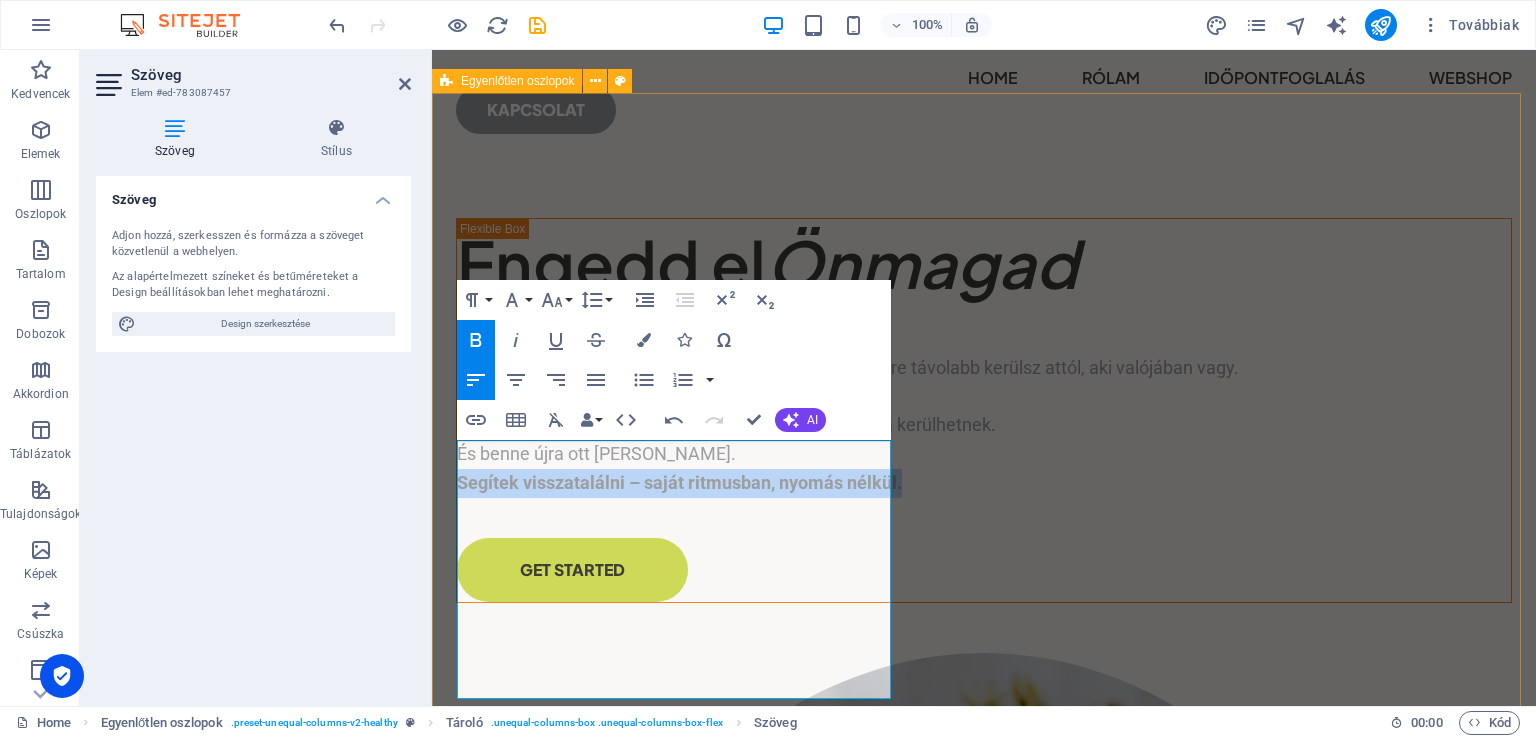 drag, startPoint x: 544, startPoint y: 683, endPoint x: 448, endPoint y: 653, distance: 100.57833 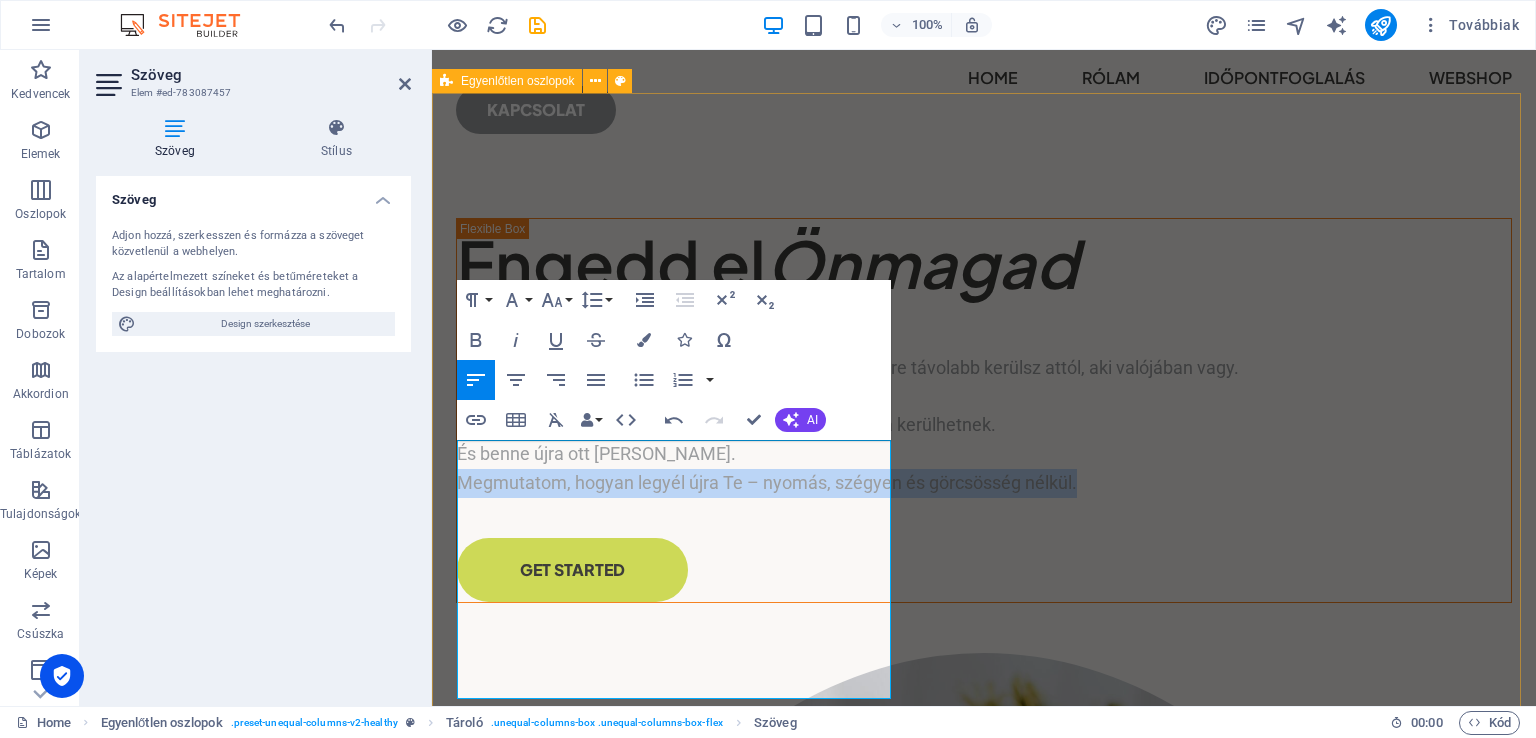 drag, startPoint x: 716, startPoint y: 680, endPoint x: 437, endPoint y: 647, distance: 280.94482 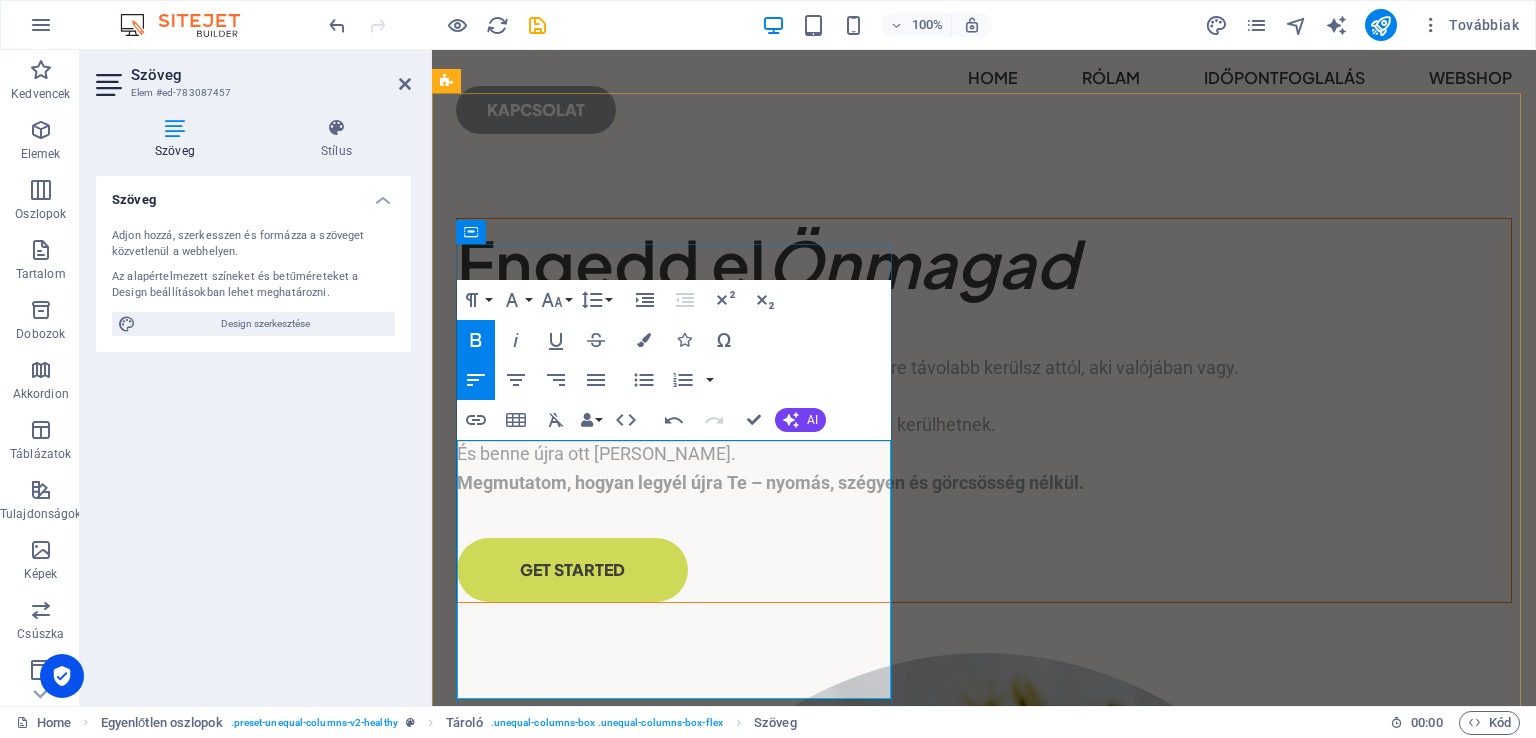 click on "Megmutatom, hogyan legyél újra Te – nyomás, szégyen és görcsösség nélkül." at bounding box center (770, 482) 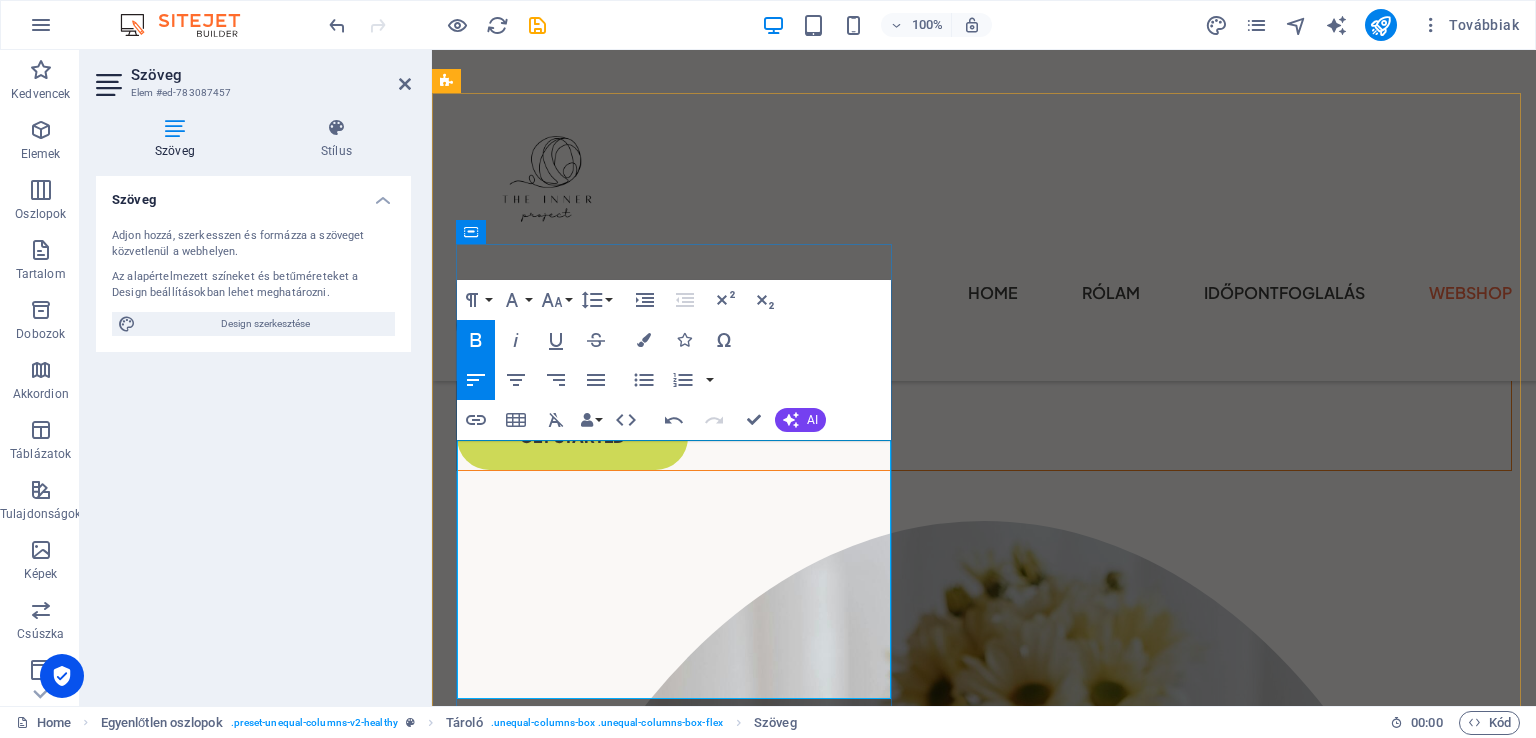 scroll, scrollTop: 316, scrollLeft: 0, axis: vertical 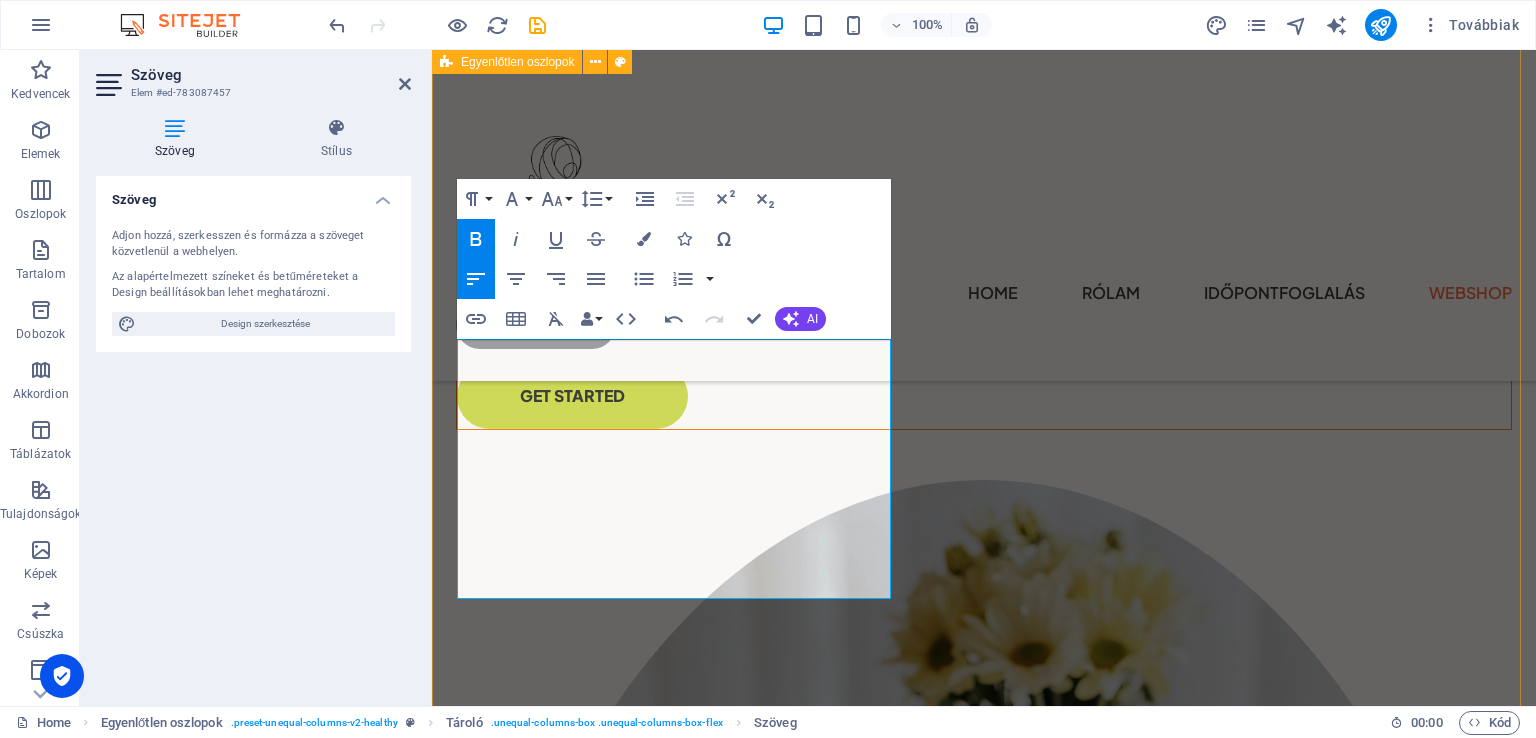 click on "Engedd el  Önmagad [PERSON_NAME] vagy attól, hogy mindig helyt kell állnod? A sok elvárás, a megfelelés, a rohanás... miközben egyre távolabb kerülsz attól, aki valójában vagy. De nem kell így maradnia. A tested, a gondolataid és az érzéseid újra összhangba kerülhetnek. És benne újra ott leszel Te. Megmutatom, hogyan legyél újra Te – nyomás, szégyen és görcsösség nélkül. GET STARTED" at bounding box center (984, 939) 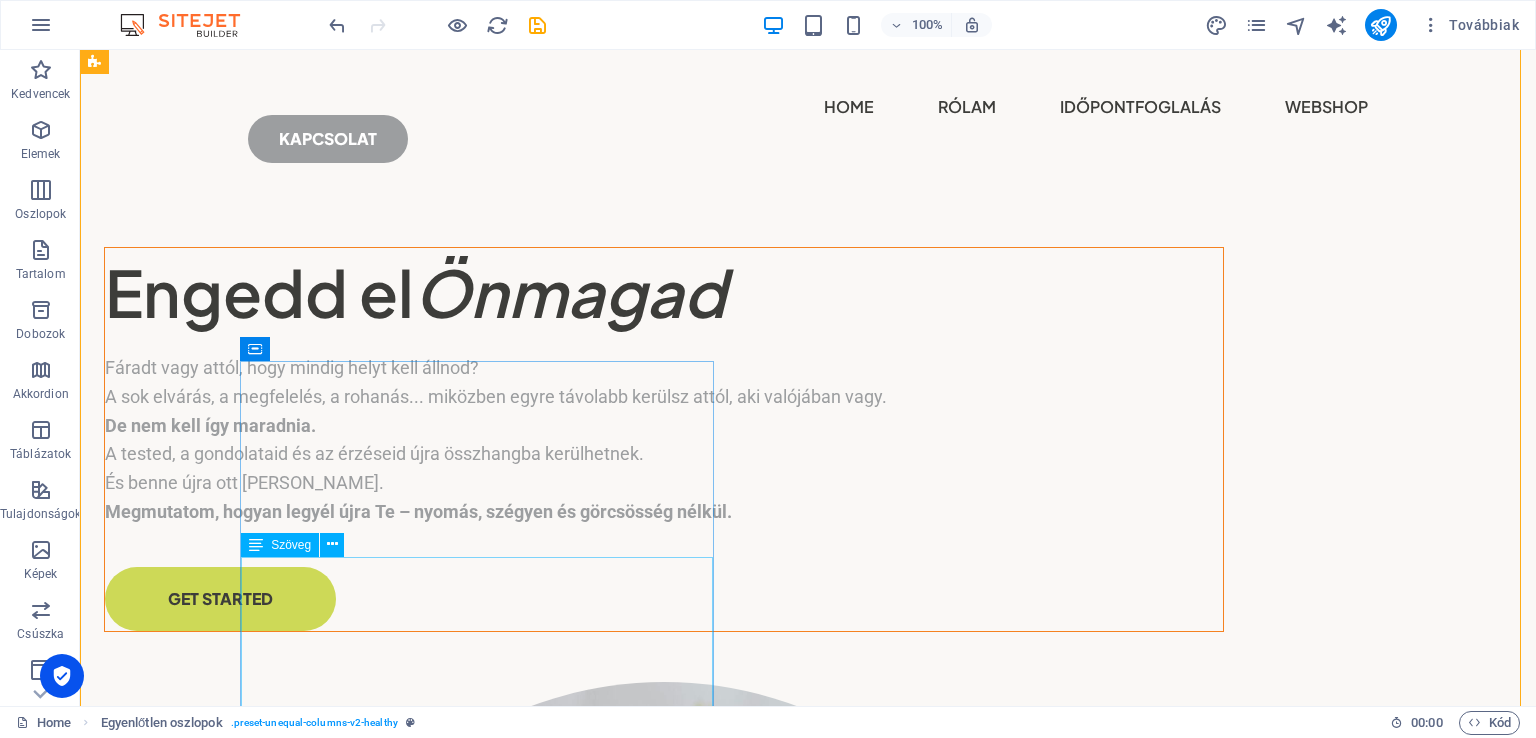 scroll, scrollTop: 47, scrollLeft: 0, axis: vertical 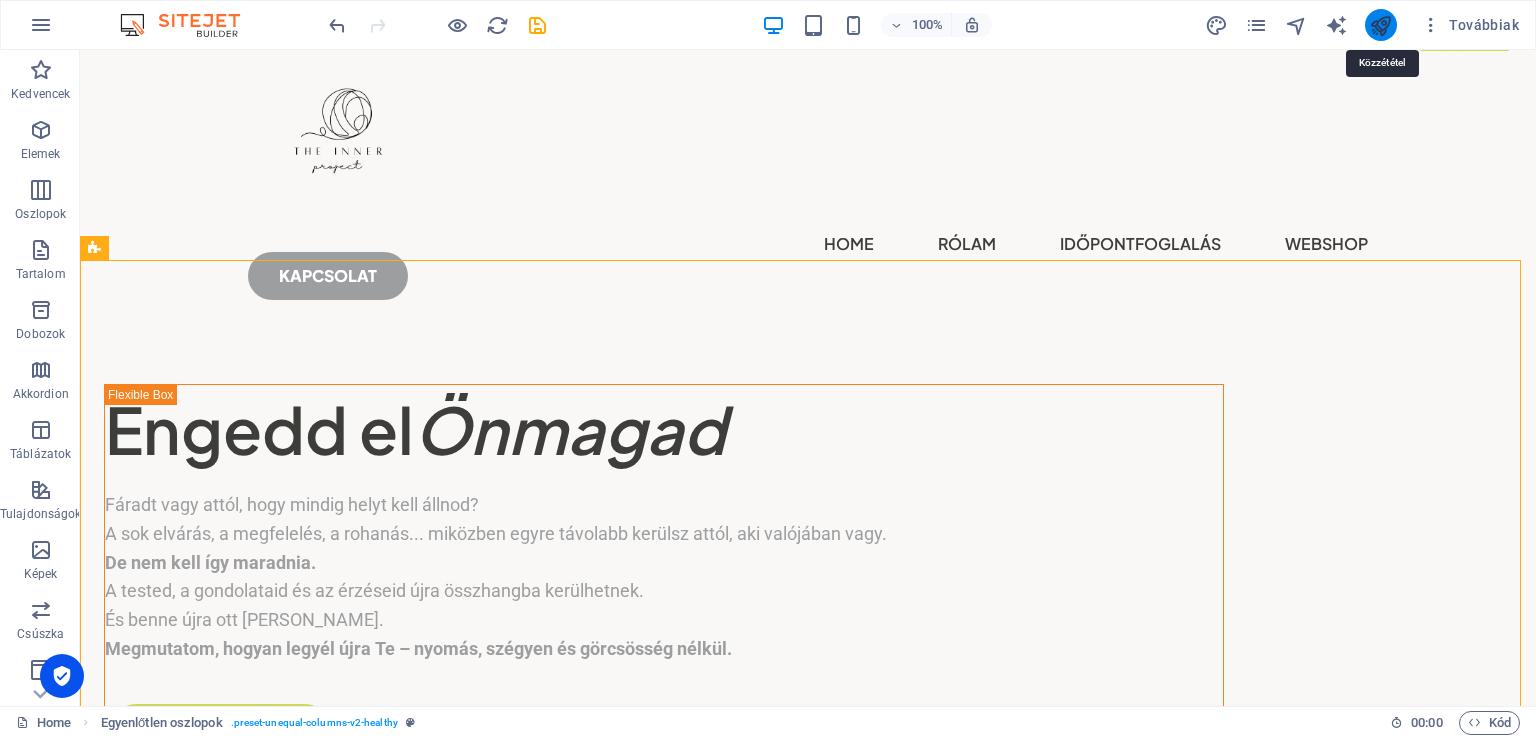 click at bounding box center (1380, 25) 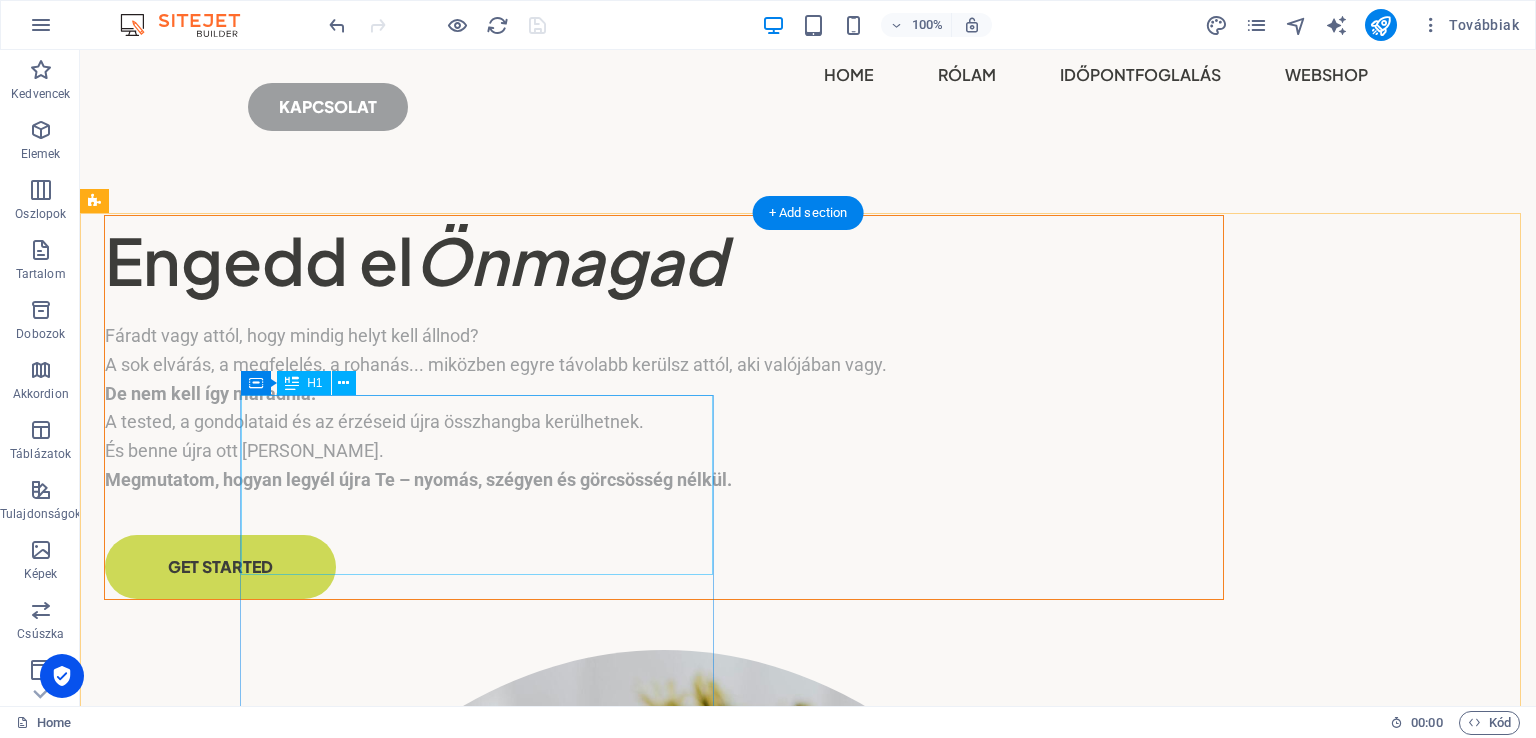 scroll, scrollTop: 247, scrollLeft: 0, axis: vertical 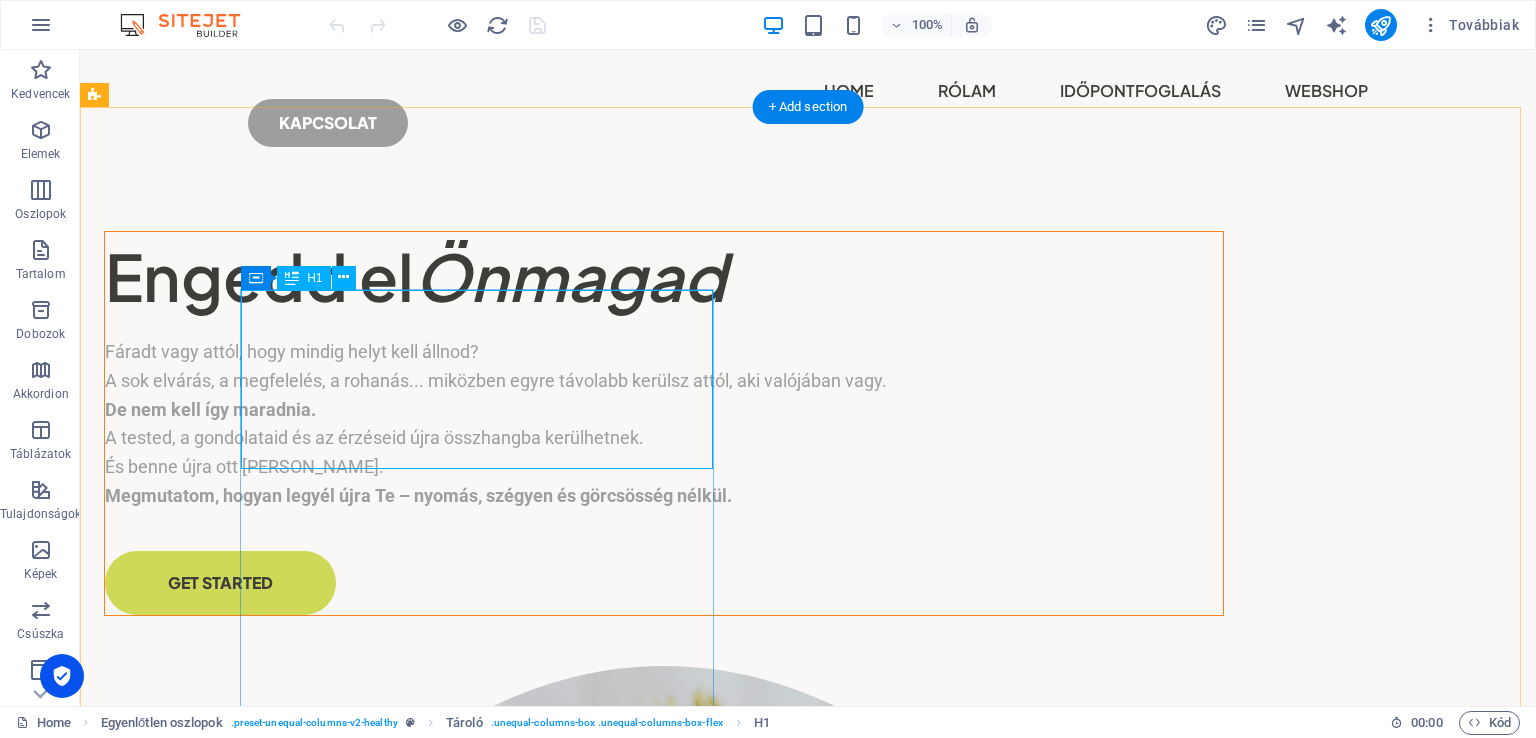 click on "Engedd el  Önmagad" at bounding box center [664, 277] 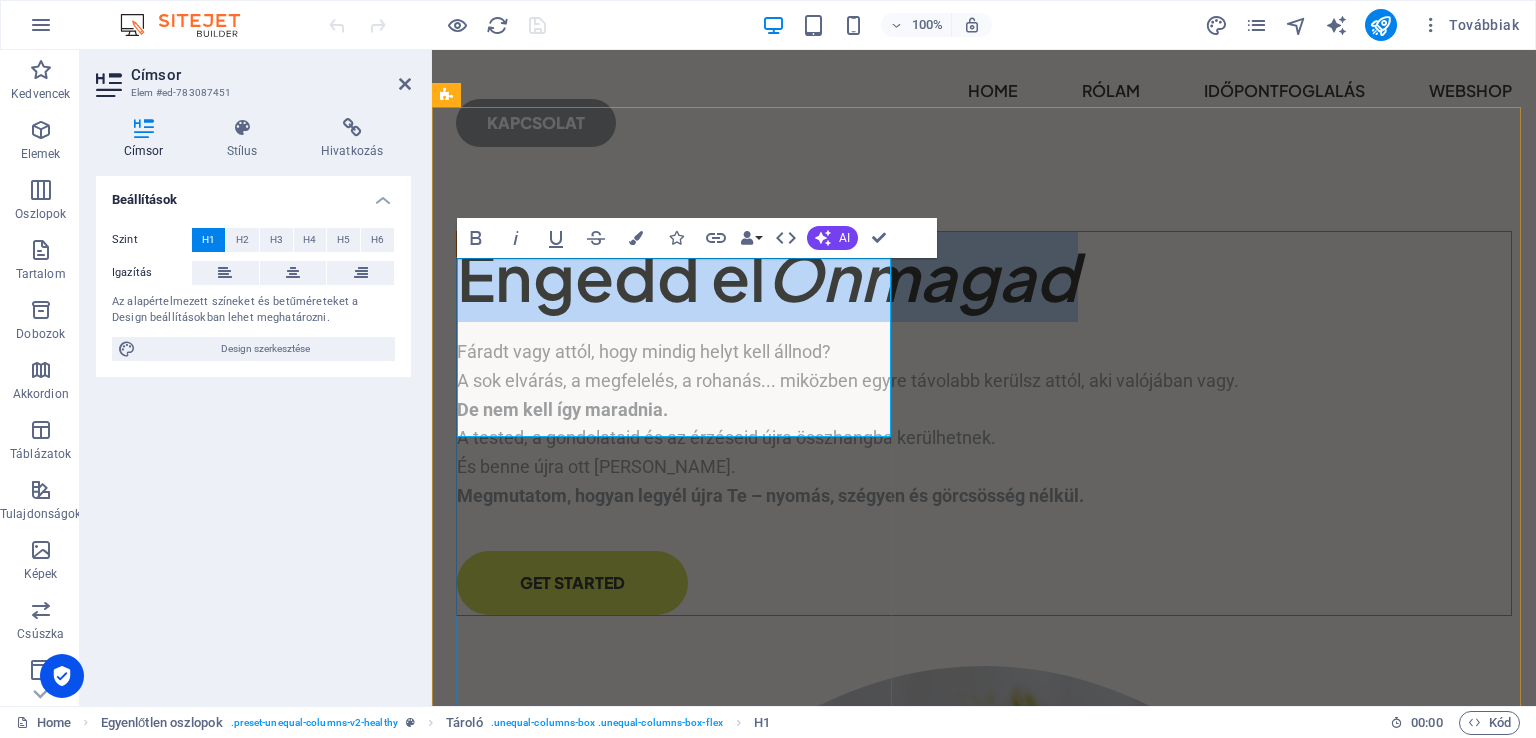 click on "Önmagad" at bounding box center [922, 276] 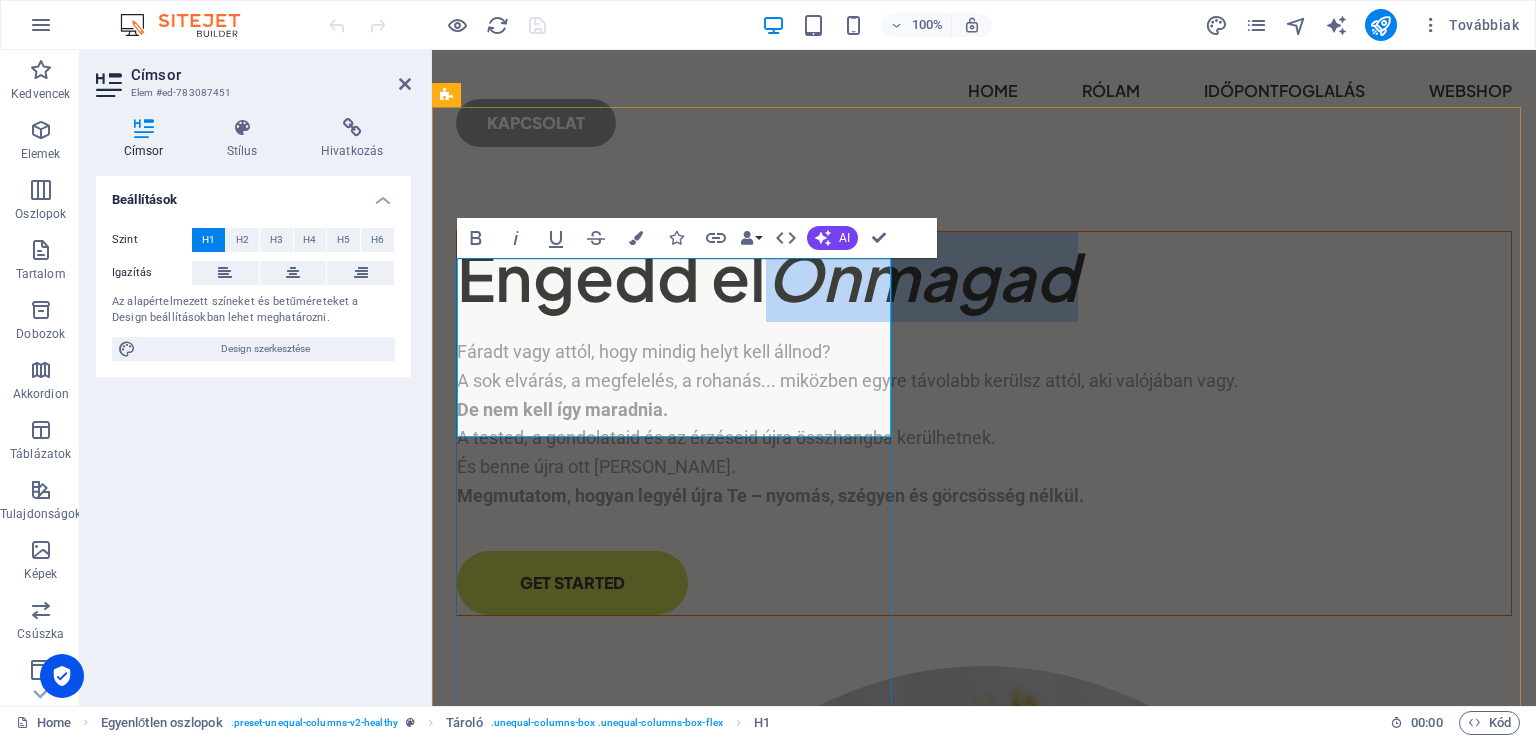 click on "Önmagad" at bounding box center [922, 276] 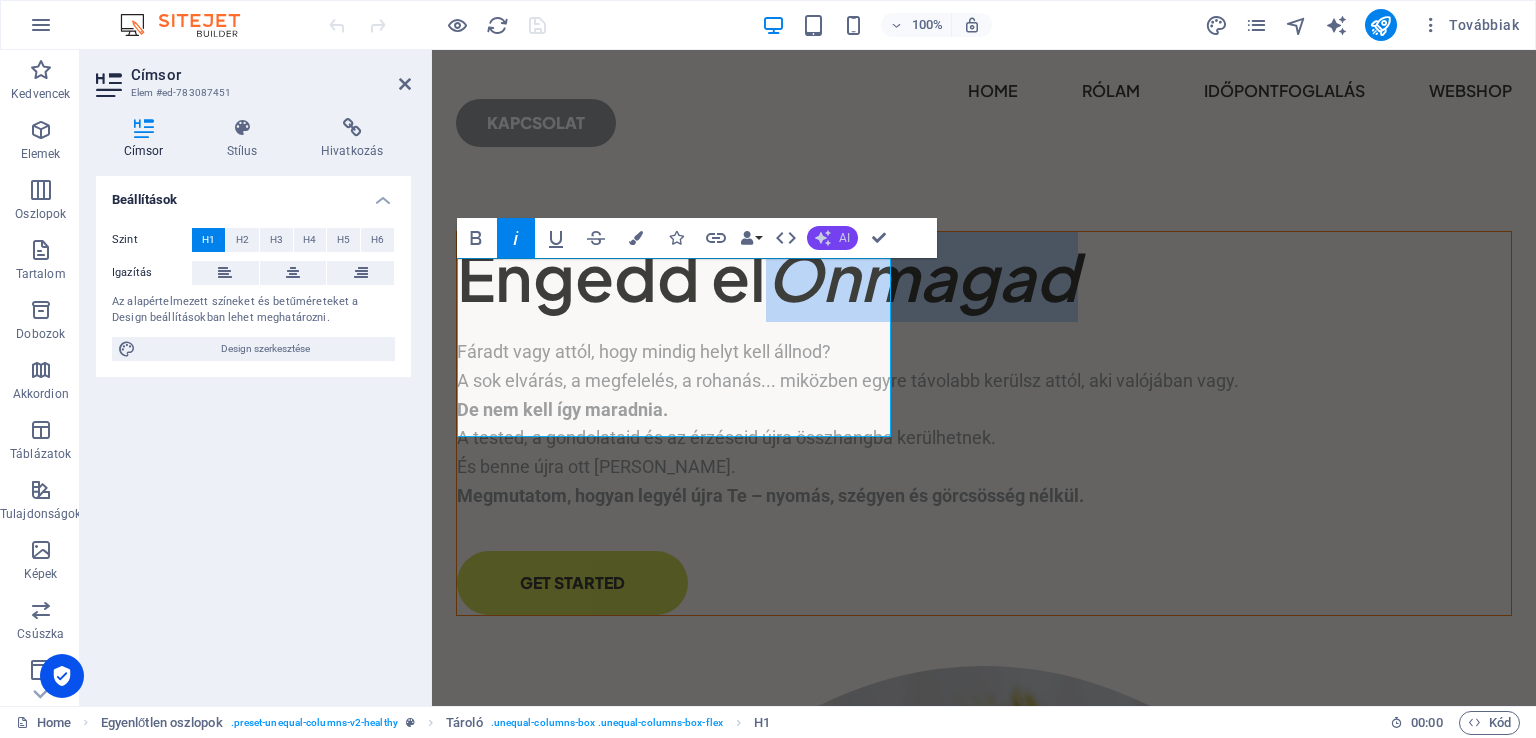 click 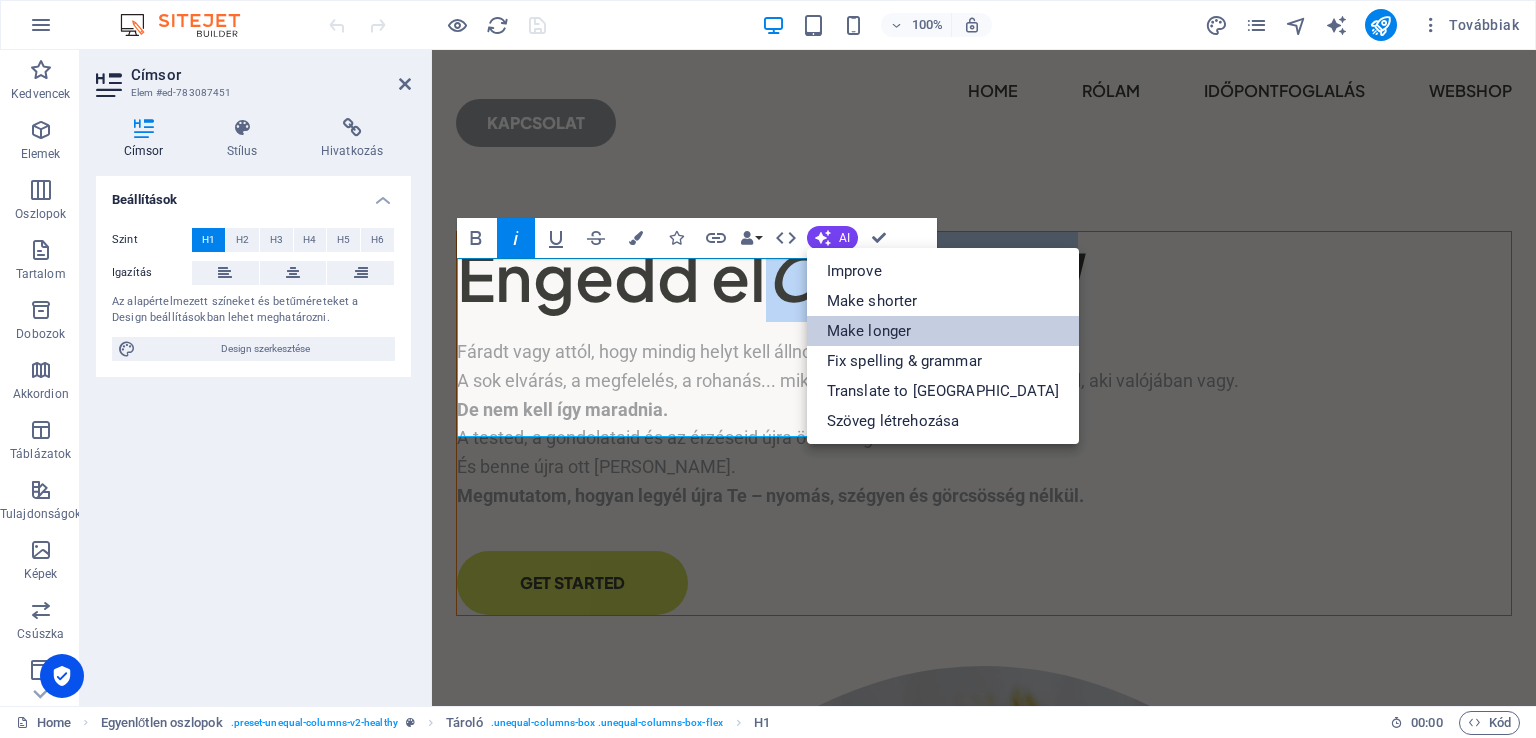 click on "Make longer" at bounding box center [943, 331] 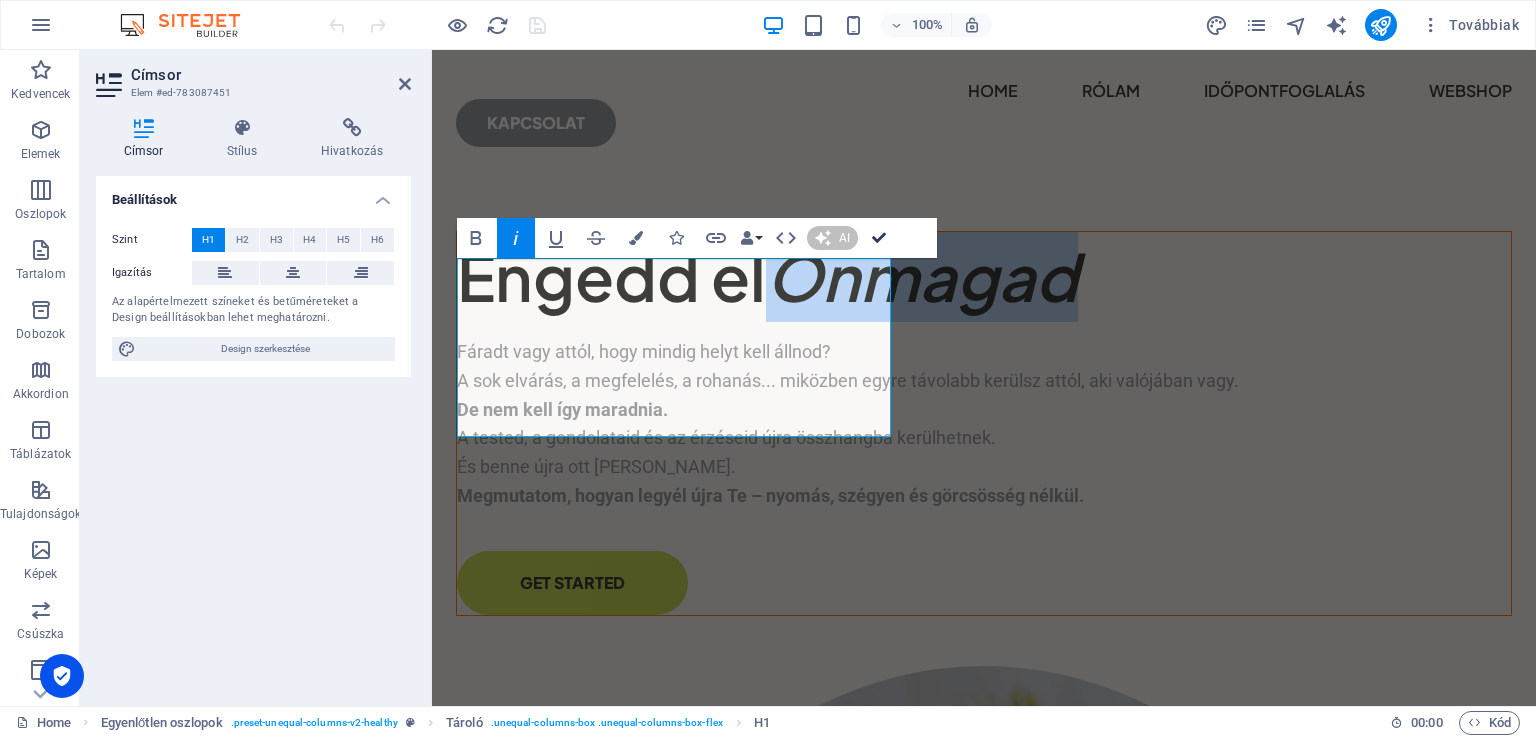 type 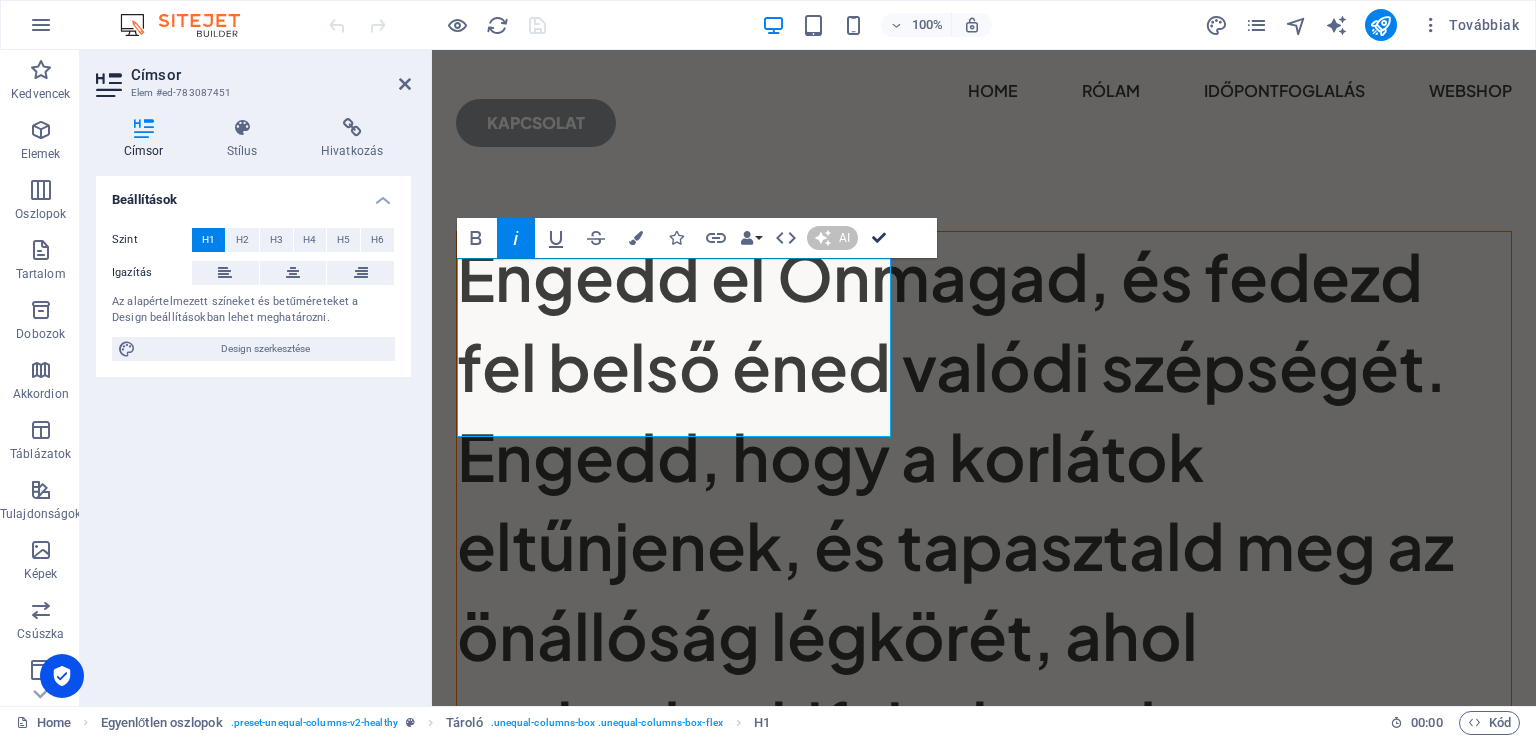 scroll, scrollTop: 101, scrollLeft: 0, axis: vertical 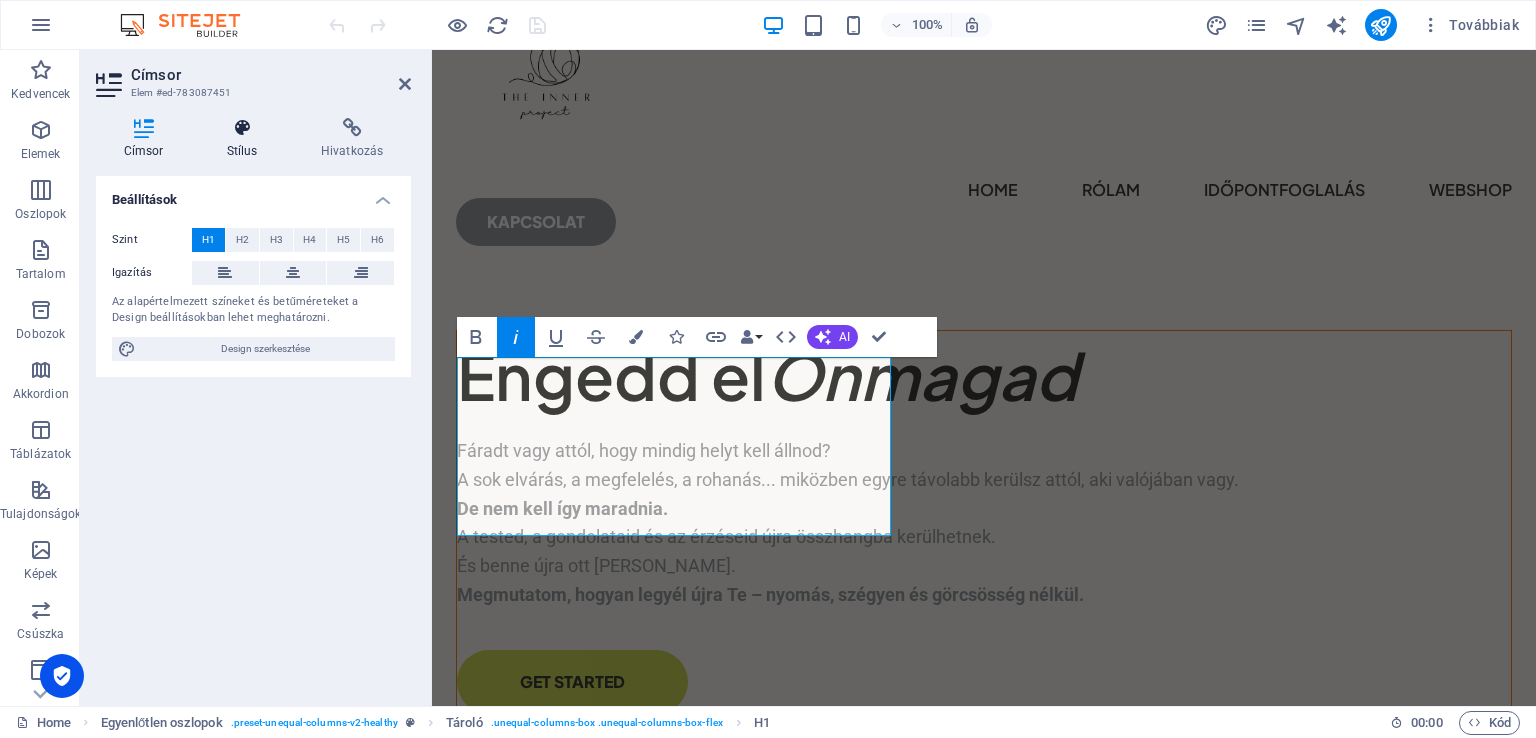 click at bounding box center [242, 128] 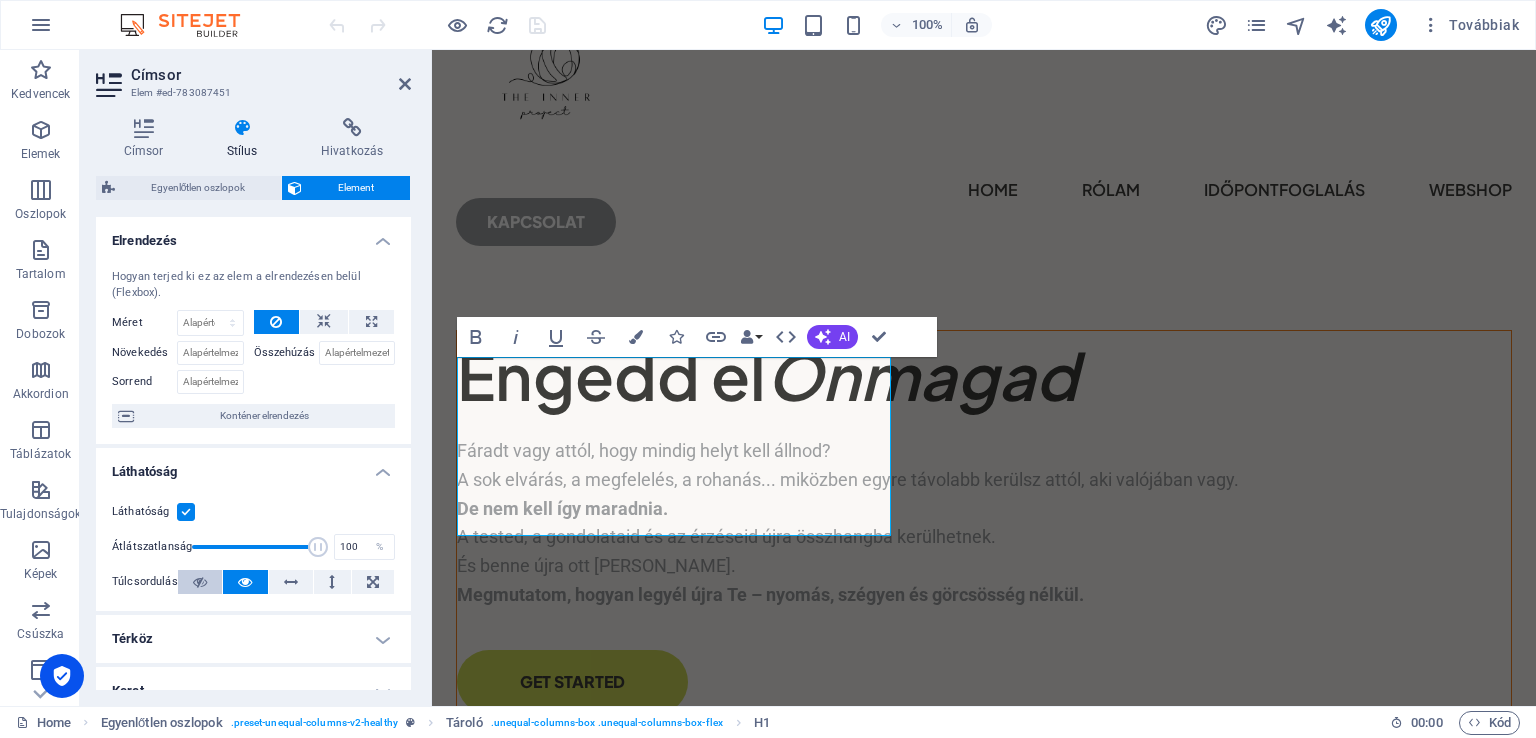 scroll, scrollTop: 100, scrollLeft: 0, axis: vertical 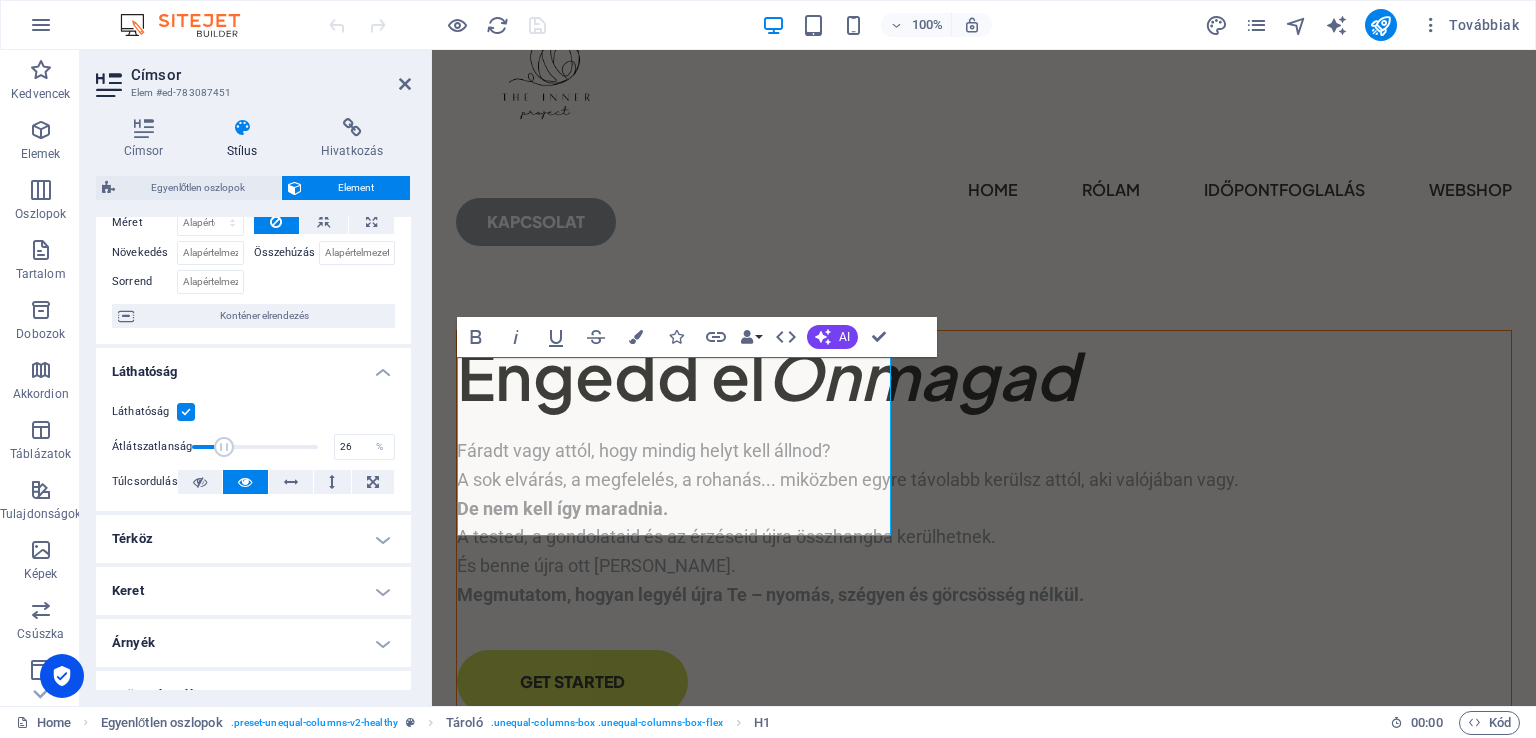 drag, startPoint x: 308, startPoint y: 440, endPoint x: 221, endPoint y: 438, distance: 87.02299 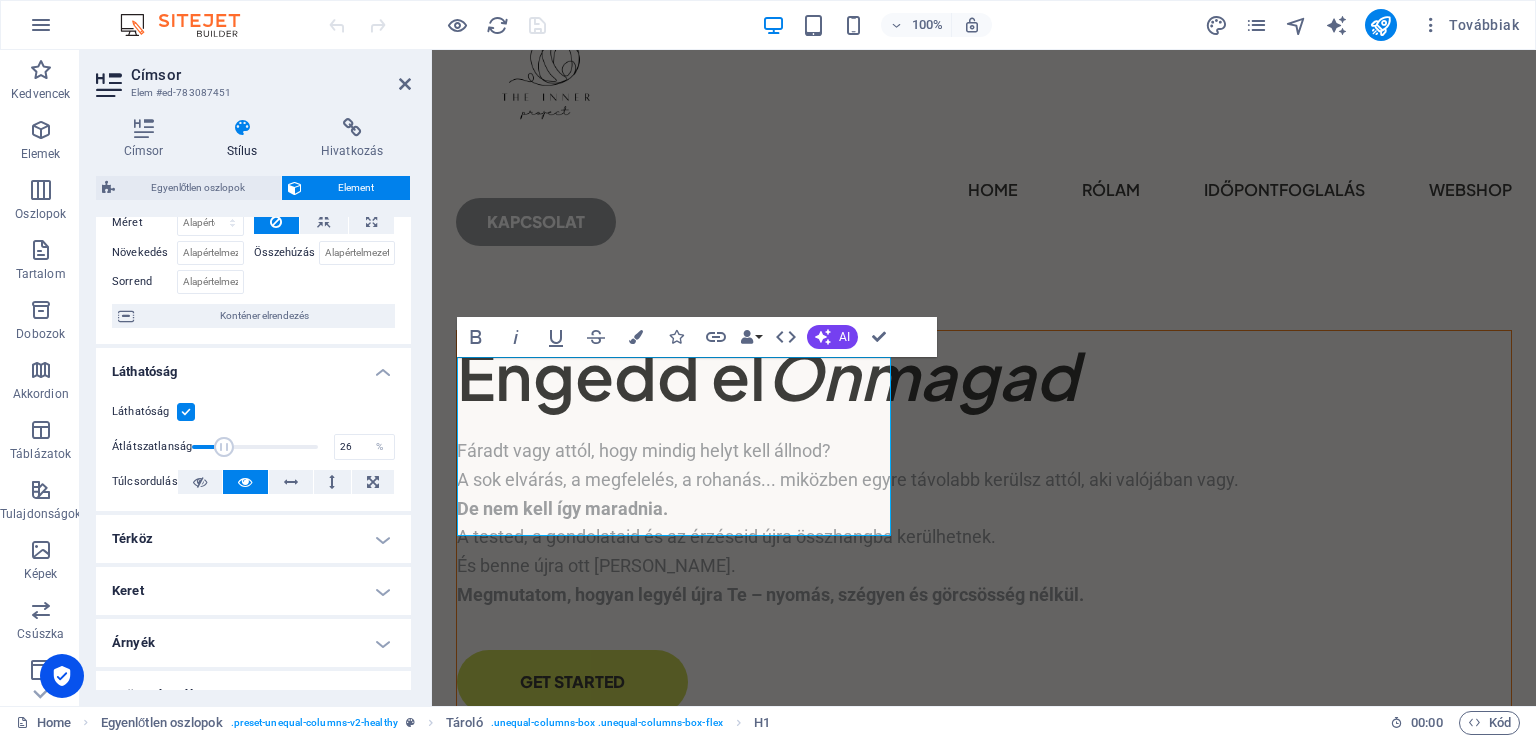 click at bounding box center [224, 447] 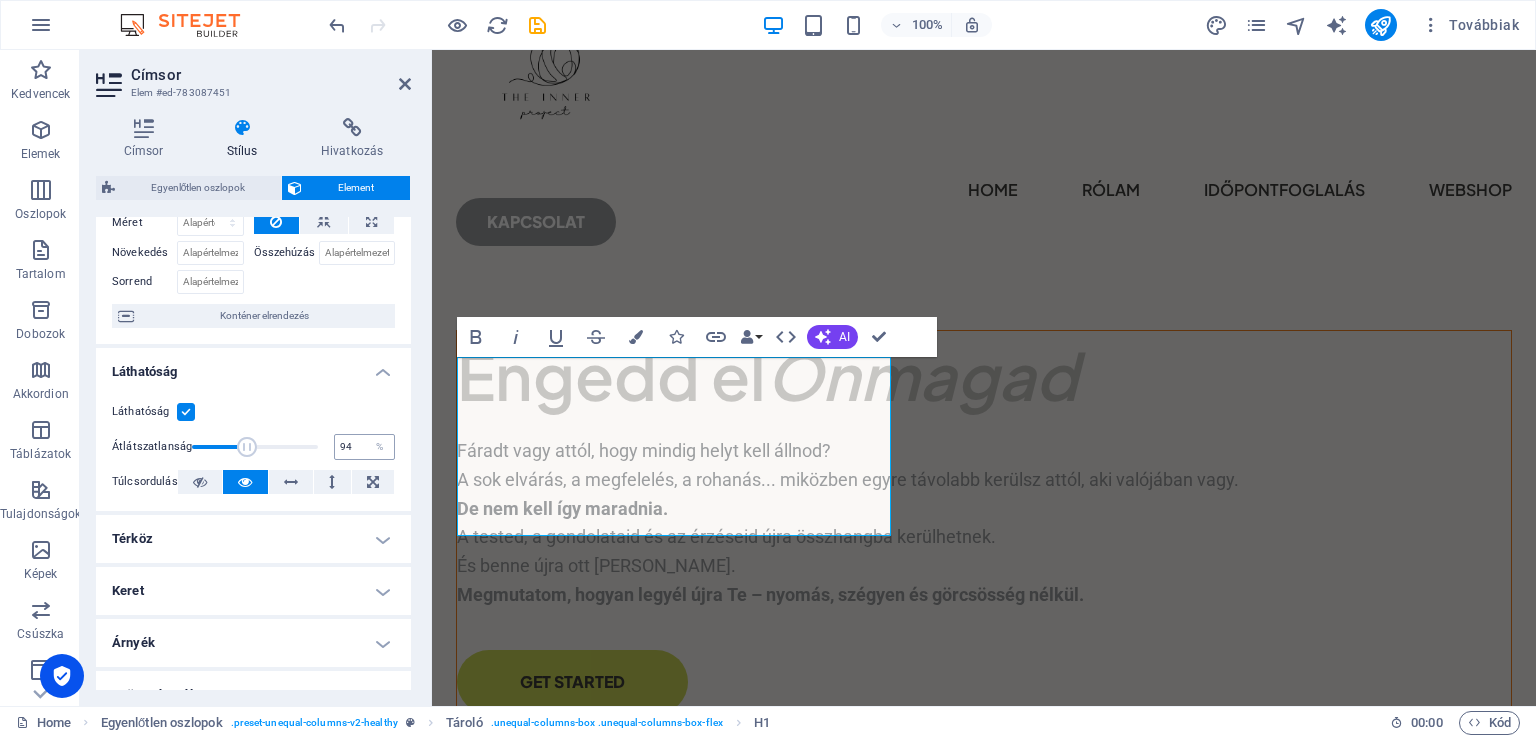 type on "100" 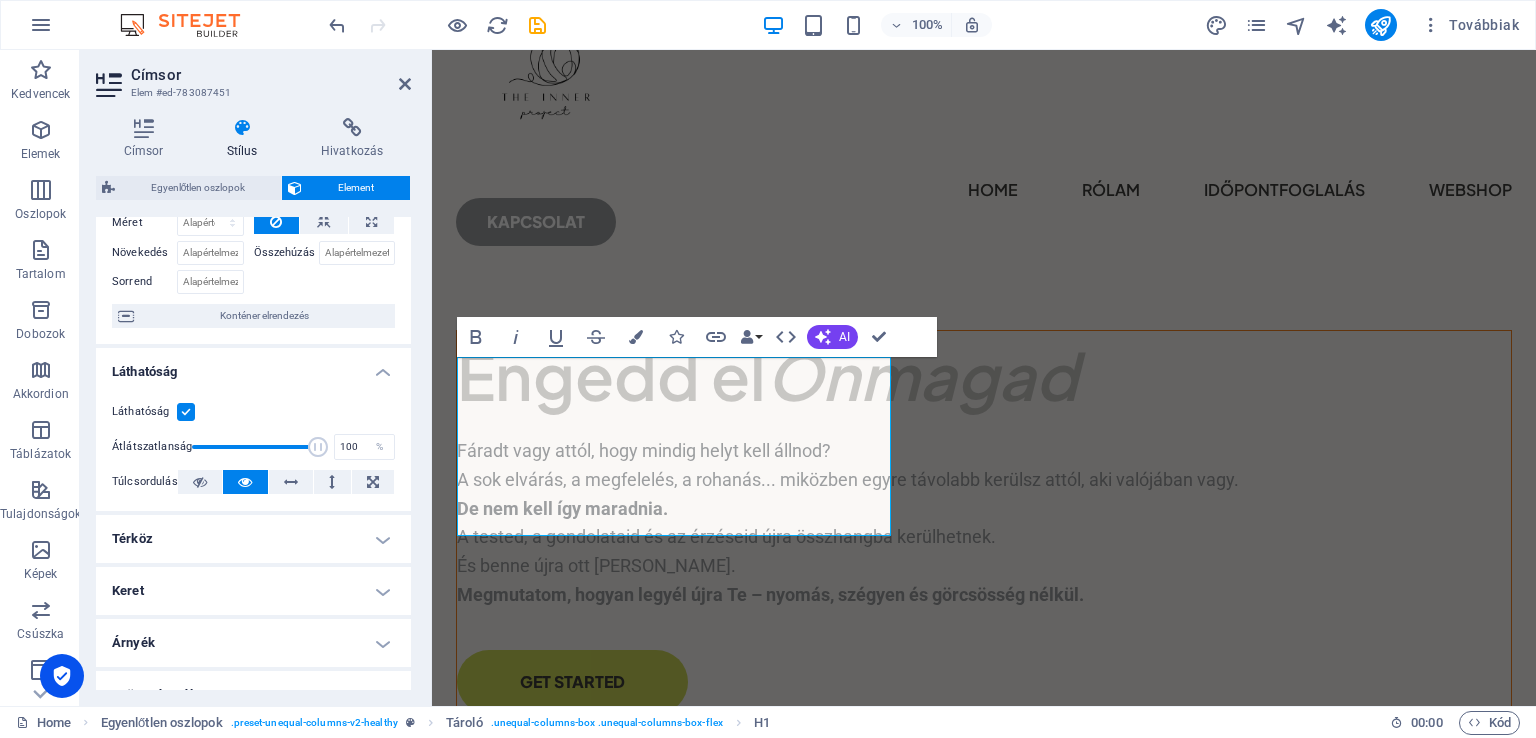 drag, startPoint x: 224, startPoint y: 436, endPoint x: 403, endPoint y: 433, distance: 179.02513 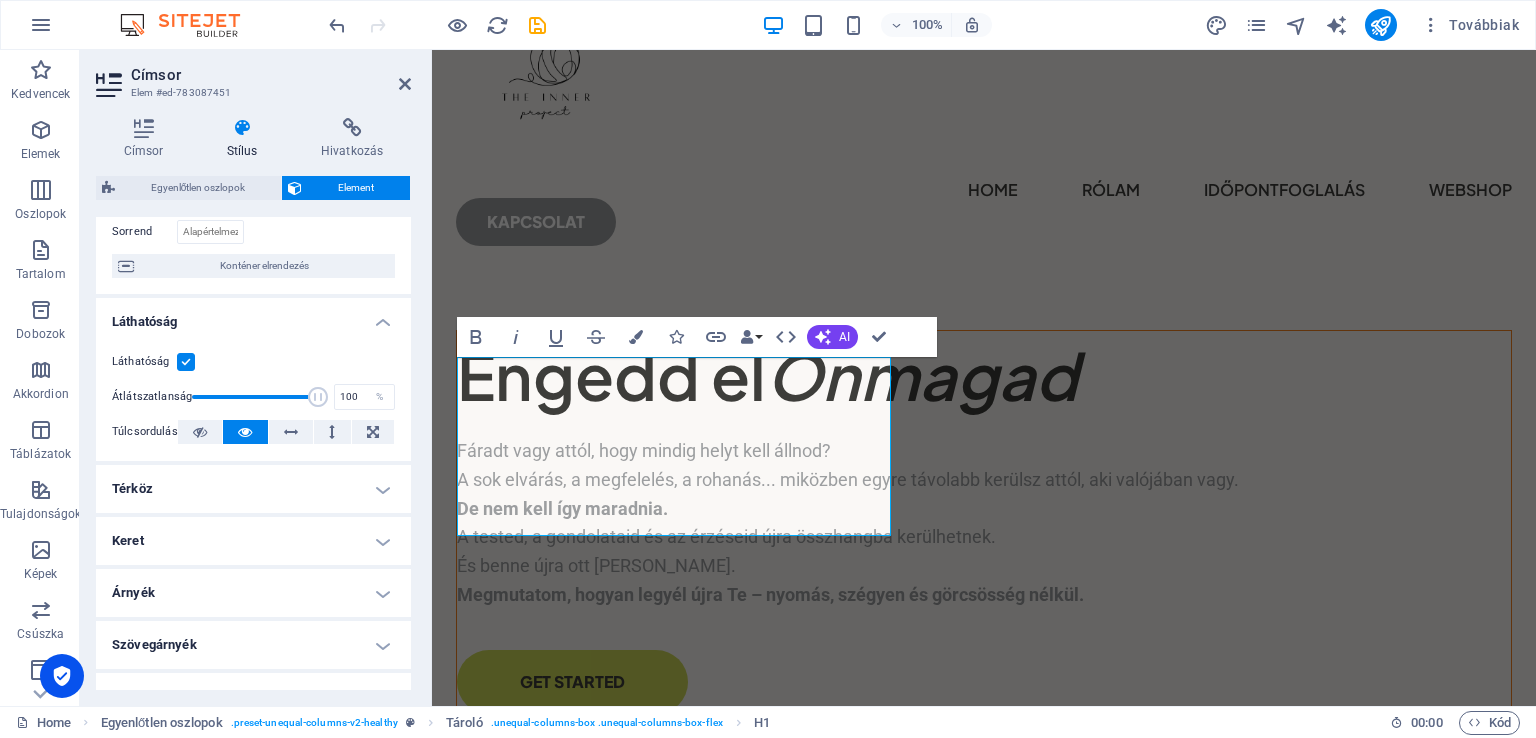 scroll, scrollTop: 0, scrollLeft: 0, axis: both 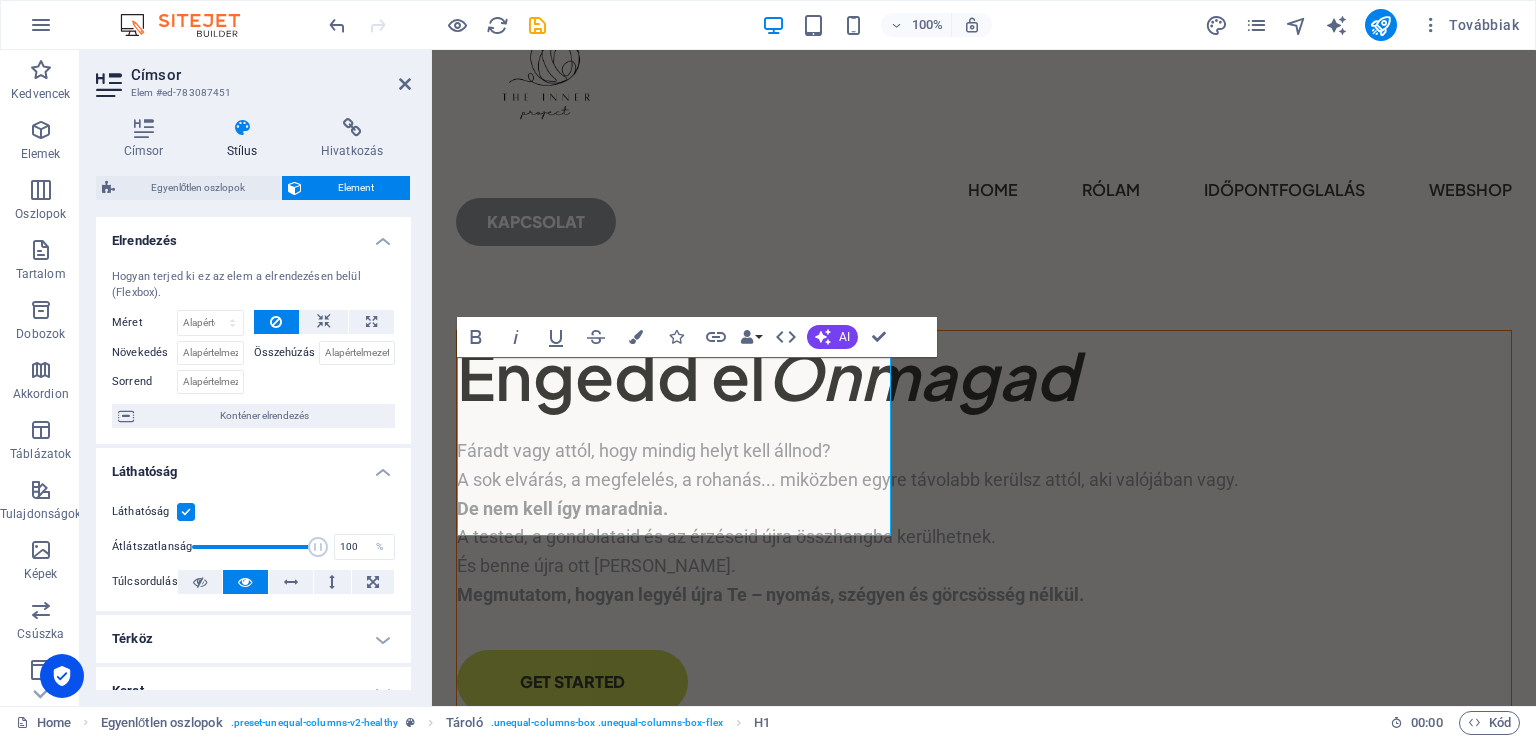 click on "Hogyan terjed ki ez az elem a elrendezésen belül (Flexbox). Méret Alapértelmezett automatikus px % 1/1 1/2 1/3 1/4 1/5 1/6 1/7 1/8 1/9 1/10 Növekedés Összehúzás Sorrend Konténer elrendezés" at bounding box center (253, 348) 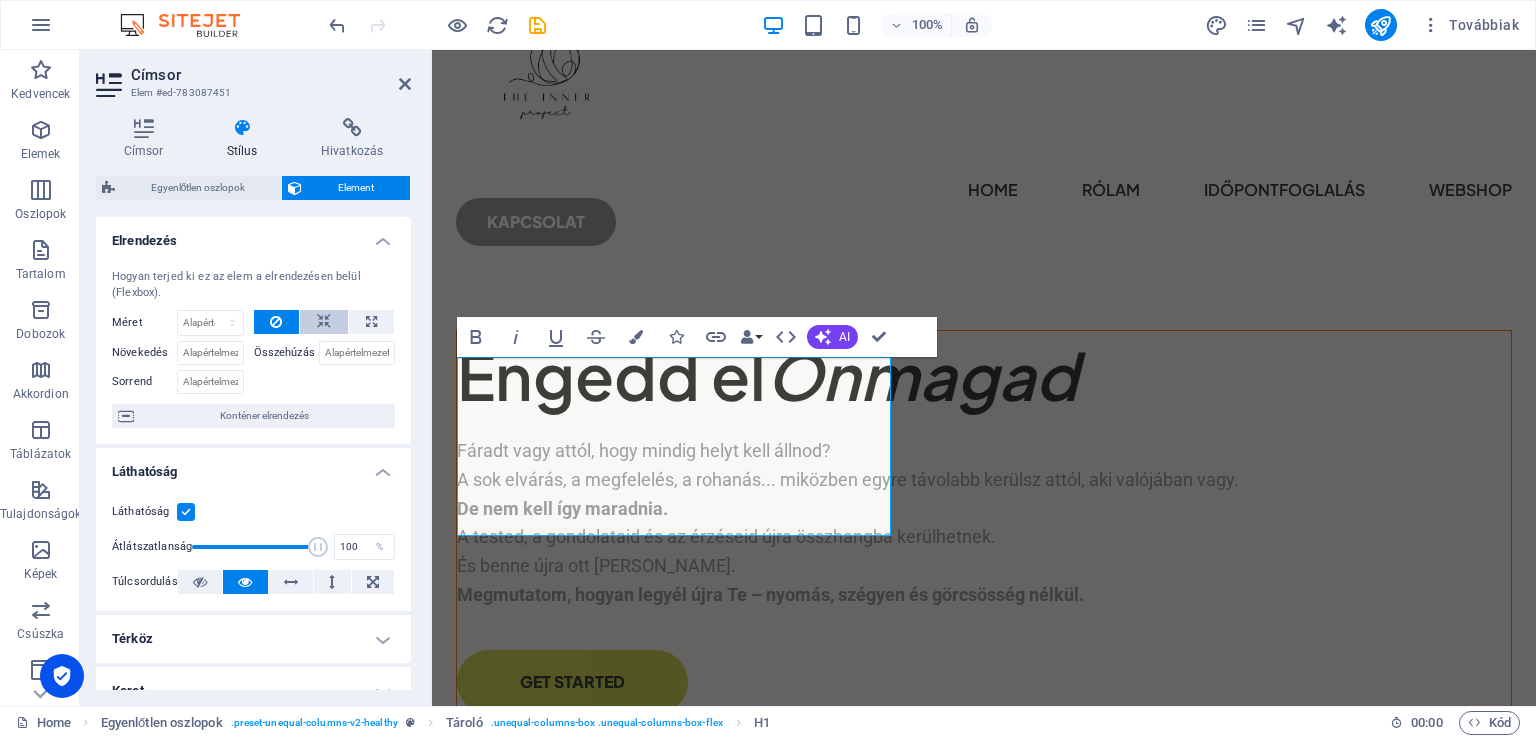click at bounding box center (324, 322) 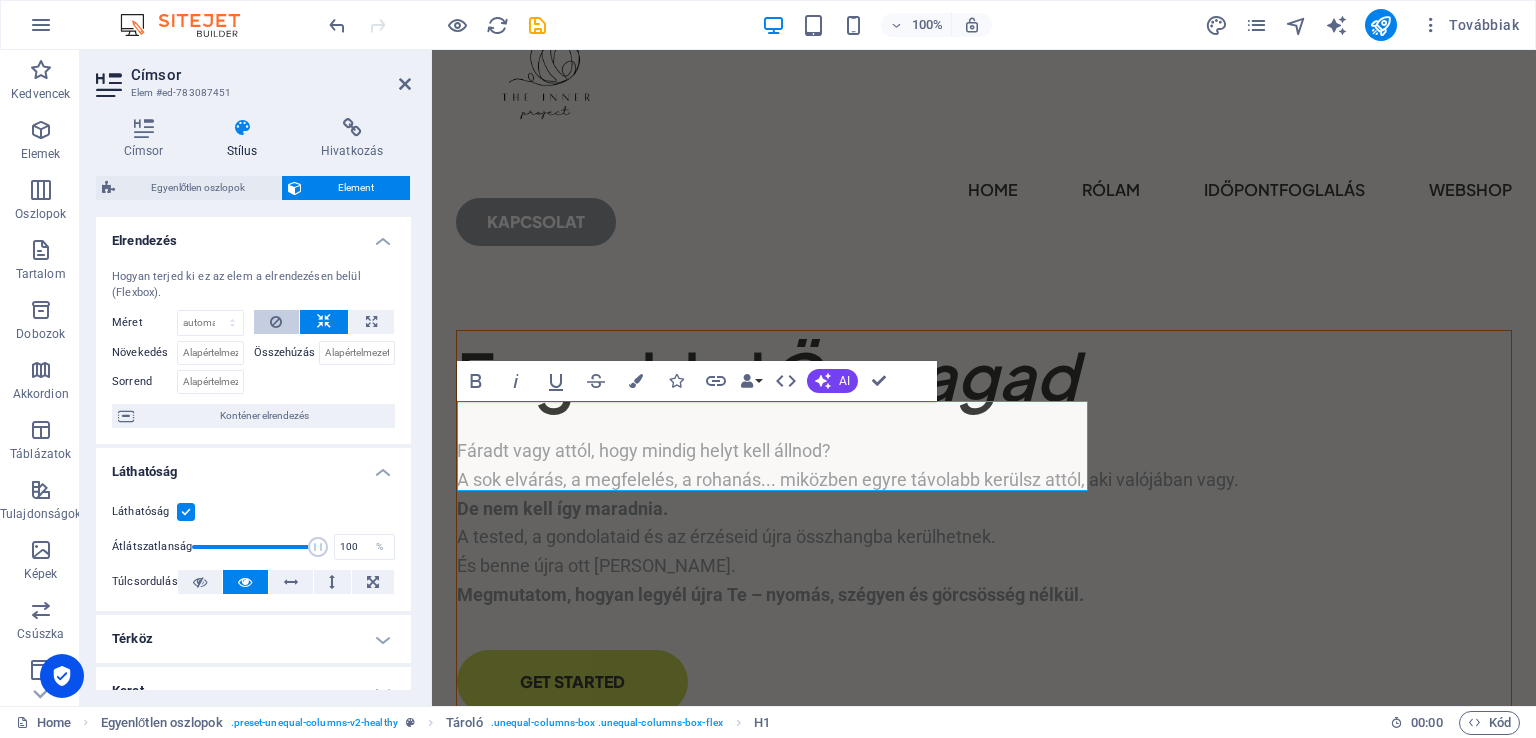 click at bounding box center (276, 322) 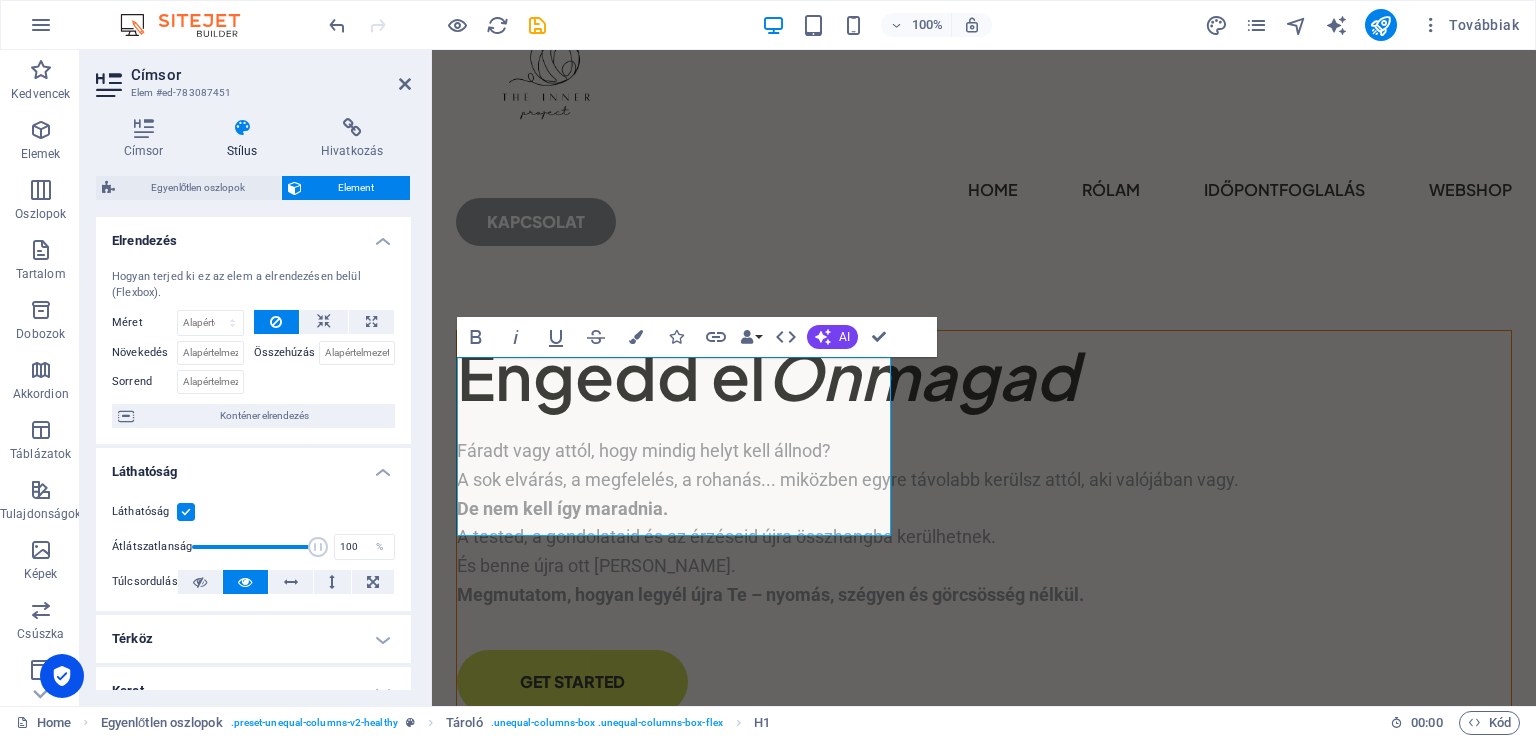 scroll, scrollTop: 100, scrollLeft: 0, axis: vertical 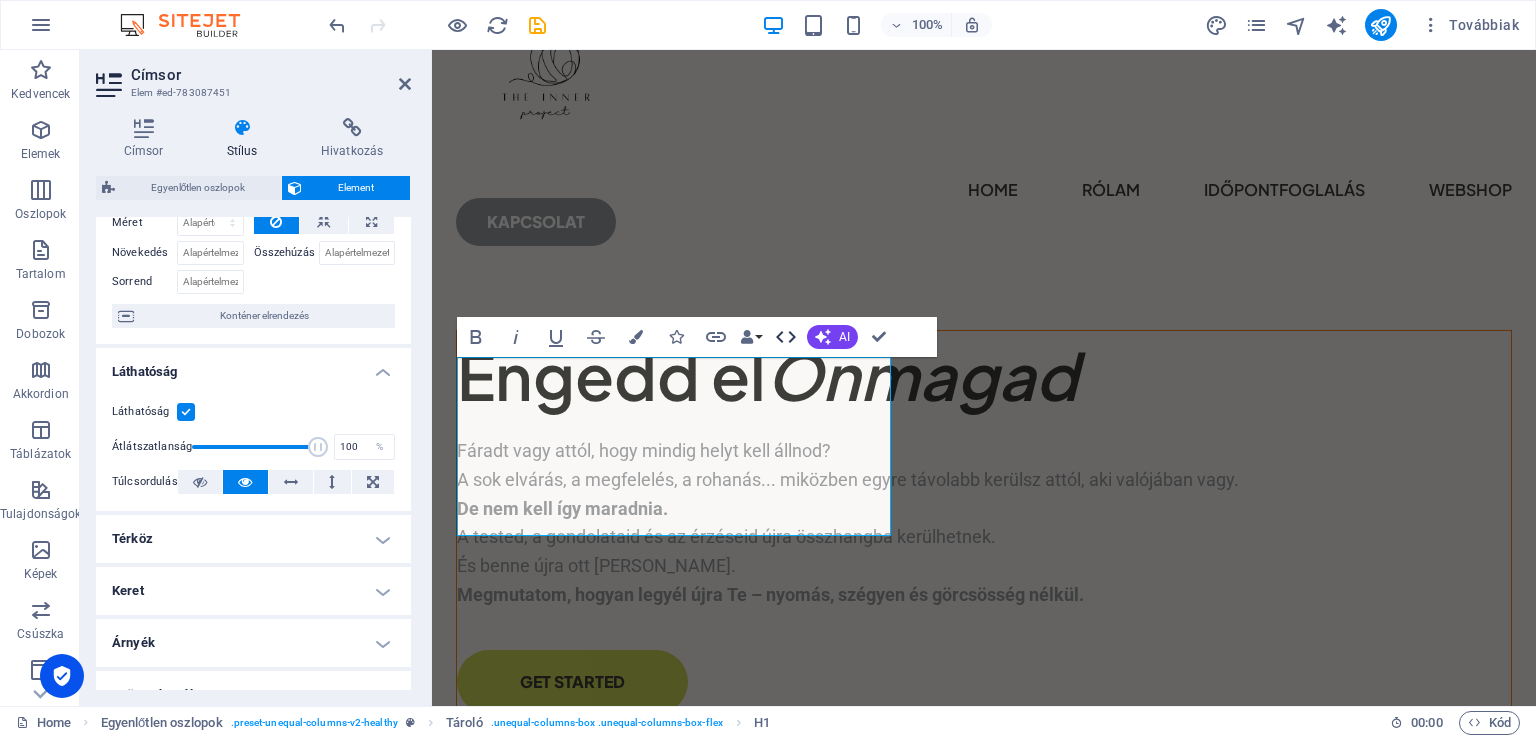click 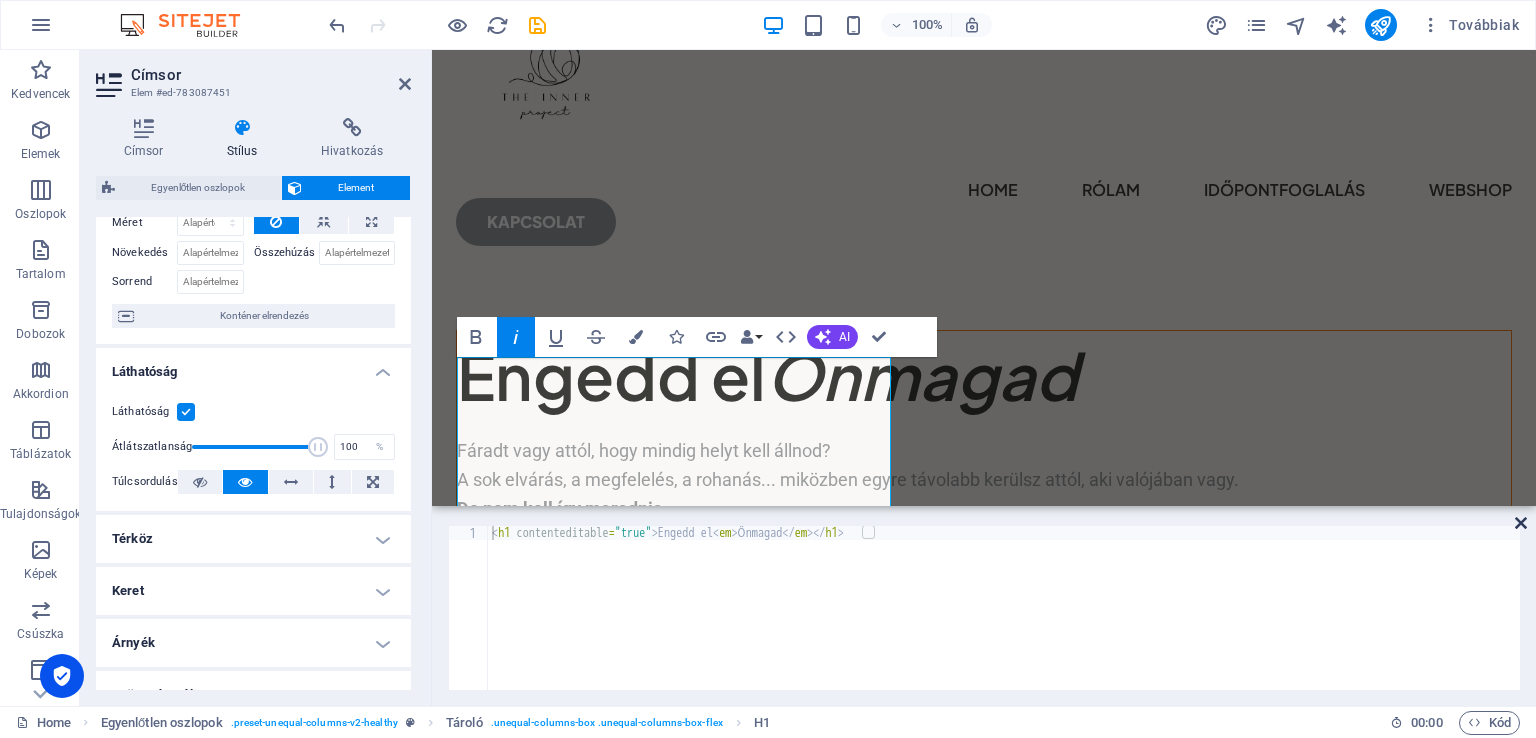 drag, startPoint x: 1524, startPoint y: 523, endPoint x: 1080, endPoint y: 472, distance: 446.91946 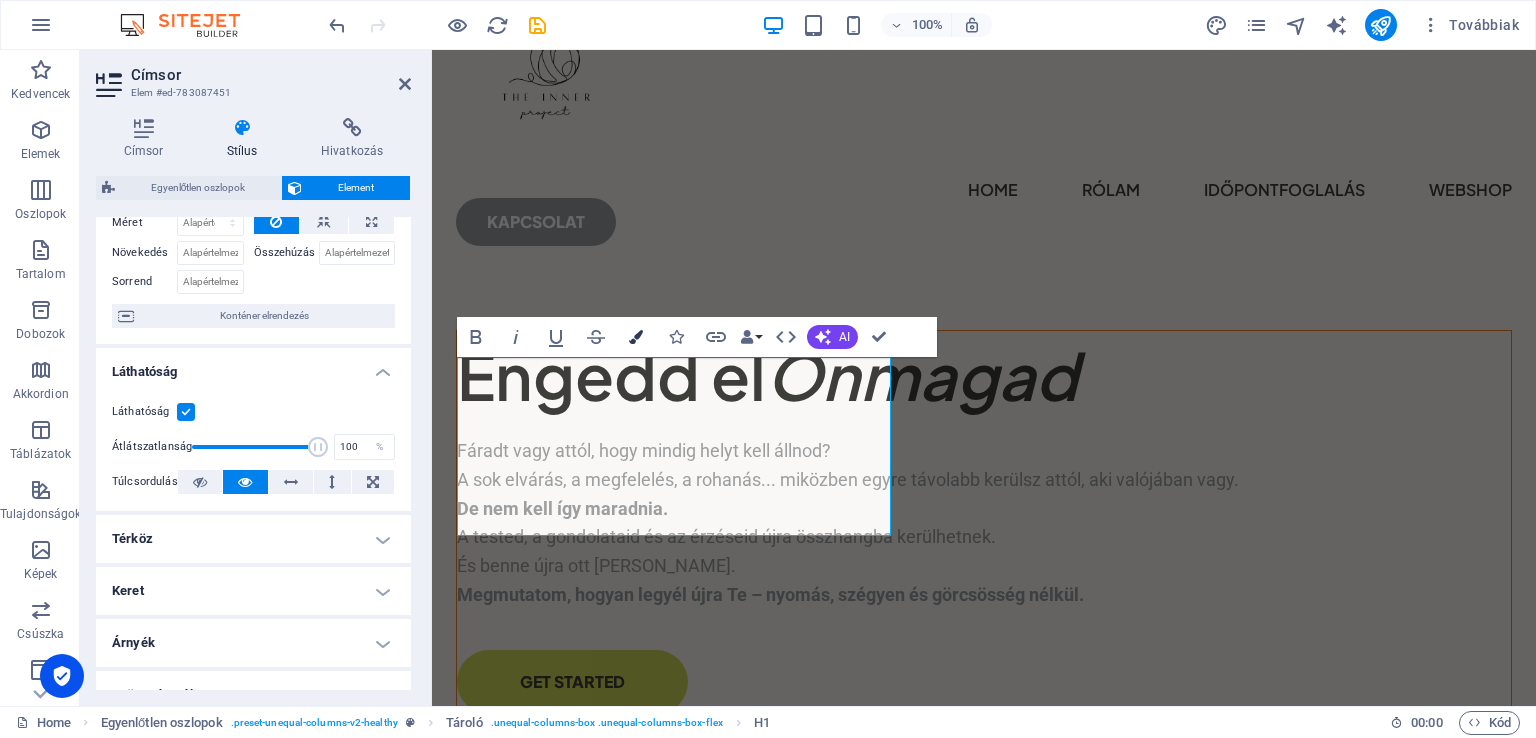 click at bounding box center (636, 337) 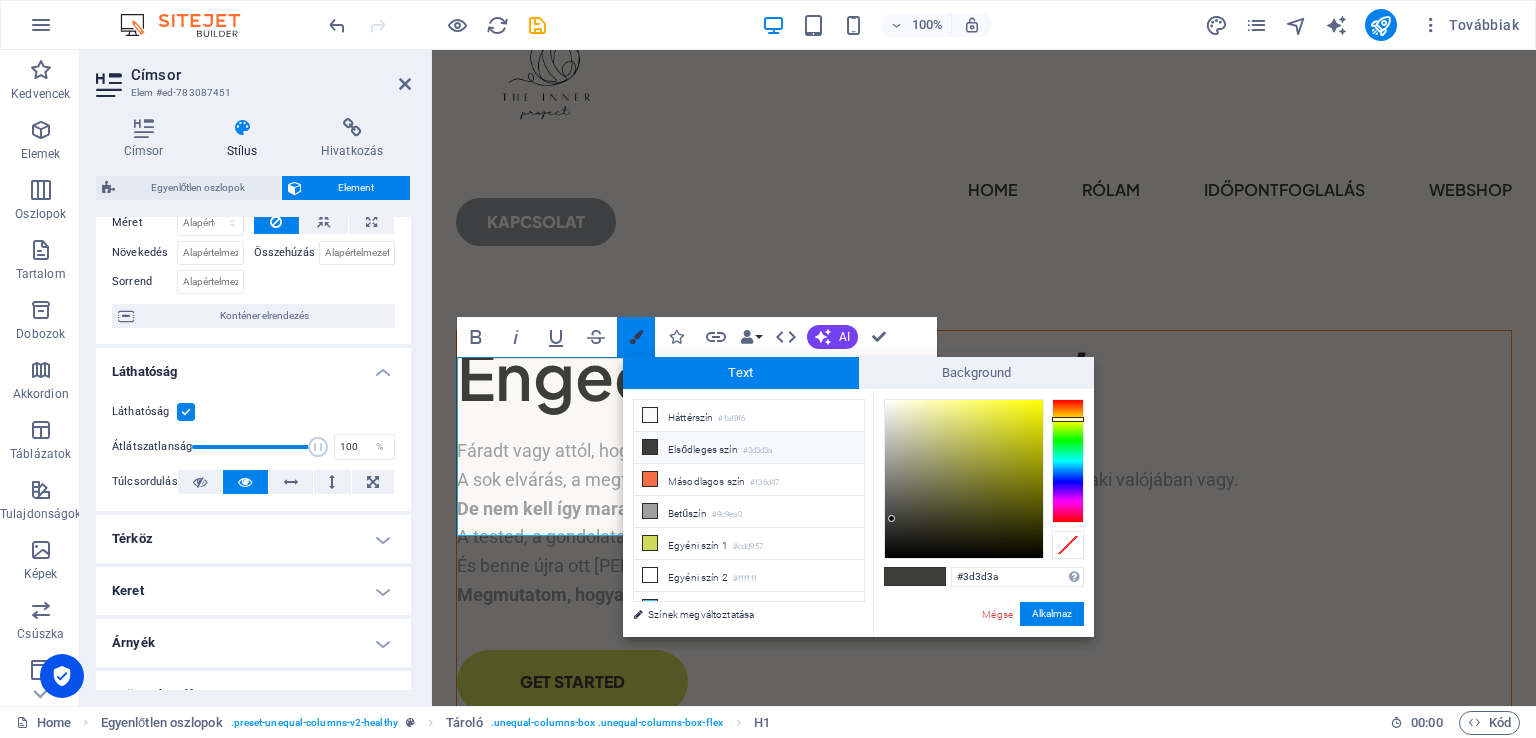 click on "Colors" at bounding box center (636, 337) 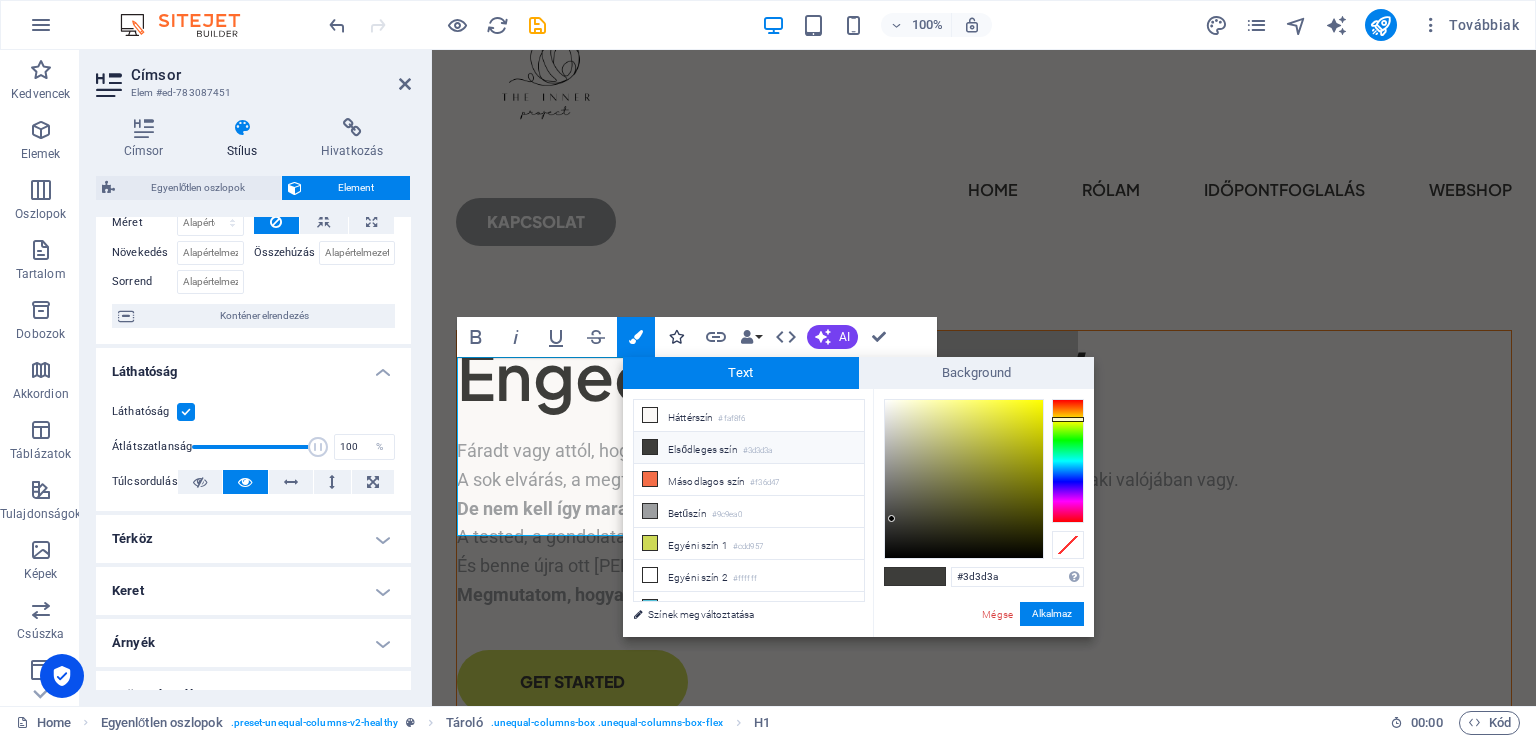 click at bounding box center [676, 337] 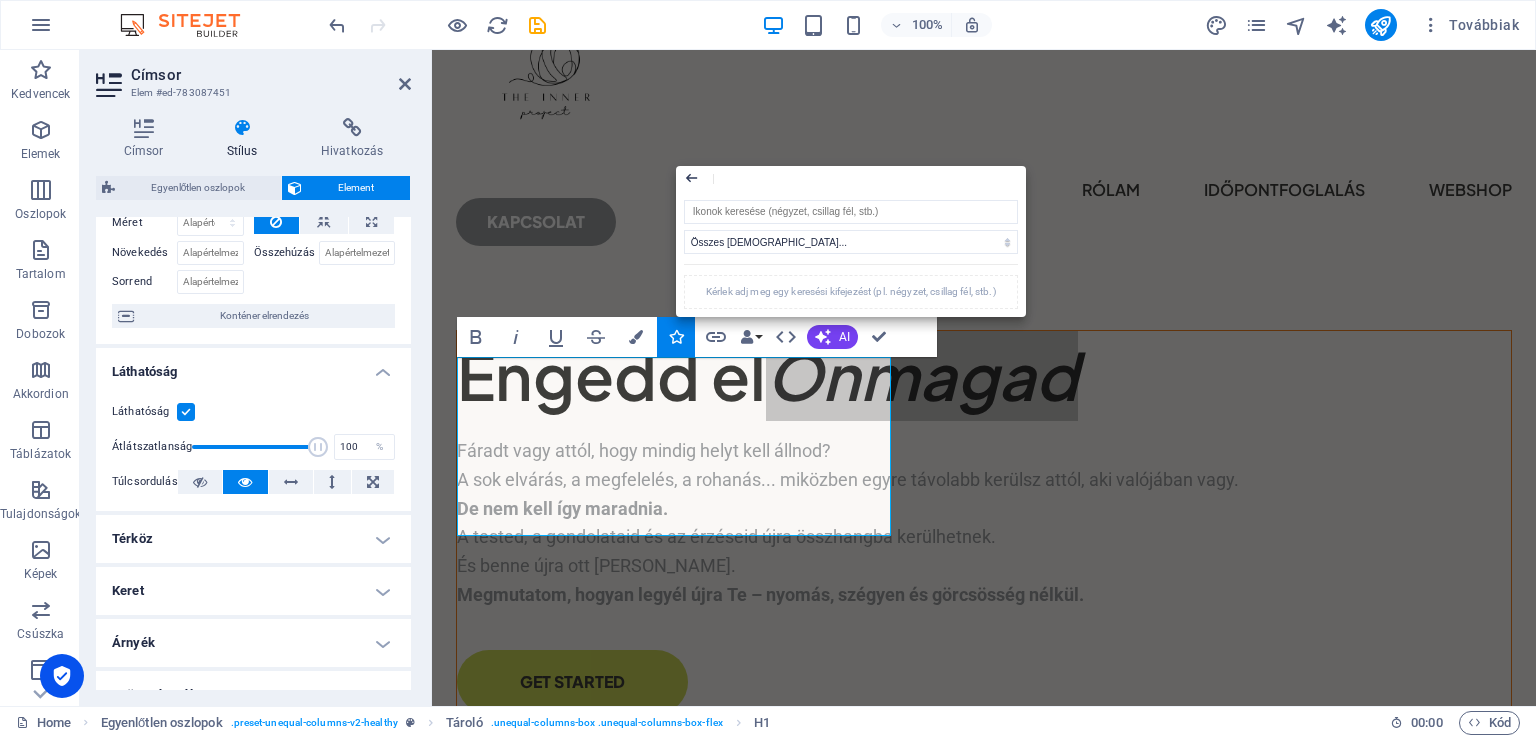 click 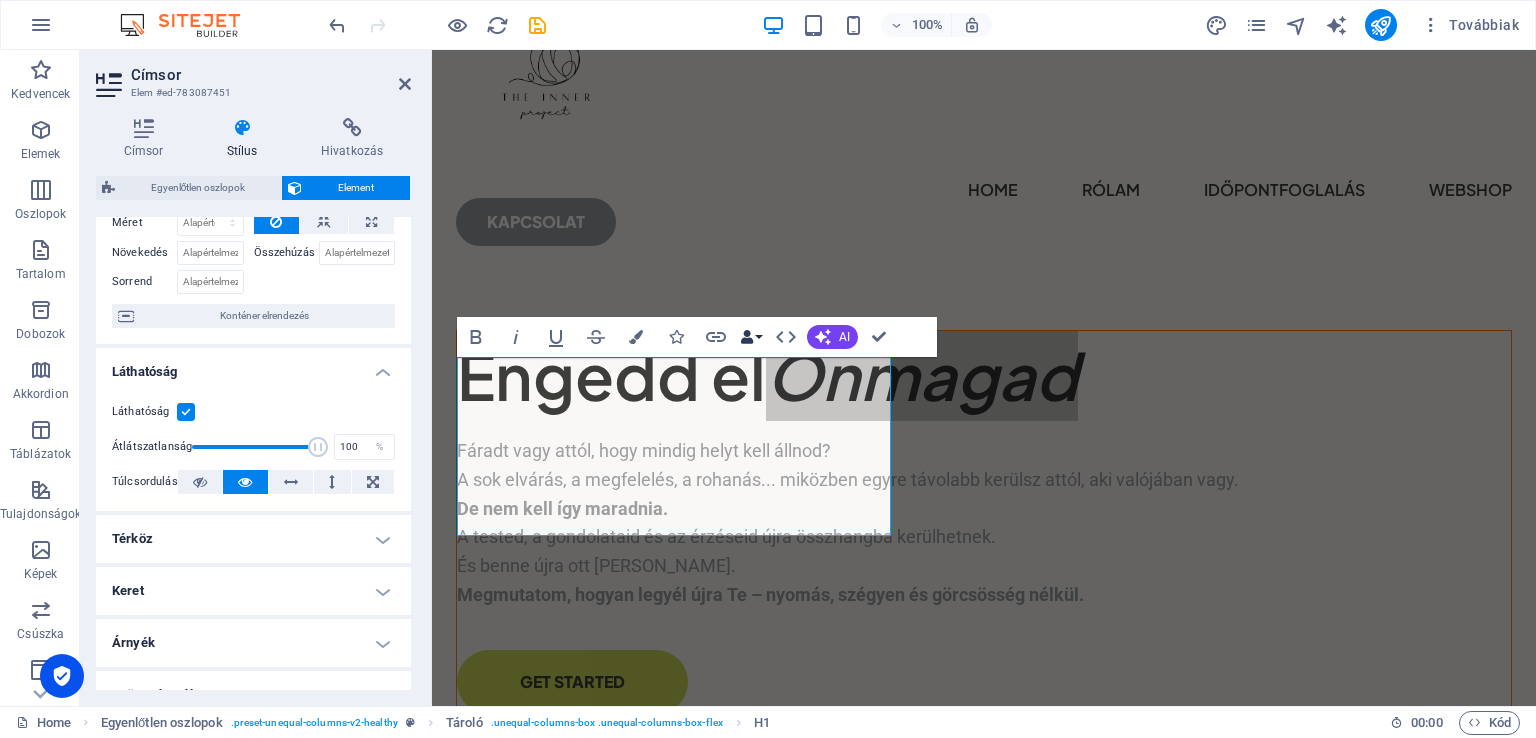 click on "Data Bindings" at bounding box center (751, 337) 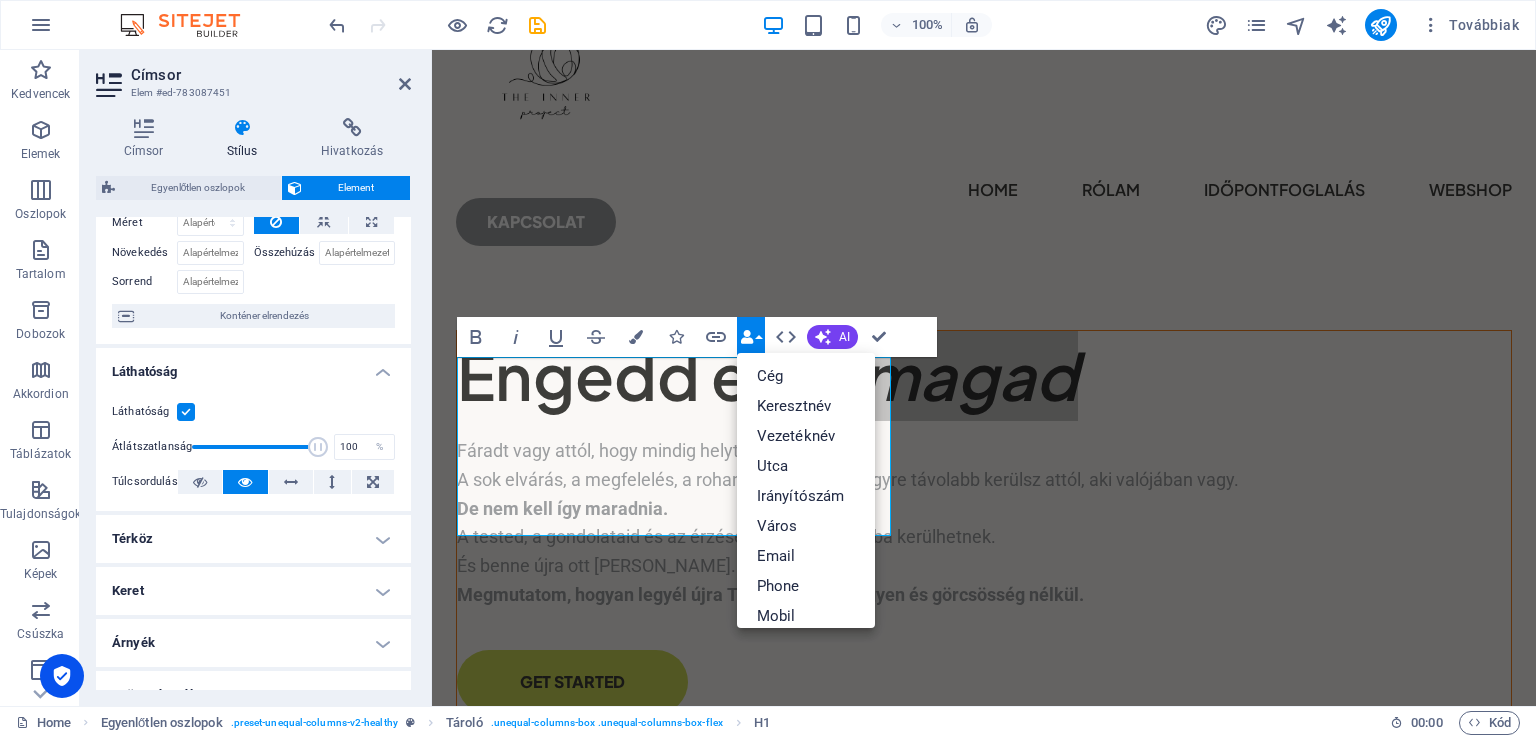 click on "Data Bindings" at bounding box center (751, 337) 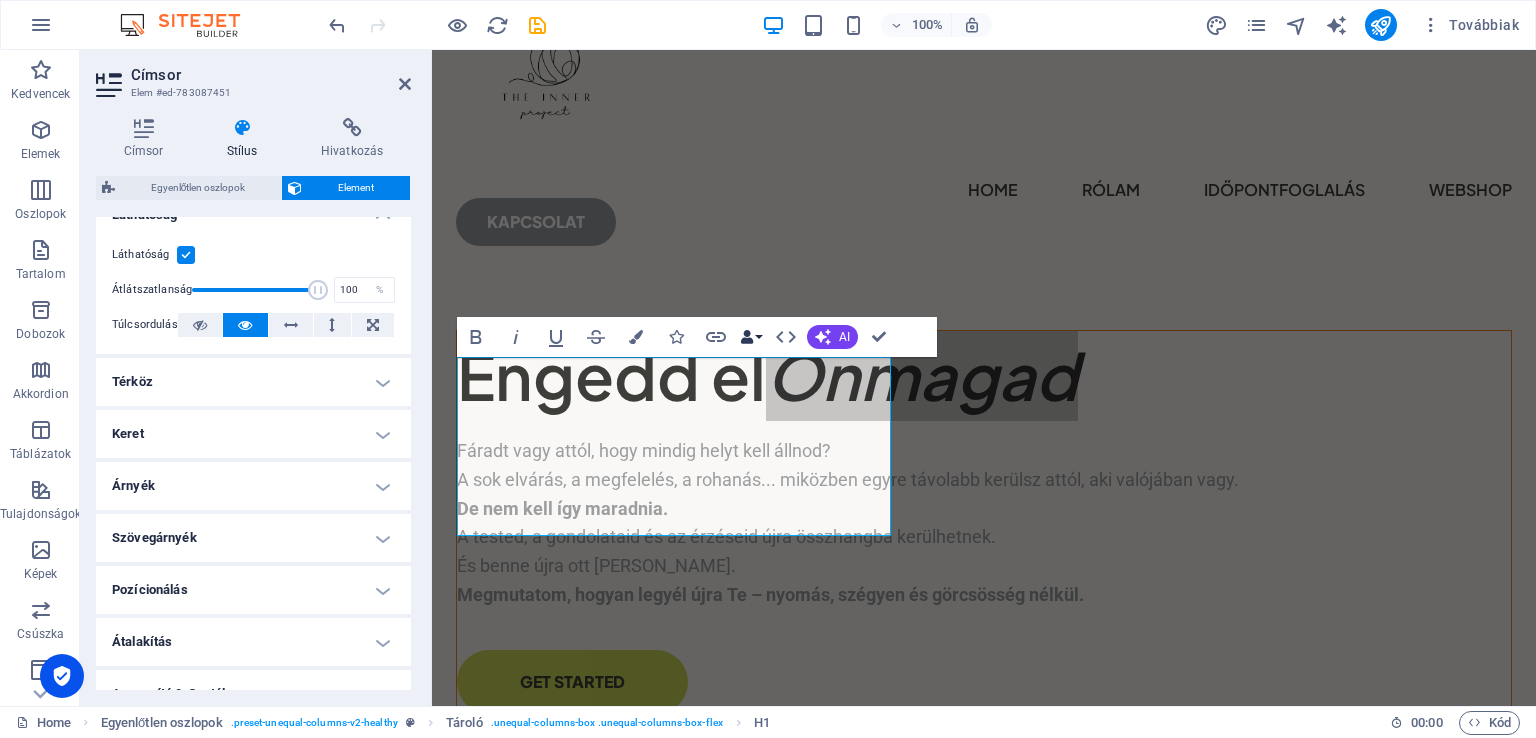 scroll, scrollTop: 300, scrollLeft: 0, axis: vertical 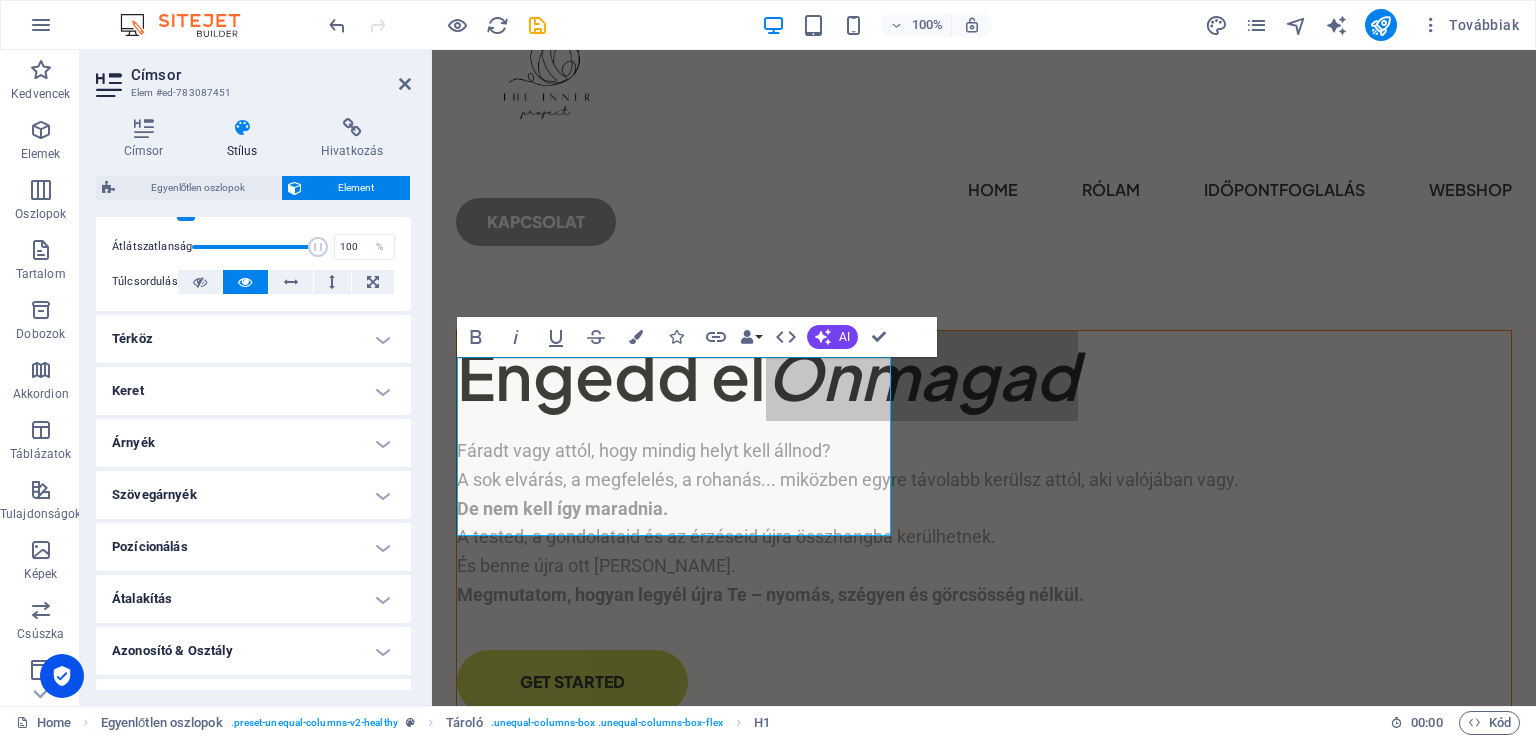 click on "Átalakítás" at bounding box center [253, 599] 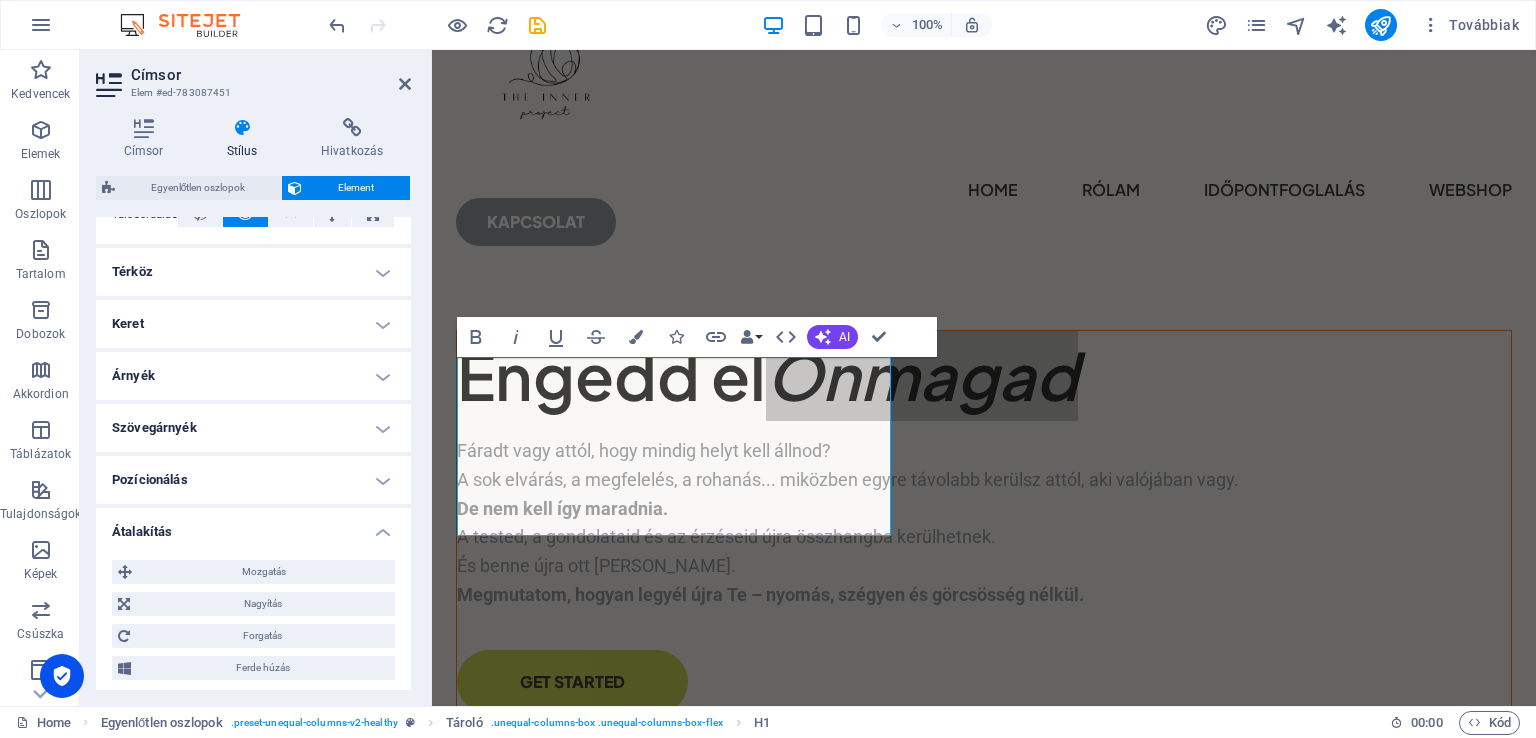 scroll, scrollTop: 400, scrollLeft: 0, axis: vertical 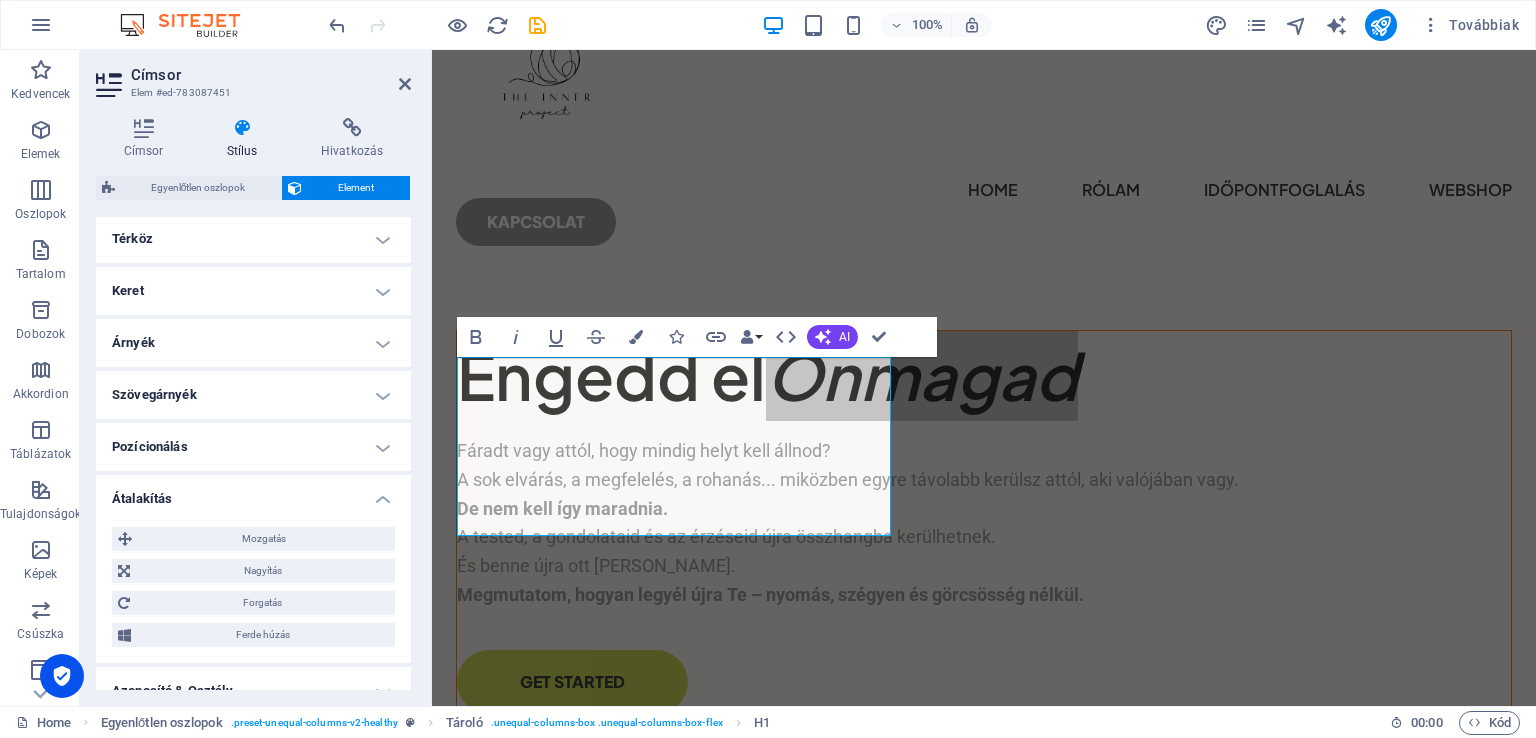 click on "Pozícionálás" at bounding box center (253, 447) 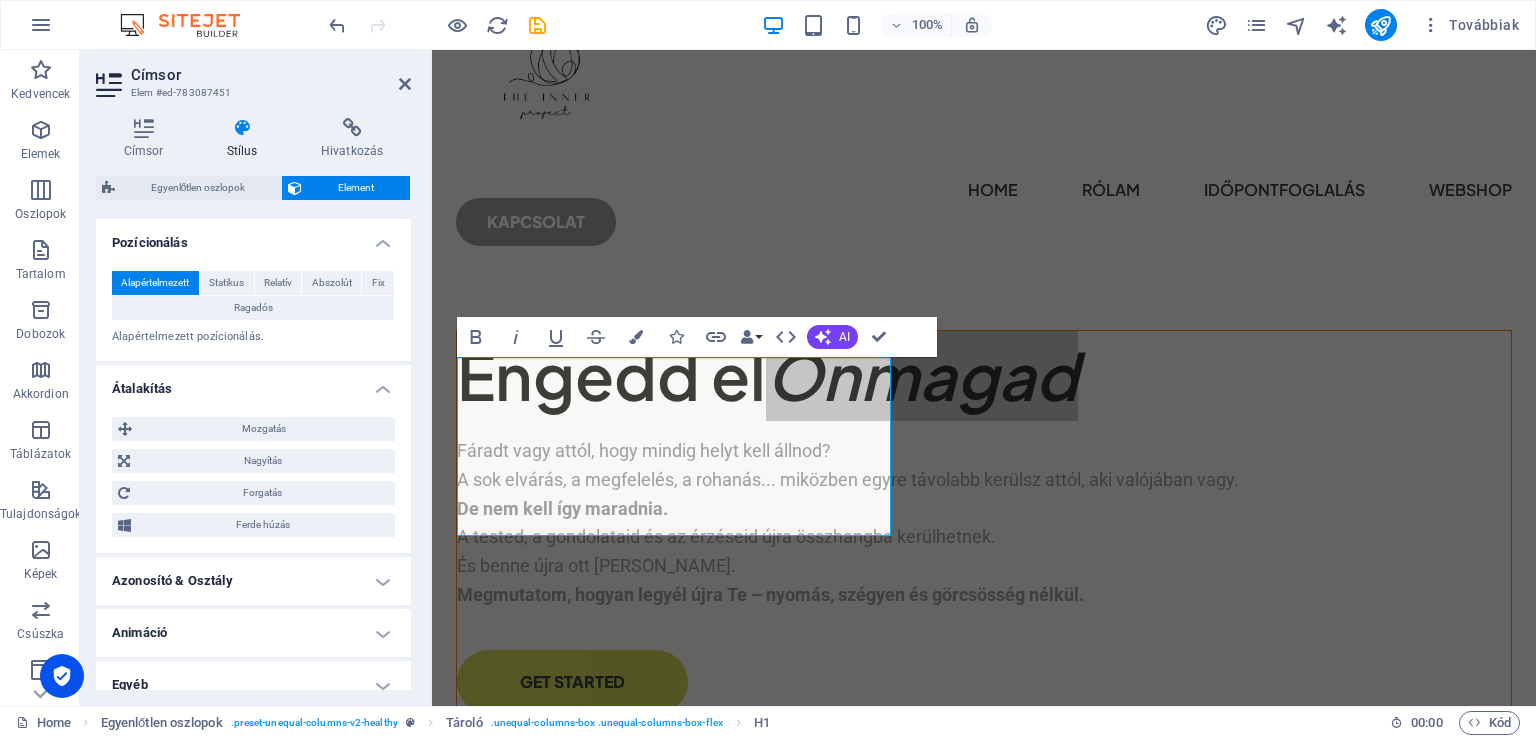 scroll, scrollTop: 623, scrollLeft: 0, axis: vertical 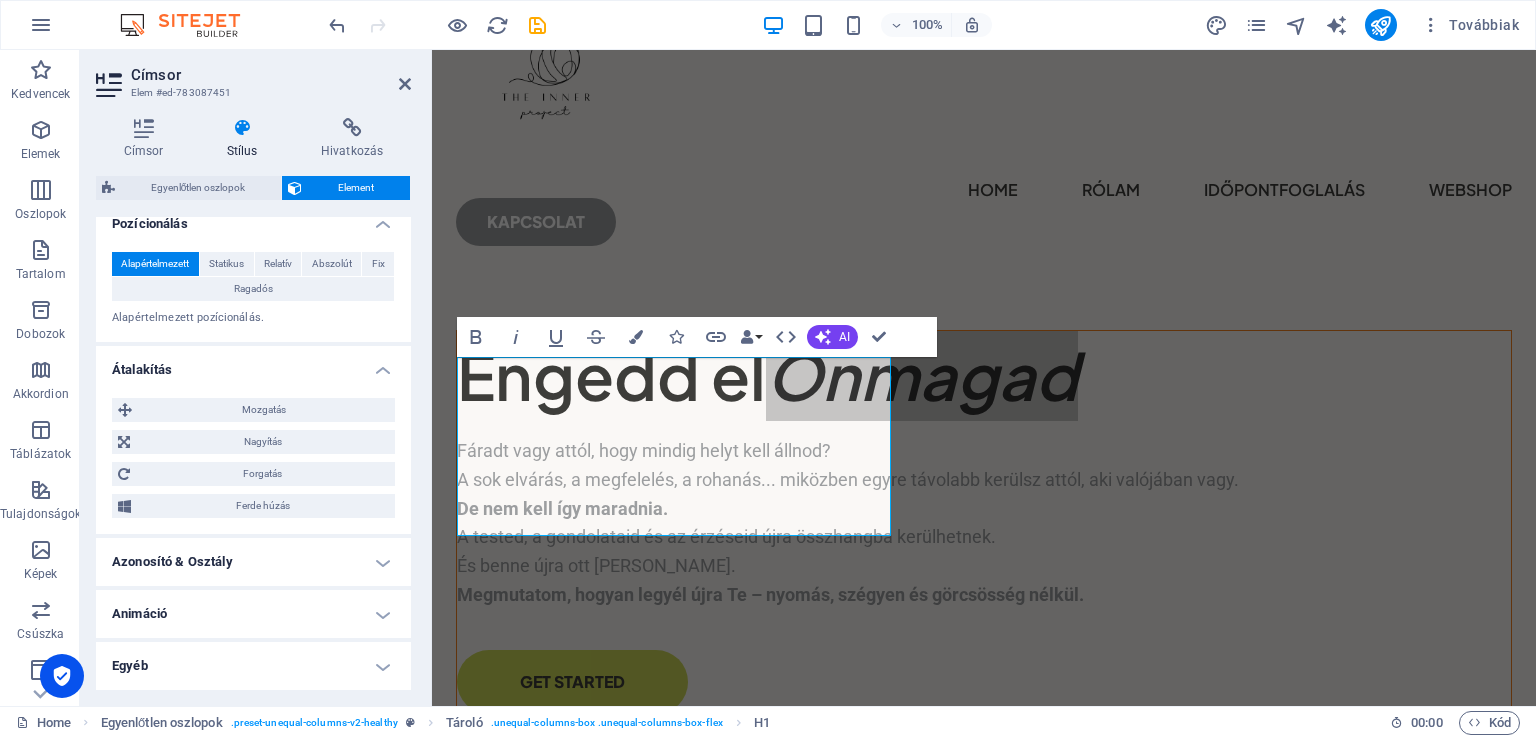 click on "Animáció" at bounding box center [253, 614] 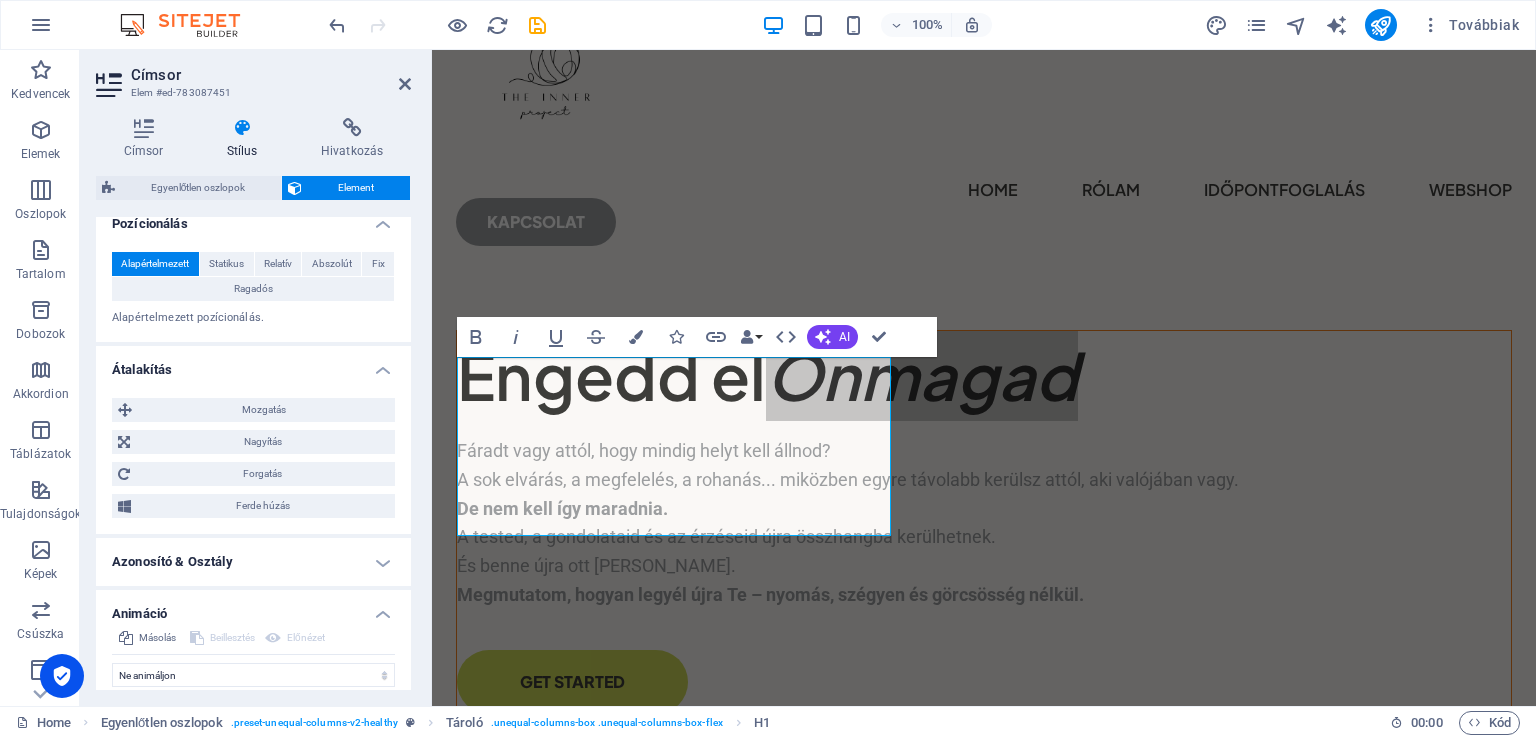 scroll, scrollTop: 688, scrollLeft: 0, axis: vertical 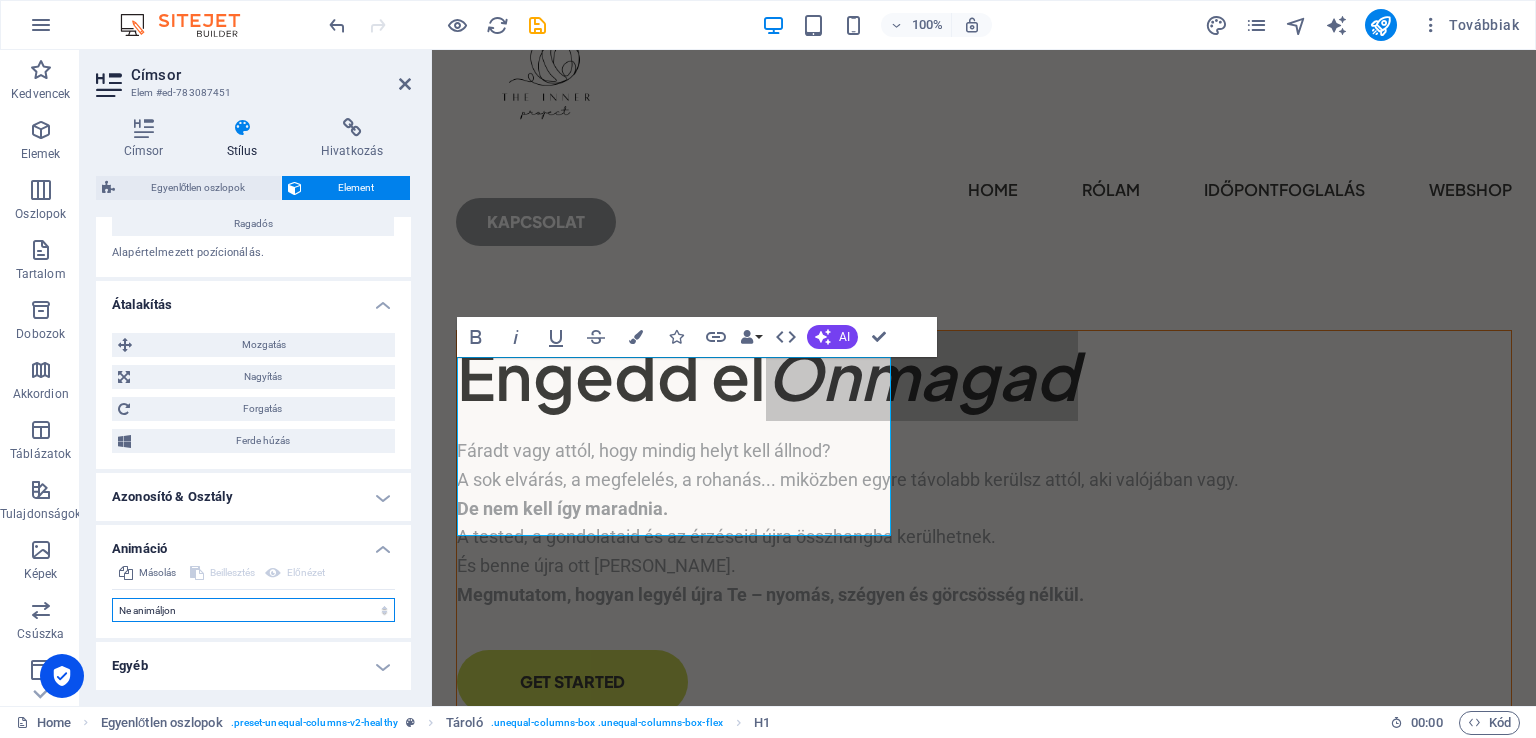 click on "Ne animáljon Megjelenítés / Elrejtés Fel/le csúszás Nagyítás/kicsinyítés Balról jobbra csúszás Jobbról balra csúszás Felülről lefelé csúszás Lentről felfelé csúszás Lüktetés Villanás Megnyitás átfedésként" at bounding box center (253, 610) 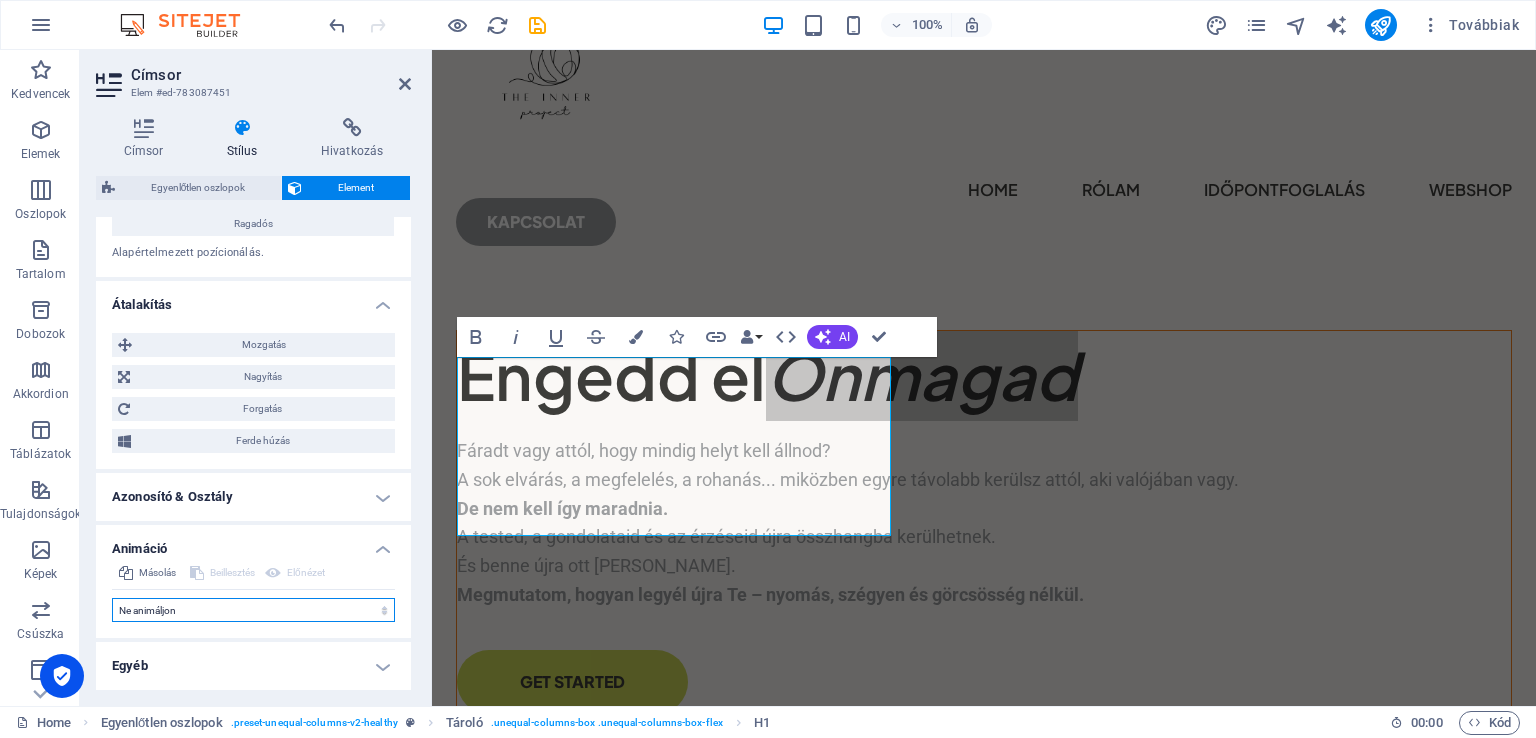 select on "slide" 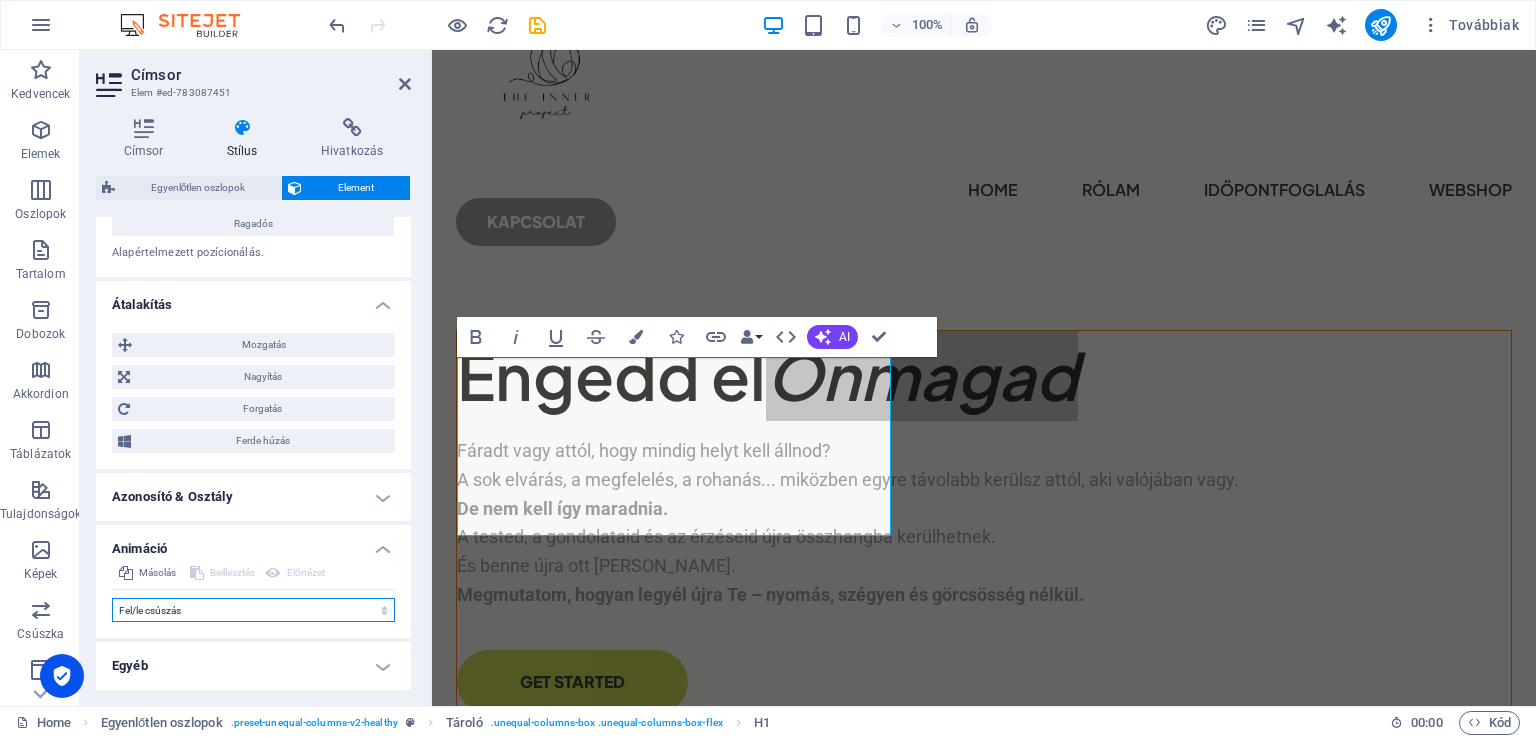 click on "Ne animáljon Megjelenítés / Elrejtés Fel/le csúszás Nagyítás/kicsinyítés Balról jobbra csúszás Jobbról balra csúszás Felülről lefelé csúszás Lentről felfelé csúszás Lüktetés Villanás Megnyitás átfedésként" at bounding box center (253, 610) 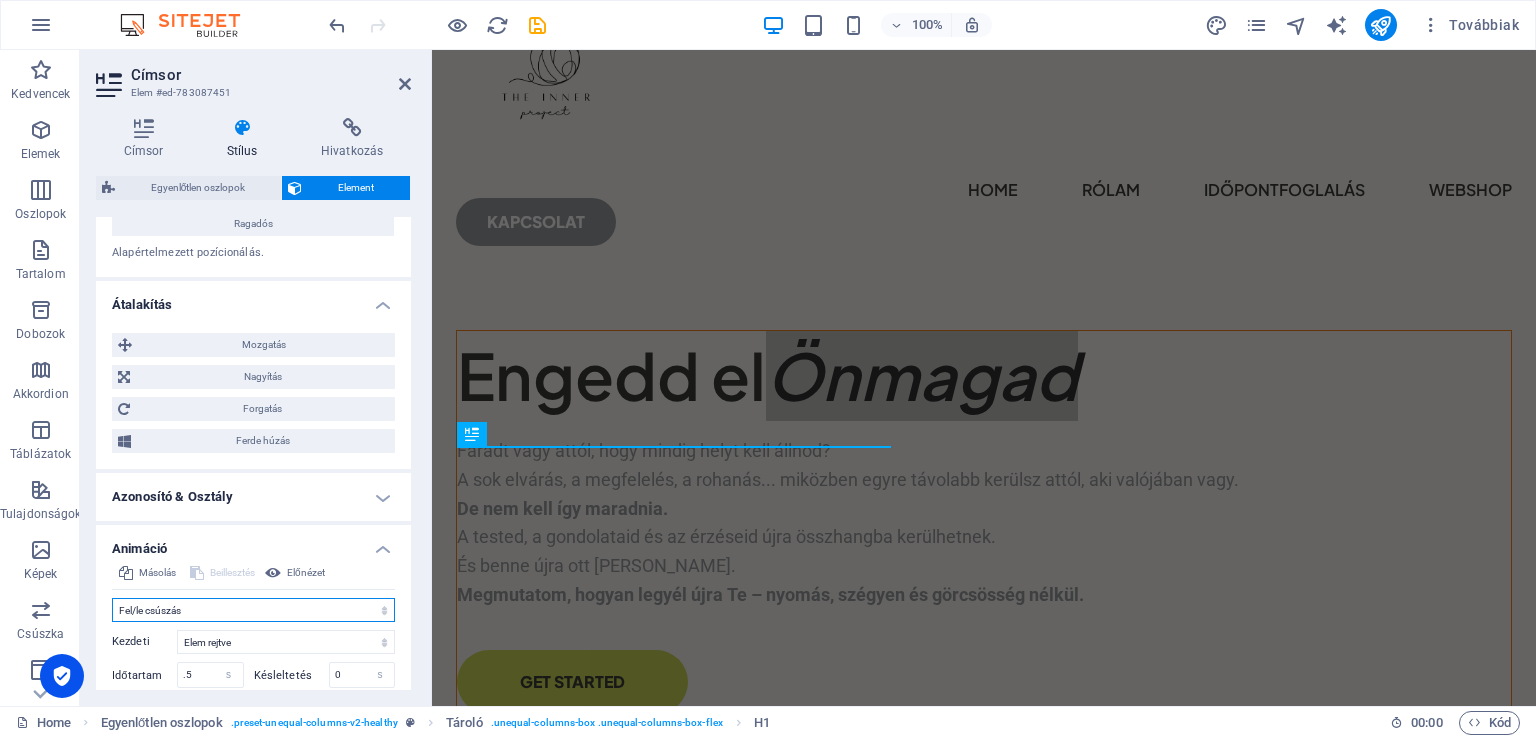 click on "Ne animáljon Megjelenítés / Elrejtés Fel/le csúszás Nagyítás/kicsinyítés Balról jobbra csúszás Jobbról balra csúszás Felülről lefelé csúszás Lentről felfelé csúszás Lüktetés Villanás Megnyitás átfedésként" at bounding box center (253, 610) 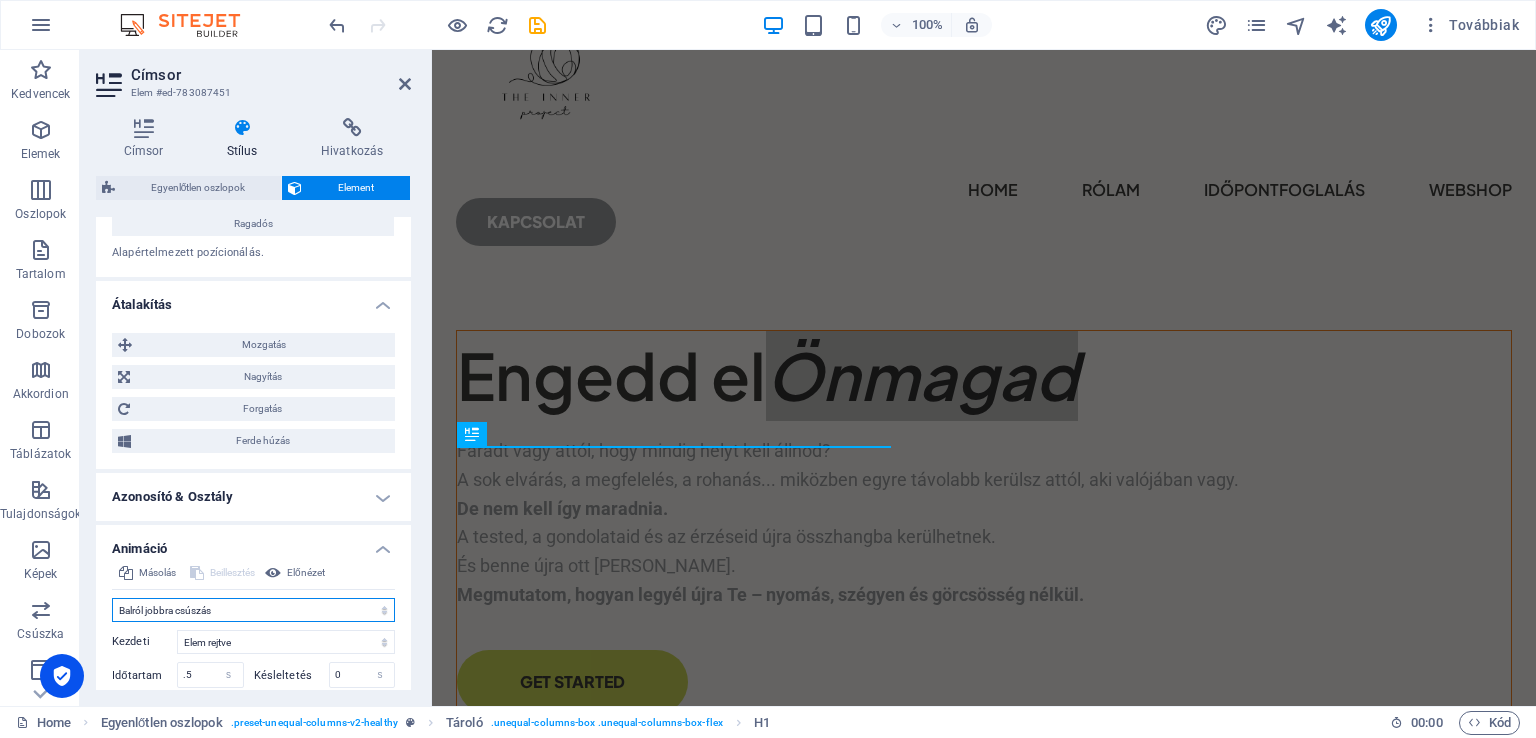 click on "Ne animáljon Megjelenítés / Elrejtés Fel/le csúszás Nagyítás/kicsinyítés Balról jobbra csúszás Jobbról balra csúszás Felülről lefelé csúszás Lentről felfelé csúszás Lüktetés Villanás Megnyitás átfedésként" at bounding box center [253, 610] 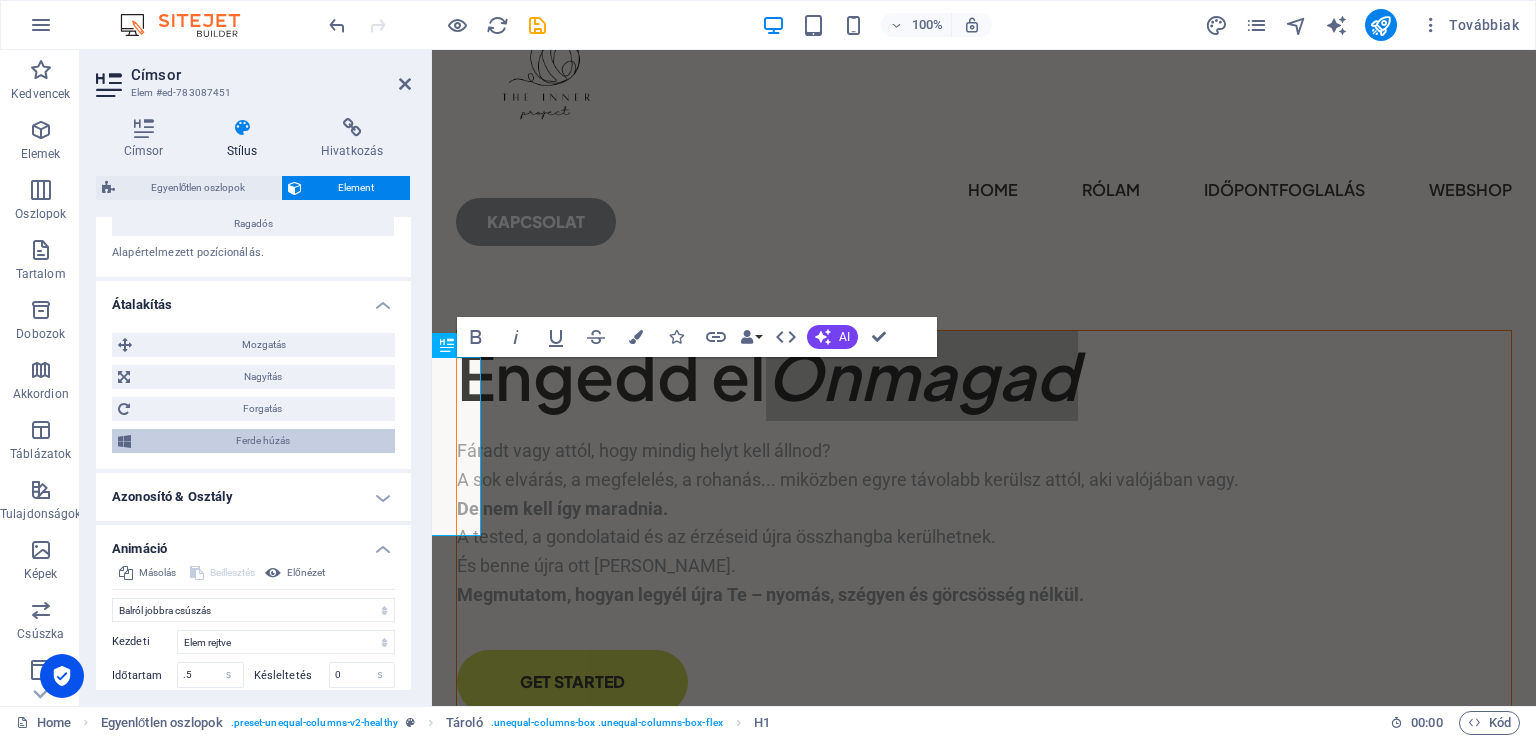 click on "Ferde húzás" at bounding box center (263, 441) 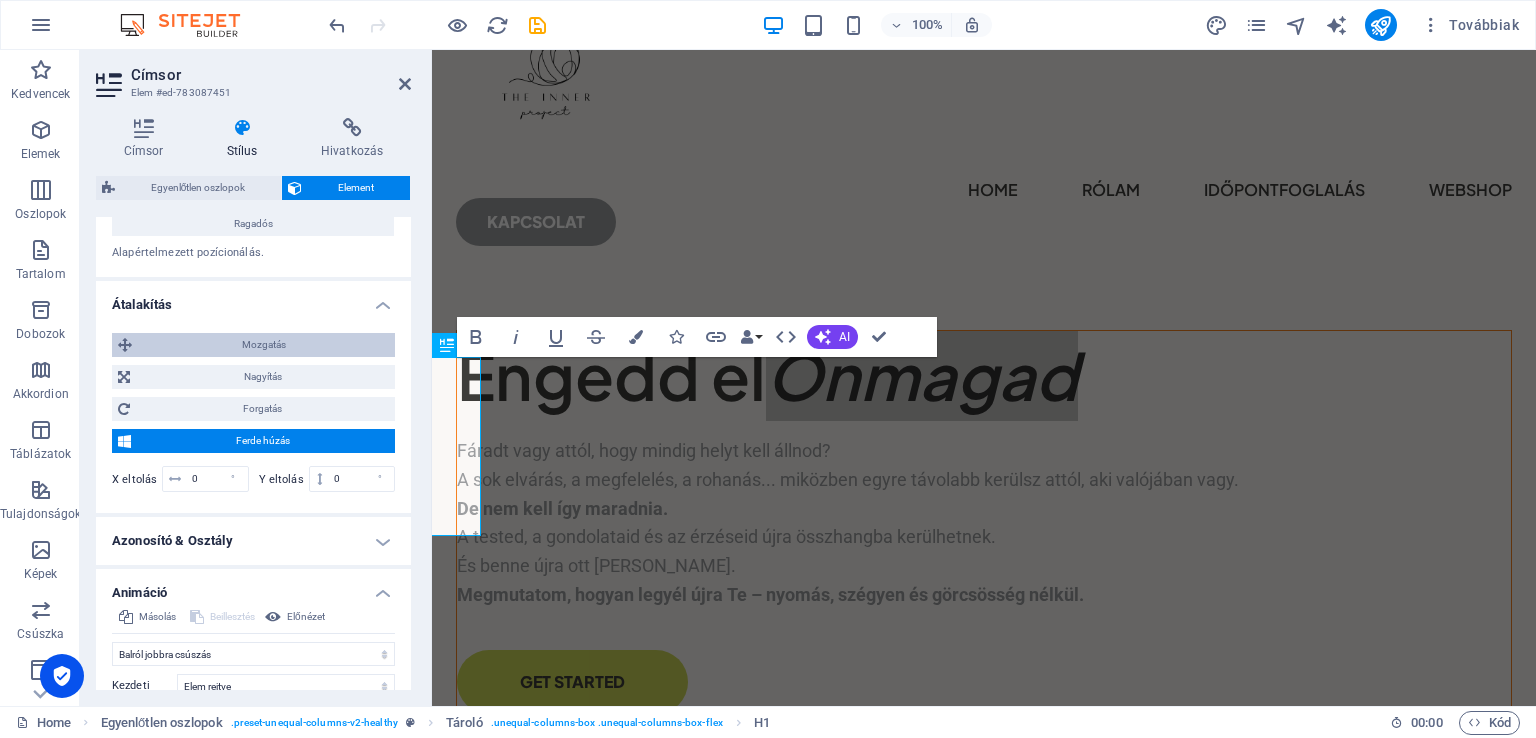 click on "Mozgatás" at bounding box center (263, 345) 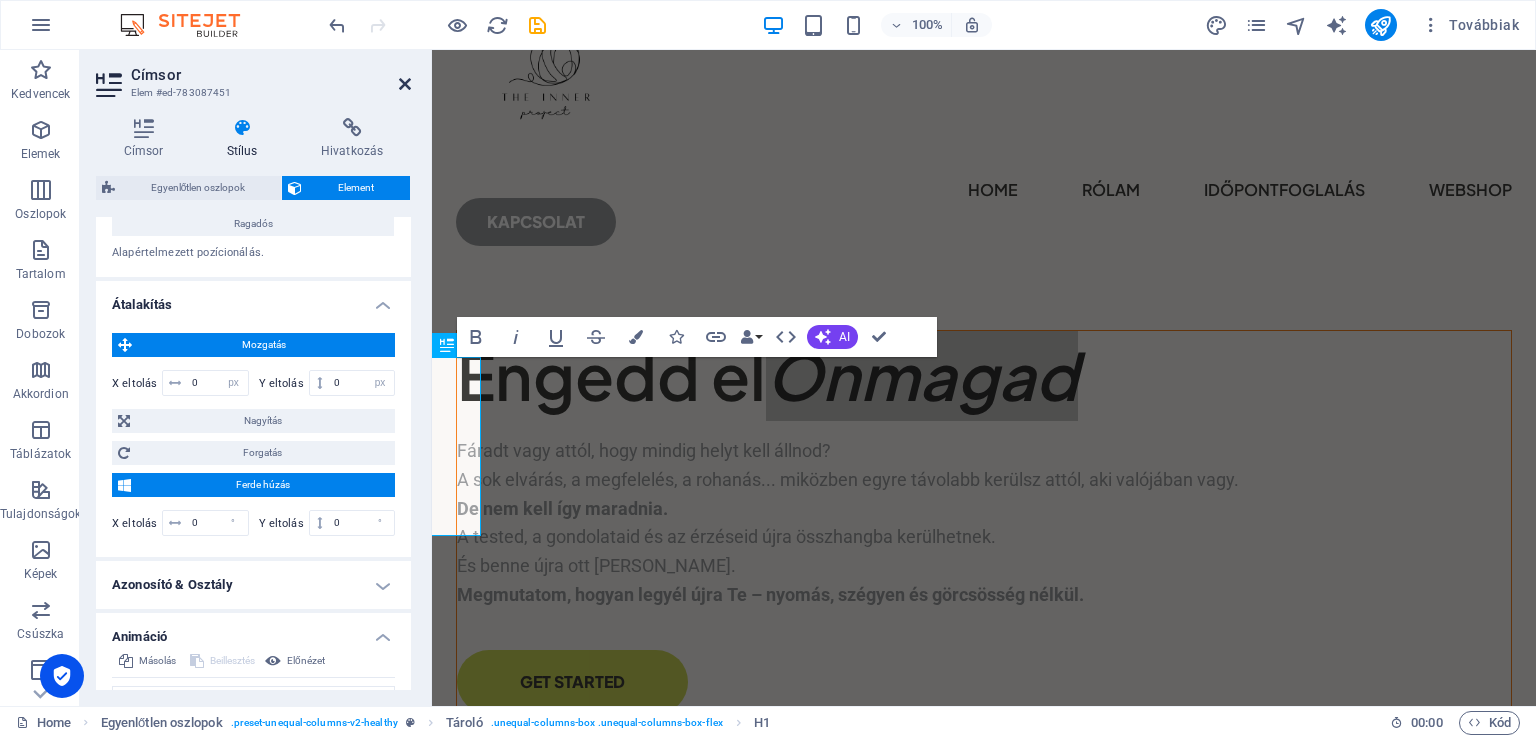 click at bounding box center (405, 84) 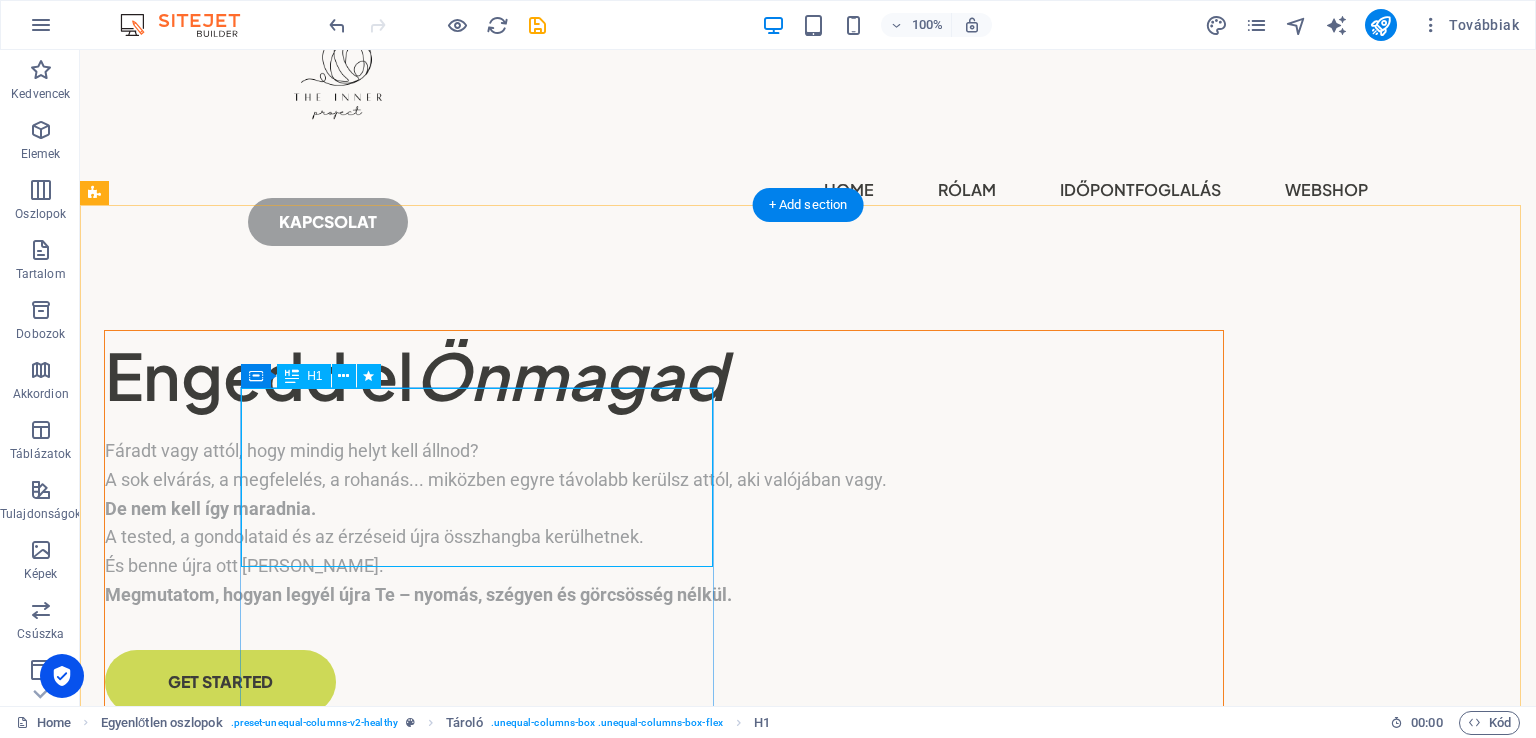 click on "Engedd el  Önmagad" at bounding box center (664, 376) 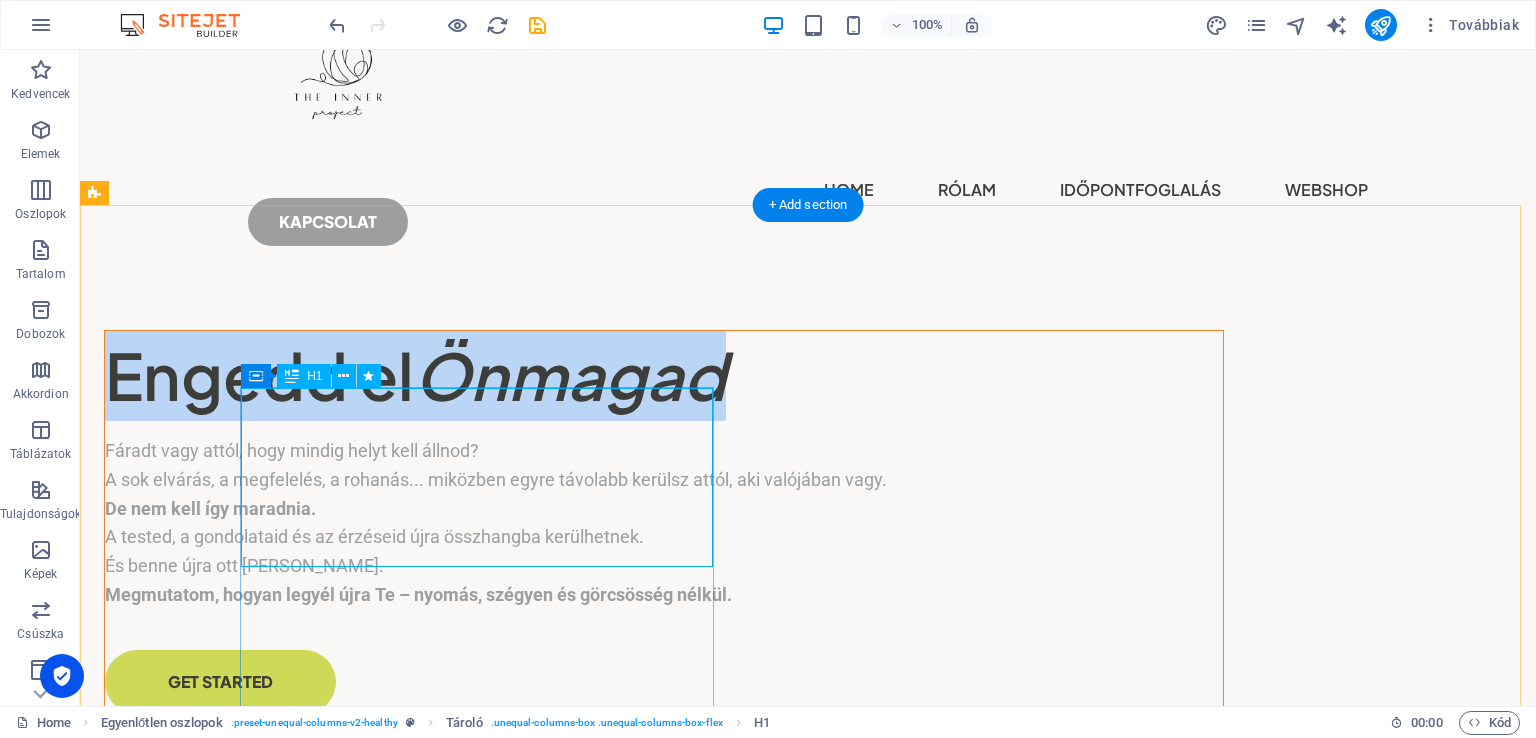 select on "px" 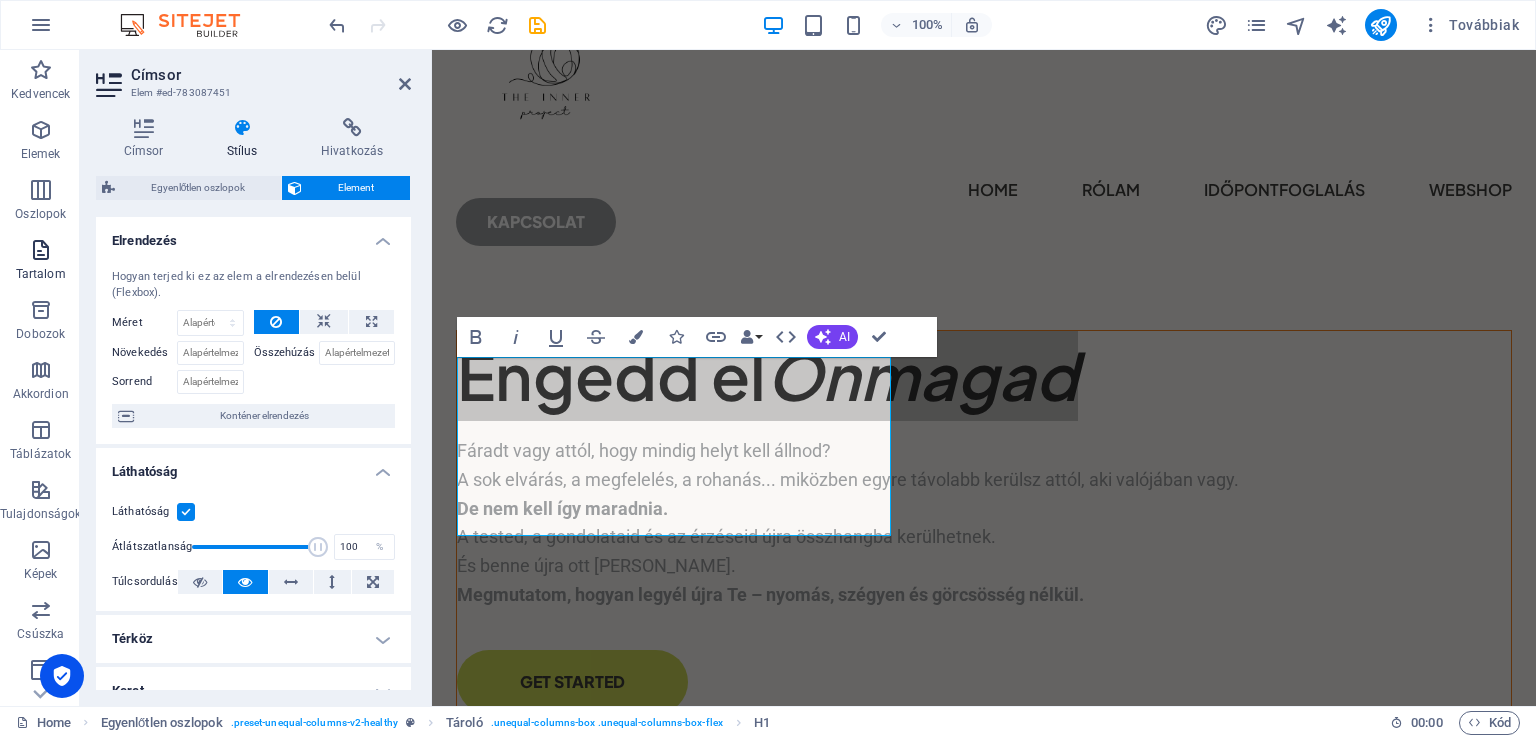 click at bounding box center [41, 250] 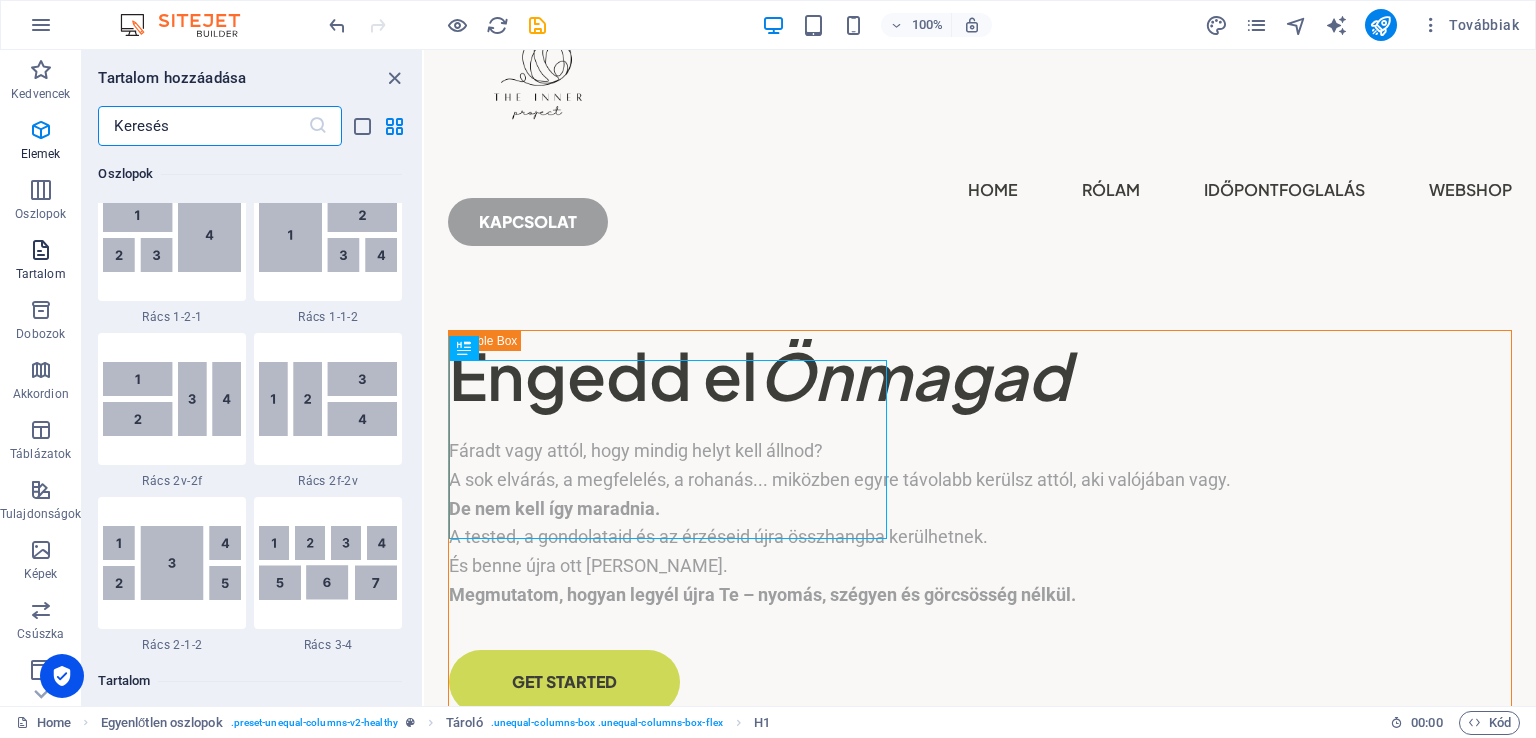 scroll, scrollTop: 3499, scrollLeft: 0, axis: vertical 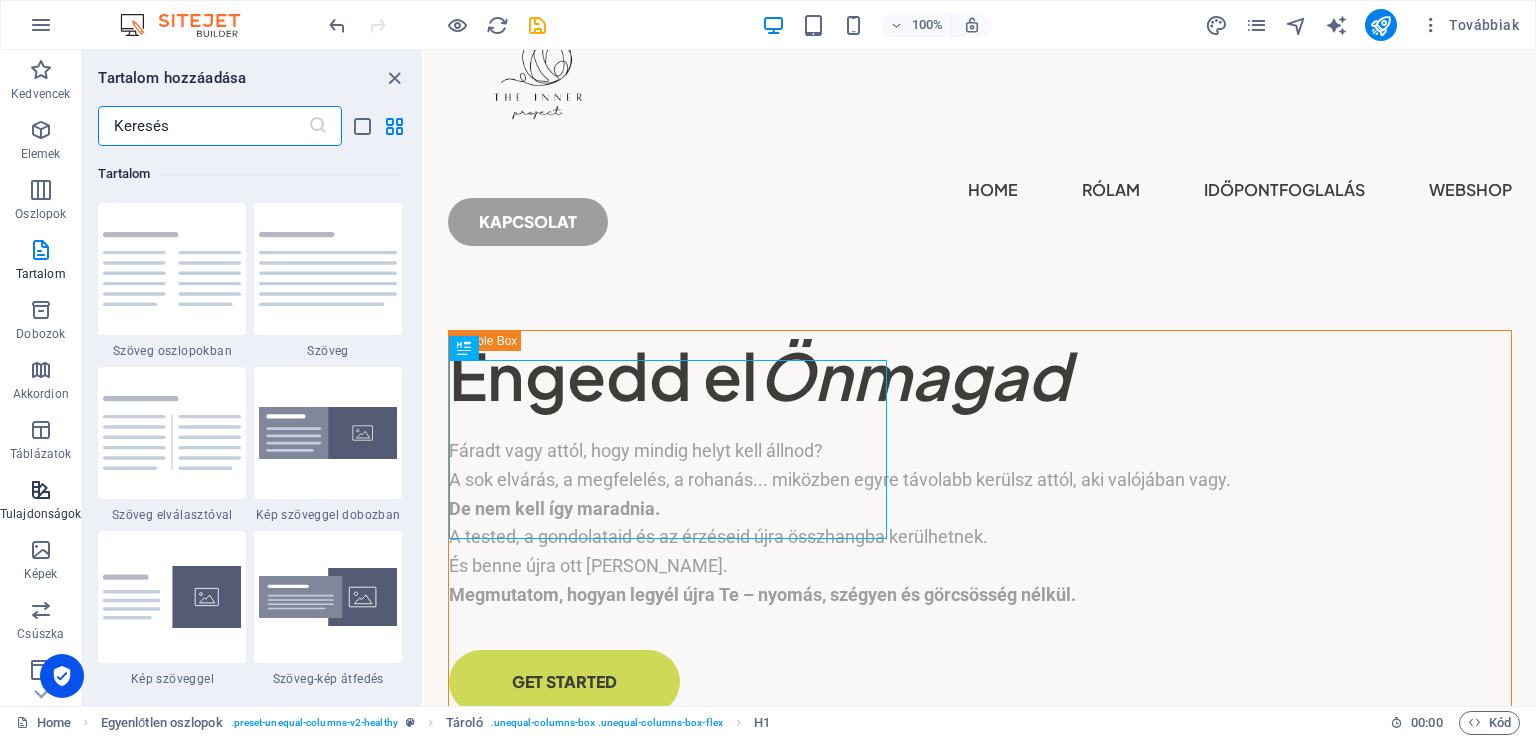 click at bounding box center [41, 490] 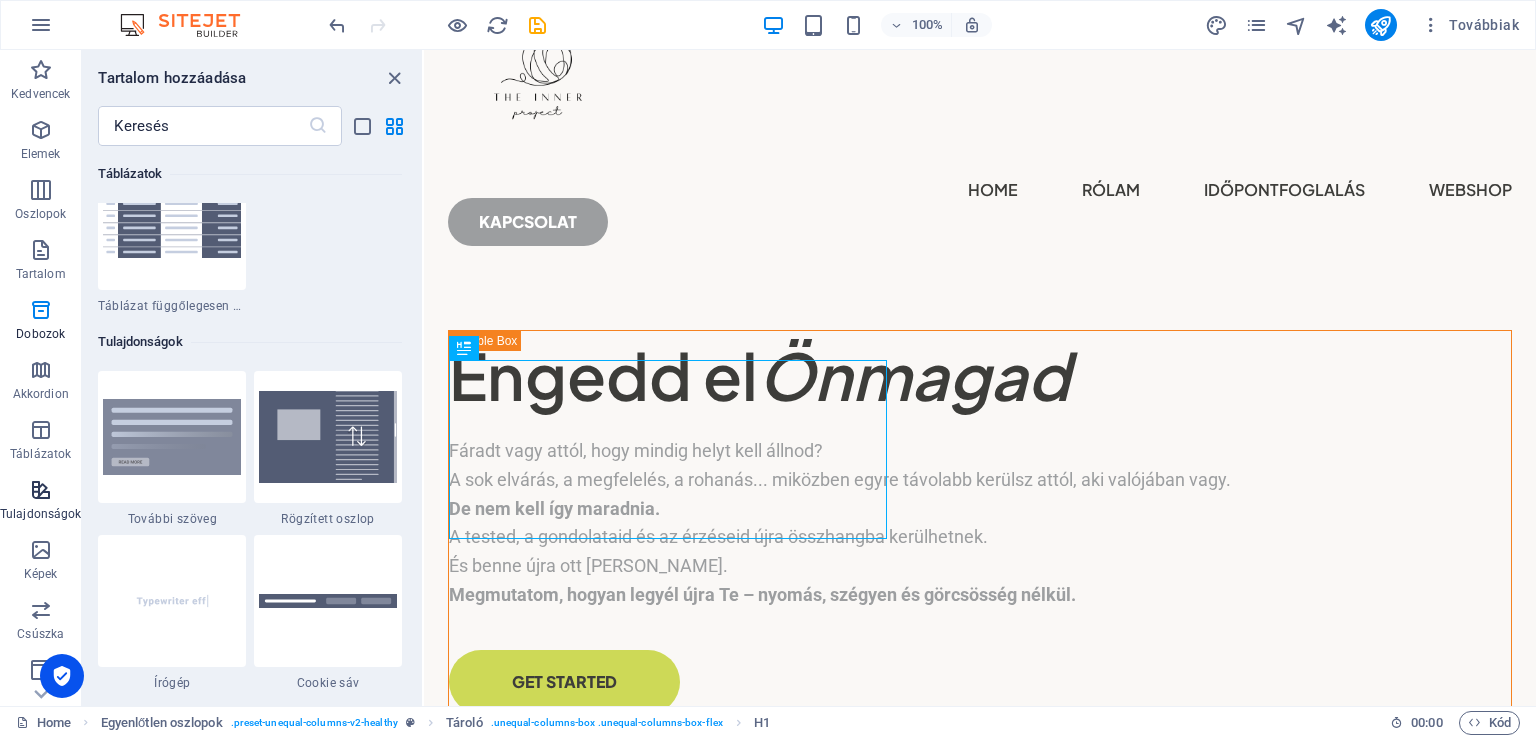 scroll, scrollTop: 7631, scrollLeft: 0, axis: vertical 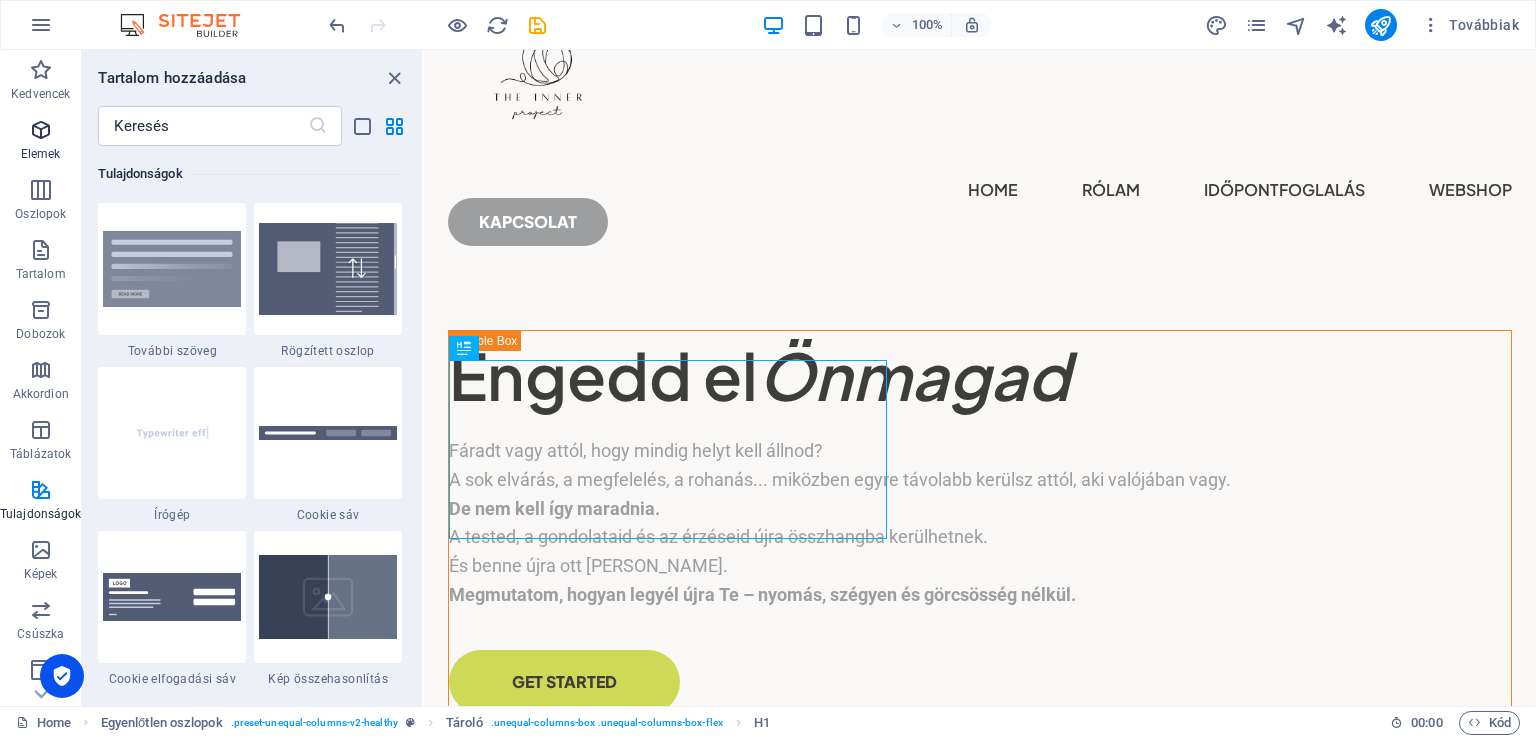 click at bounding box center [41, 130] 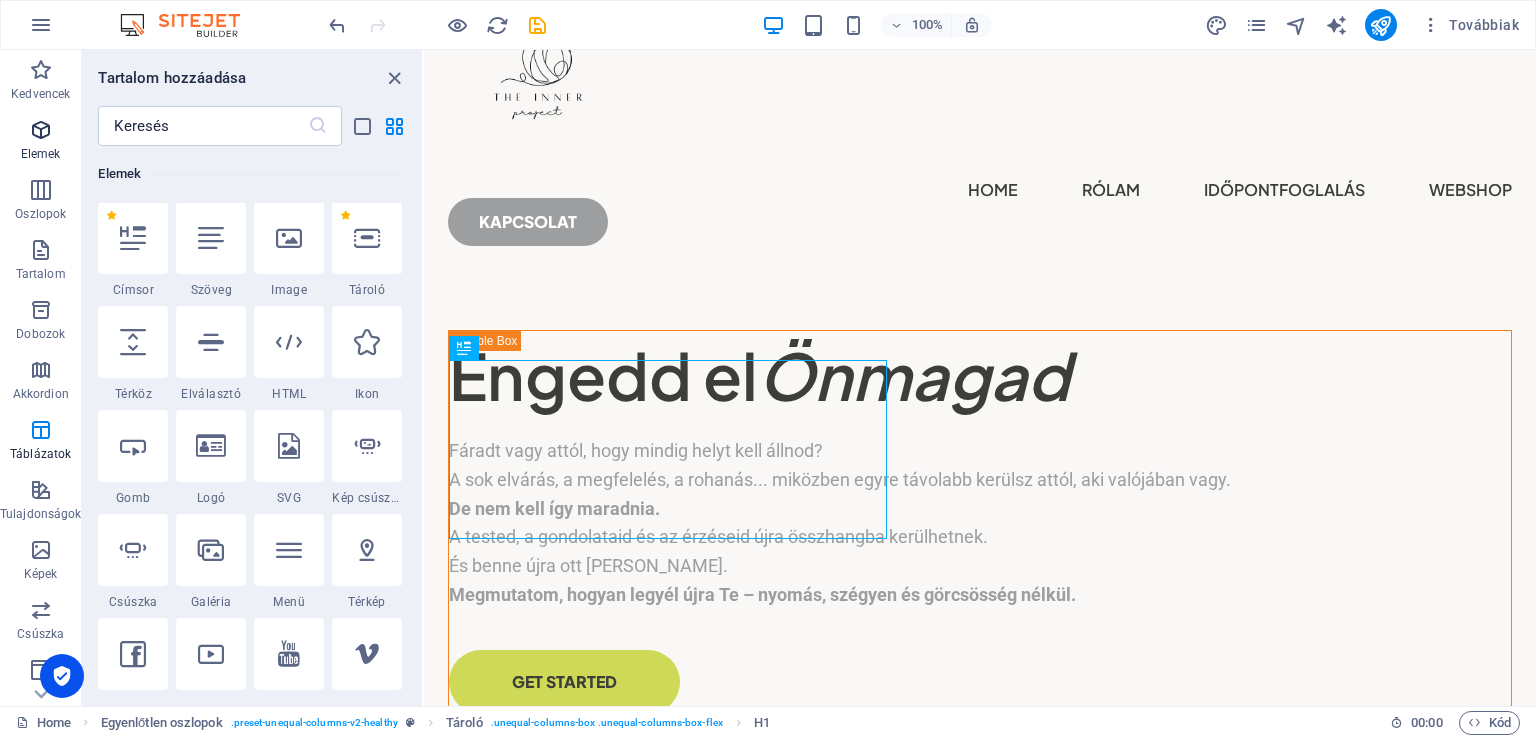 scroll, scrollTop: 213, scrollLeft: 0, axis: vertical 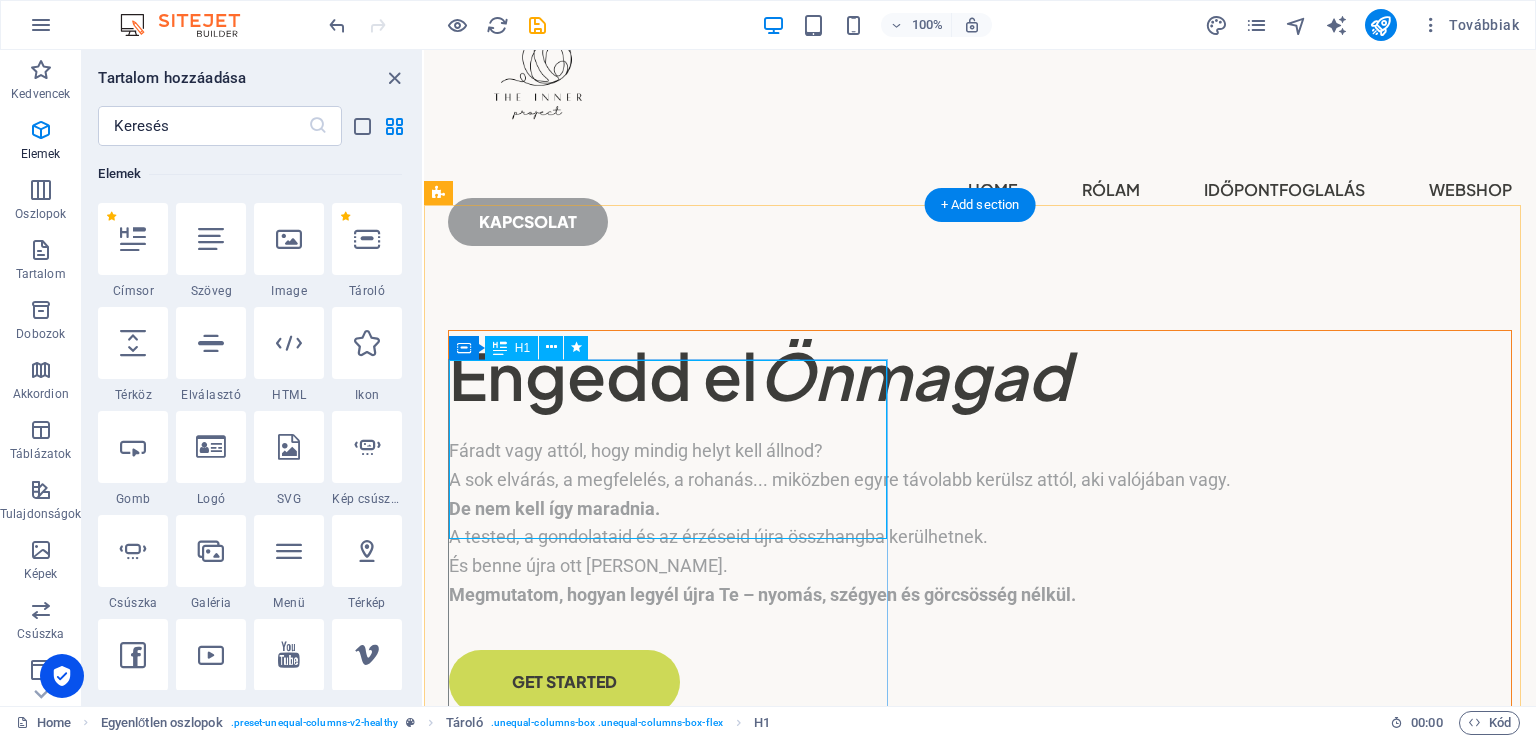 click on "Engedd el  Önmagad" at bounding box center (980, 376) 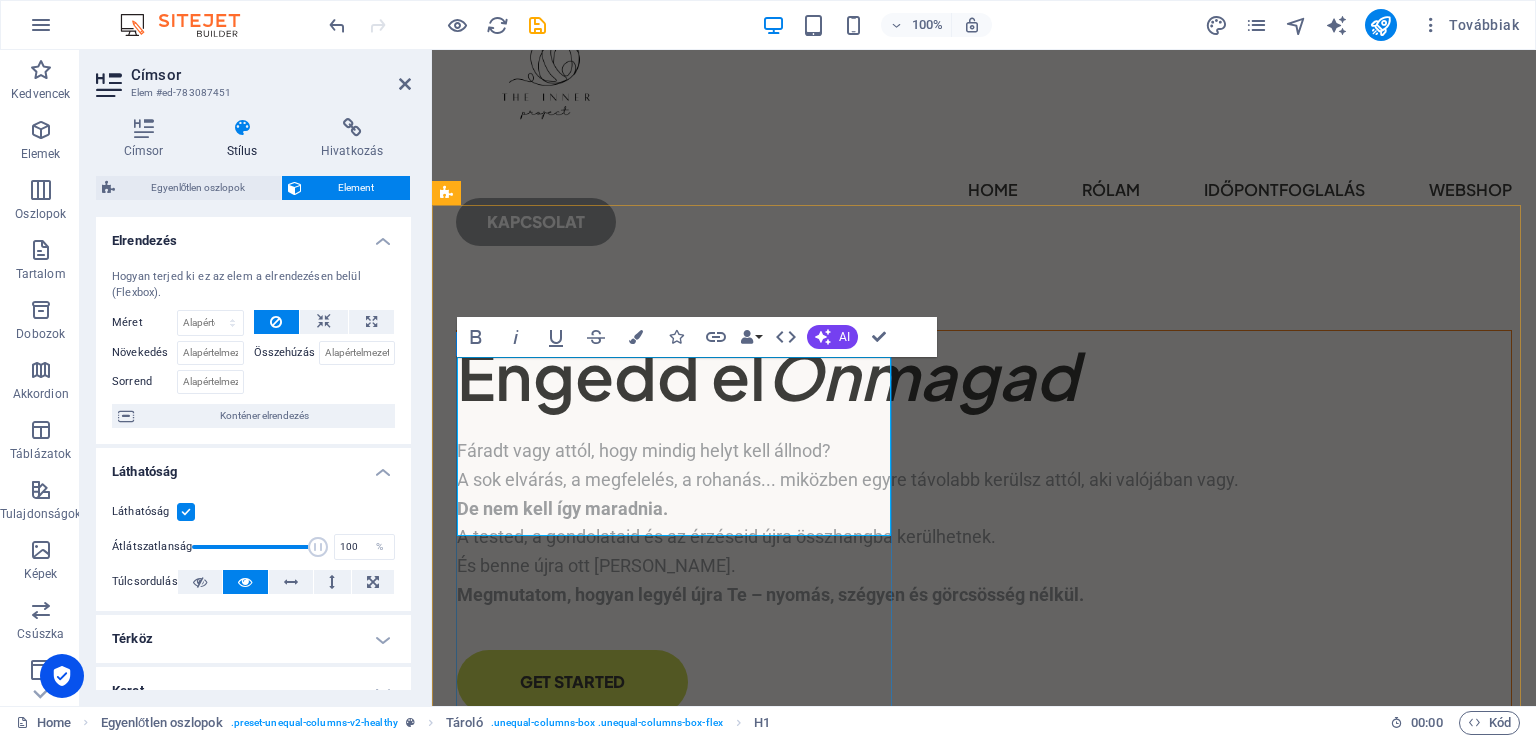 click on "Önmagad" at bounding box center [922, 375] 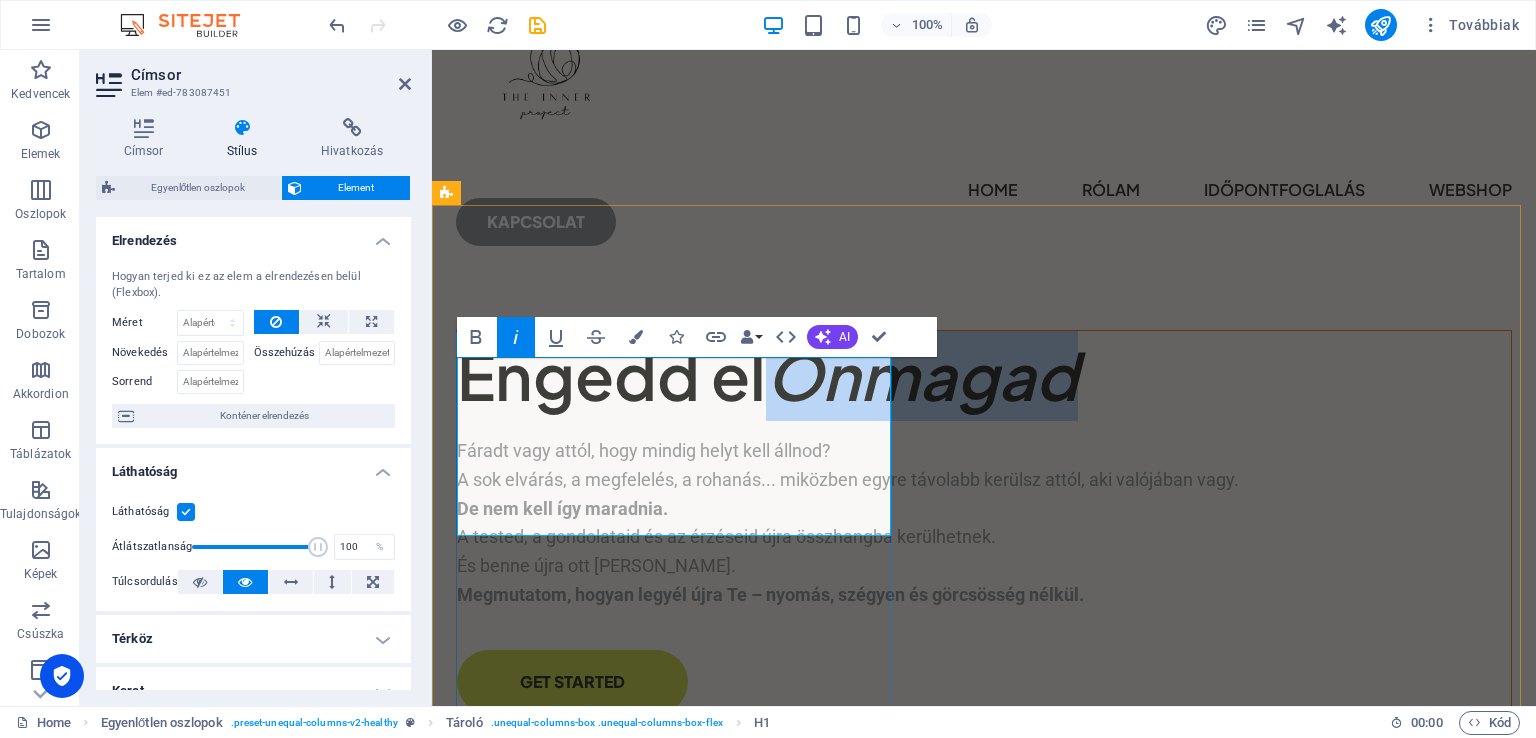 drag, startPoint x: 761, startPoint y: 495, endPoint x: 464, endPoint y: 494, distance: 297.00168 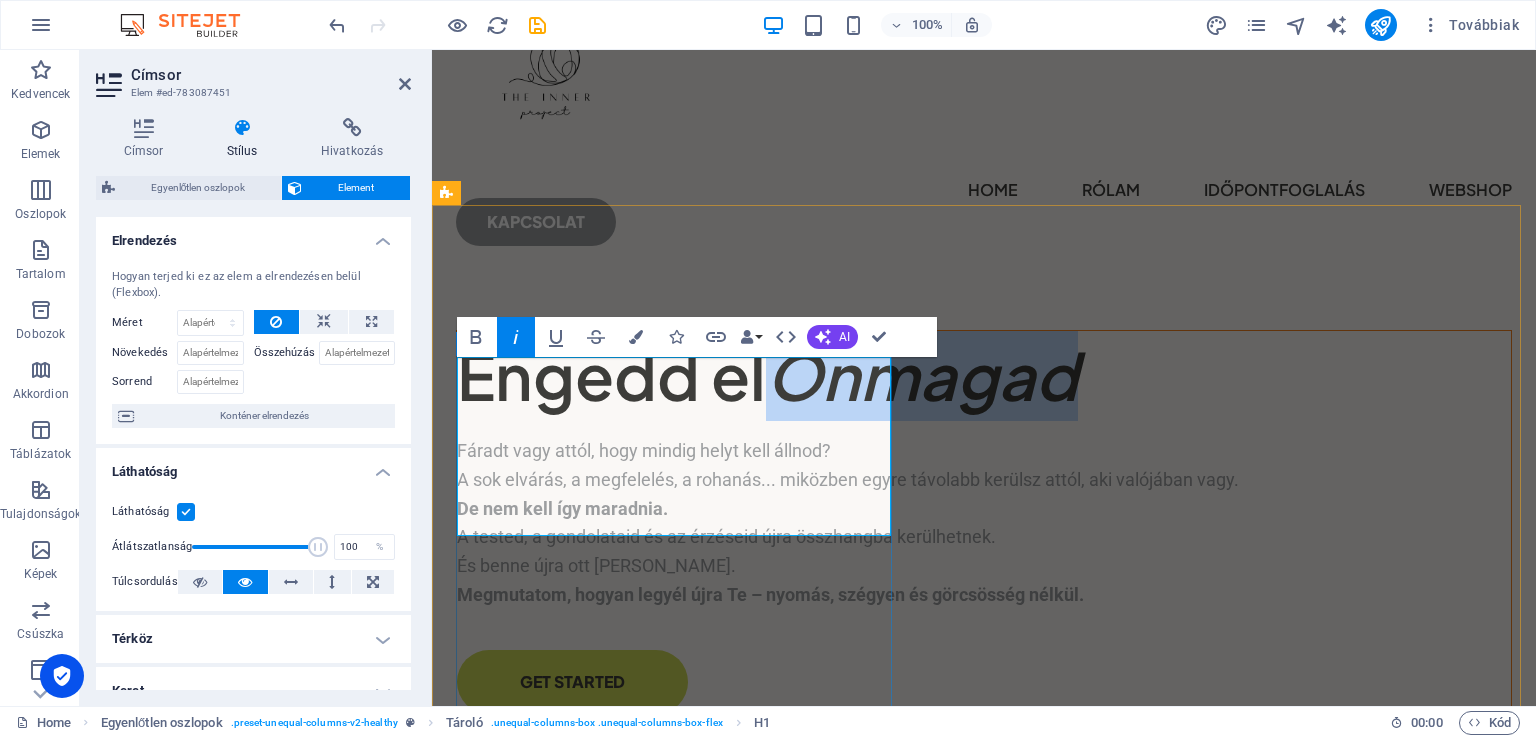 click on "Engedd el  Önmagad" at bounding box center (984, 376) 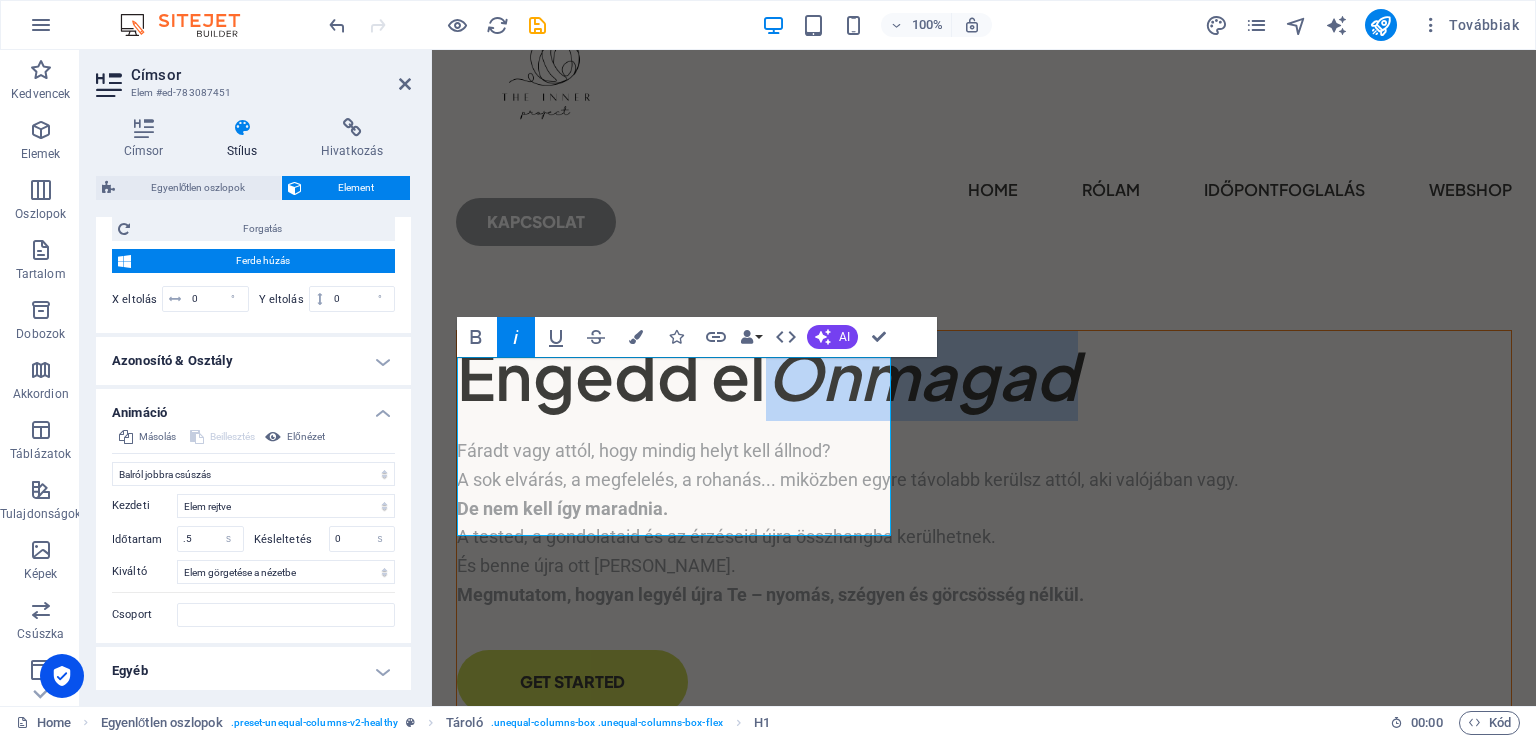 scroll, scrollTop: 916, scrollLeft: 0, axis: vertical 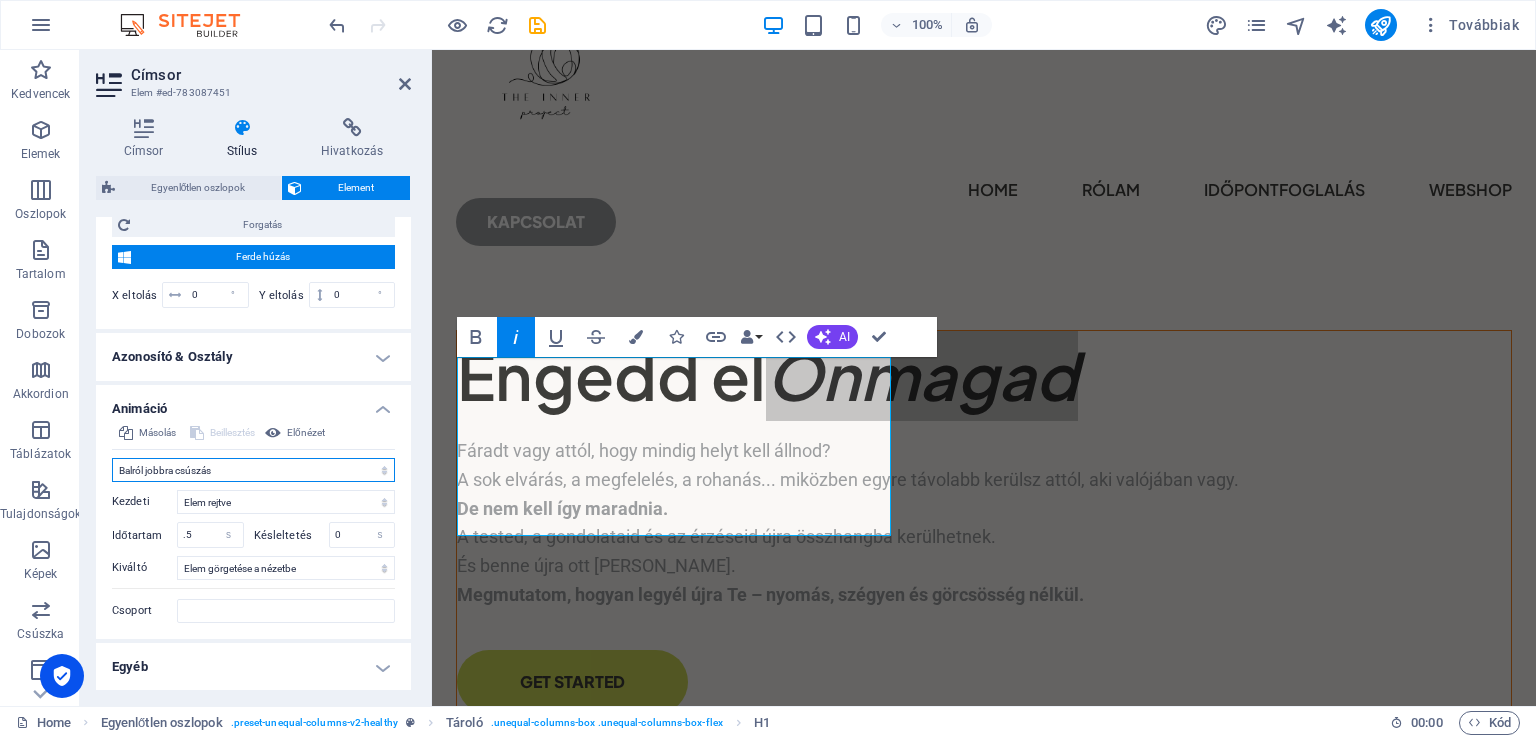 click on "Ne animáljon Megjelenítés / Elrejtés Fel/le csúszás Nagyítás/kicsinyítés Balról jobbra csúszás Jobbról balra csúszás Felülről lefelé csúszás Lentről felfelé csúszás Lüktetés Villanás Megnyitás átfedésként" at bounding box center (253, 470) 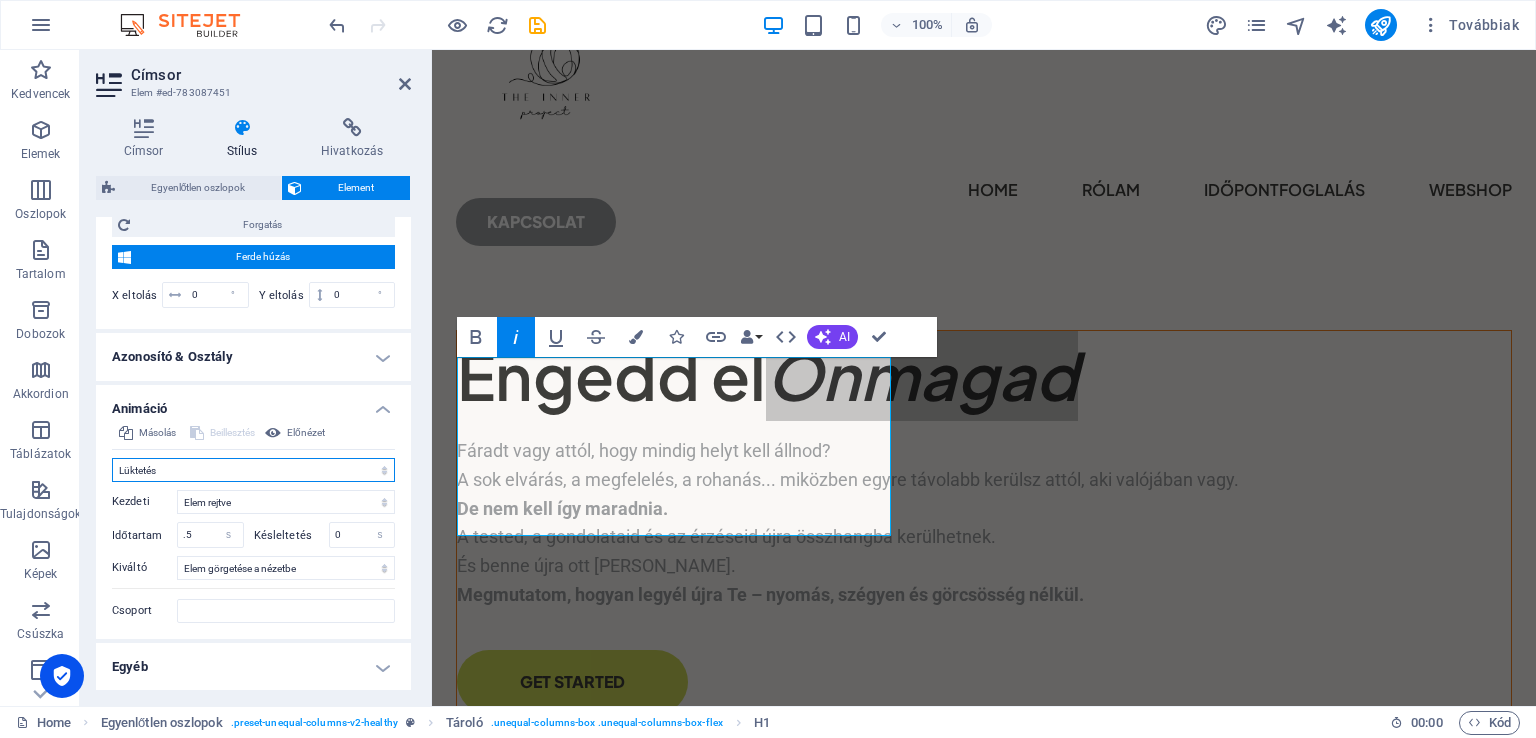 click on "Ne animáljon Megjelenítés / Elrejtés Fel/le csúszás Nagyítás/kicsinyítés Balról jobbra csúszás Jobbról balra csúszás Felülről lefelé csúszás Lentről felfelé csúszás Lüktetés Villanás Megnyitás átfedésként" at bounding box center (253, 470) 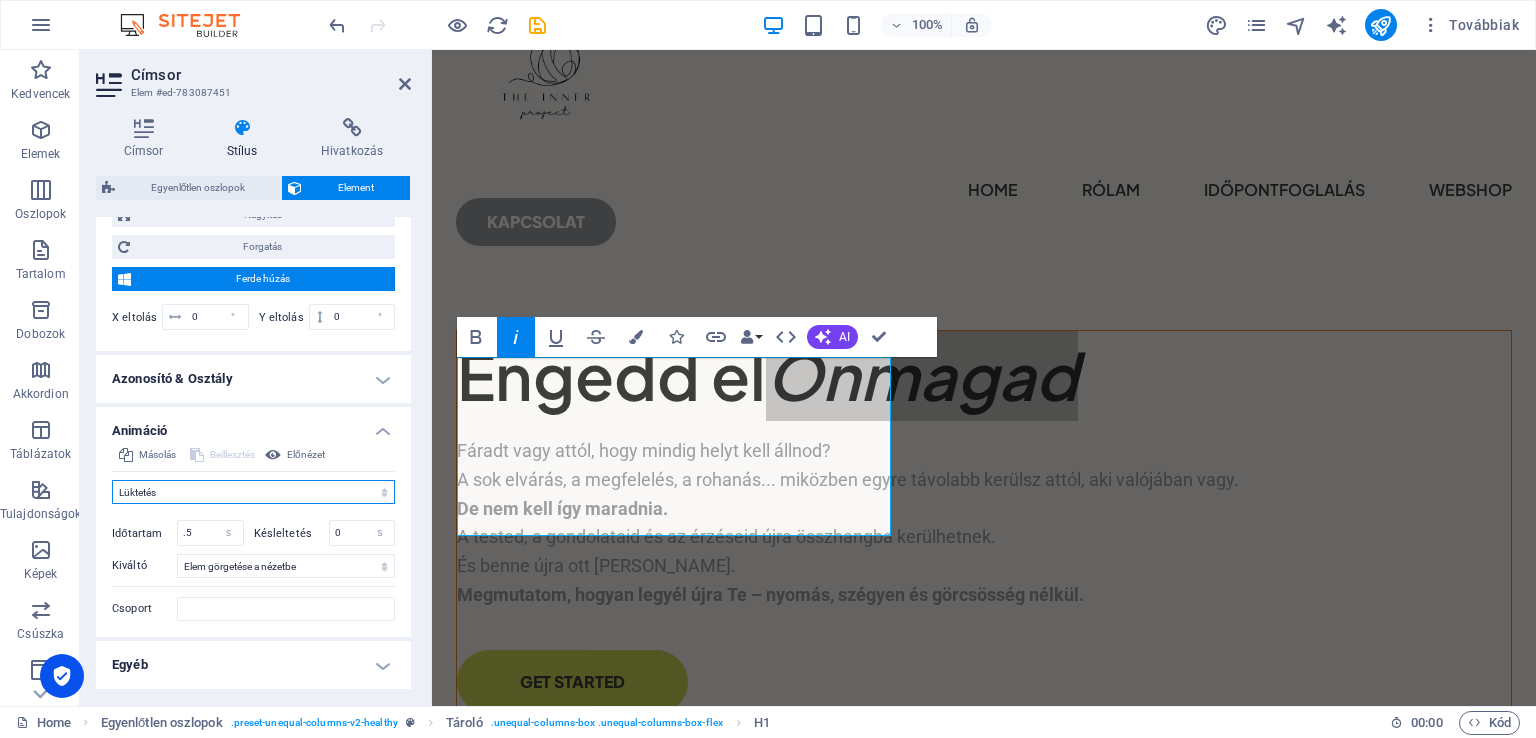 scroll, scrollTop: 892, scrollLeft: 0, axis: vertical 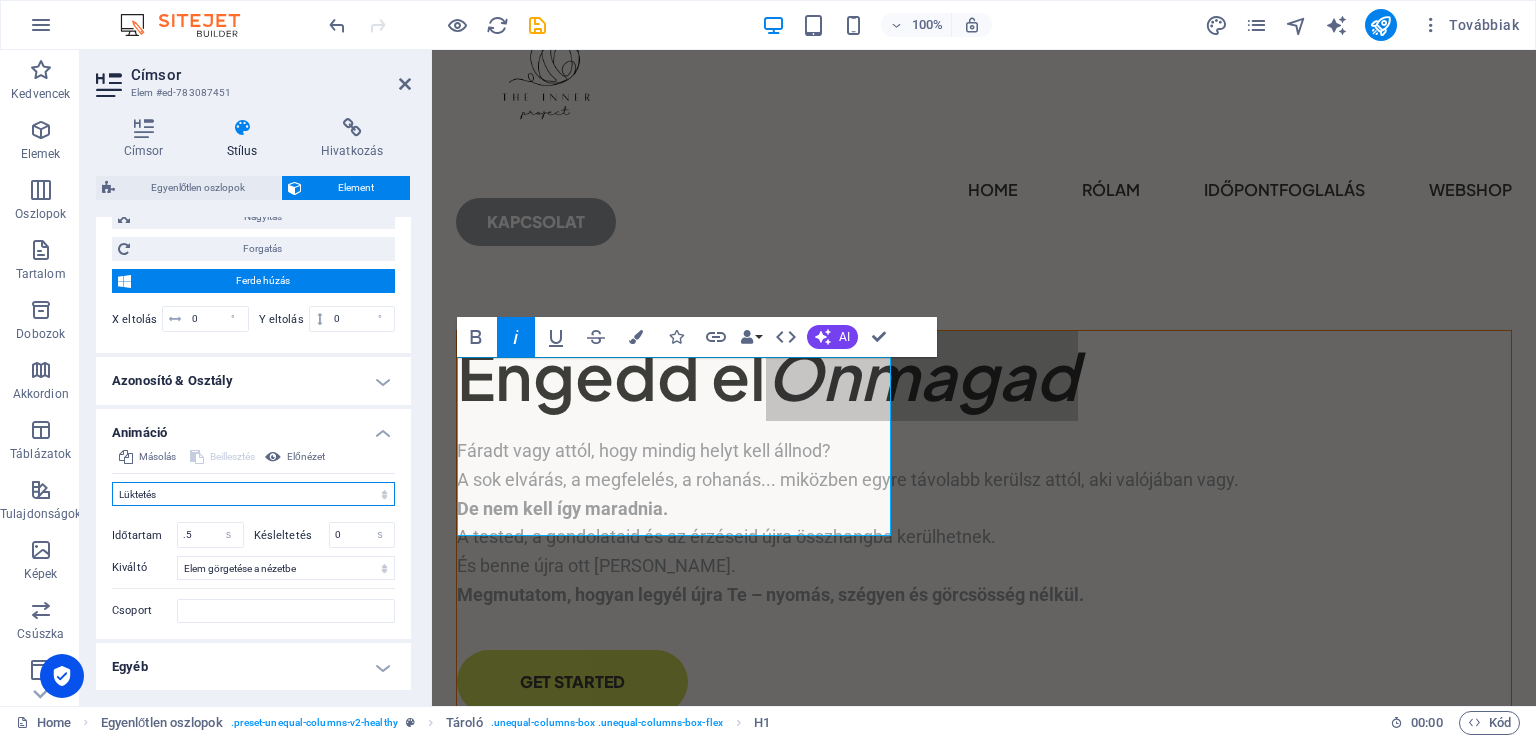 click on "Ne animáljon Megjelenítés / Elrejtés Fel/le csúszás Nagyítás/kicsinyítés Balról jobbra csúszás Jobbról balra csúszás Felülről lefelé csúszás Lentről felfelé csúszás Lüktetés Villanás Megnyitás átfedésként" at bounding box center (253, 494) 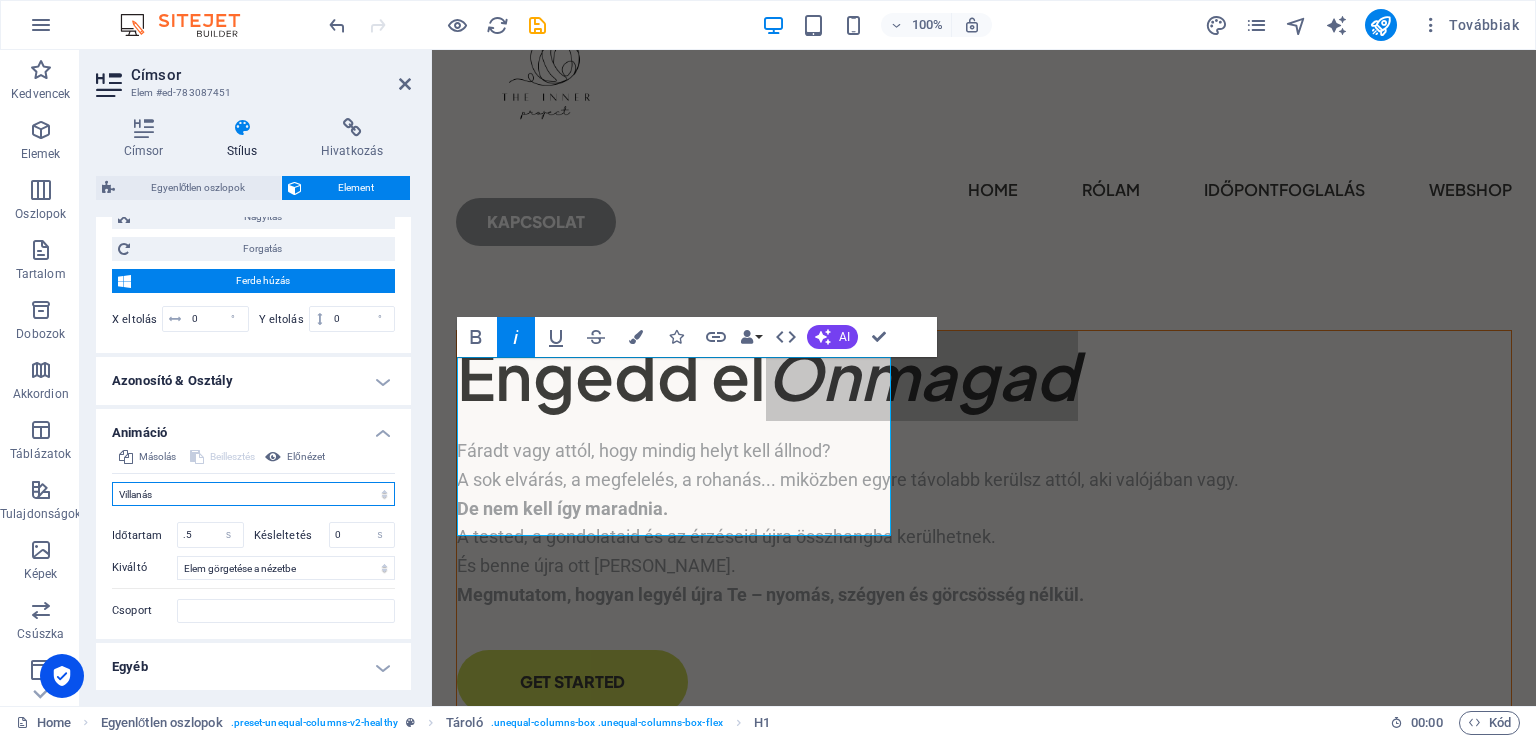 click on "Ne animáljon Megjelenítés / Elrejtés Fel/le csúszás Nagyítás/kicsinyítés Balról jobbra csúszás Jobbról balra csúszás Felülről lefelé csúszás Lentről felfelé csúszás Lüktetés Villanás Megnyitás átfedésként" at bounding box center (253, 494) 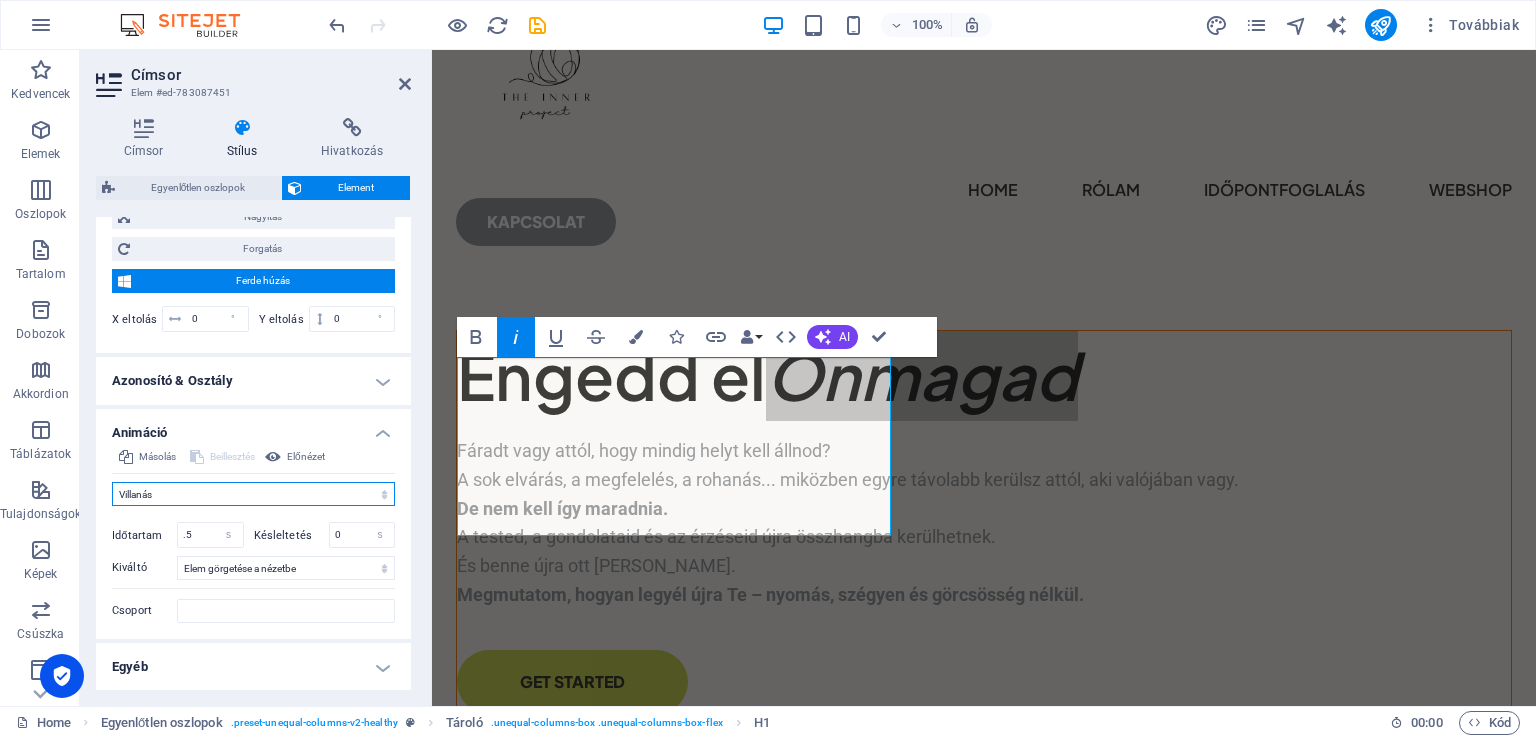 click on "Ne animáljon Megjelenítés / Elrejtés Fel/le csúszás Nagyítás/kicsinyítés Balról jobbra csúszás Jobbról balra csúszás Felülről lefelé csúszás Lentről felfelé csúszás Lüktetés Villanás Megnyitás átfedésként" at bounding box center [253, 494] 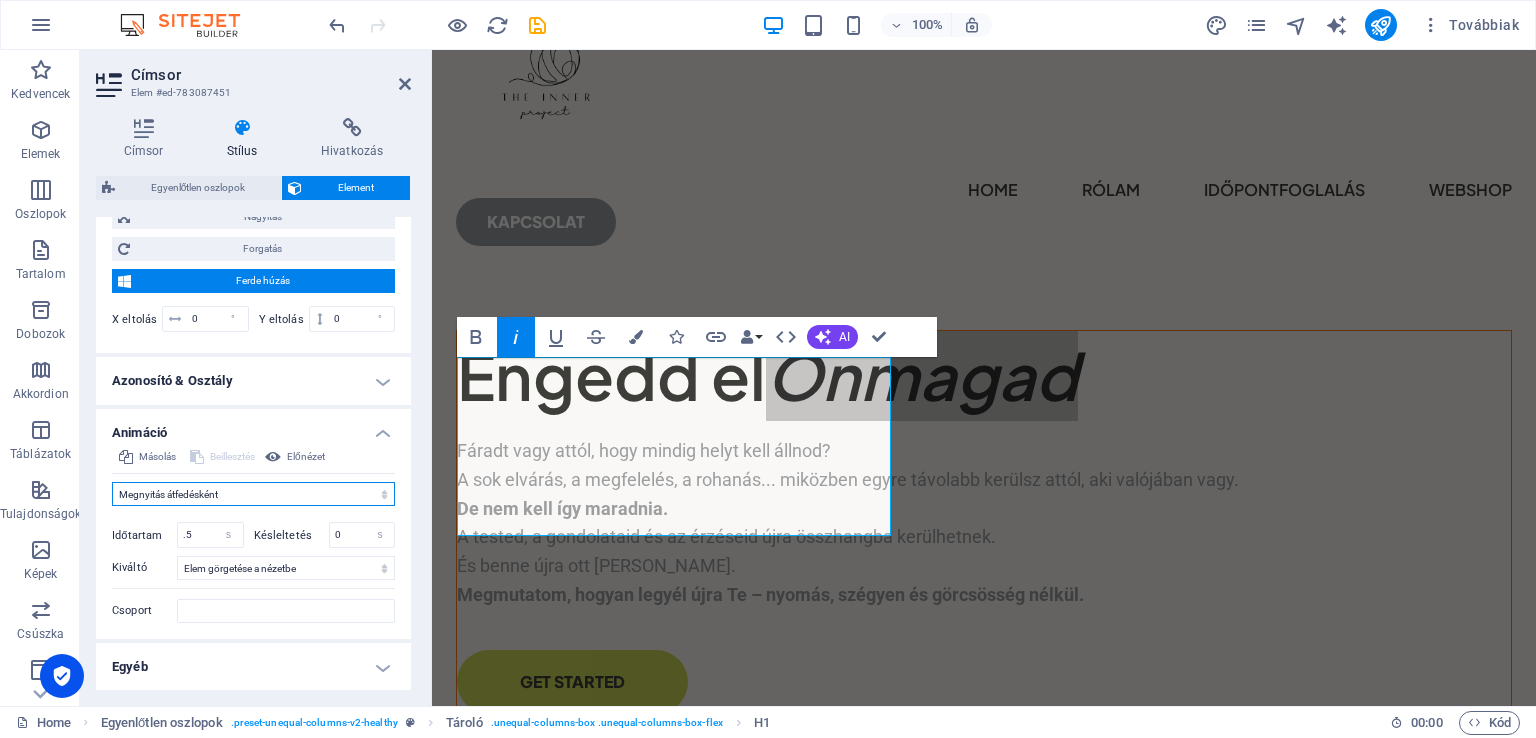 click on "Ne animáljon Megjelenítés / Elrejtés Fel/le csúszás Nagyítás/kicsinyítés Balról jobbra csúszás Jobbról balra csúszás Felülről lefelé csúszás Lentről felfelé csúszás Lüktetés Villanás Megnyitás átfedésként" at bounding box center (253, 494) 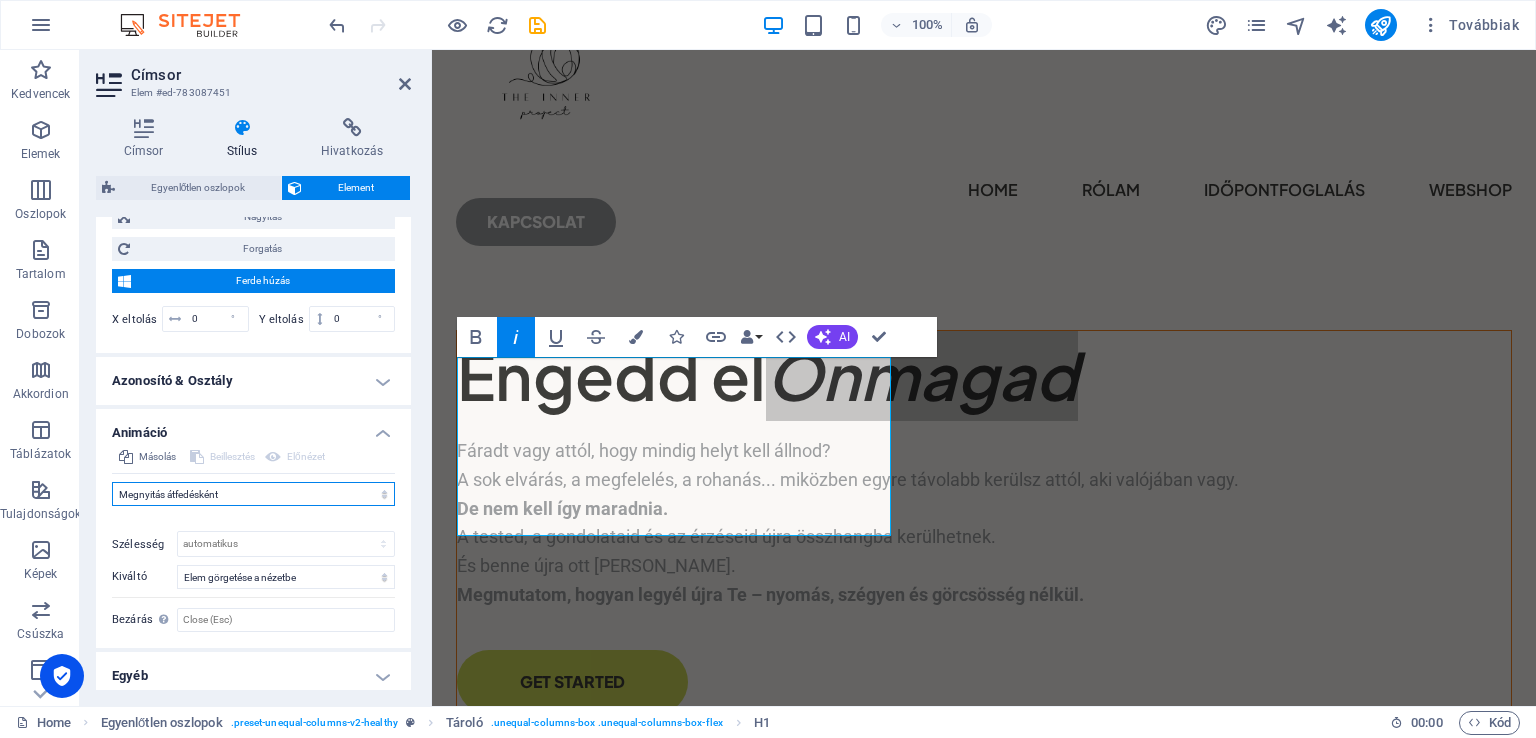 scroll, scrollTop: 900, scrollLeft: 0, axis: vertical 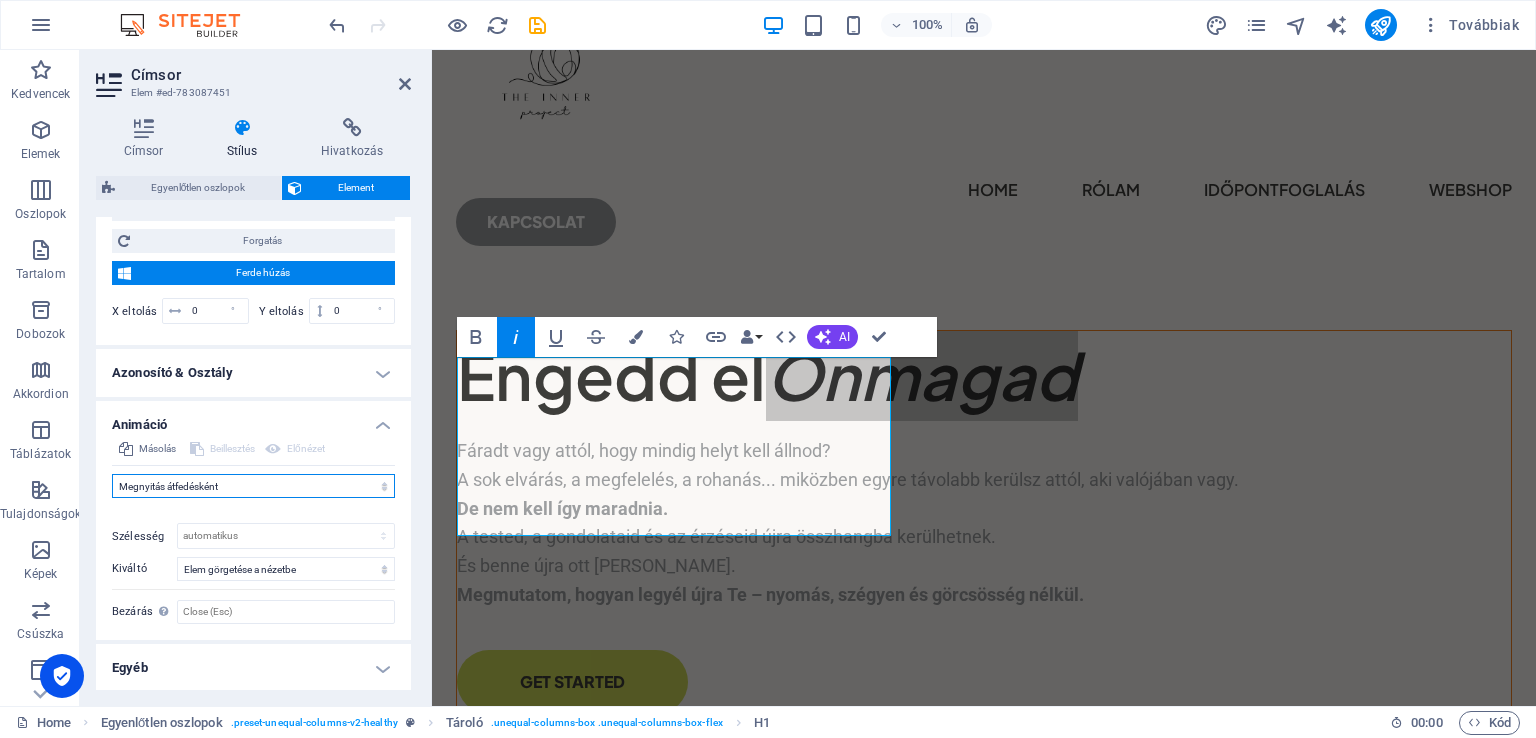 click on "Ne animáljon Megjelenítés / Elrejtés Fel/le csúszás Nagyítás/kicsinyítés Balról jobbra csúszás Jobbról balra csúszás Felülről lefelé csúszás Lentről felfelé csúszás Lüktetés Villanás Megnyitás átfedésként" at bounding box center (253, 486) 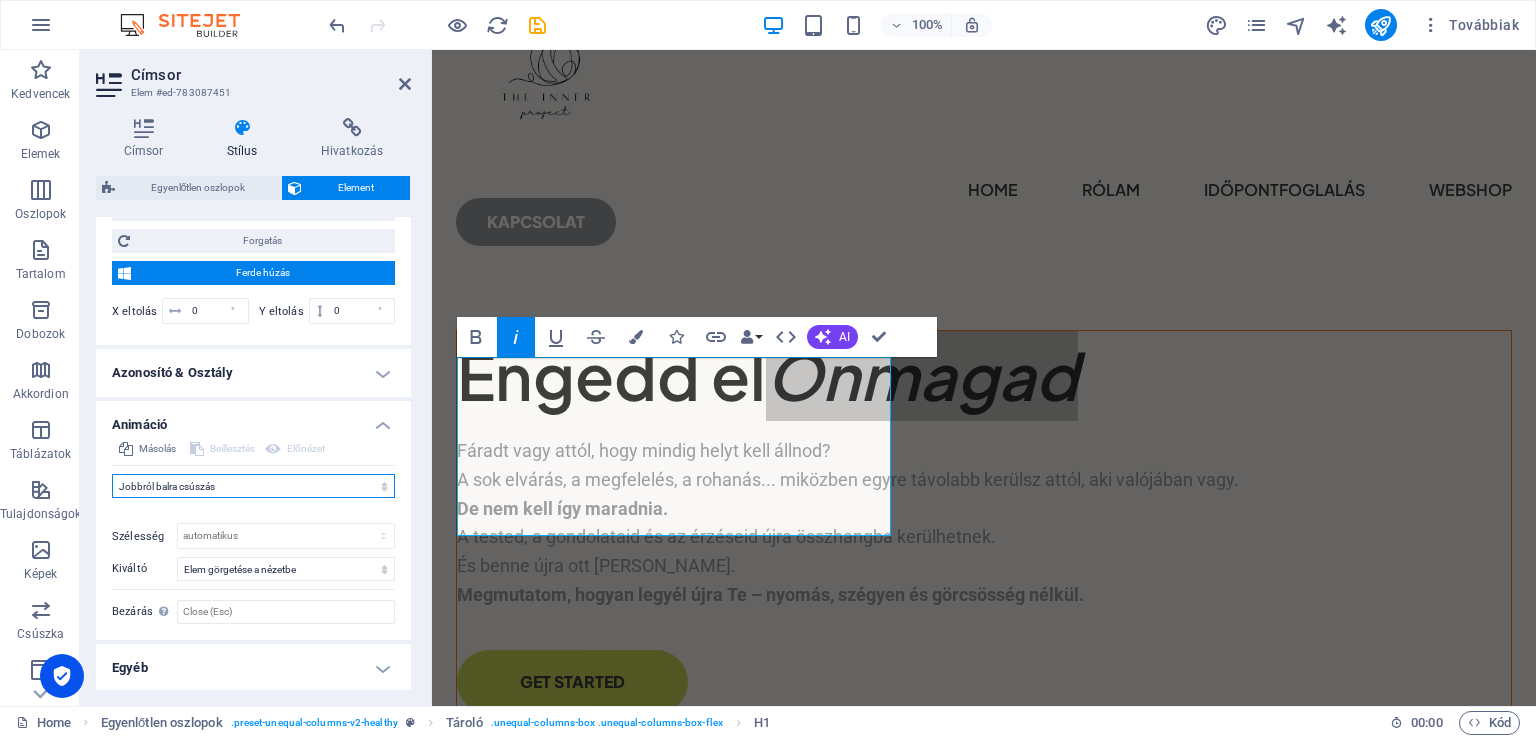 click on "Ne animáljon Megjelenítés / Elrejtés Fel/le csúszás Nagyítás/kicsinyítés Balról jobbra csúszás Jobbról balra csúszás Felülről lefelé csúszás Lentről felfelé csúszás Lüktetés Villanás Megnyitás átfedésként" at bounding box center (253, 486) 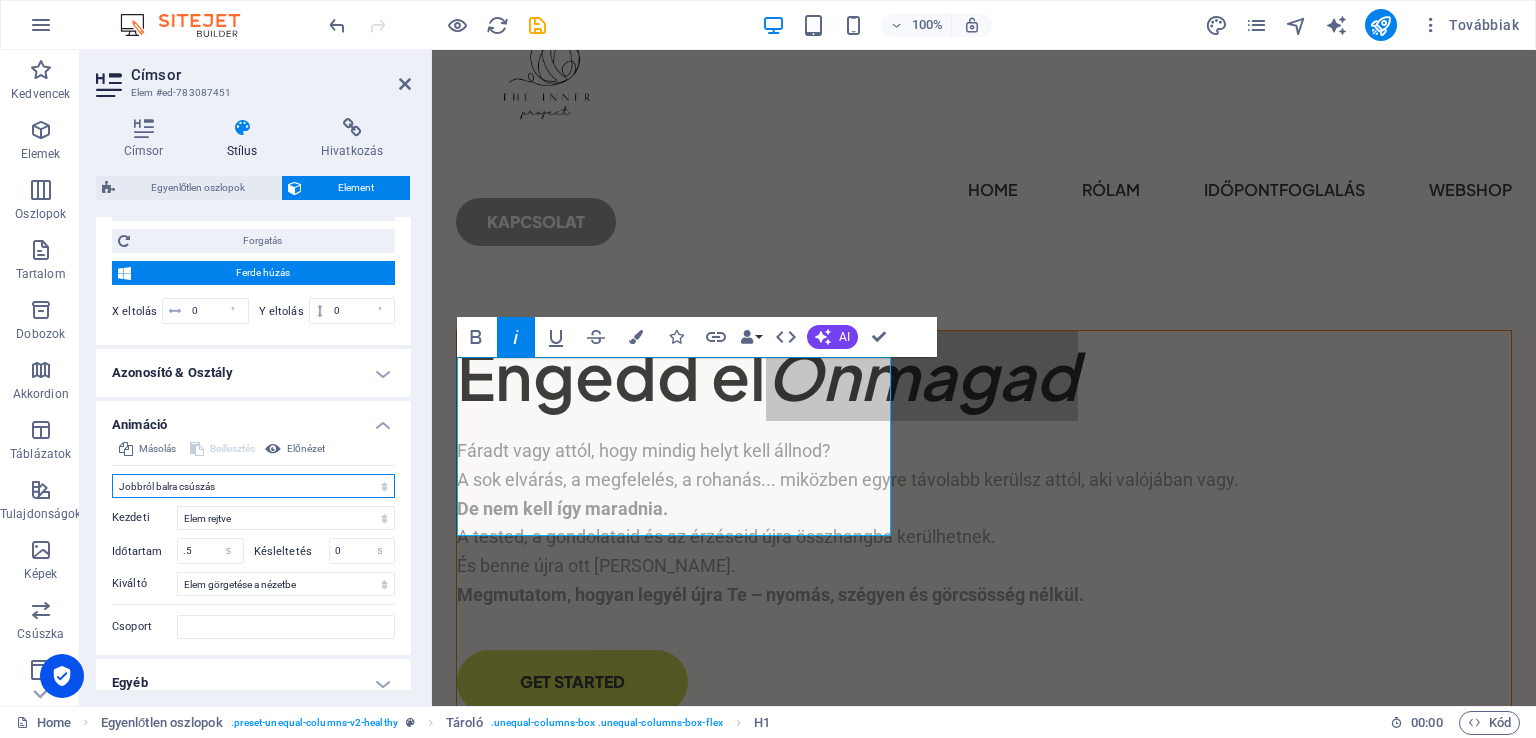 scroll, scrollTop: 916, scrollLeft: 0, axis: vertical 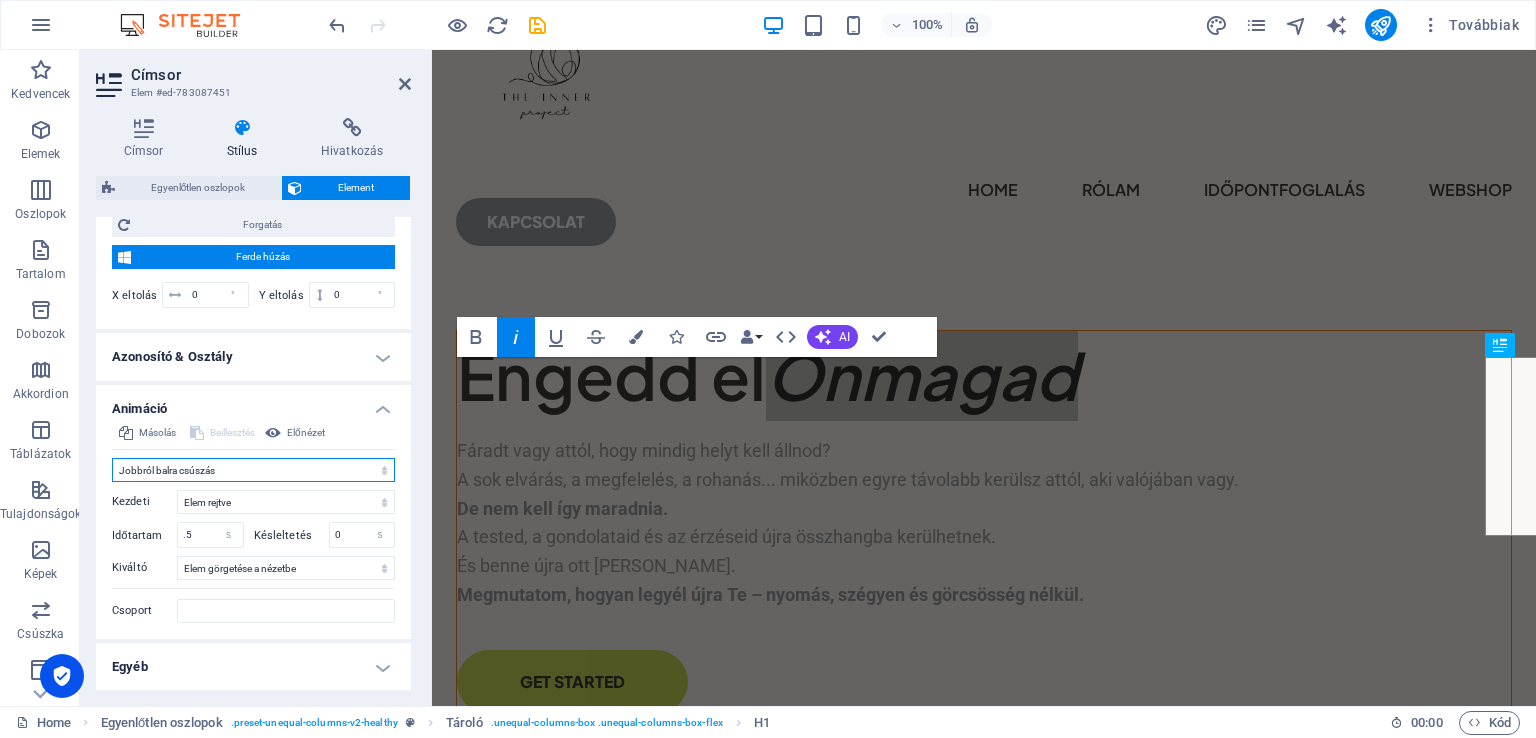 click on "Ne animáljon Megjelenítés / Elrejtés Fel/le csúszás Nagyítás/kicsinyítés Balról jobbra csúszás Jobbról balra csúszás Felülről lefelé csúszás Lentről felfelé csúszás Lüktetés Villanás Megnyitás átfedésként" at bounding box center (253, 470) 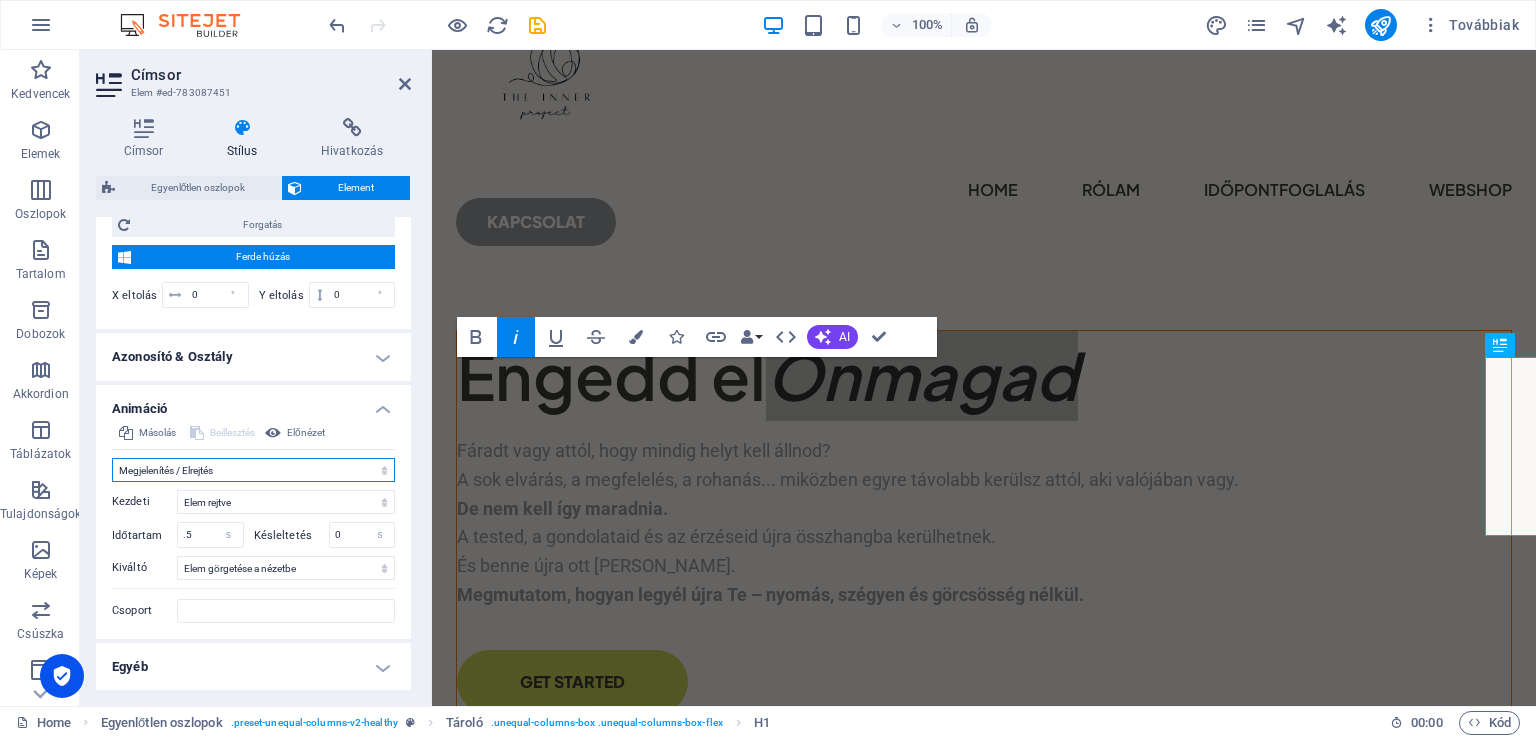 click on "Ne animáljon Megjelenítés / Elrejtés Fel/le csúszás Nagyítás/kicsinyítés Balról jobbra csúszás Jobbról balra csúszás Felülről lefelé csúszás Lentről felfelé csúszás Lüktetés Villanás Megnyitás átfedésként" at bounding box center [253, 470] 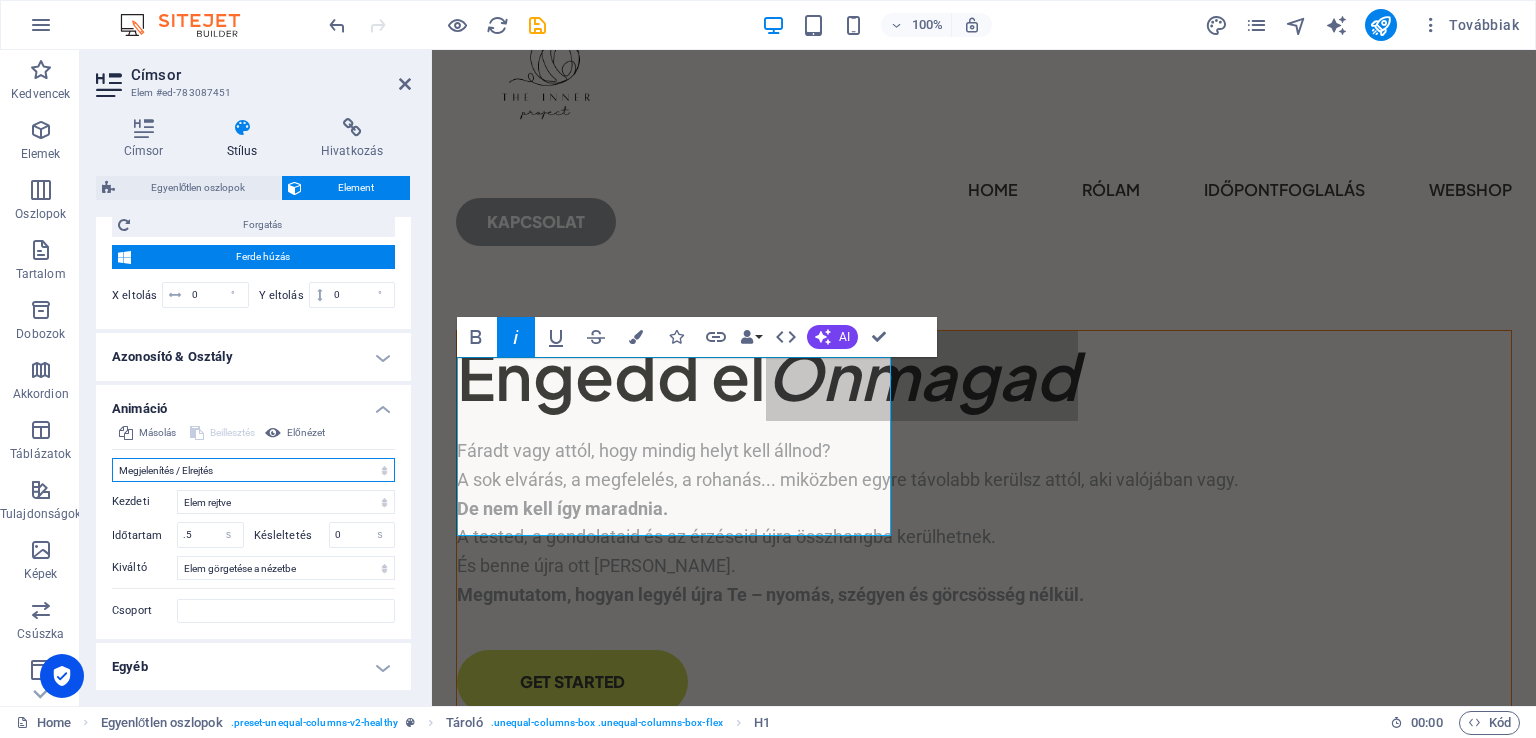 click on "Ne animáljon Megjelenítés / Elrejtés Fel/le csúszás Nagyítás/kicsinyítés Balról jobbra csúszás Jobbról balra csúszás Felülről lefelé csúszás Lentről felfelé csúszás Lüktetés Villanás Megnyitás átfedésként" at bounding box center [253, 470] 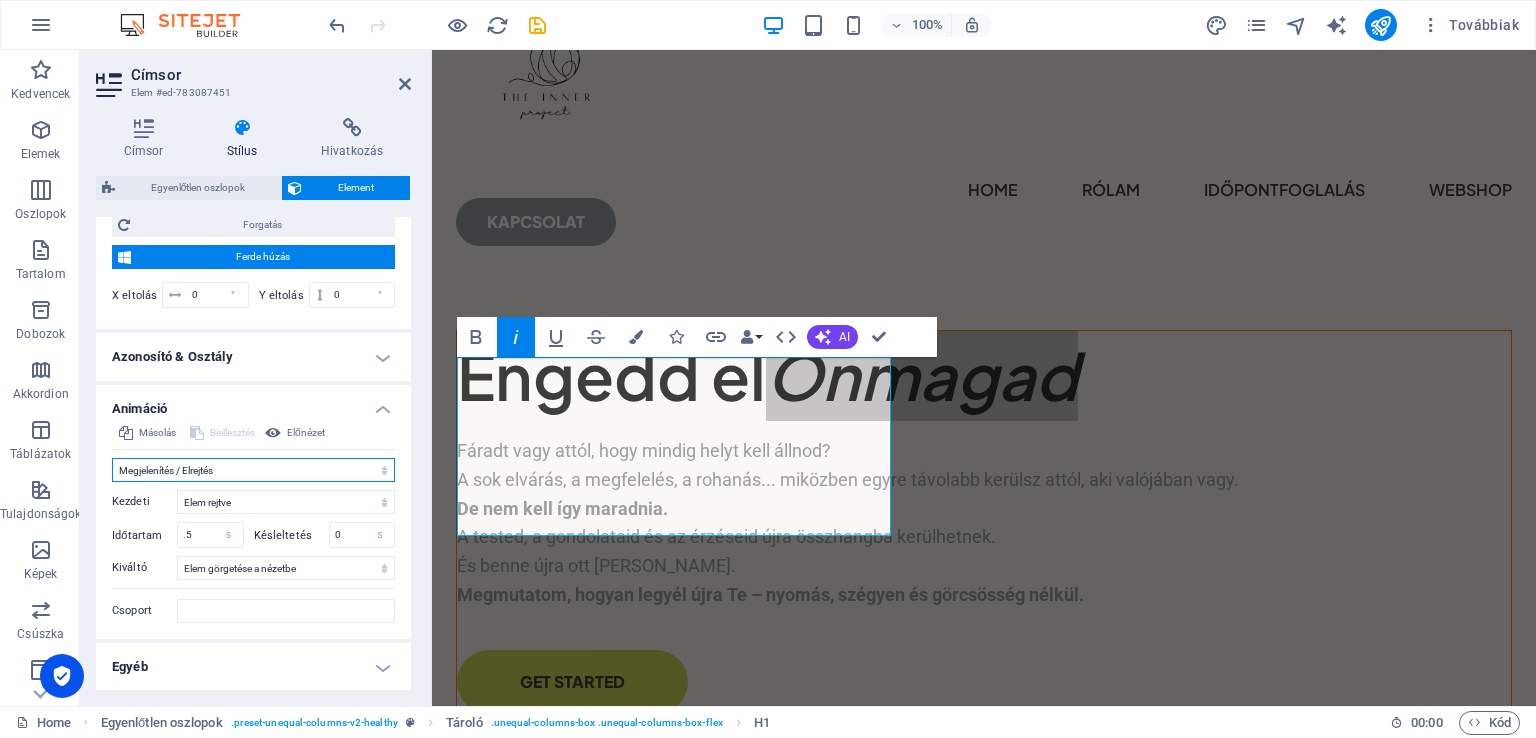 select on "move-left-to-right" 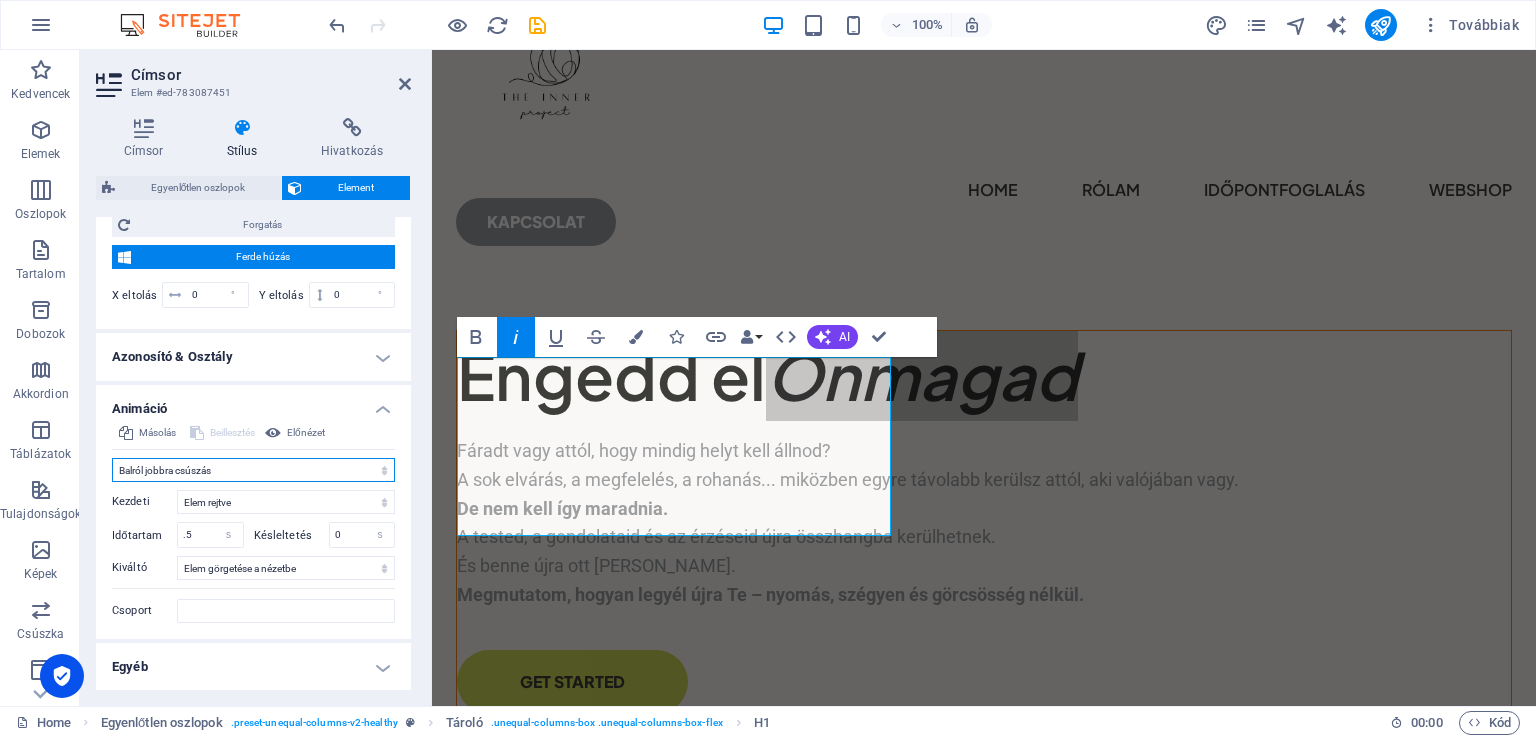click on "Ne animáljon Megjelenítés / Elrejtés Fel/le csúszás Nagyítás/kicsinyítés Balról jobbra csúszás Jobbról balra csúszás Felülről lefelé csúszás Lentről felfelé csúszás Lüktetés Villanás Megnyitás átfedésként" at bounding box center (253, 470) 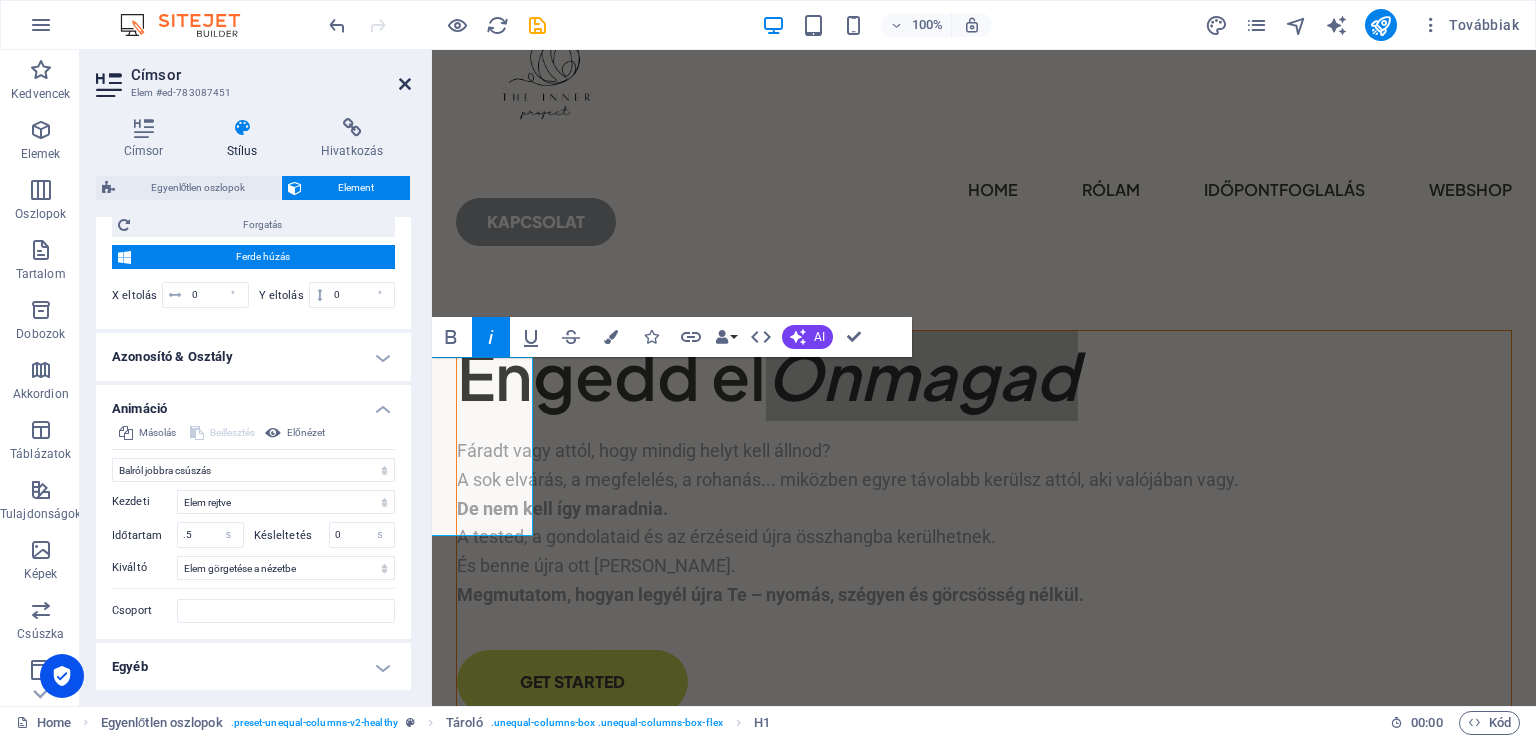 click at bounding box center [405, 84] 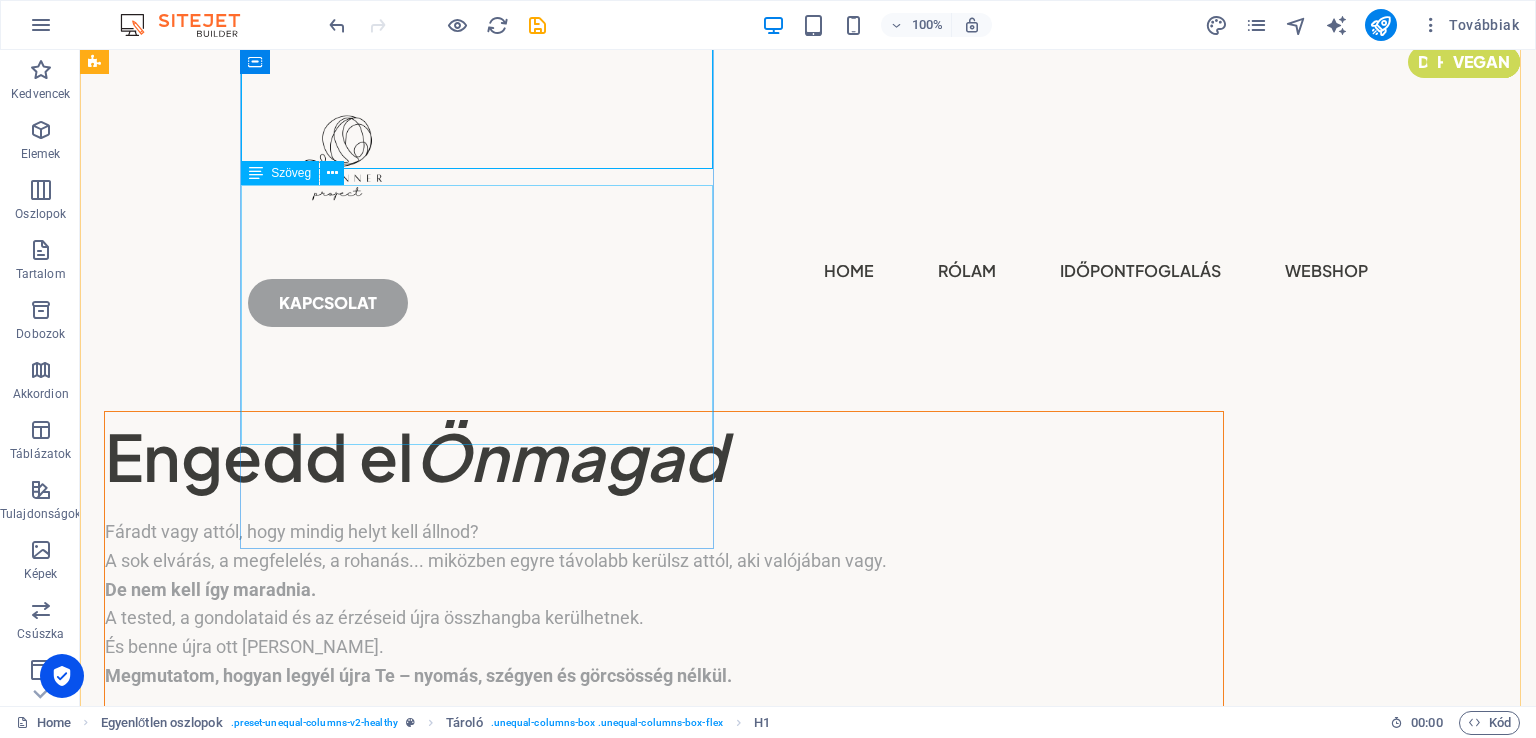 scroll, scrollTop: 0, scrollLeft: 0, axis: both 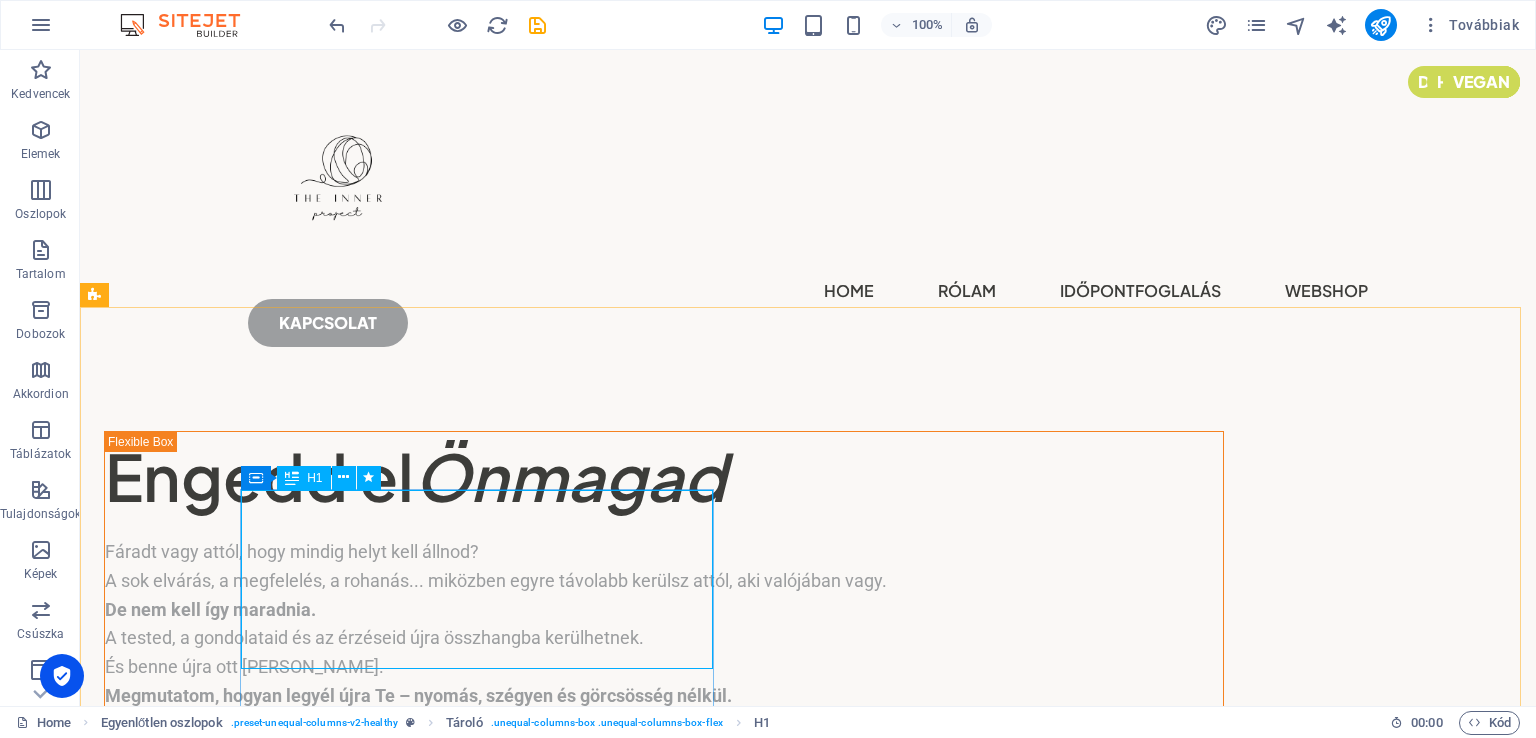 click on "H1" at bounding box center (303, 478) 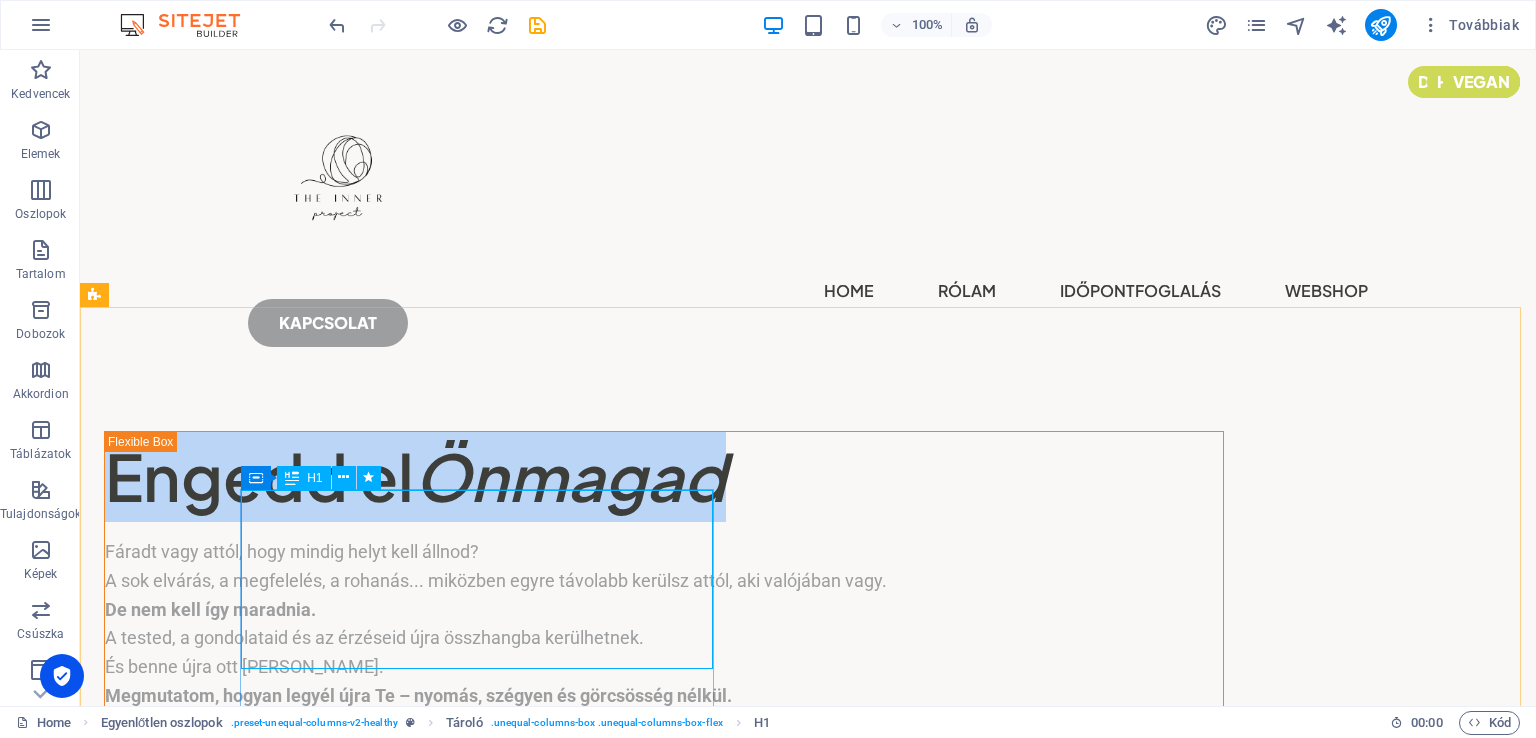 select on "px" 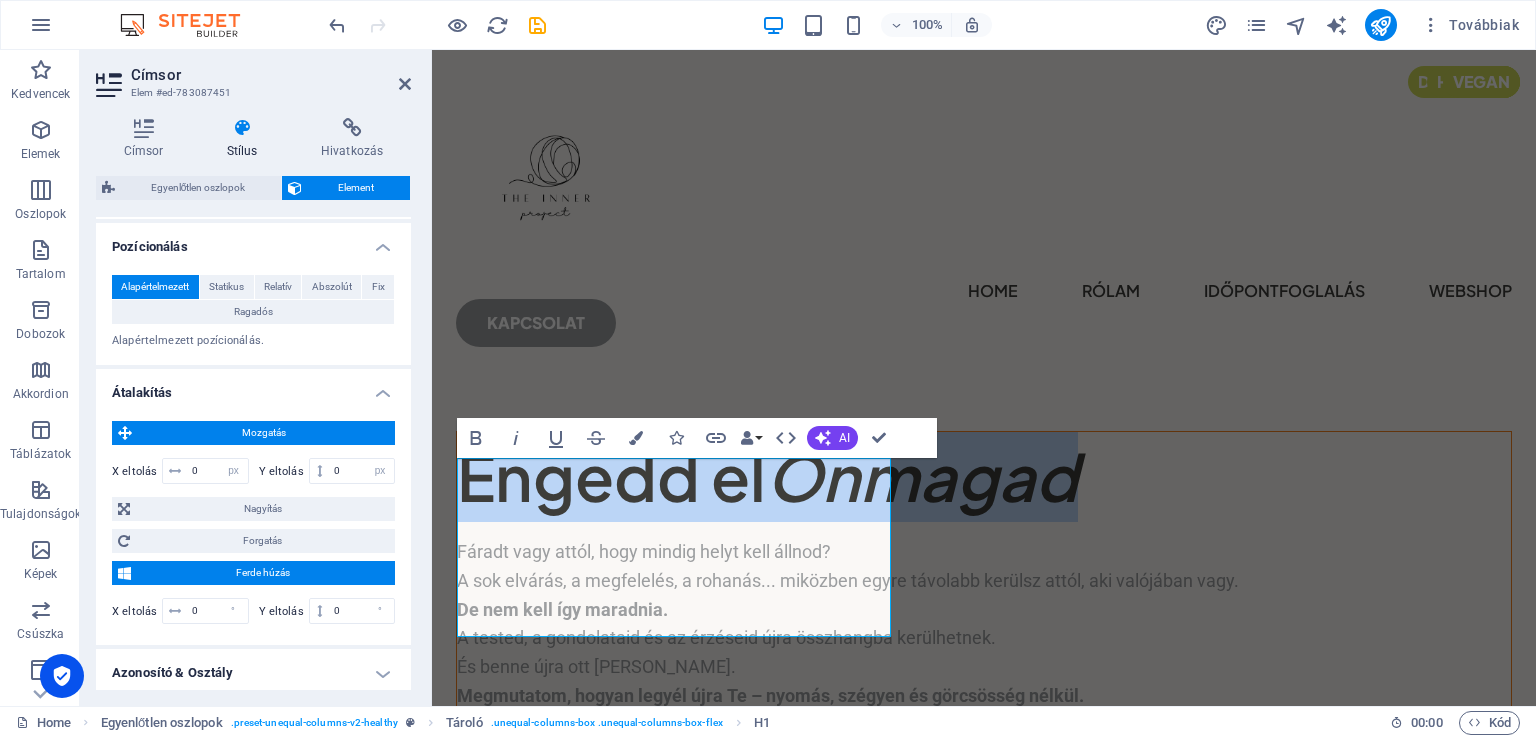 scroll, scrollTop: 900, scrollLeft: 0, axis: vertical 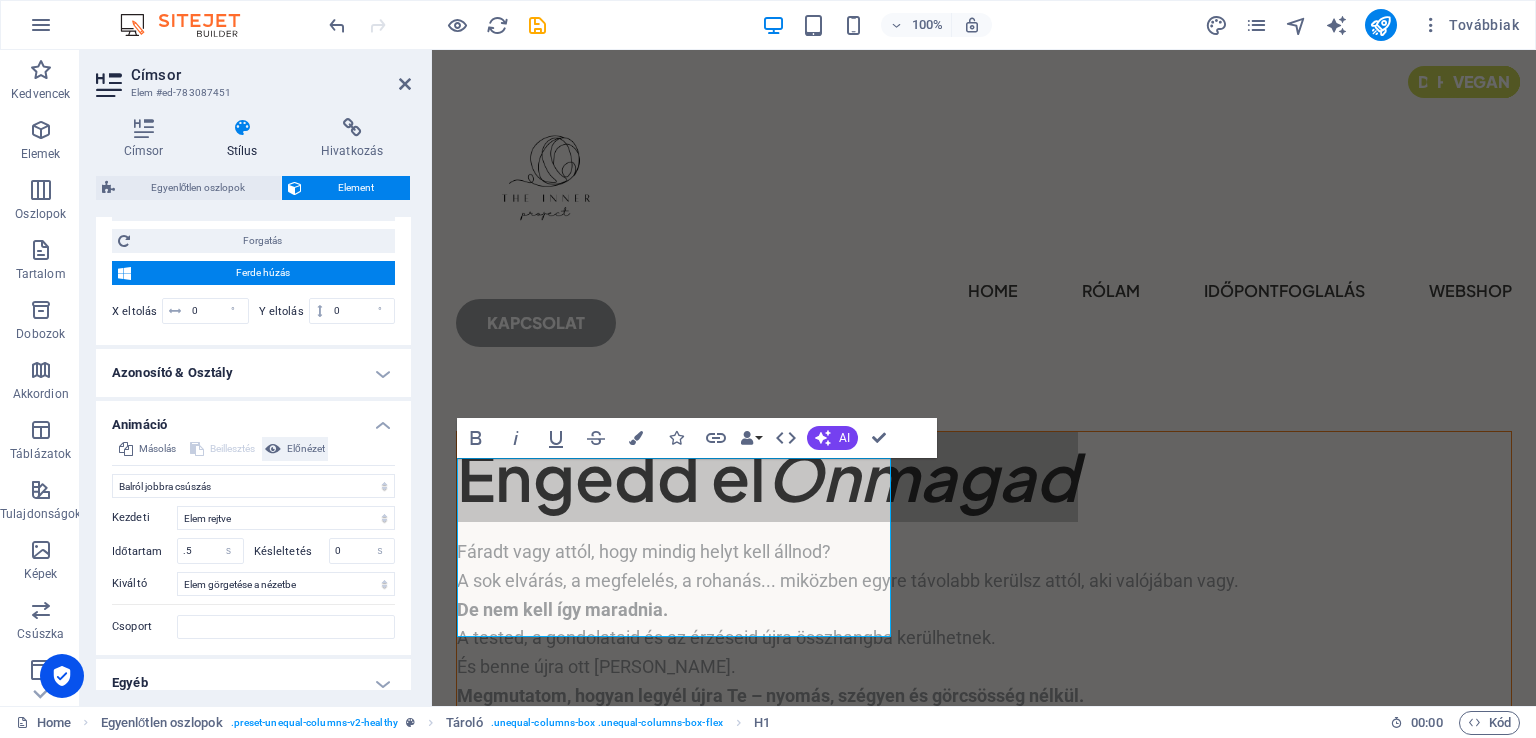click on "Előnézet" at bounding box center [306, 449] 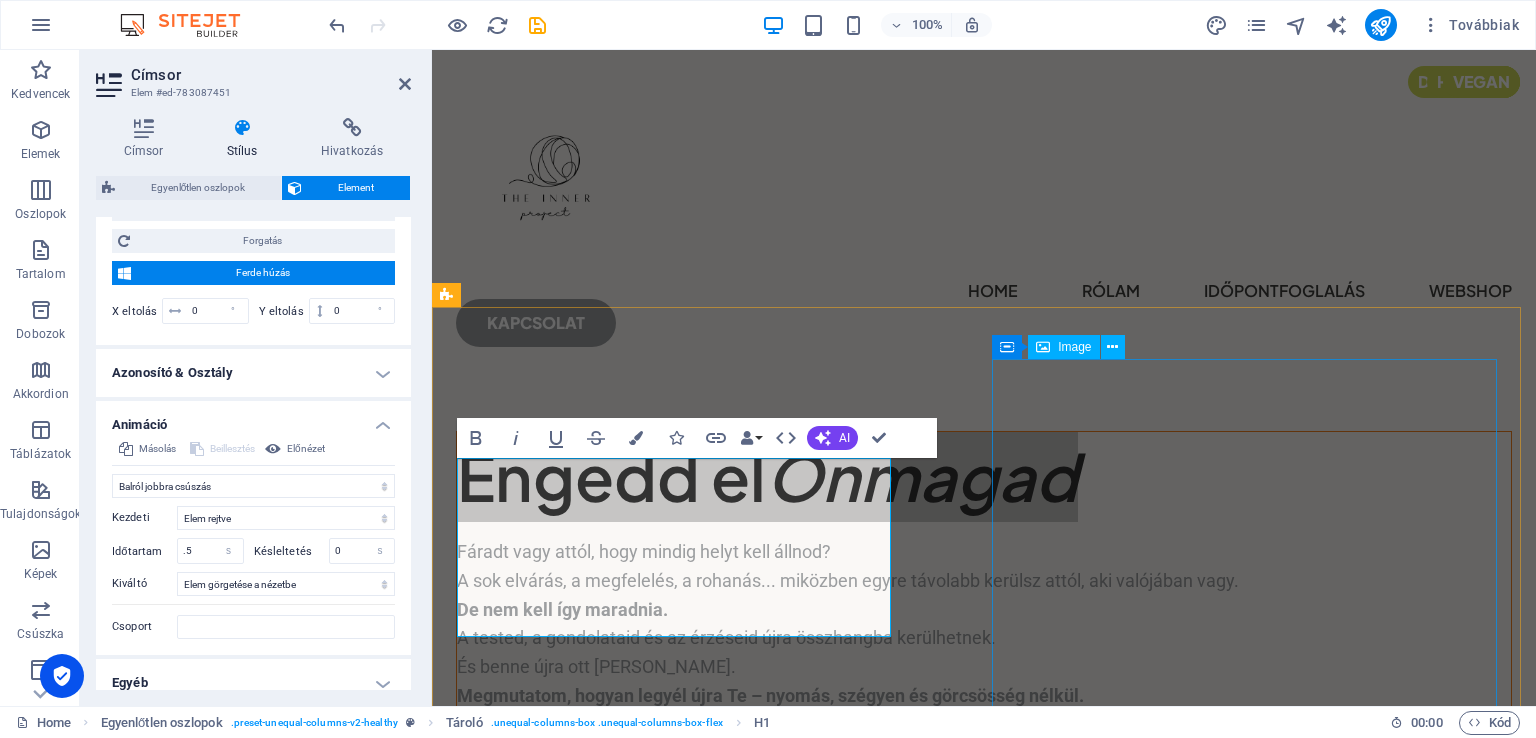 click at bounding box center (984, 1658) 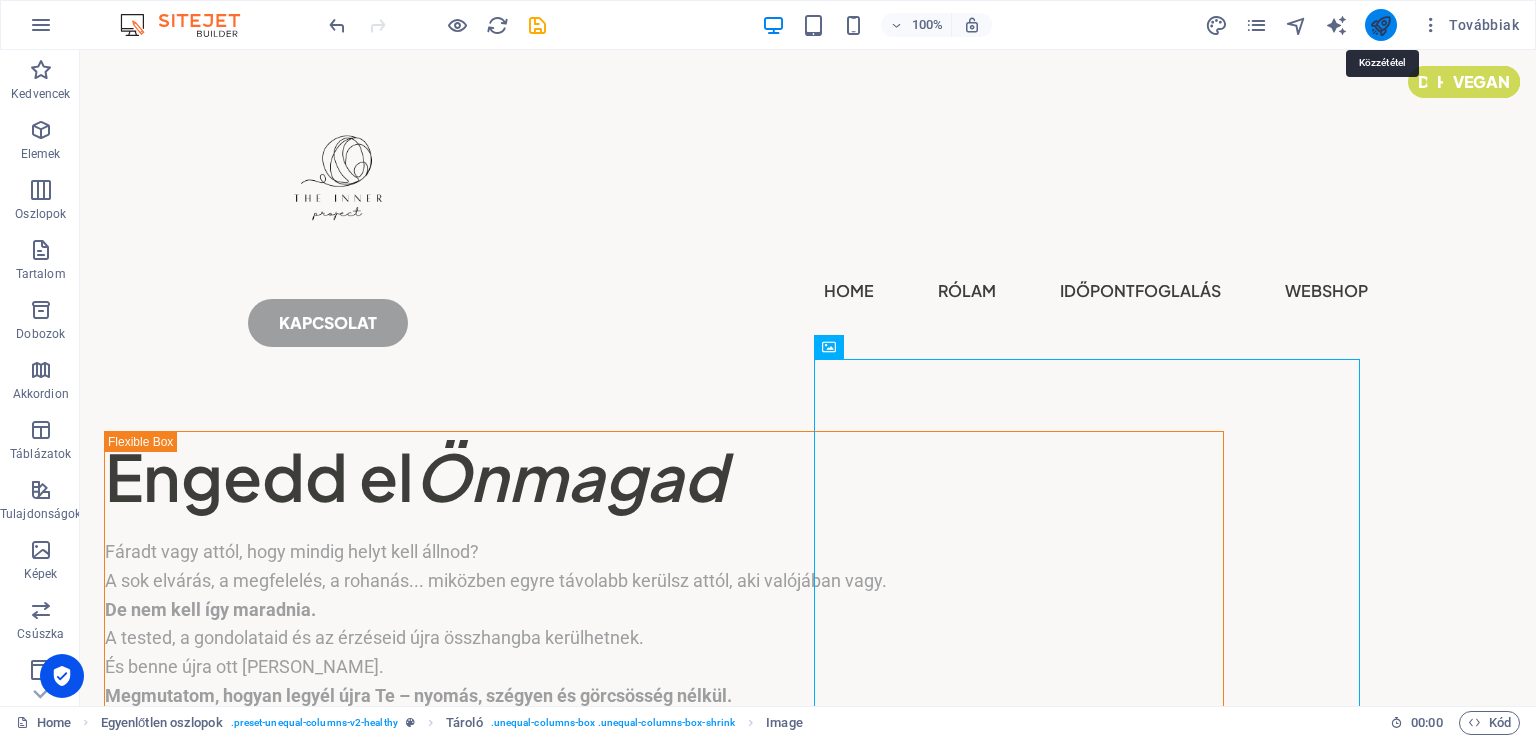 click at bounding box center [1380, 25] 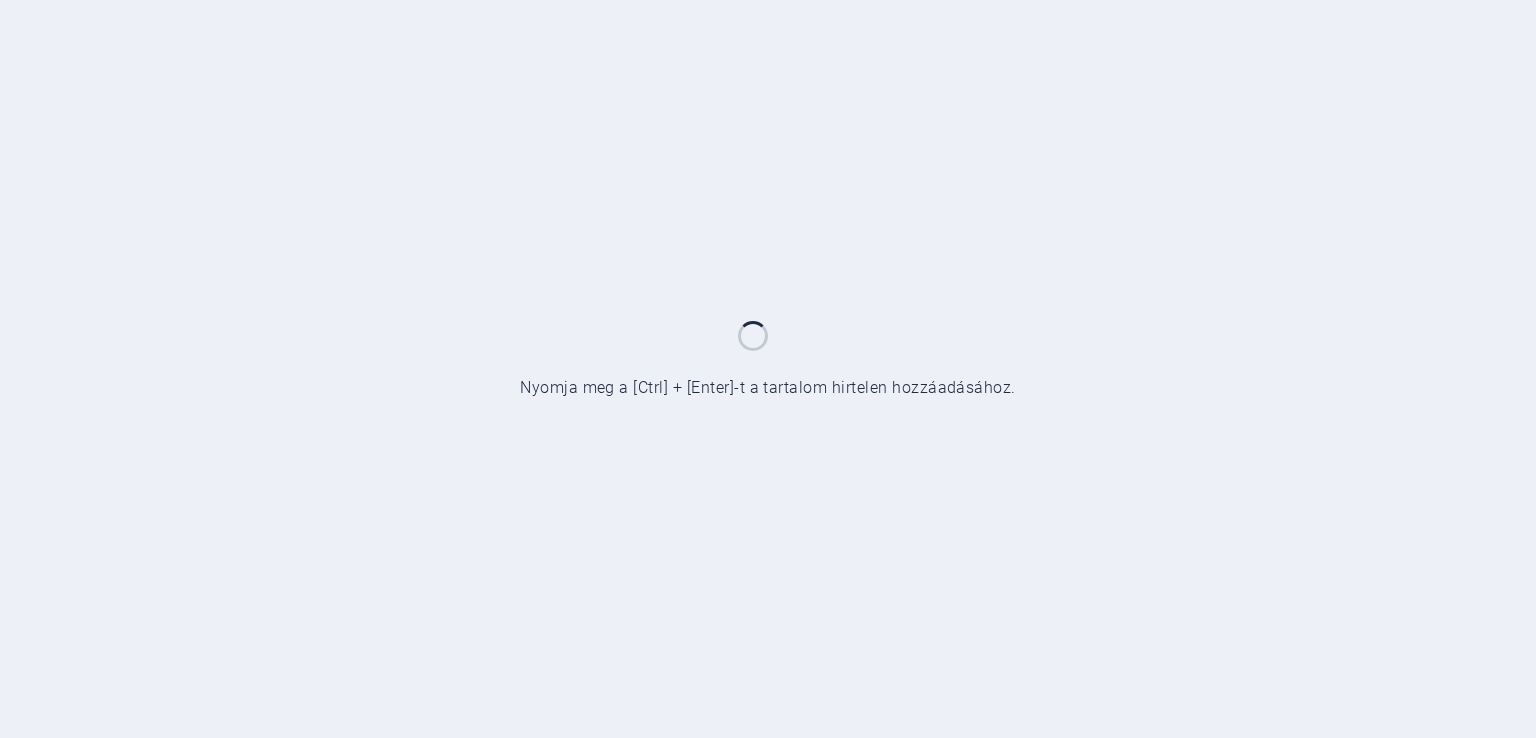 scroll, scrollTop: 0, scrollLeft: 0, axis: both 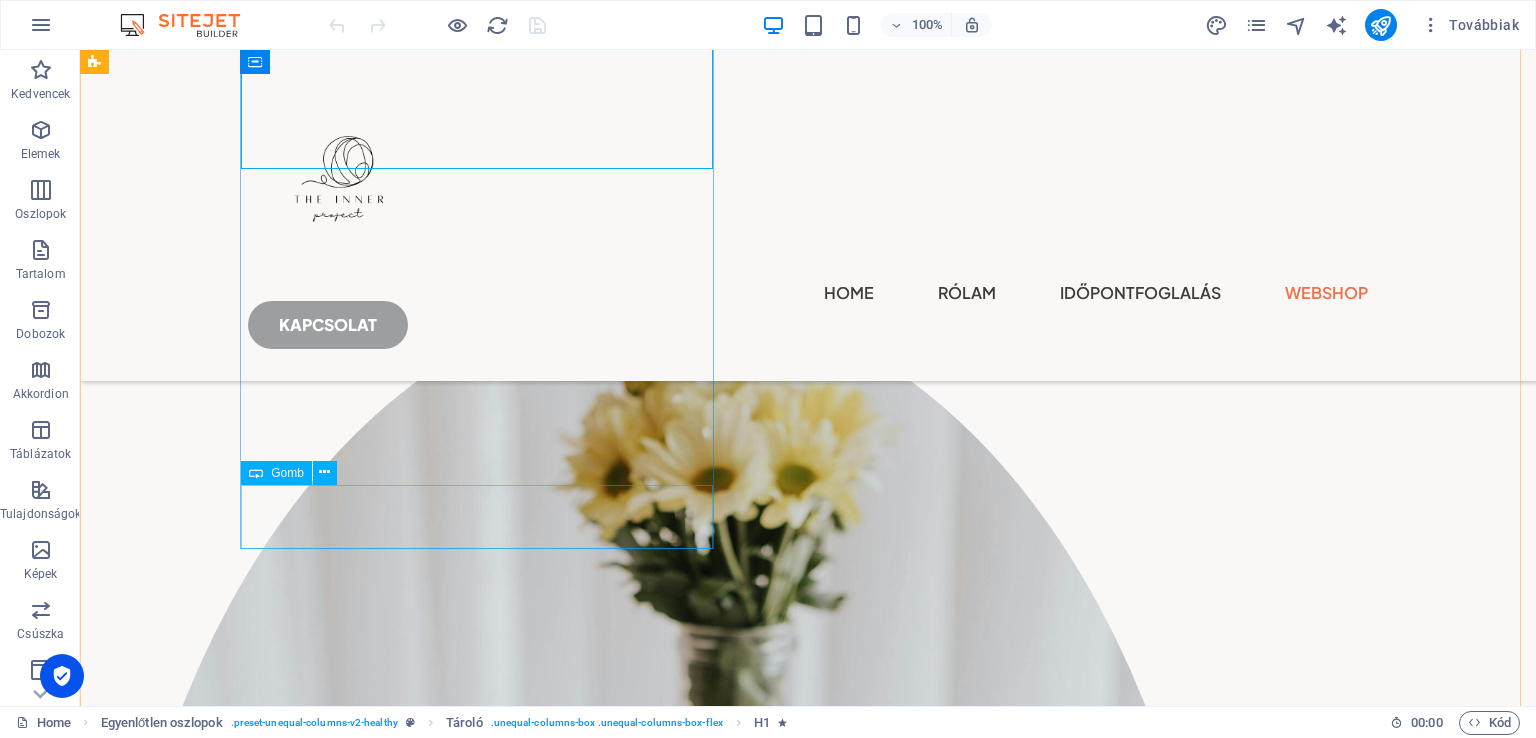 click on "GET STARTED" at bounding box center [664, 211] 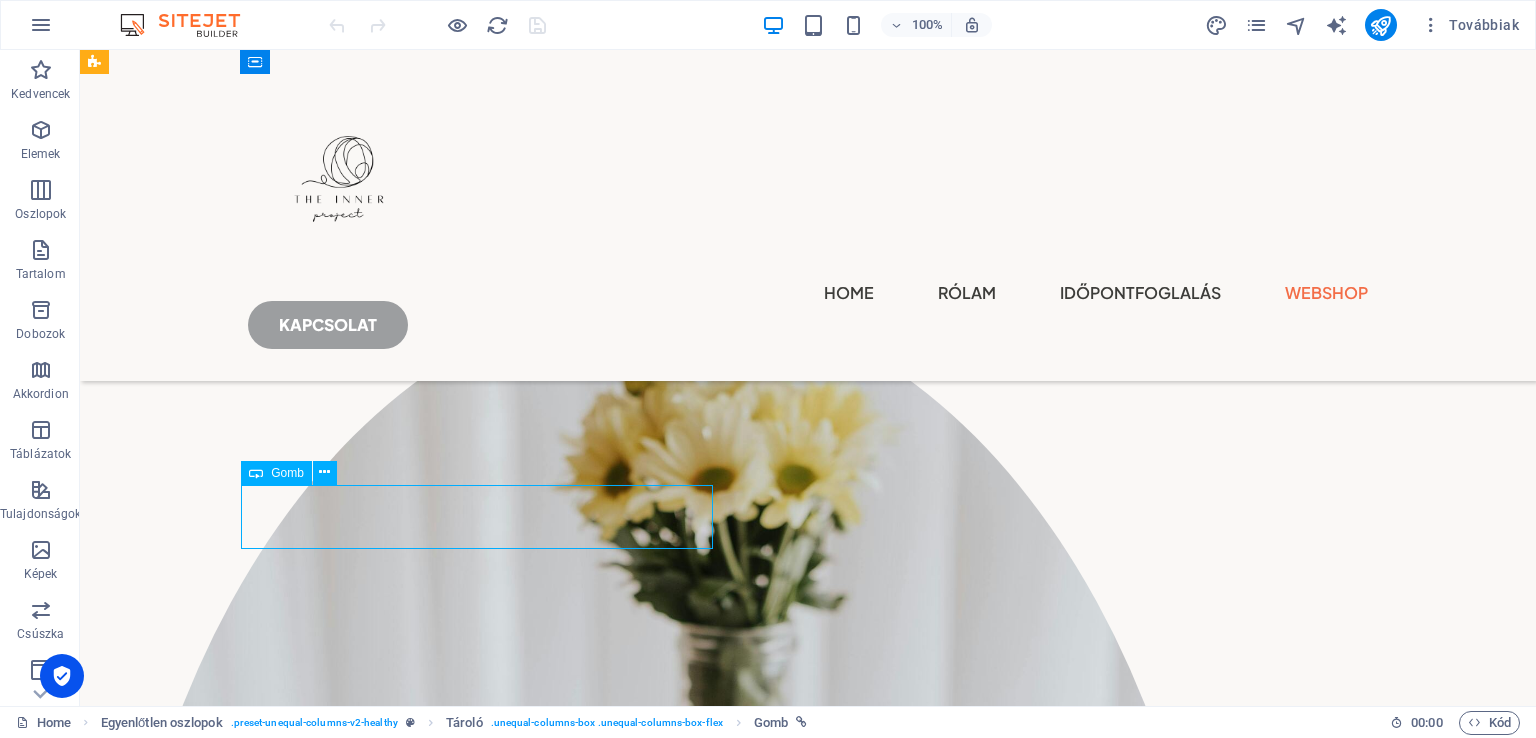 click on "GET STARTED" at bounding box center (664, 211) 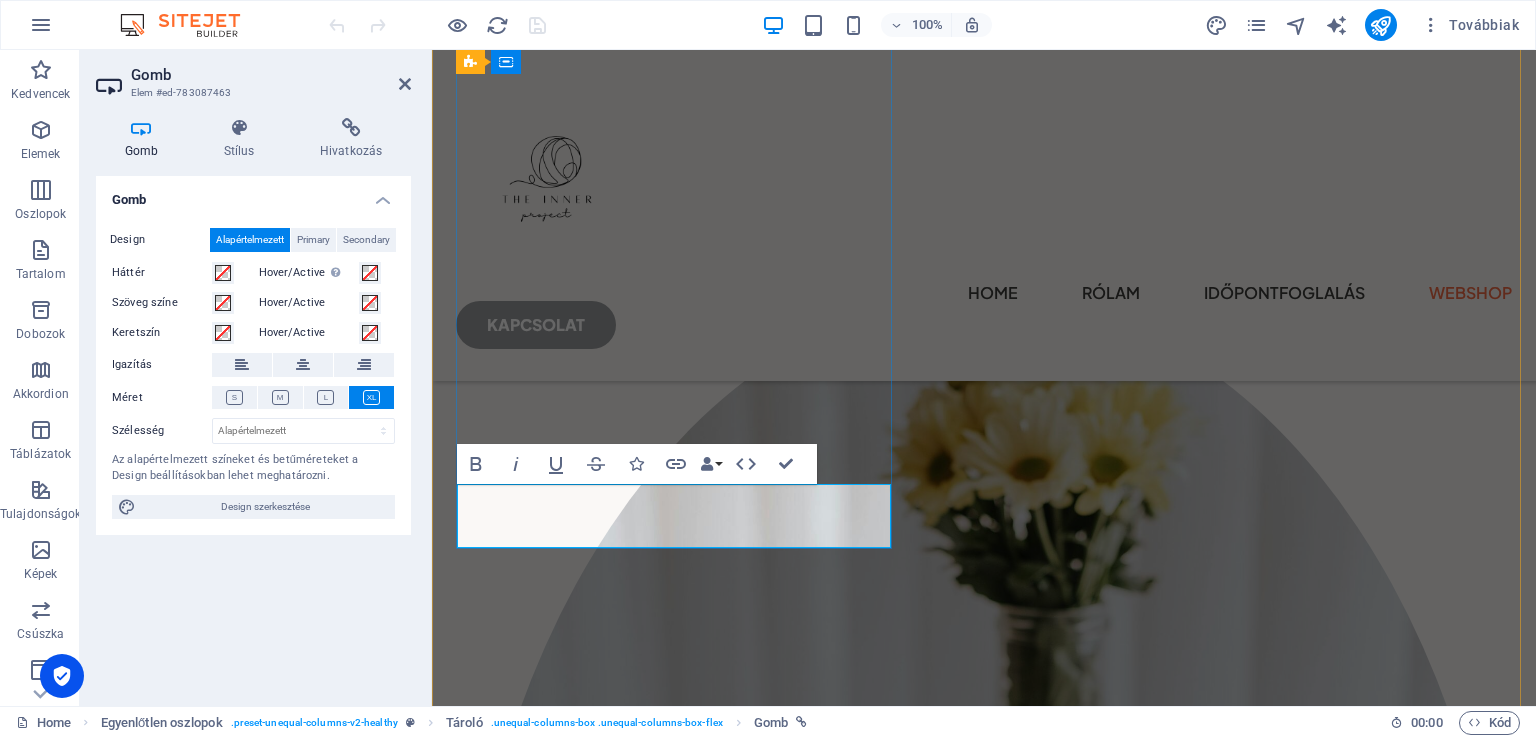 scroll, scrollTop: 470, scrollLeft: 0, axis: vertical 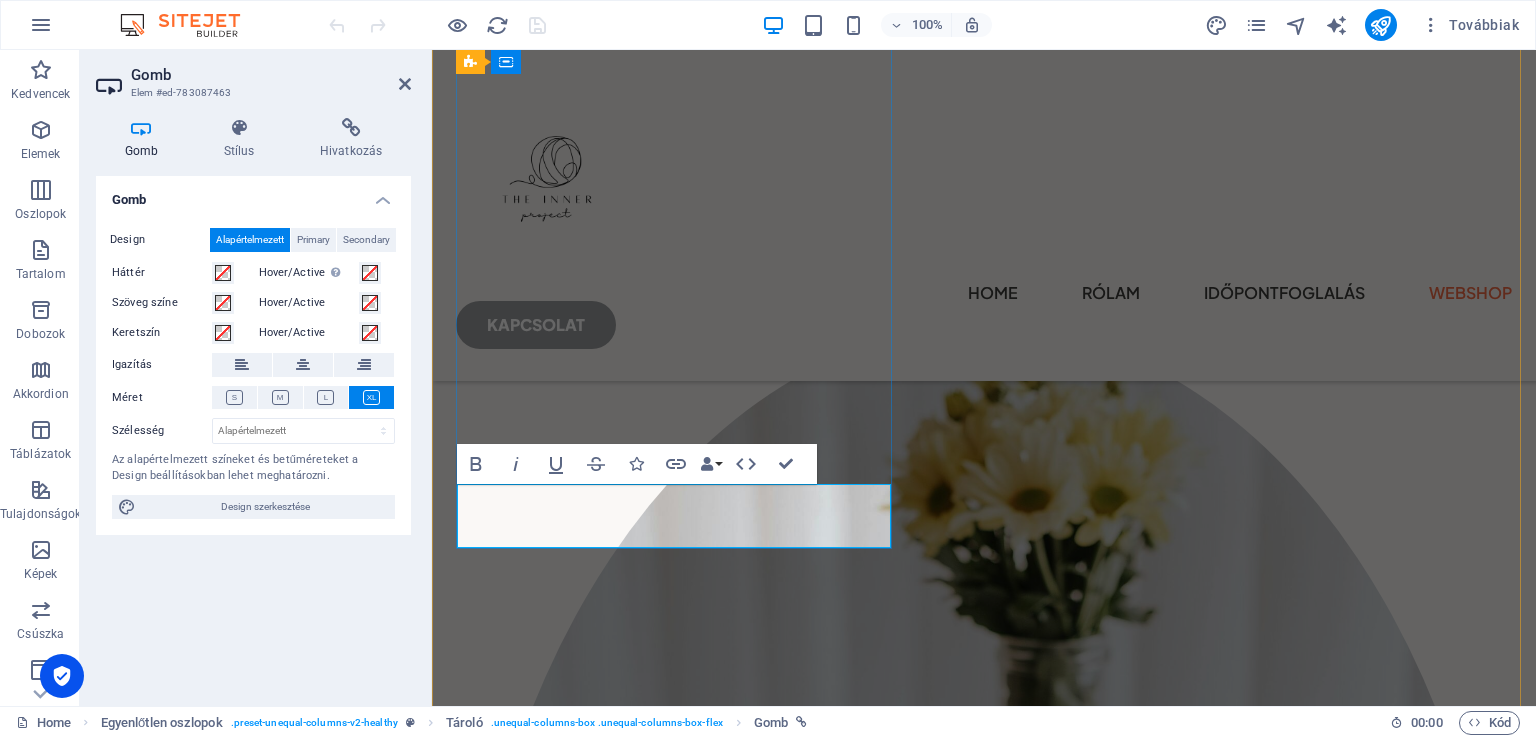 click on "GET STARTED" at bounding box center (572, 242) 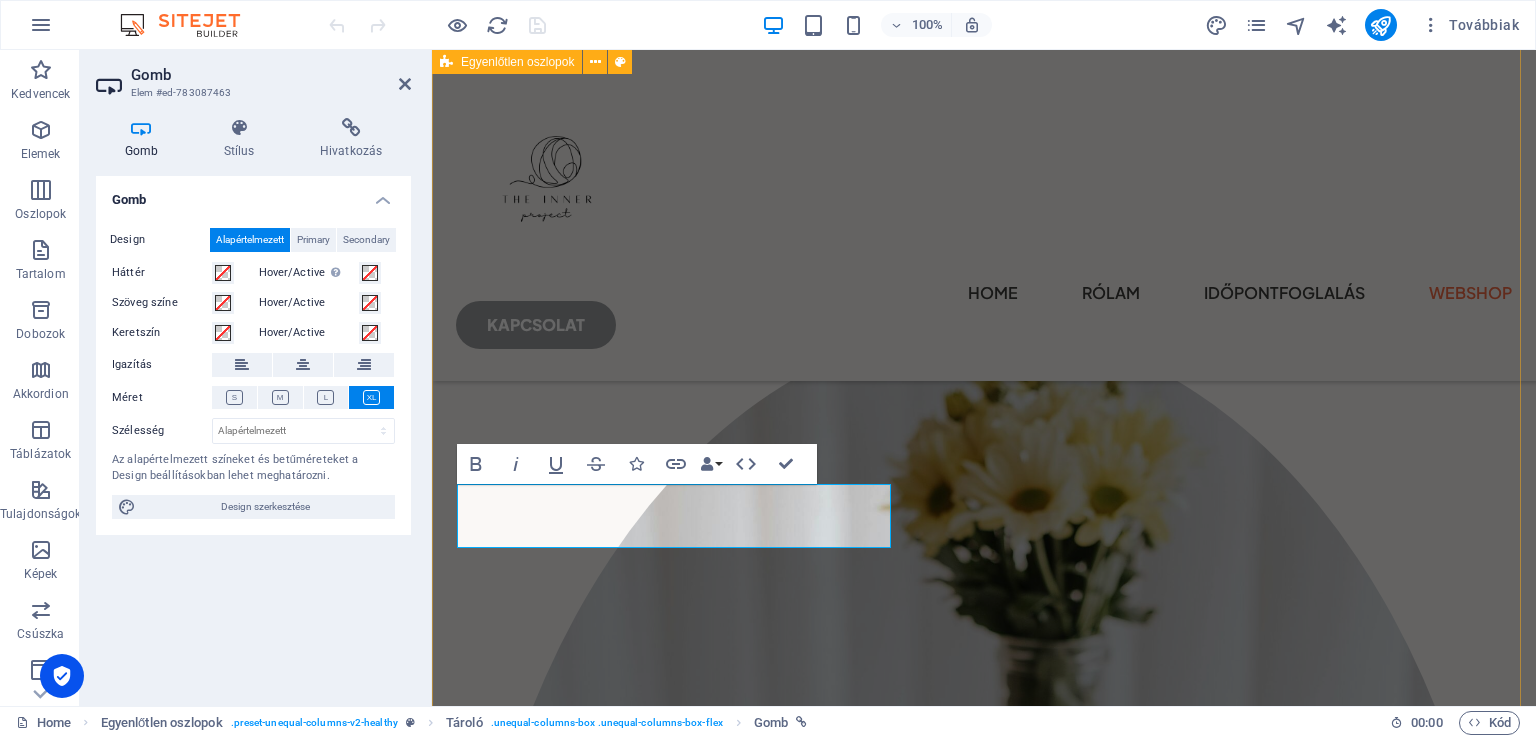 click on "Engedd el  Önmagad Fáradt vagy attól, hogy mindig helyt kell állnod? A sok elvárás, a megfelelés, a rohanás... miközben egyre távolabb kerülsz attól, aki valójában vagy. De nem kell így maradnia. A tested, a gondolataid és az érzéseid újra összhangba kerülhetnek. És benne újra ott leszel Te. Megmutatom, hogyan legyél újra Te – nyomás, szégyen és görcsösség nélkül. KEZDD EL!" at bounding box center [984, 785] 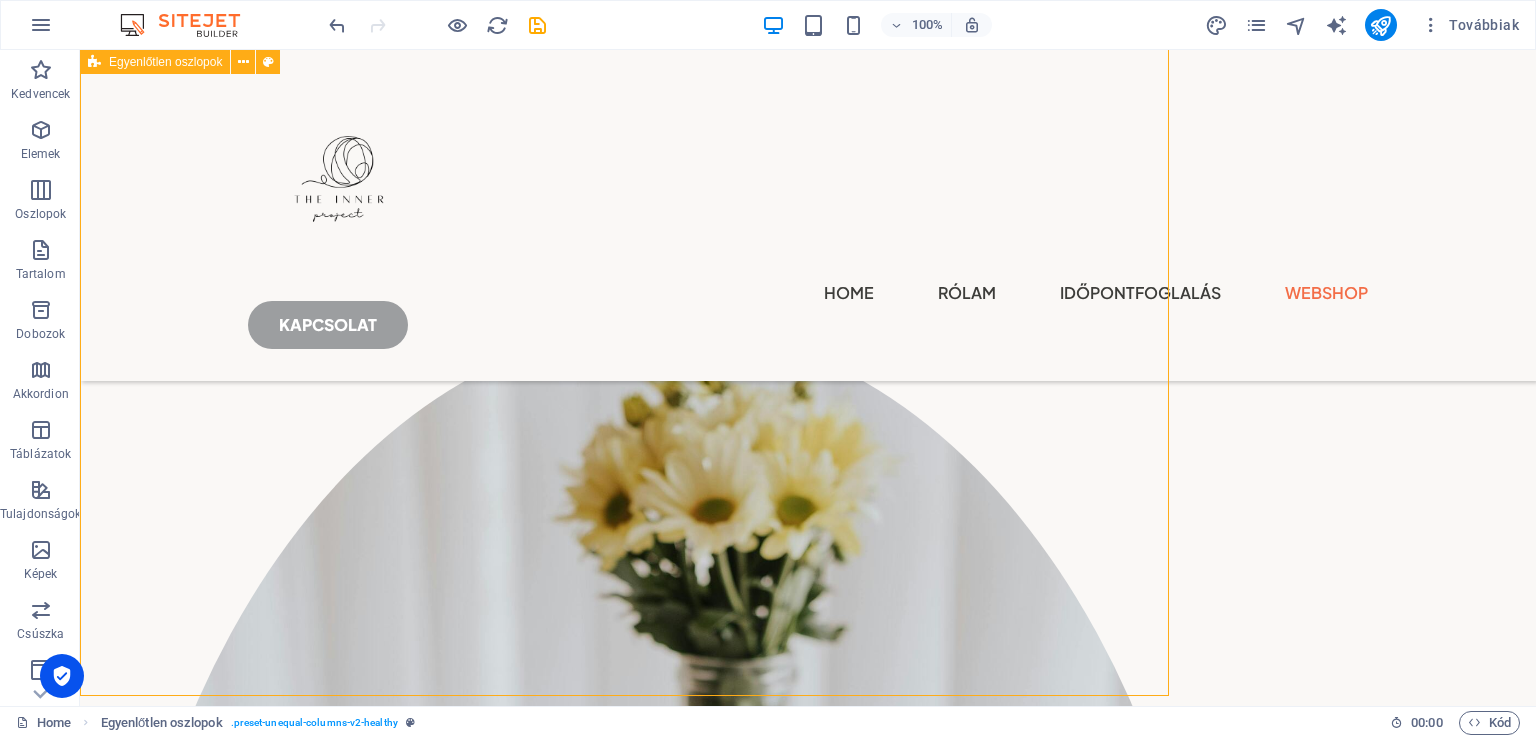 scroll, scrollTop: 501, scrollLeft: 0, axis: vertical 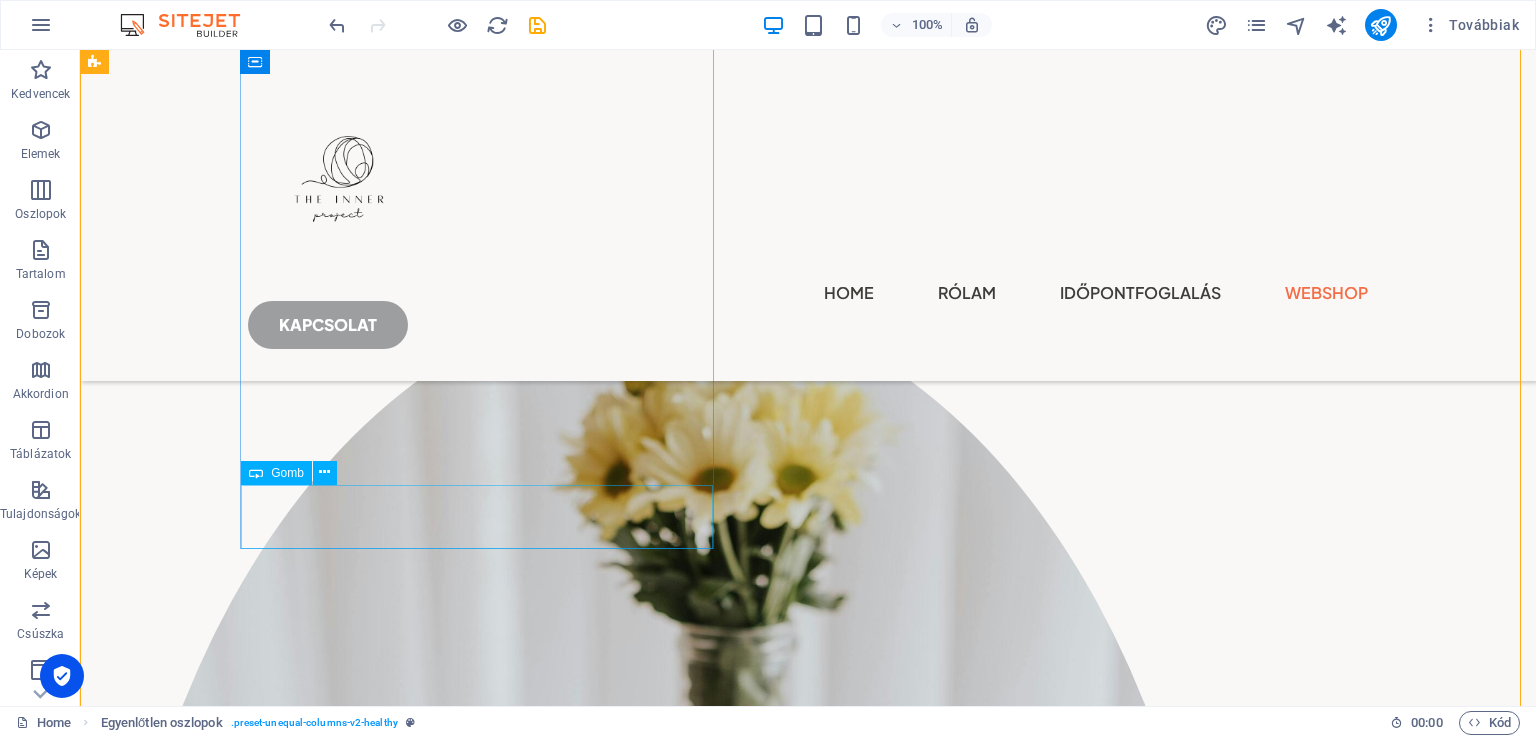 click on "KEZDD EL!" at bounding box center (664, 211) 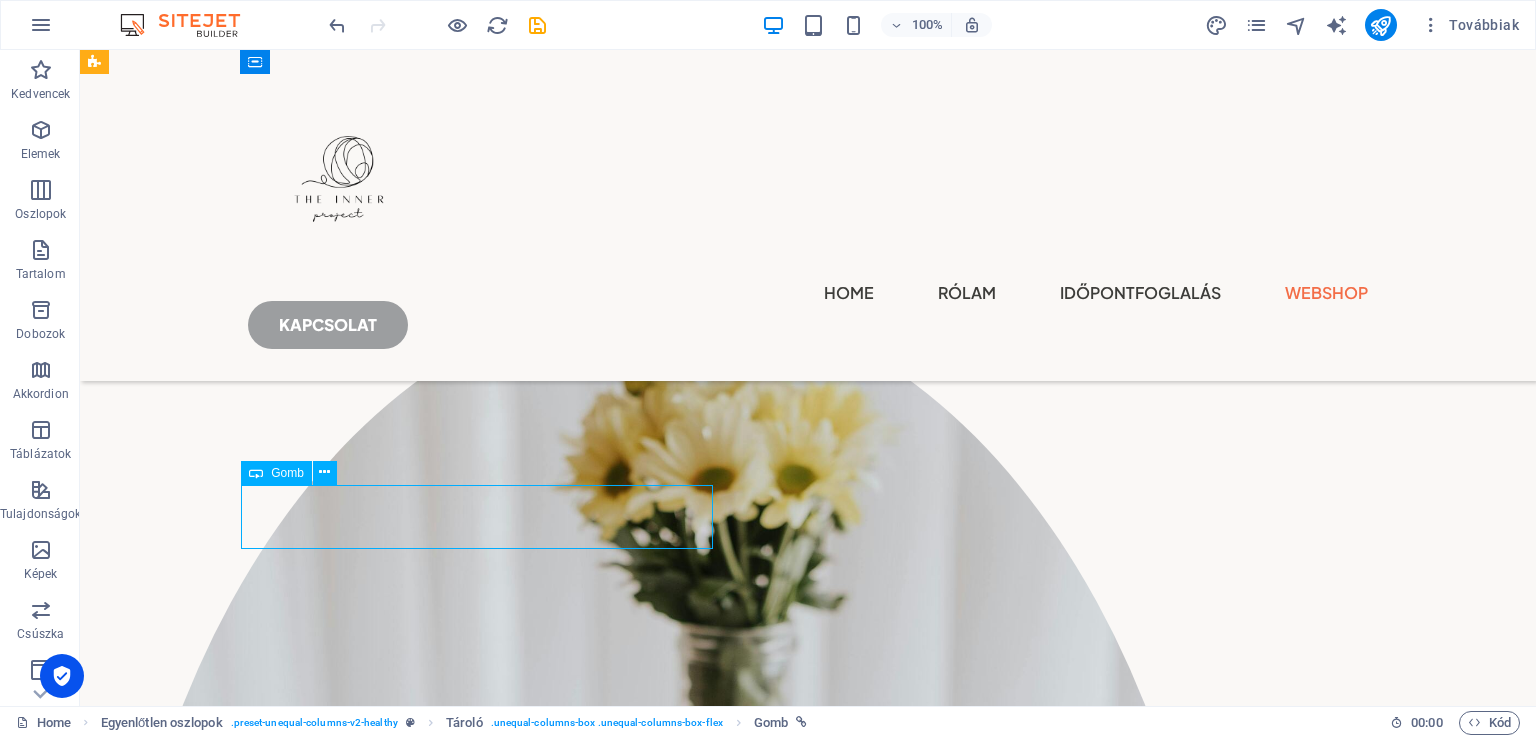 click on "KEZDD EL!" at bounding box center [664, 211] 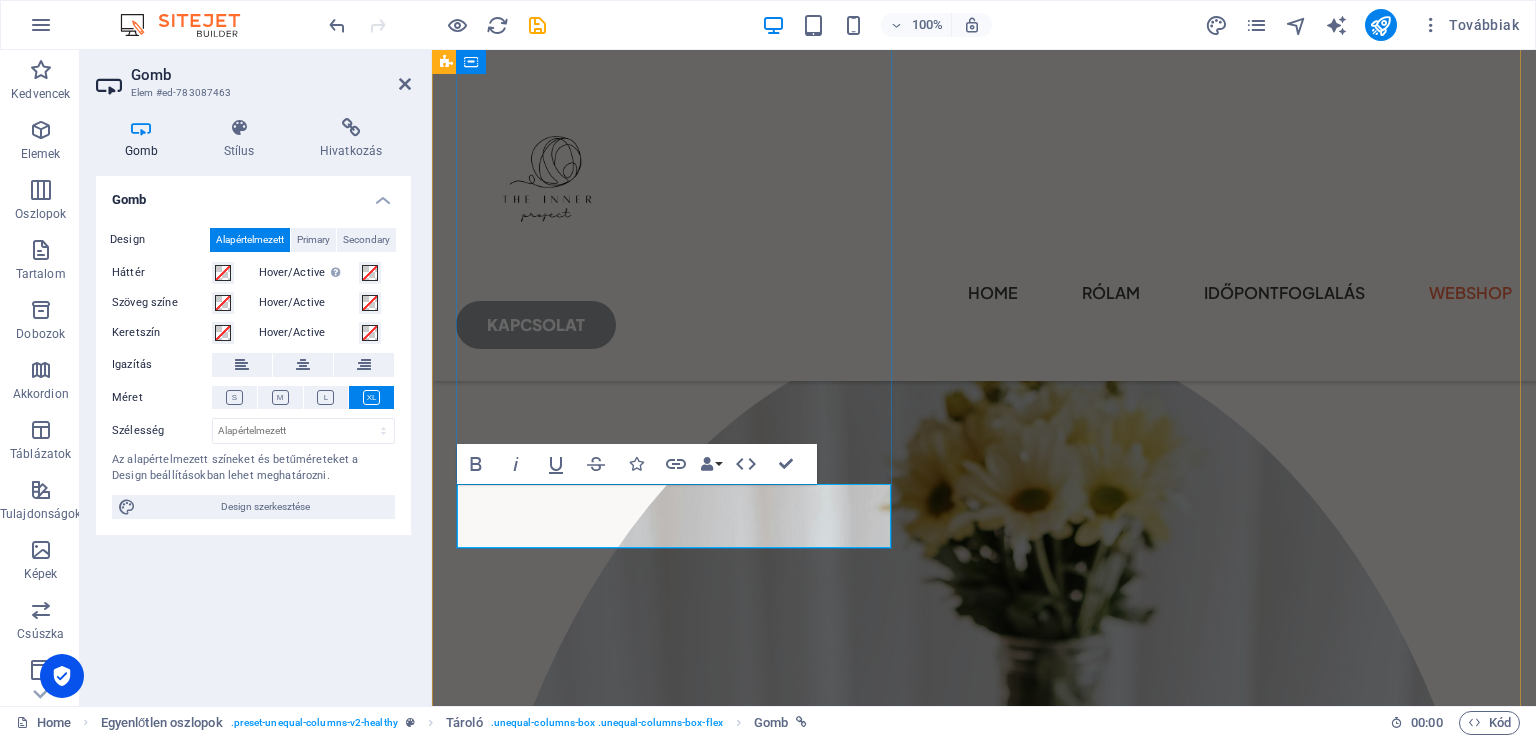 click on "KEZDD EL!" at bounding box center [560, 242] 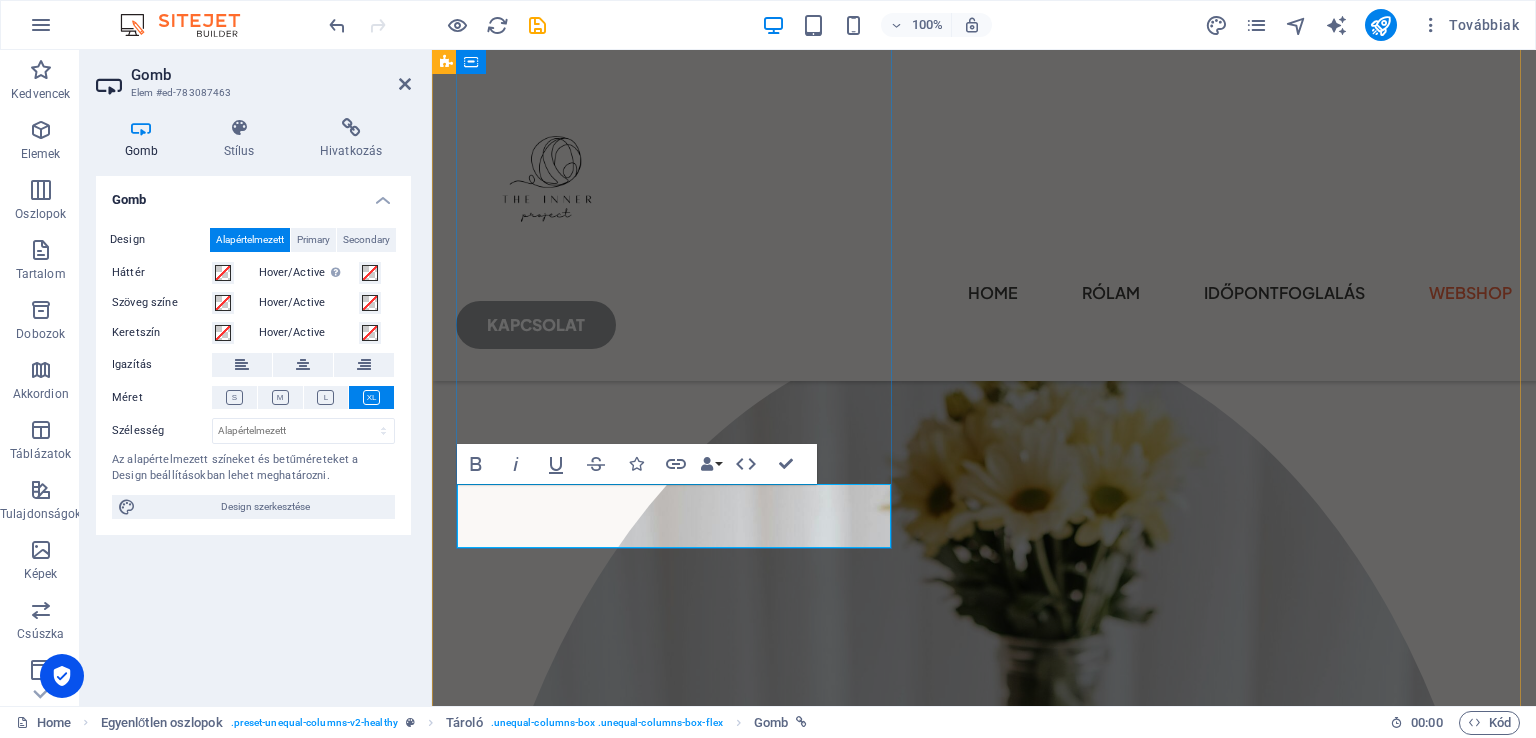 type 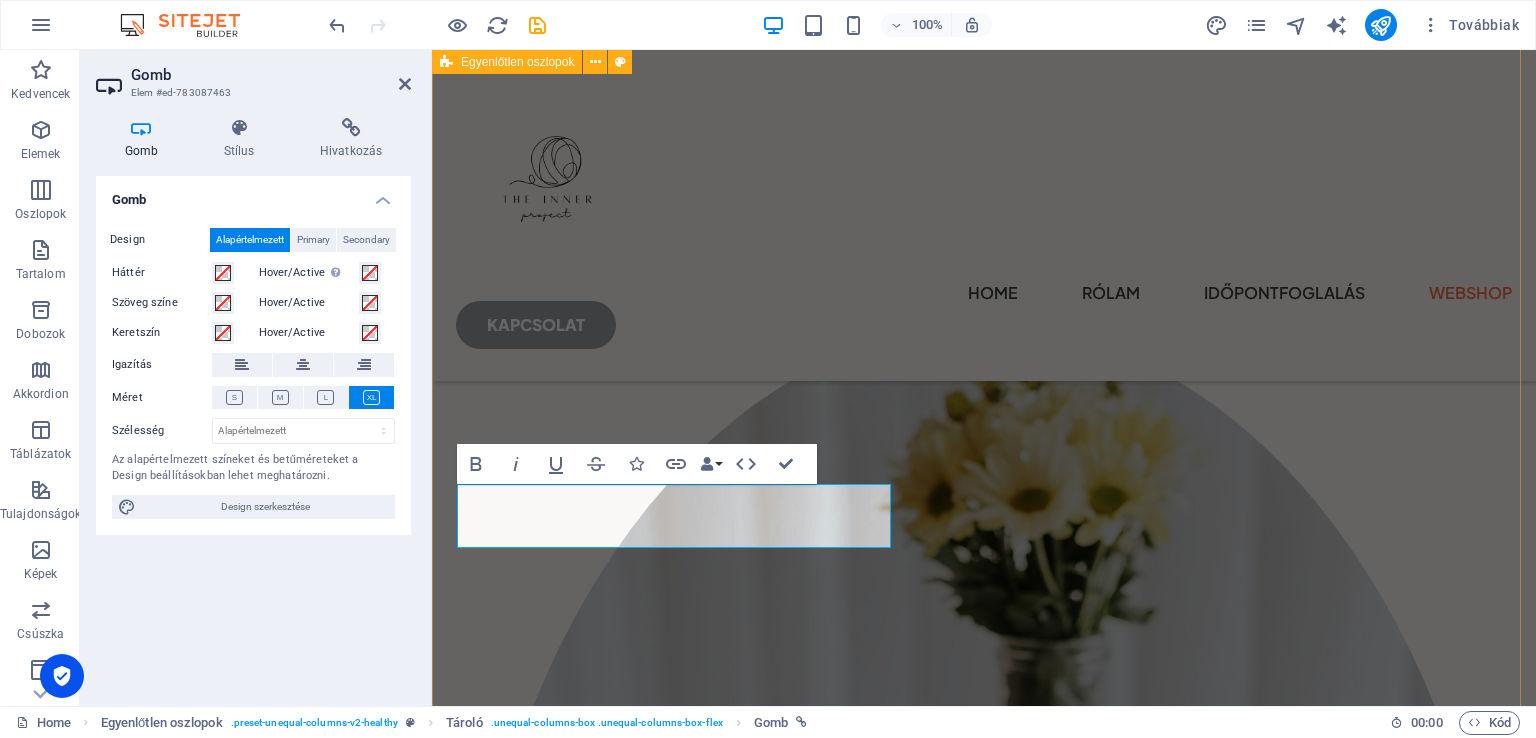 click on "Engedd el  Önmagad Fáradt vagy attól, hogy mindig helyt kell állnod? A sok elvárás, a megfelelés, a rohanás... miközben egyre távolabb kerülsz attól, aki valójában vagy. De nem kell így maradnia. A tested, a gondolataid és az érzéseid újra összhangba kerülhetnek. És benne újra ott leszel Te. Megmutatom, hogyan legyél újra Te – nyomás, szégyen és görcsösség nélkül. Kezdd el most!" at bounding box center [984, 785] 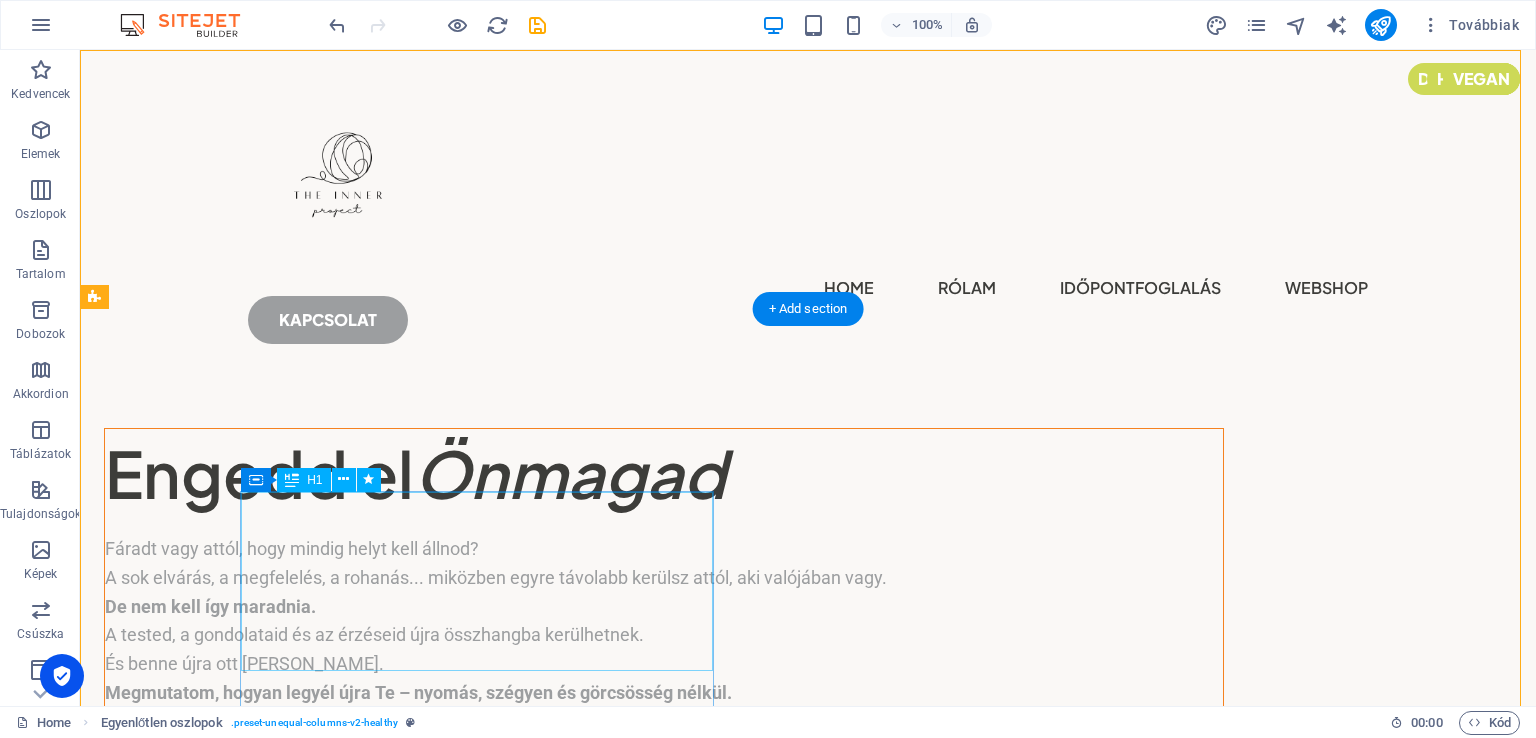 scroll, scrollTop: 0, scrollLeft: 0, axis: both 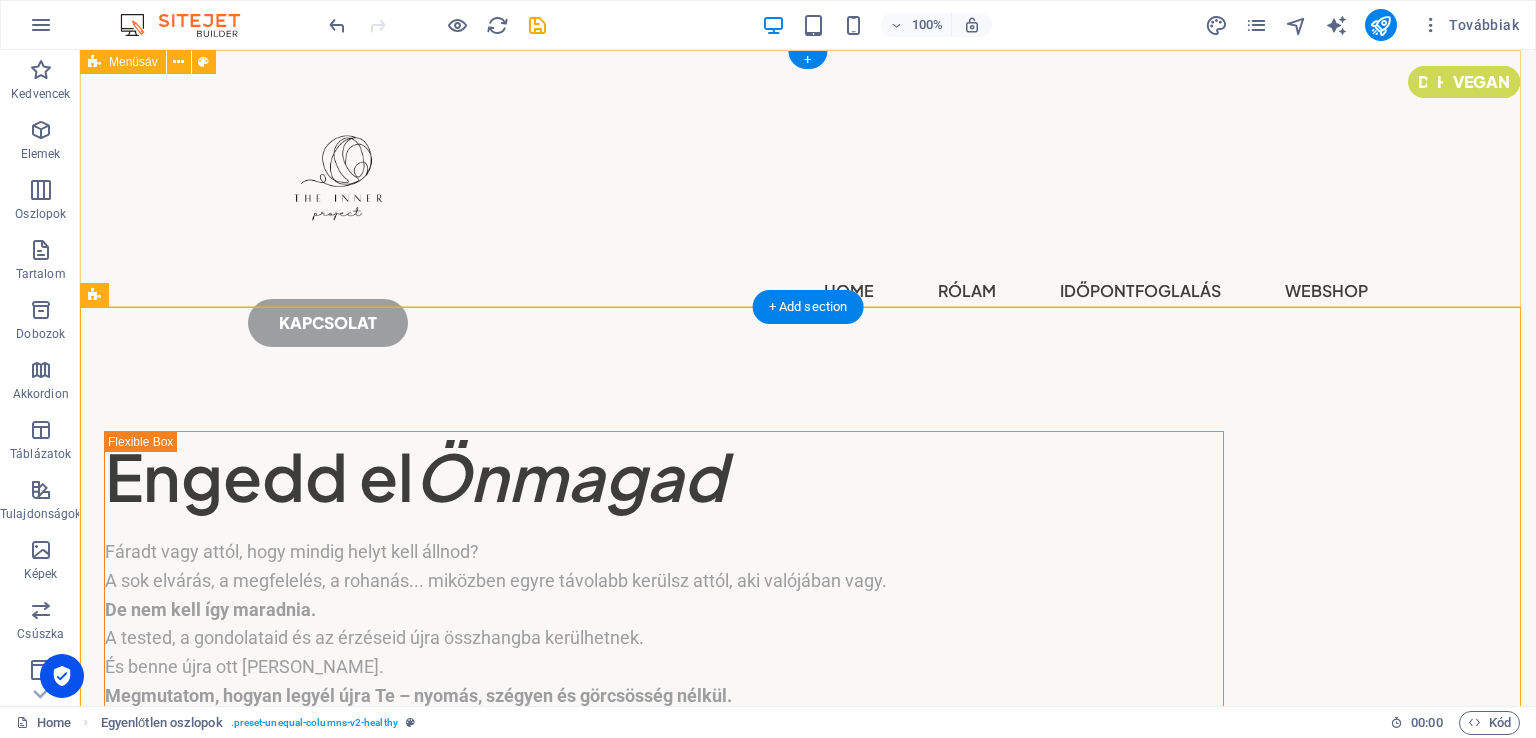 click on "Home Rólam  Időpontfoglalás Webshop kapcsolat" at bounding box center [808, 214] 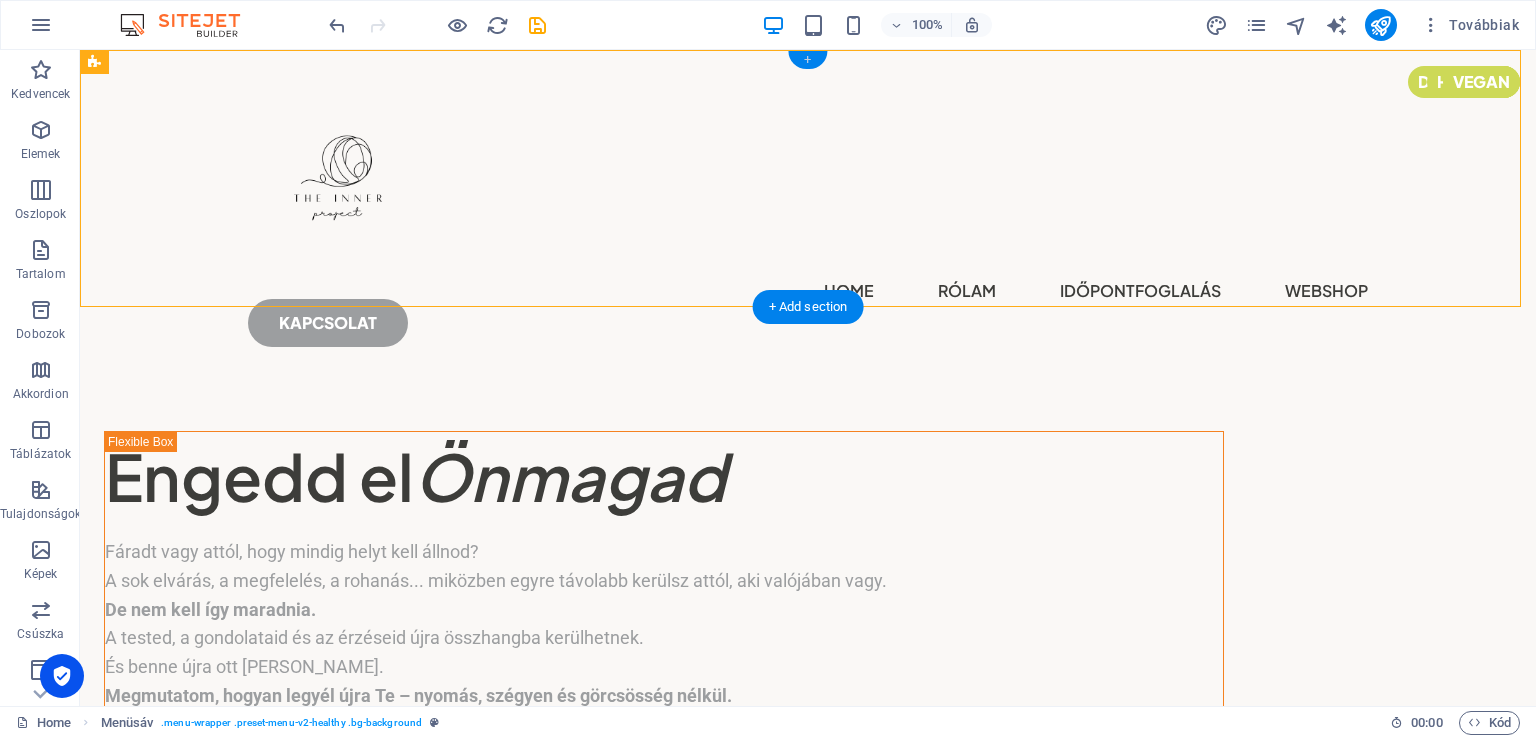 drag, startPoint x: 392, startPoint y: 9, endPoint x: 816, endPoint y: 60, distance: 427.0562 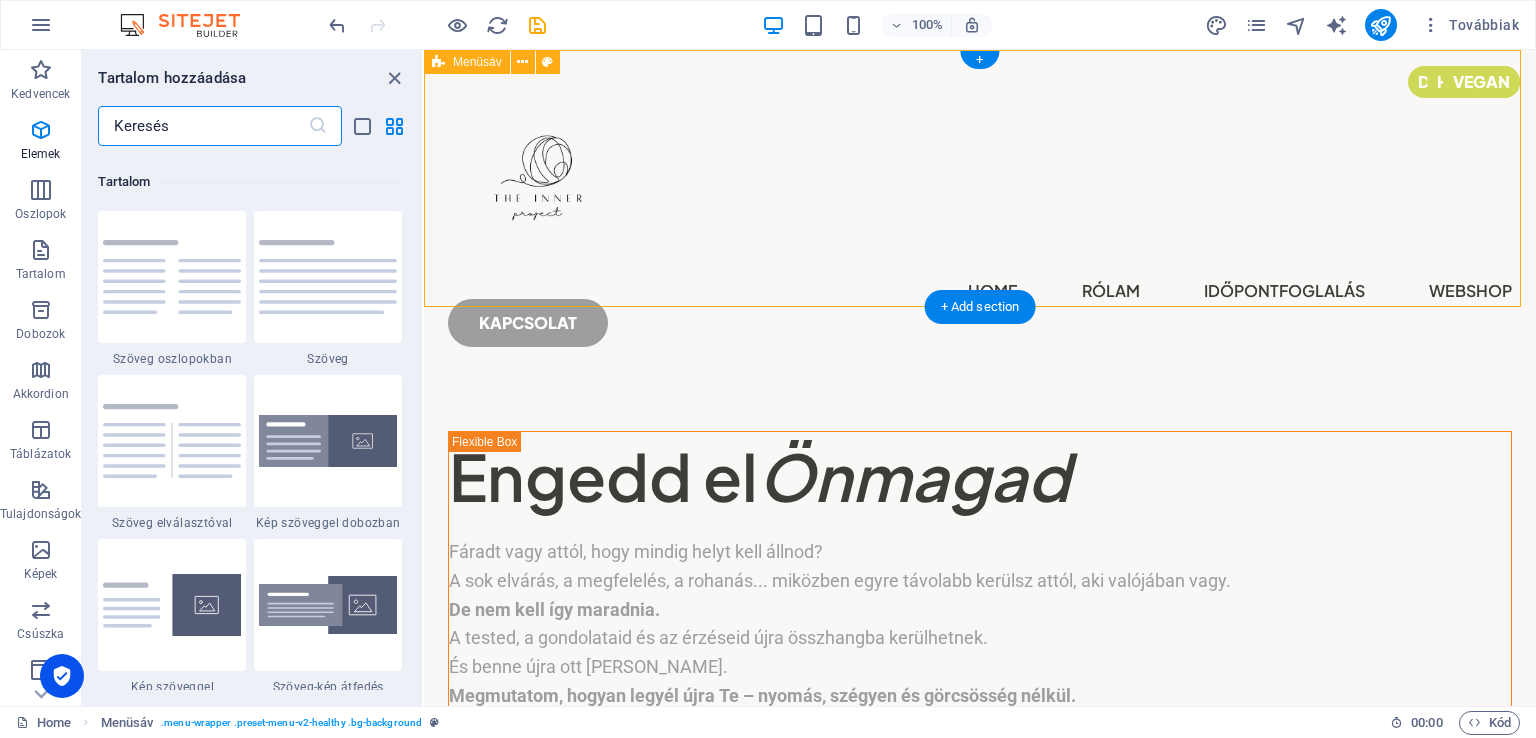 scroll, scrollTop: 3499, scrollLeft: 0, axis: vertical 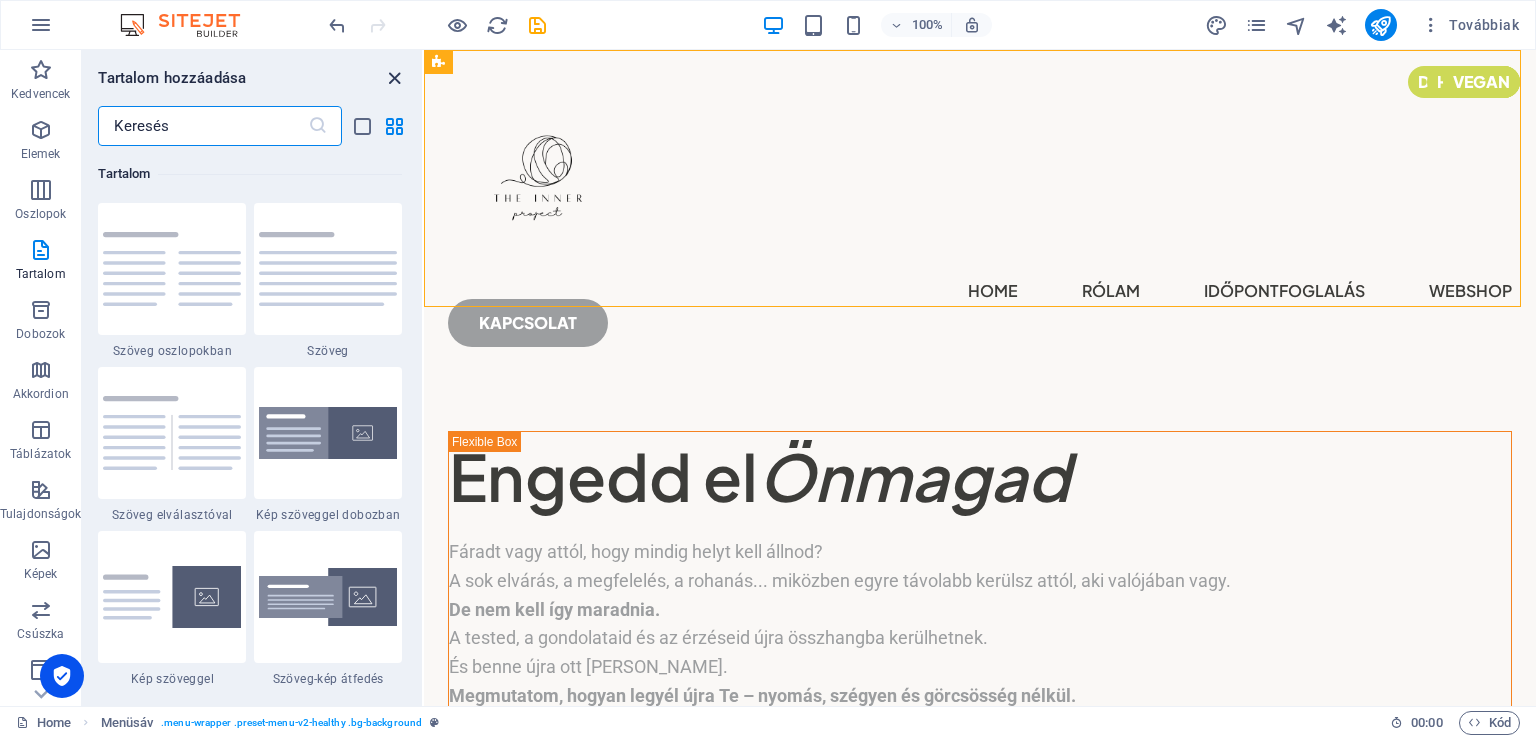 click at bounding box center [394, 78] 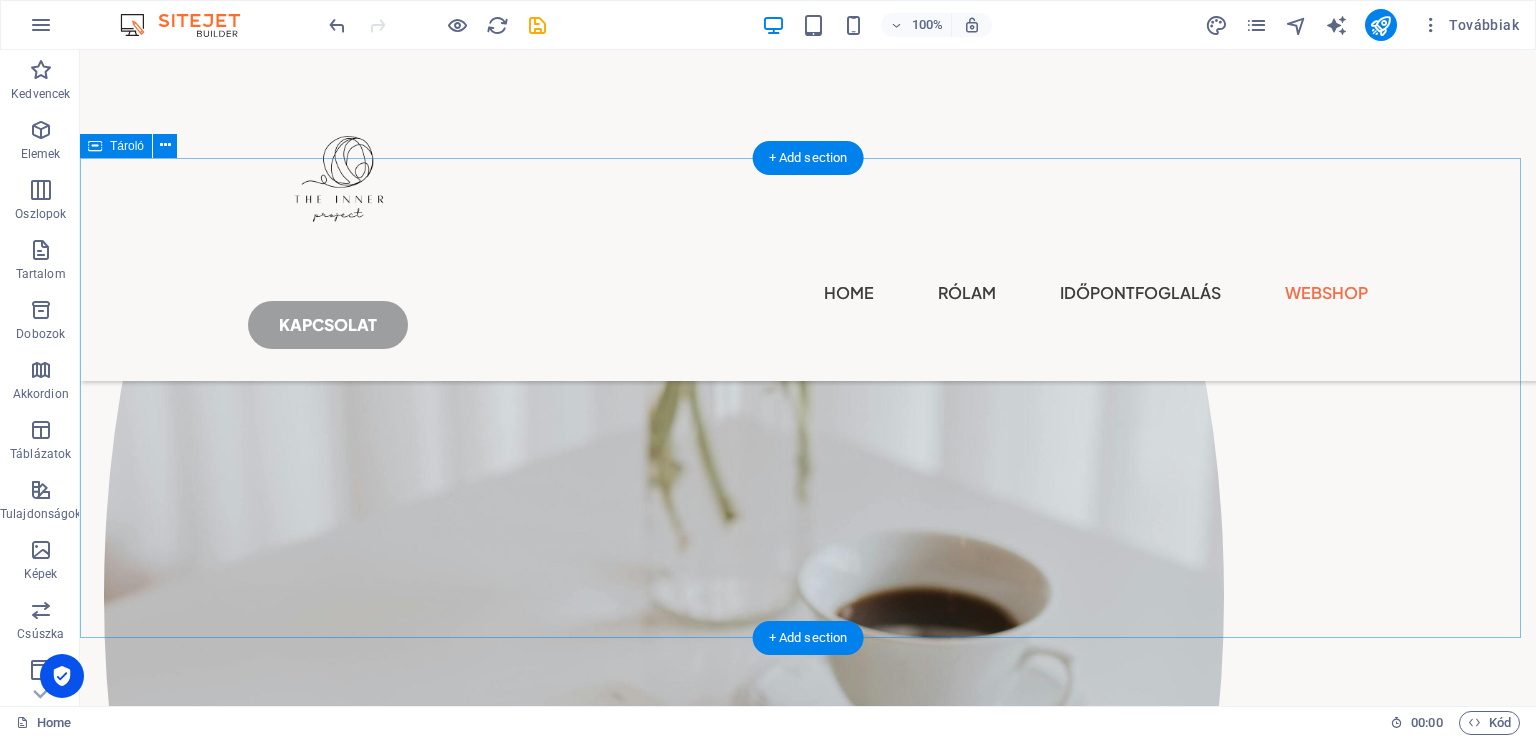 scroll, scrollTop: 1004, scrollLeft: 0, axis: vertical 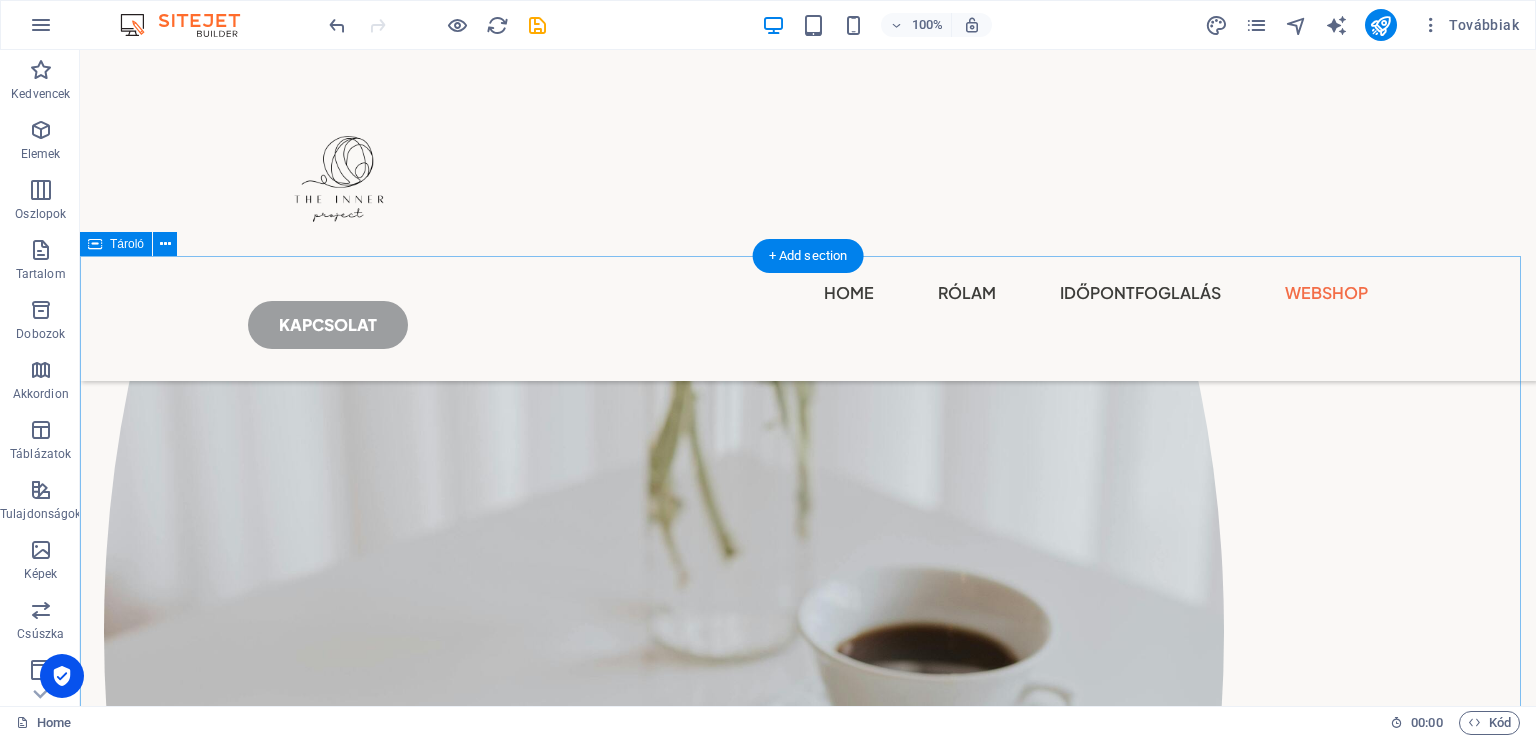 click on "300+ healthy recipes Lorem ipsum dolor sit amet consectetur. Bibendum adipiscing morbi orci nibh eget. 1000+ happy clients Lorem ipsum dolor sit amet consectetur. Bibendum adipiscing morbi orci nibh eget. 8+ years of experience Lorem ipsum dolor sit amet consectetur. Bibendum adipiscing morbi orci nibh eget." at bounding box center [808, 2056] 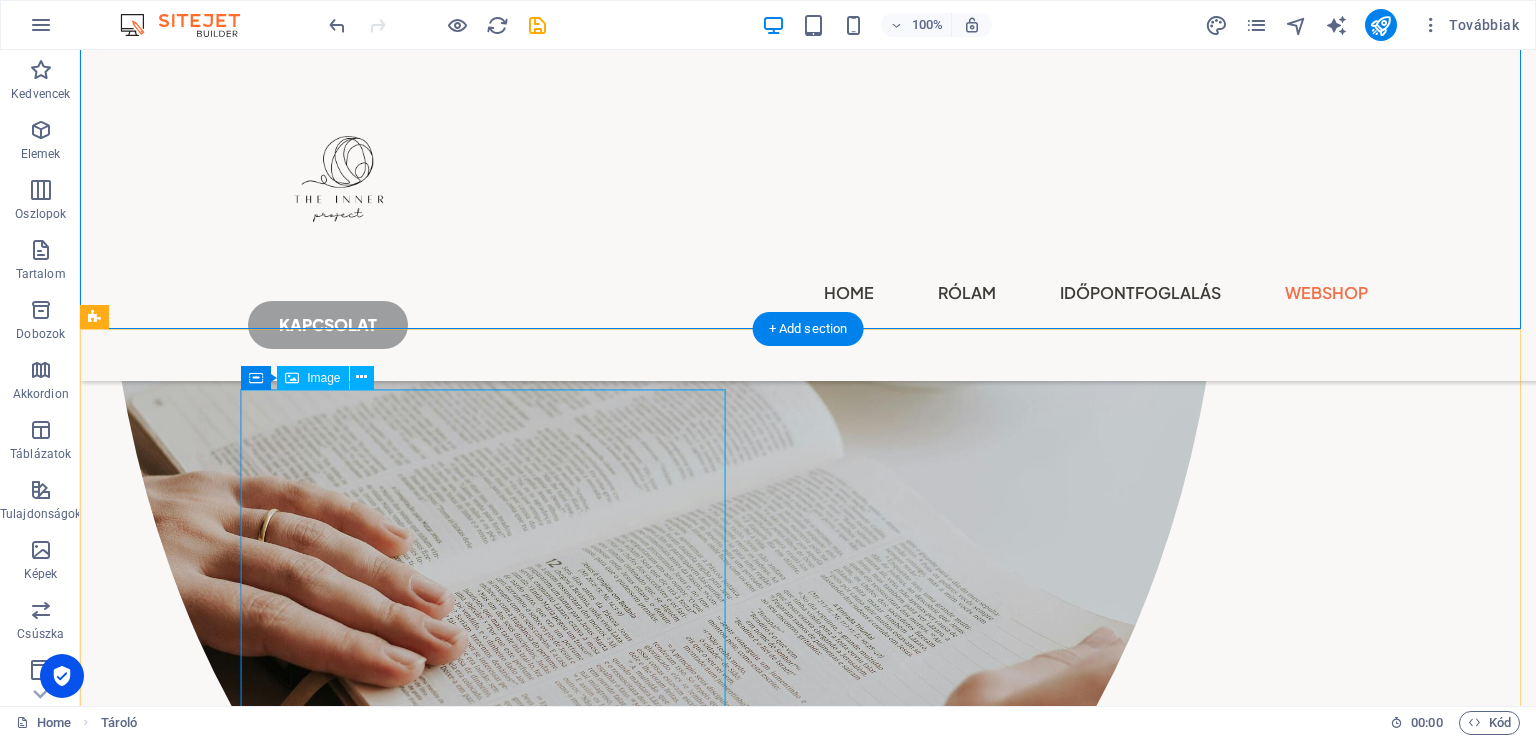 scroll, scrollTop: 1504, scrollLeft: 0, axis: vertical 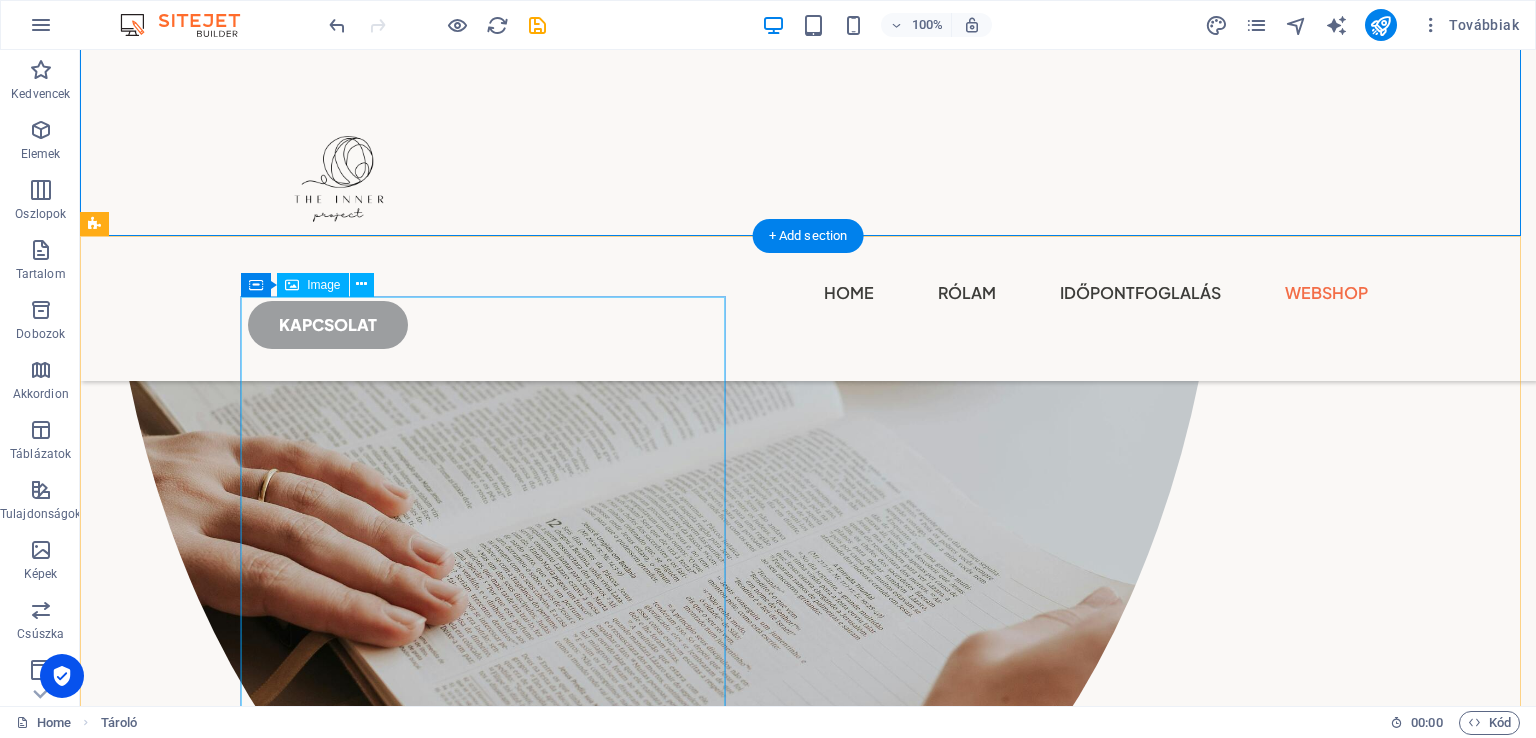 click at bounding box center (664, 2680) 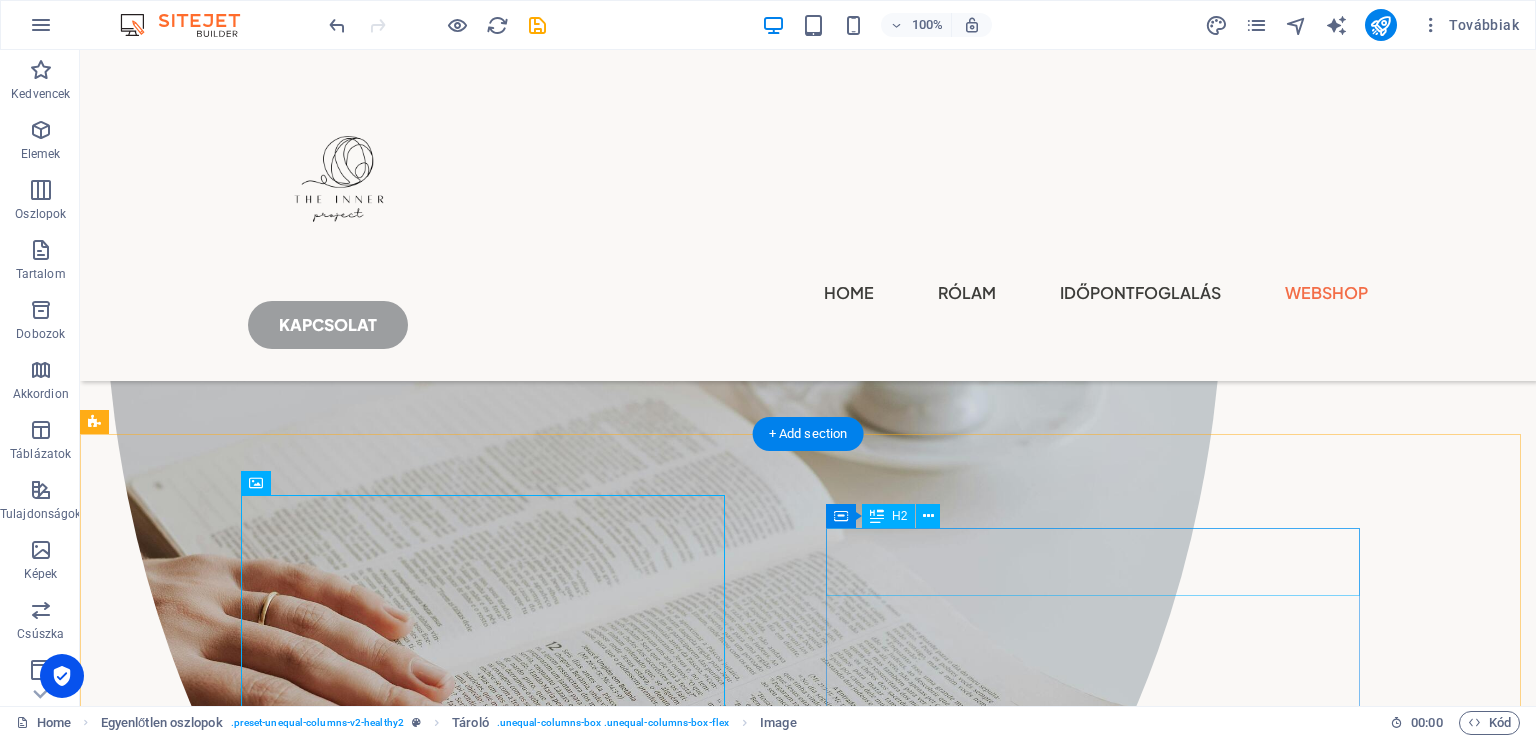 scroll, scrollTop: 1404, scrollLeft: 0, axis: vertical 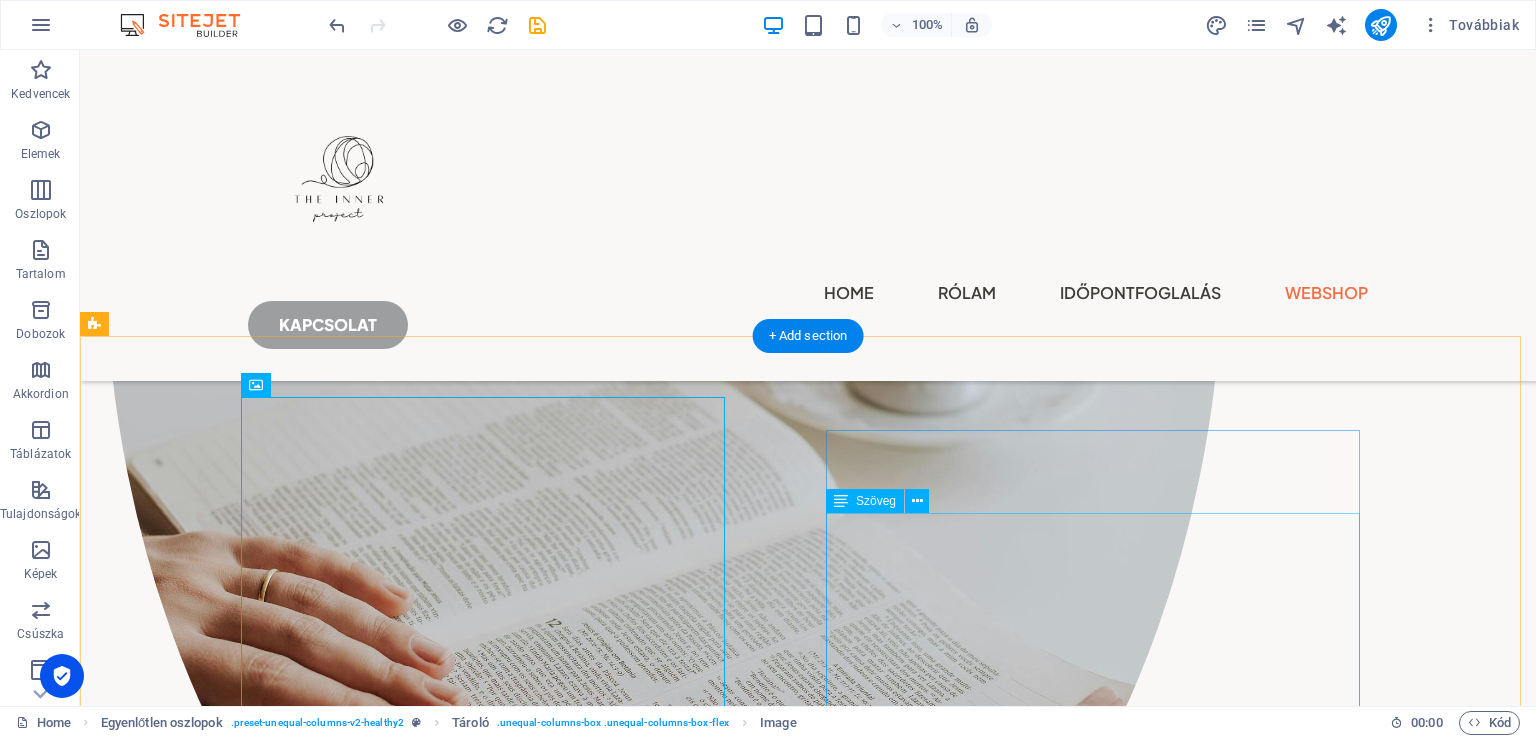 click on "Lorem ipsum dolor sit amet consectetur. Bibendum adipiscing morbi orci nibh eget posuere arcu volutpat nulla. Tortor cras suscipit augue sodales risus auctor. Fusce nunc vitae non dui ornare tellus nibh purus lectus. Pulvinar pellentesque nam vel nec eget ligula vel bibendum eget. Lorem ipsum dolor sit amet consectetur. Bibendum adipiscing morbi orci nibh eget posuere arcu volutpat nulla. Tortor cras suscipit augue sodales risus auctor." at bounding box center [664, 3530] 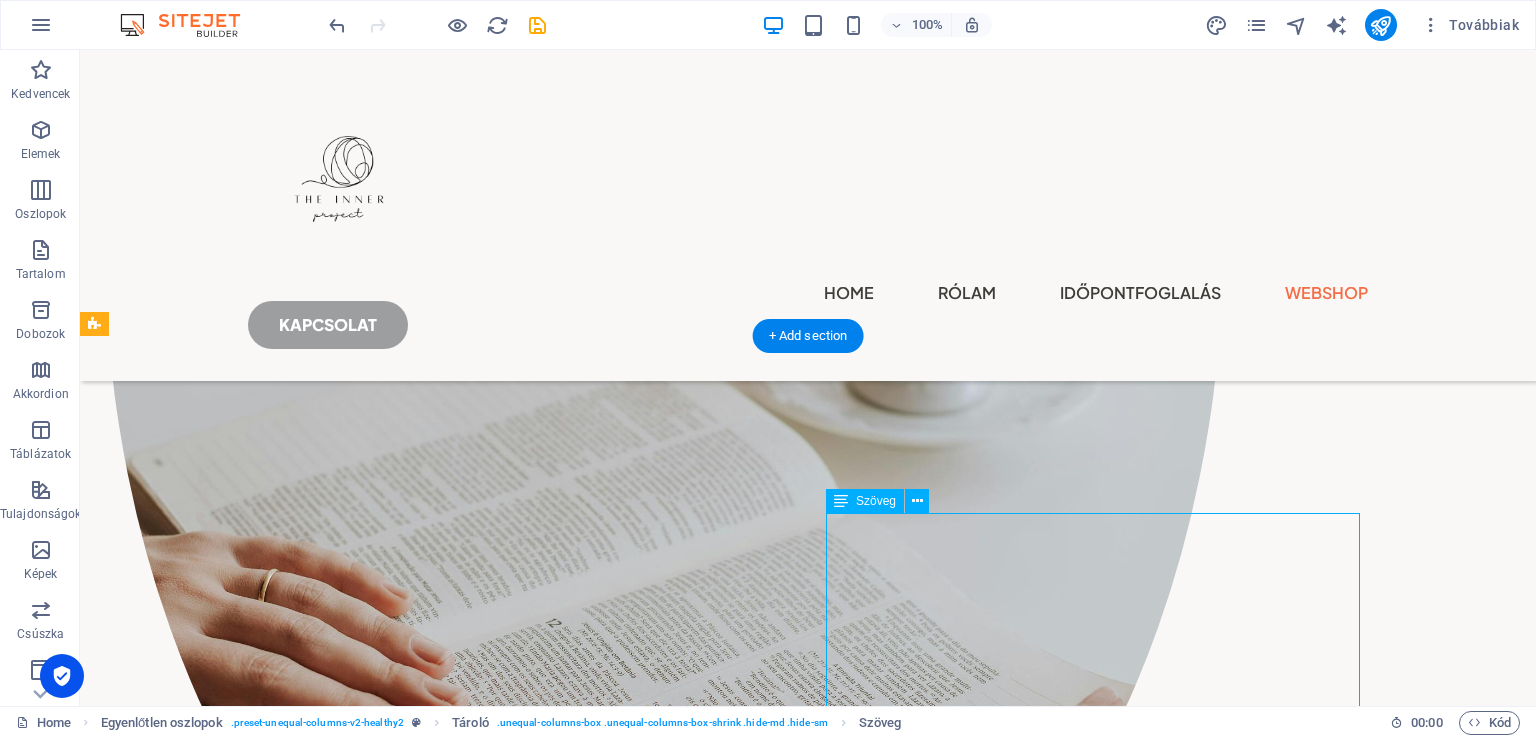 drag, startPoint x: 944, startPoint y: 548, endPoint x: 592, endPoint y: 547, distance: 352.00143 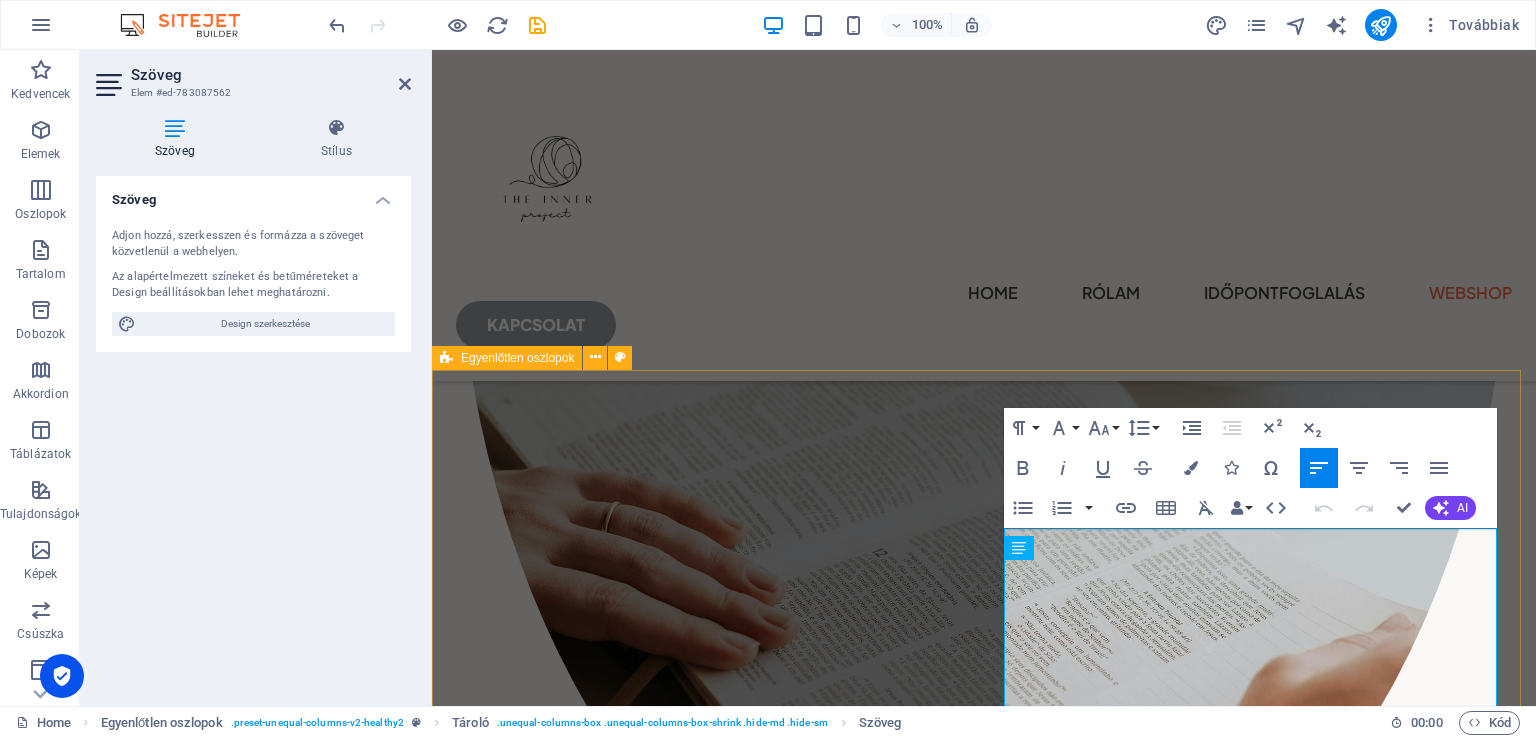scroll, scrollTop: 1341, scrollLeft: 0, axis: vertical 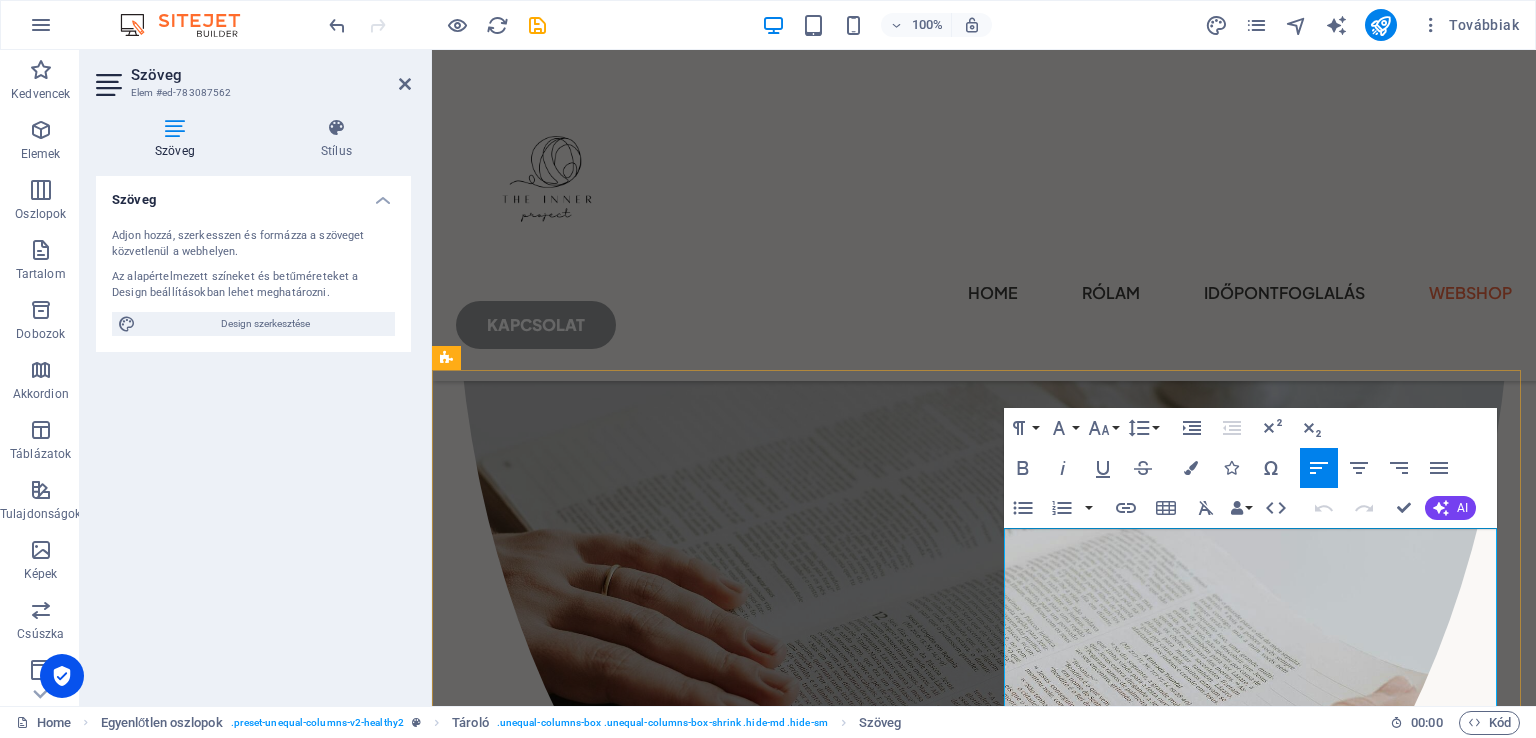 click on "Lorem ipsum dolor sit amet consectetur. Bibendum adipiscing morbi orci nibh eget posuere arcu volutpat nulla. Tortor cras suscipit augue sodales risus auctor. Fusce nunc vitae non dui ornare tellus nibh purus lectus. Pulvinar pellentesque nam vel nec eget ligula vel bibendum eget. Lorem ipsum dolor sit amet consectetur. Bibendum adipiscing morbi orci nibh eget posuere arcu volutpat nulla. Tortor cras suscipit augue sodales risus auctor." at bounding box center [984, 3433] 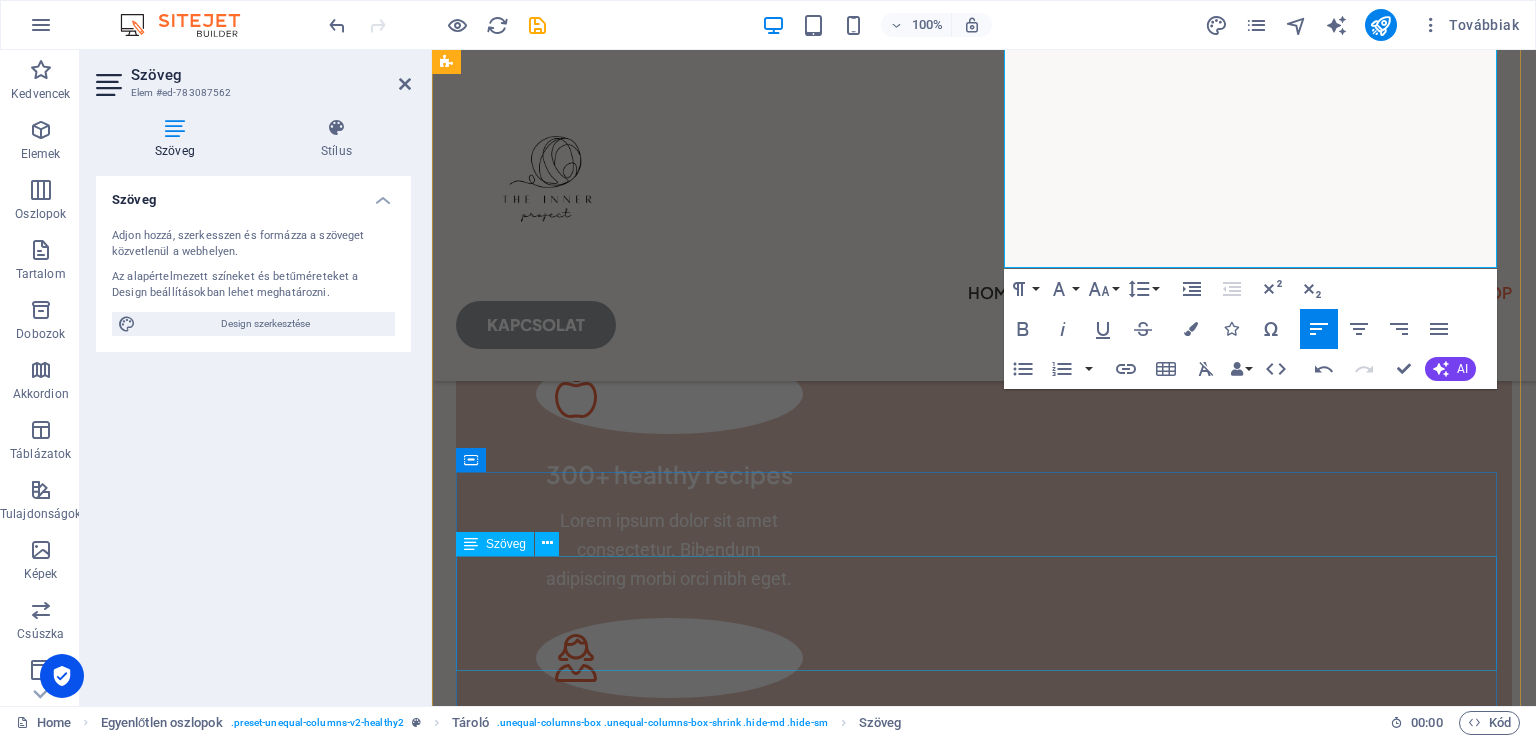 scroll, scrollTop: 1926, scrollLeft: 0, axis: vertical 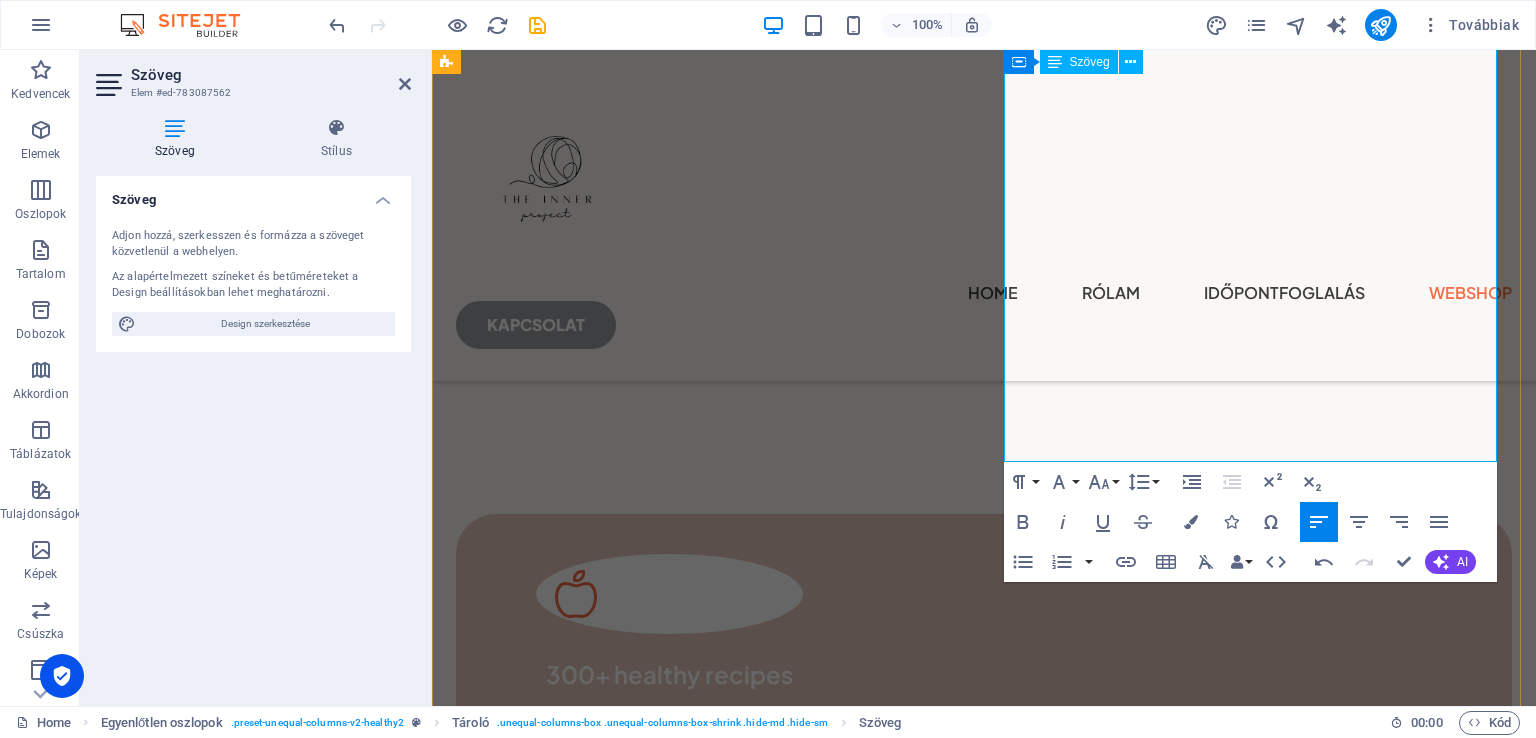 drag, startPoint x: 1168, startPoint y: 450, endPoint x: 1056, endPoint y: 449, distance: 112.00446 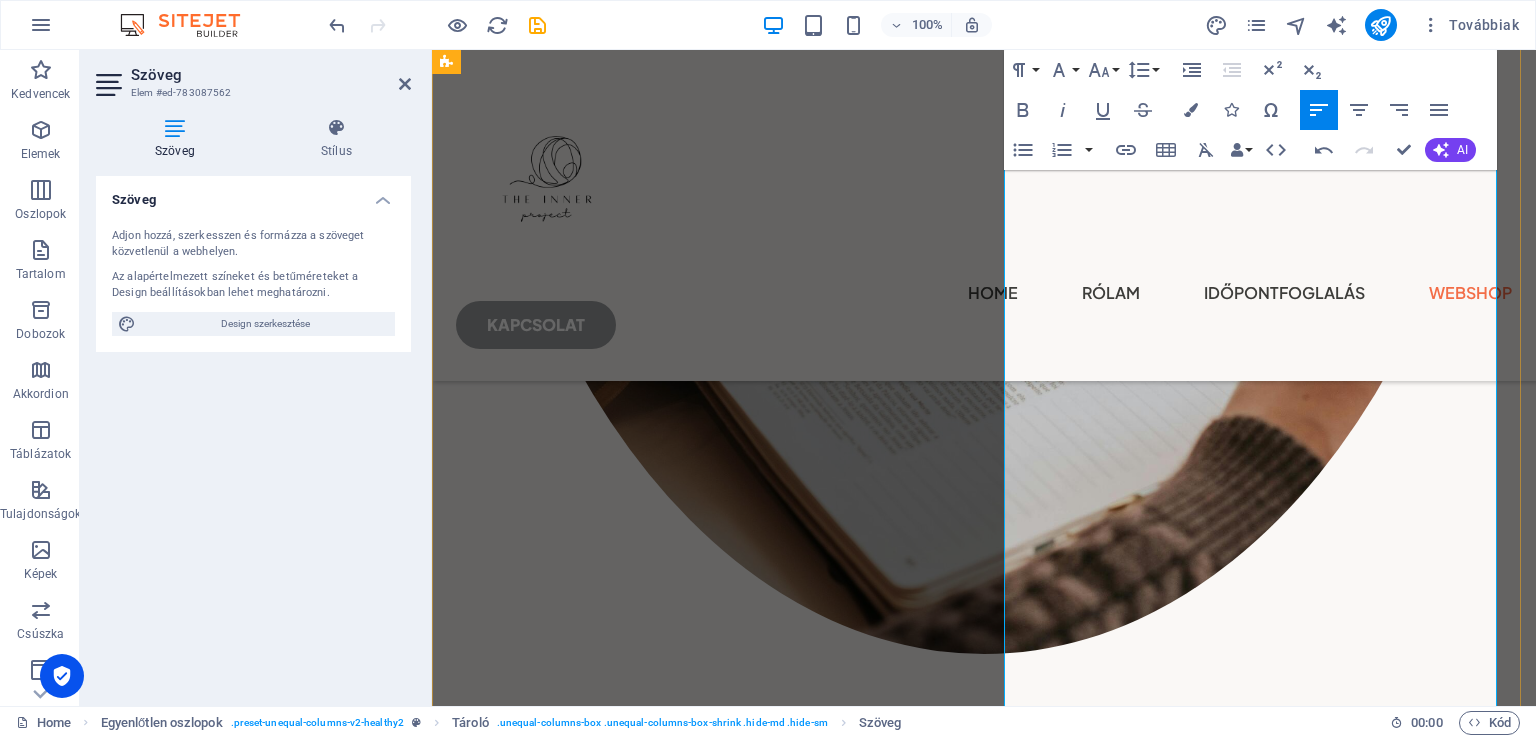 drag, startPoint x: 1319, startPoint y: 634, endPoint x: 1299, endPoint y: 627, distance: 21.189621 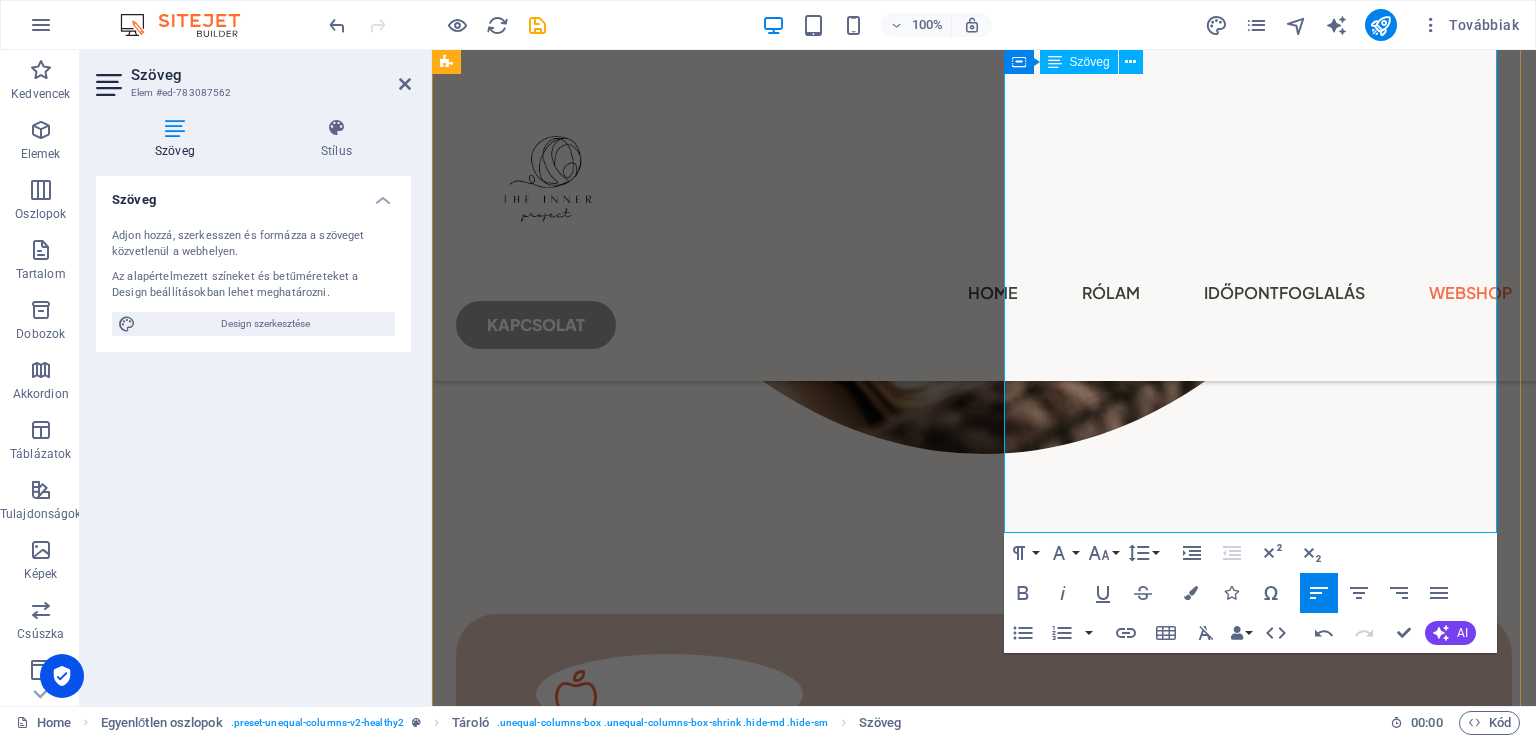 click on "Ha  – örülök, hogy itt vagy." at bounding box center (984, 3093) 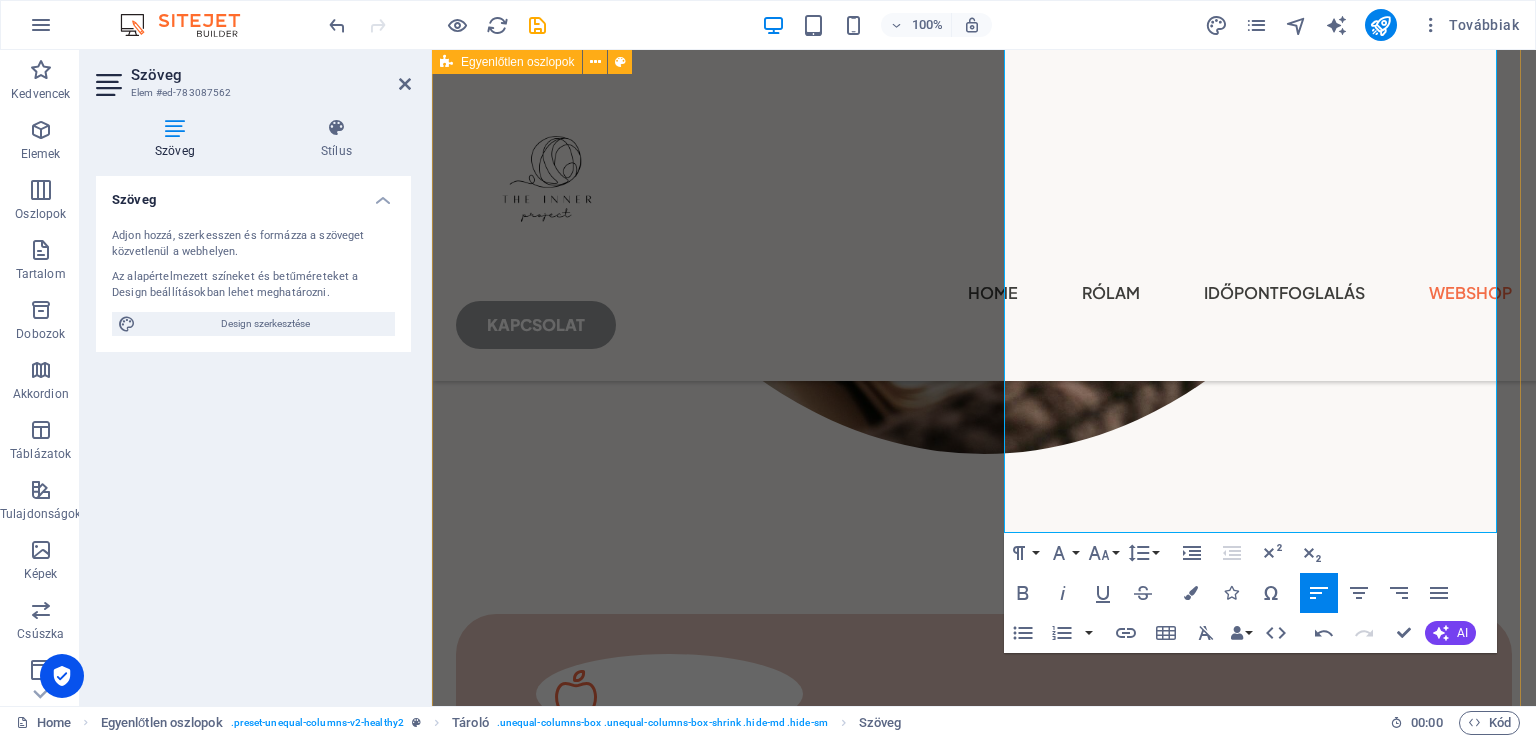 click on "Ismerj meg jobban Volt idő, amikor magam sem tudtam, merre tartok. Csak mentem előre, tettem, amit kellett, próbáltam megfelelni – miközben belül egyre távolabb kerültem önmagamtól. A testem jelezni próbált, a gondolataim zakatoltak, a döntéseim nem rólam szóltak. Aztán lassan, lépésről lépésre megtanultam figyelni magamra. Megérteni, honnan jövök, miért működöm úgy, ahogy. Megtanultam elengedni a túl sokat. Meghallani a valódit. És újrakezdeni – belülről kifelé. Ma már tudom: a belső harmónia nem valami távoli cél, hanem egy elérhető, nagyon is valóságos állapot. A test, a gondolatok és a döntések összehangolhatók – nyomás nélkül, türelemmel, valódi jelenléttel. Ezért hoztam létre ezt a teret, hogy segítsek neked visszatalálni magadhoz. Akár régóta cipelsz valamit. Akár csak megnyugodnál végre. Akár most indulnál el egy másik irányba. Amit itt találsz: önismeret, mozdulat, levegő, gondolat, csend.   LEARN MORE LEARN MORE" at bounding box center [984, 2593] 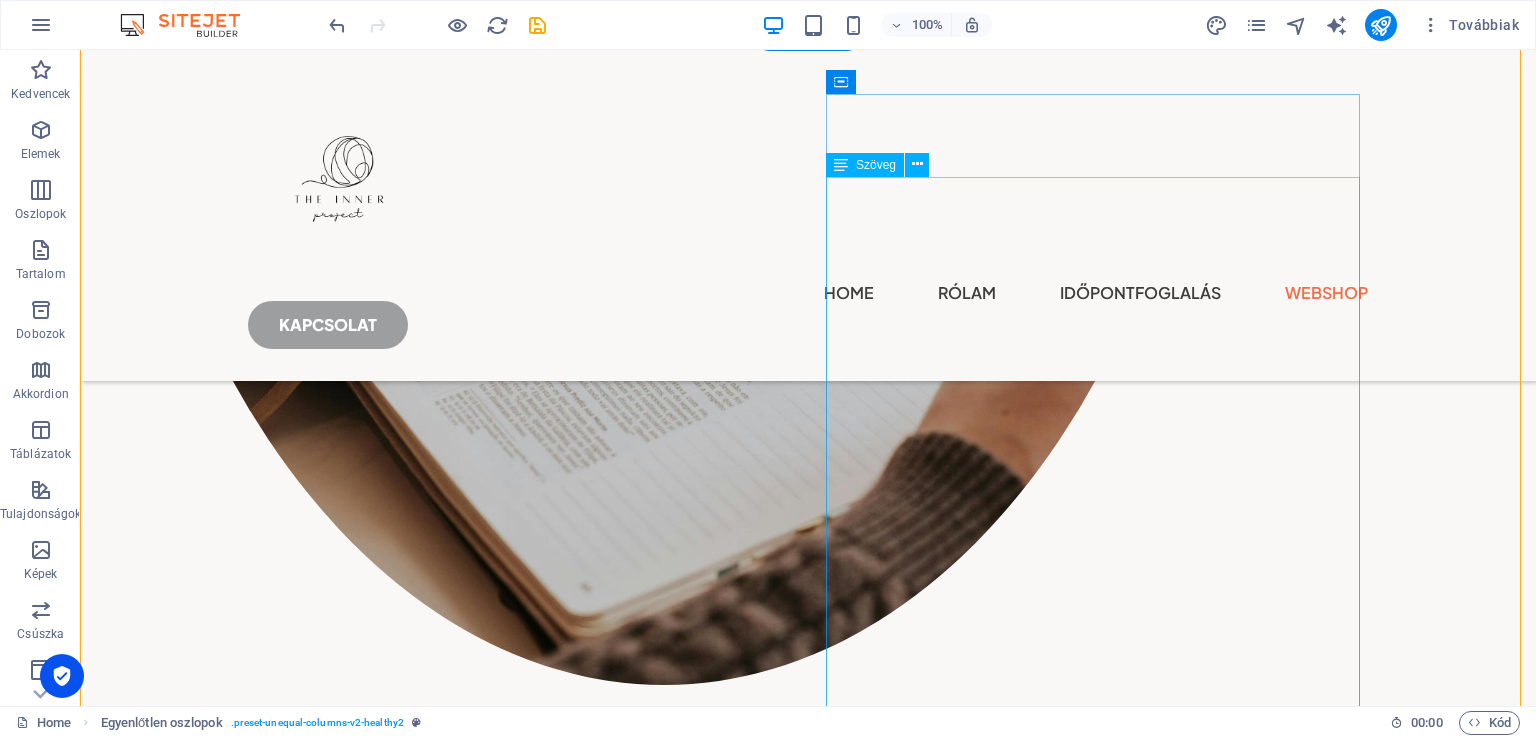scroll, scrollTop: 1956, scrollLeft: 0, axis: vertical 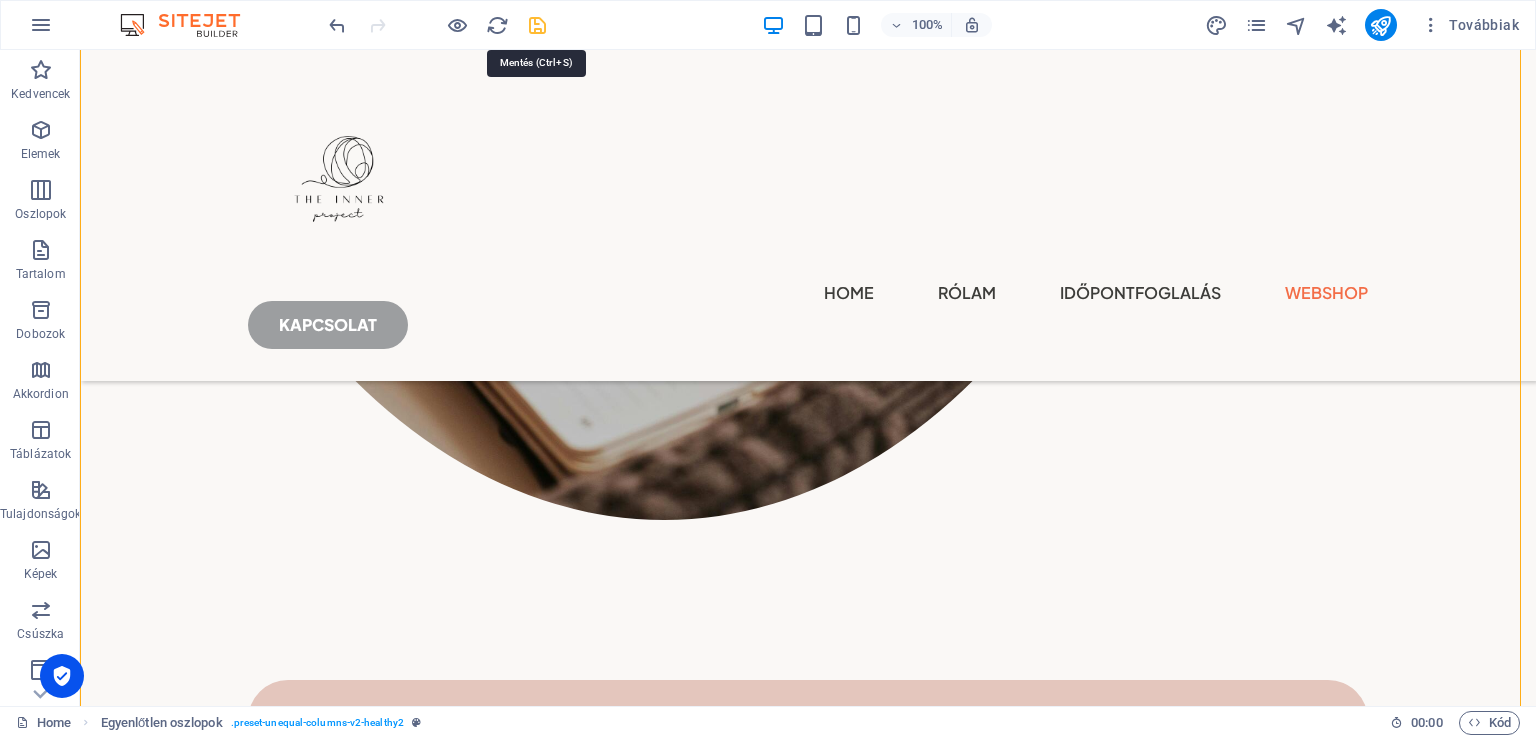 click at bounding box center [537, 25] 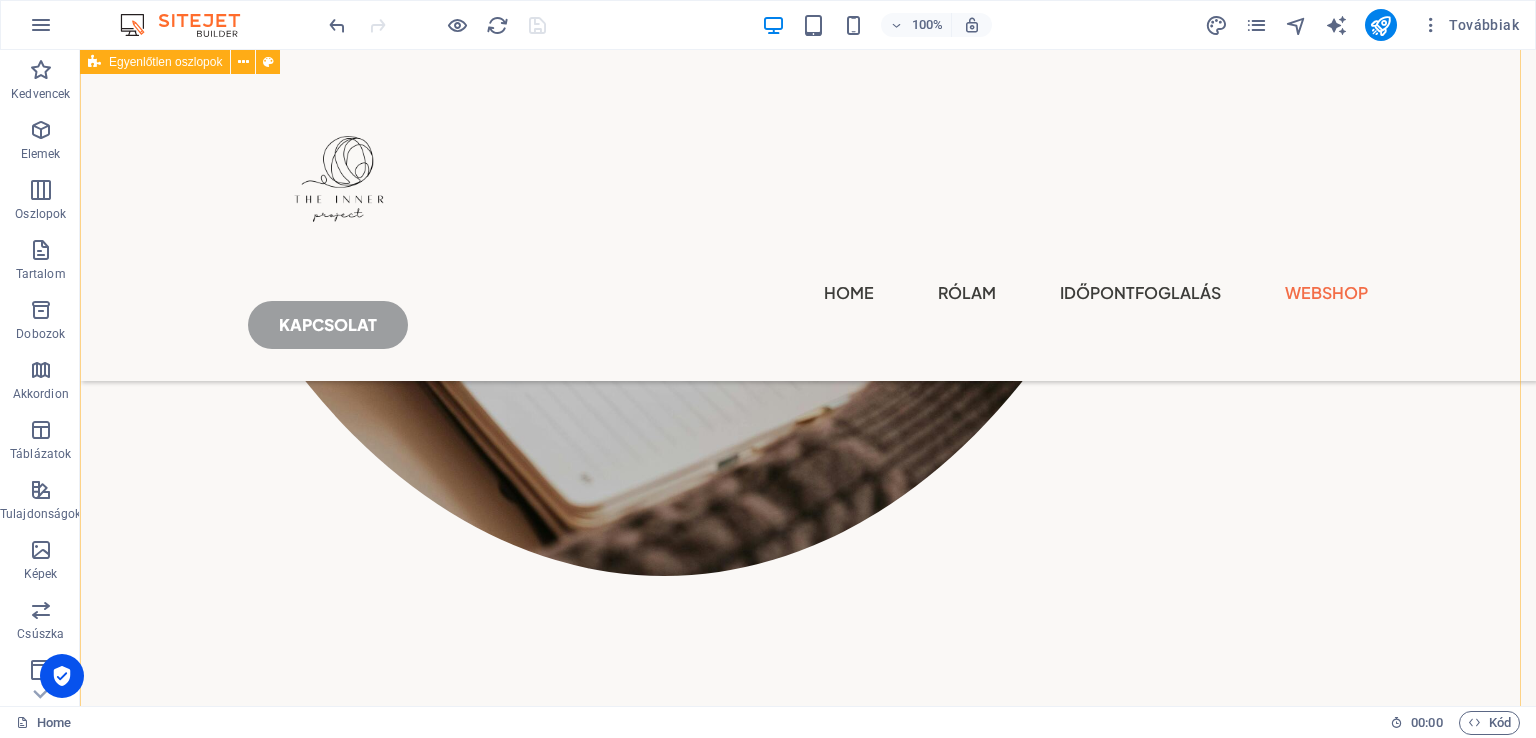 scroll, scrollTop: 2056, scrollLeft: 0, axis: vertical 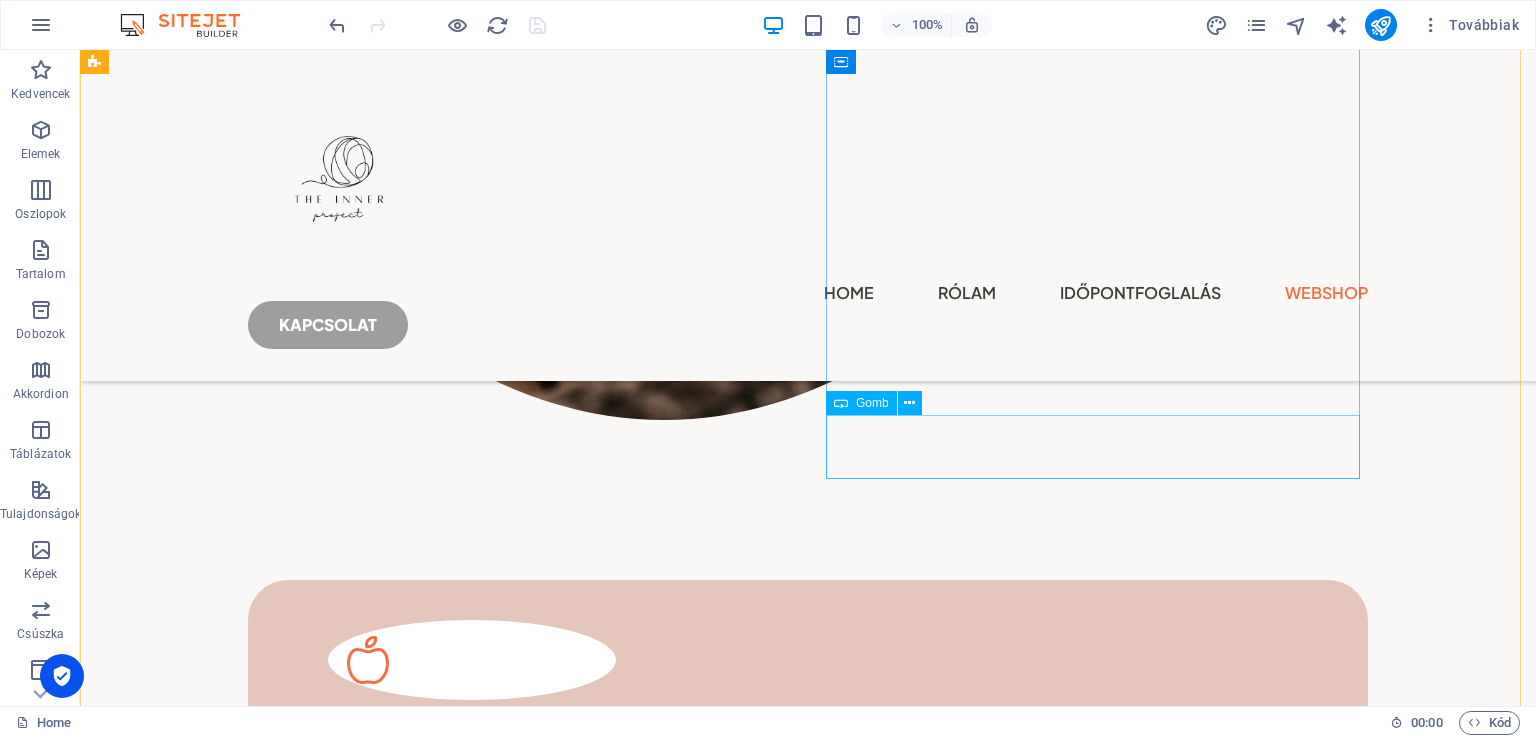 click on "LEARN MORE" at bounding box center (664, 3210) 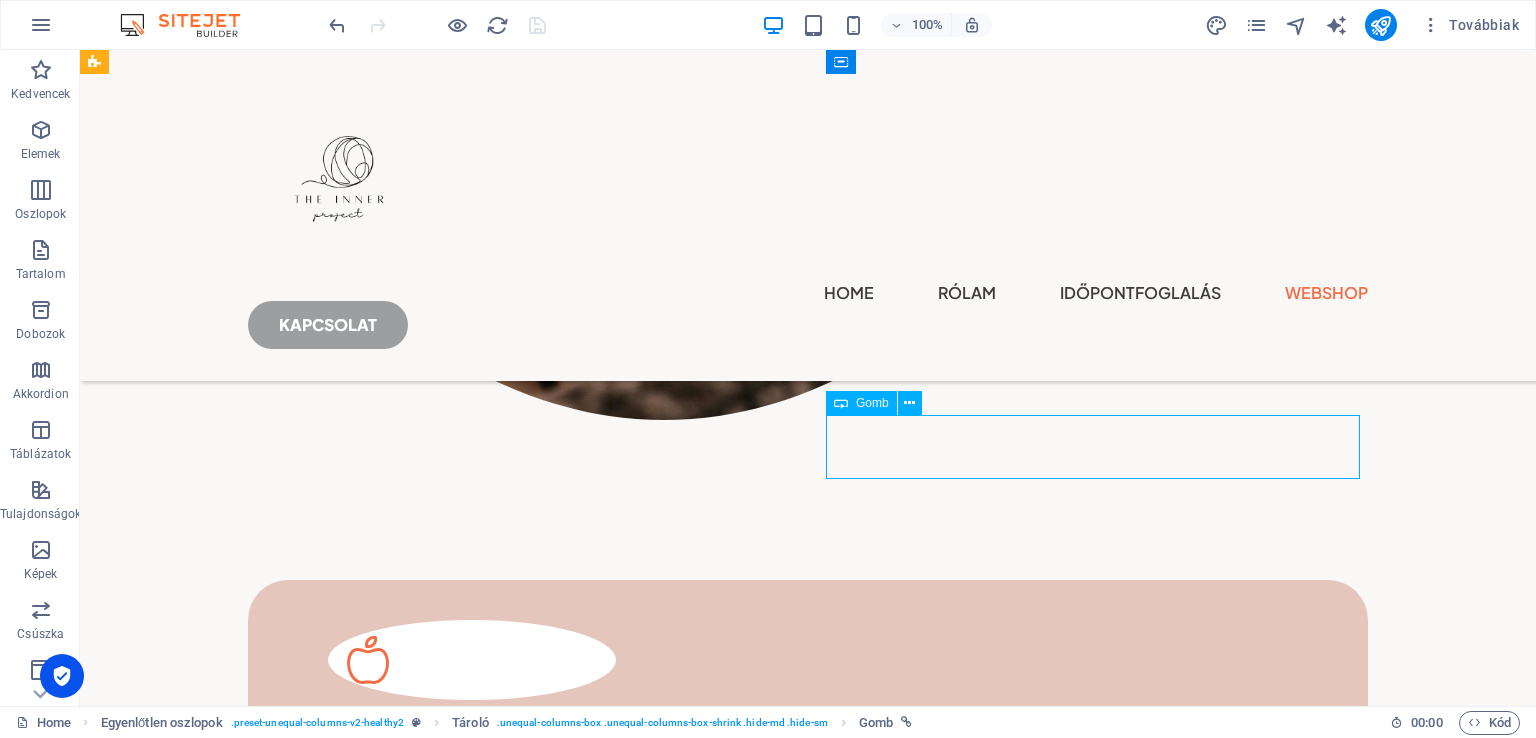 click on "LEARN MORE" at bounding box center [664, 3210] 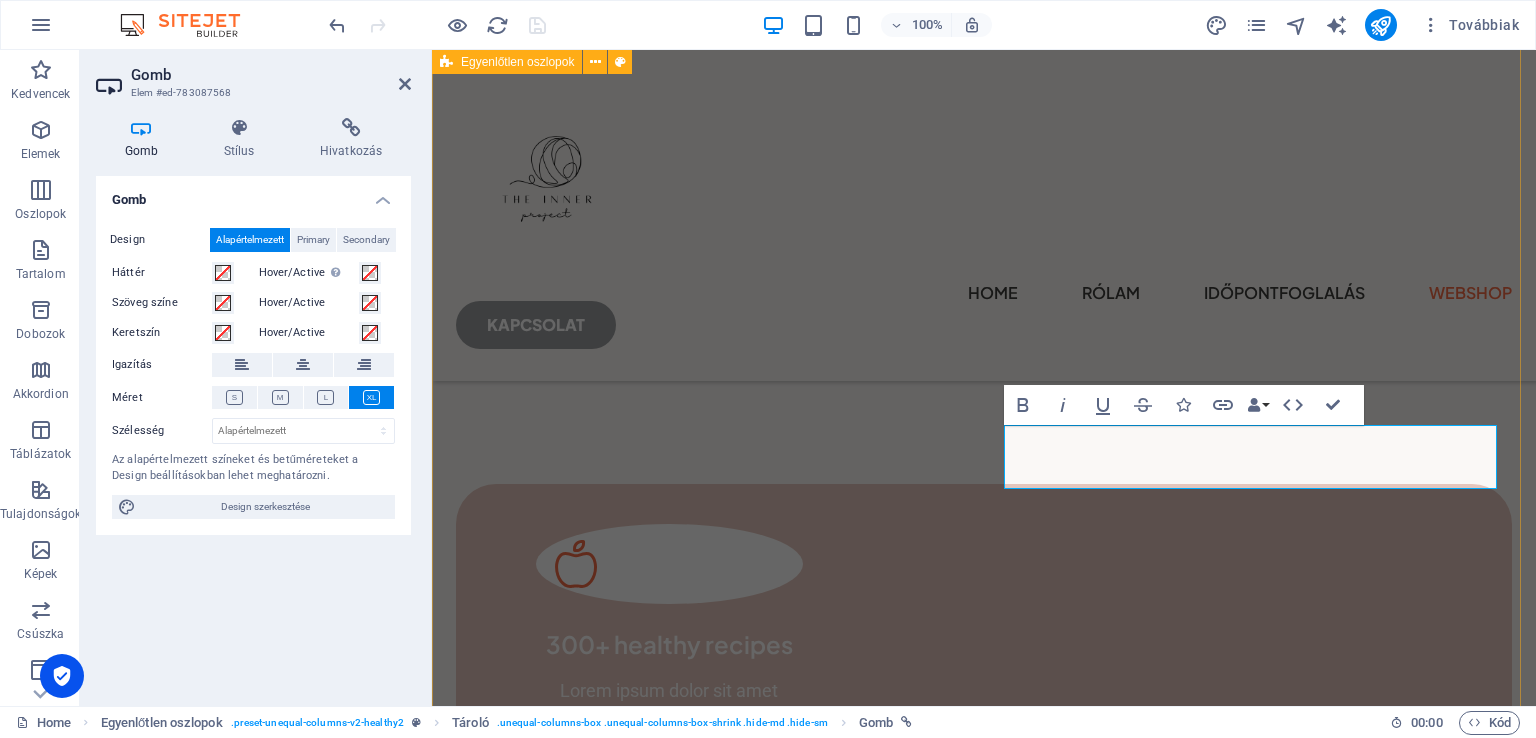 scroll, scrollTop: 2074, scrollLeft: 0, axis: vertical 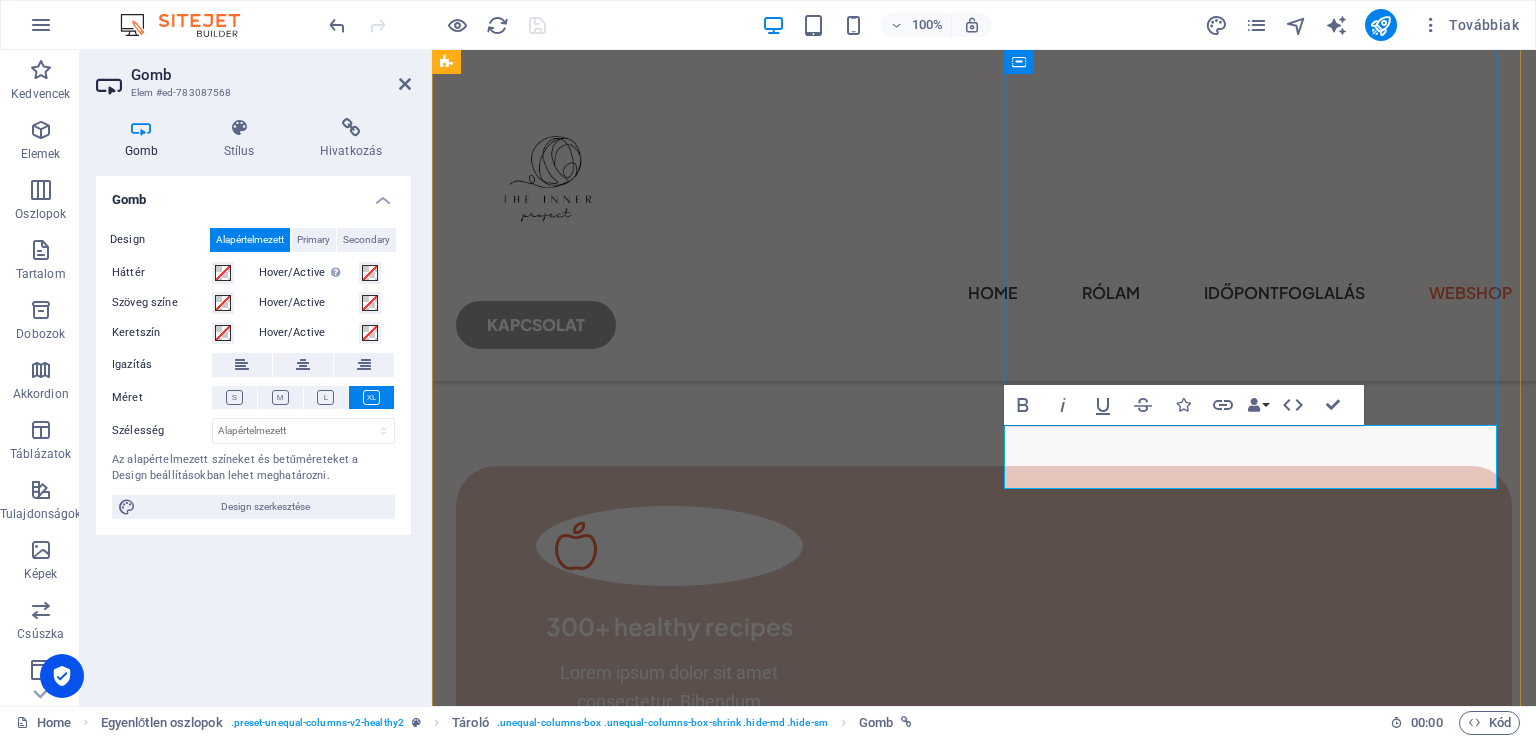 type 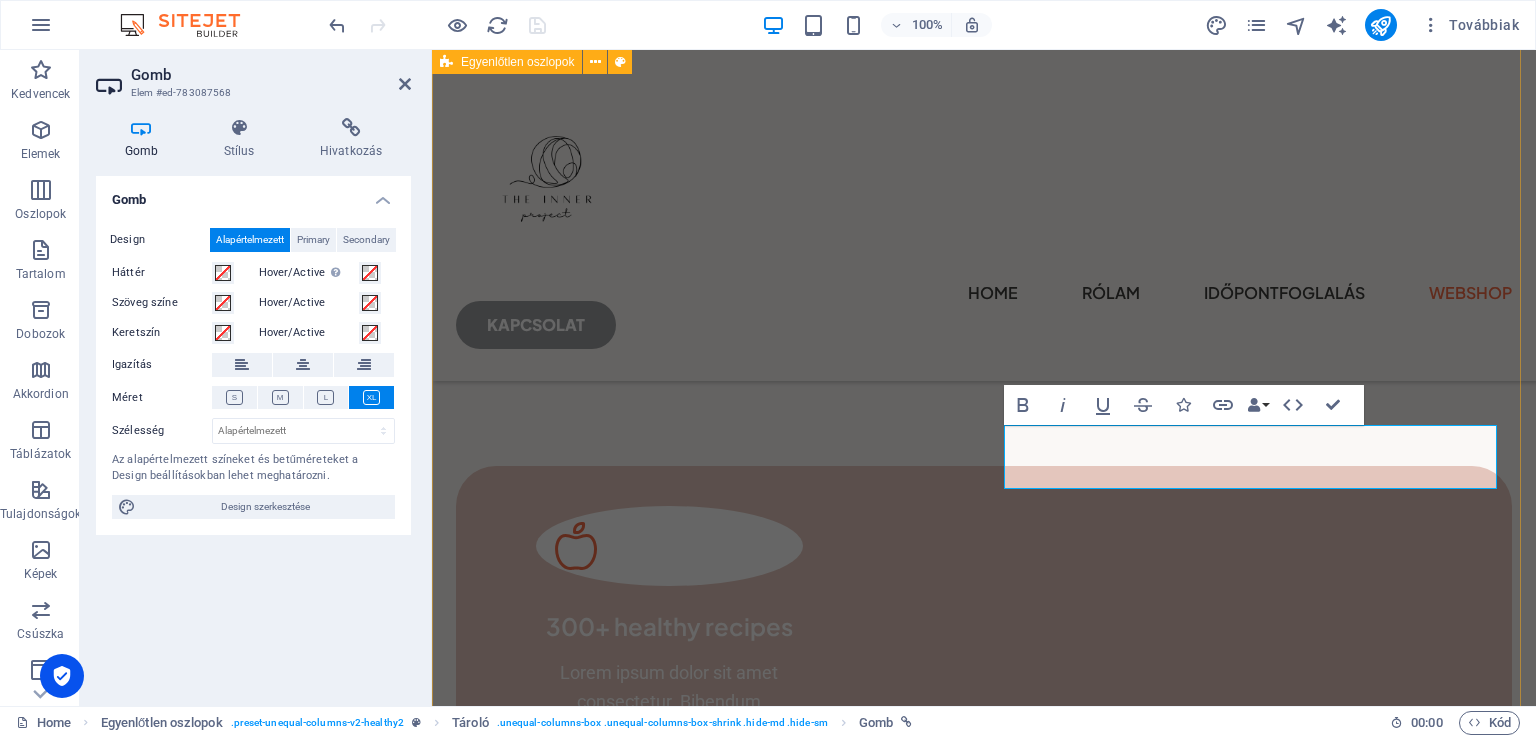 click on "Ismerj meg jobban Volt idő, amikor magam sem tudtam, merre tartok. Csak mentem előre, tettem, amit kellett, próbáltam megfelelni – miközben belül egyre távolabb kerültem önmagamtól. A testem jelezni próbált, a gondolataim zakatoltak, a döntéseim nem rólam szóltak. Aztán lassan, lépésről lépésre megtanultam figyelni magamra. Megérteni, honnan jövök, miért működöm úgy, ahogy. Megtanultam elengedni a túl sokat. Meghallani a valódit. És újrakezdeni – belülről kifelé. Ma már tudom: a belső harmónia nem valami távoli cél, hanem egy elérhető, nagyon is valóságos állapot. A test, a gondolatok és a döntések összehangolhatók – nyomás nélkül, türelemmel, valódi jelenléttel. Ezért hoztam létre ezt a teret, hogy segítsek neked visszatalálni magadhoz. Akár régóta cipelsz valamit. Akár csak megnyugodnál végre. Akár most indulnál el egy másik irányba. Amit itt találsz: önismeret, mozdulat, levegő, gondolat, csend.   TUDJ MEG TÖBBET LEARN MORE" at bounding box center [984, 2445] 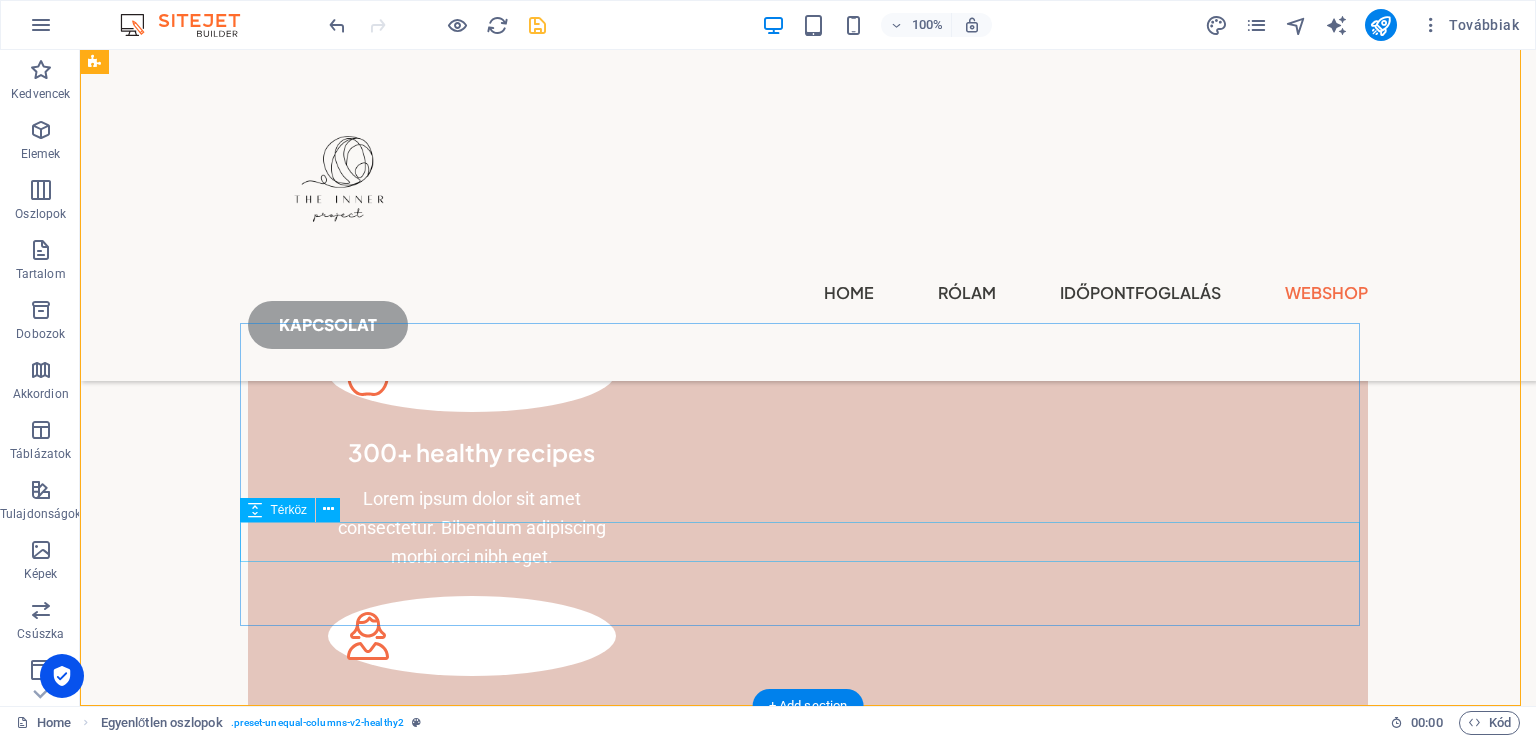 scroll, scrollTop: 2446, scrollLeft: 0, axis: vertical 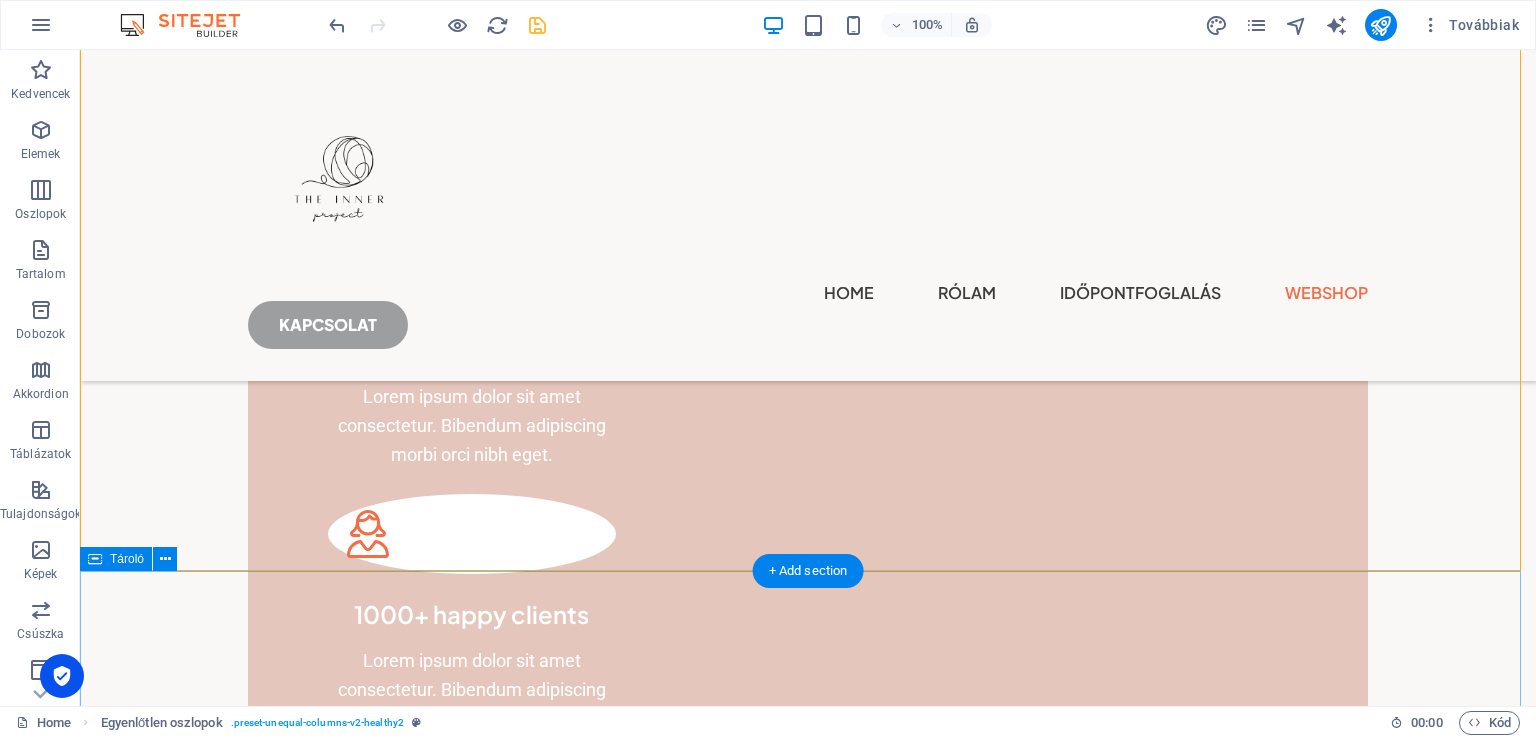 click on "My services Lorem ipsum dolor sit amet consectetur. Bibendum adipiscing morbi orci nibh eget posuere arcu volutpat nulla. Online konzultáció Lorem ipsum dolor sit amet consectetur. Bibendum adipiscing morbi orci nibh eget. Diet plans Lorem ipsum dolor sit amet consectetur. Bibendum adipiscing morbi orci nibh eget. Personal meal plans Lorem ipsum dolor sit amet consectetur. Bibendum adipiscing morbi orci nibh eget." at bounding box center (808, 3983) 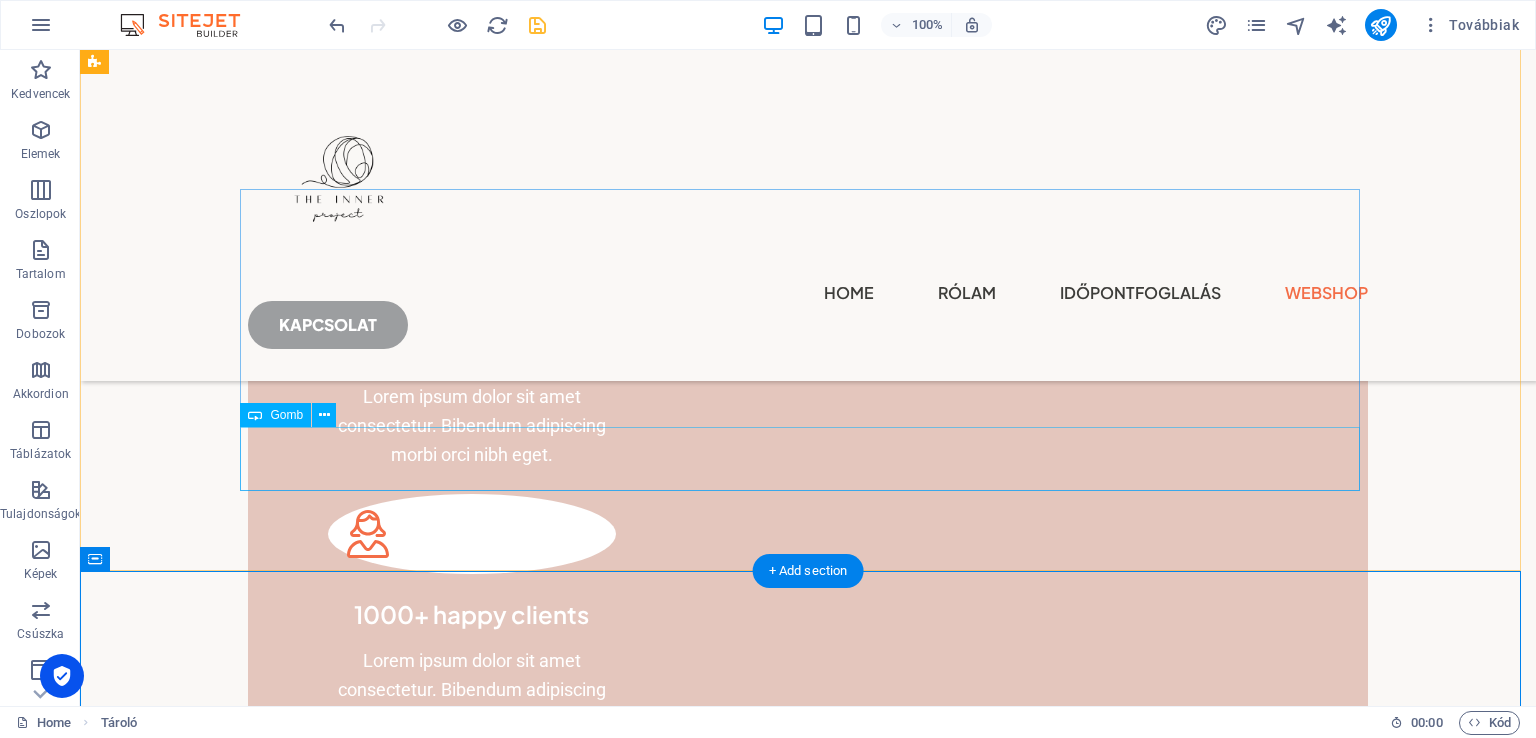 click on "LEARN MORE" at bounding box center (664, 3172) 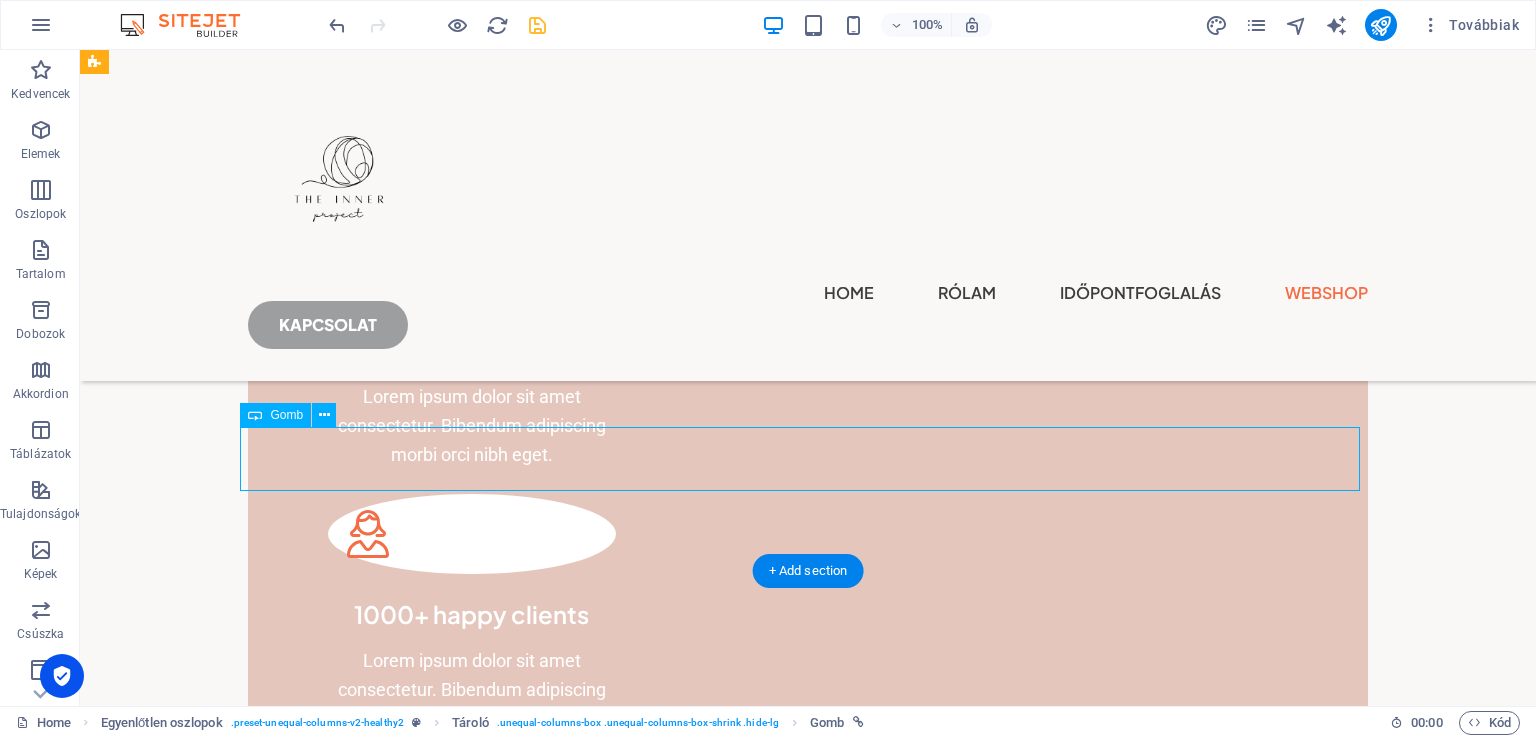 click on "LEARN MORE" at bounding box center (664, 3172) 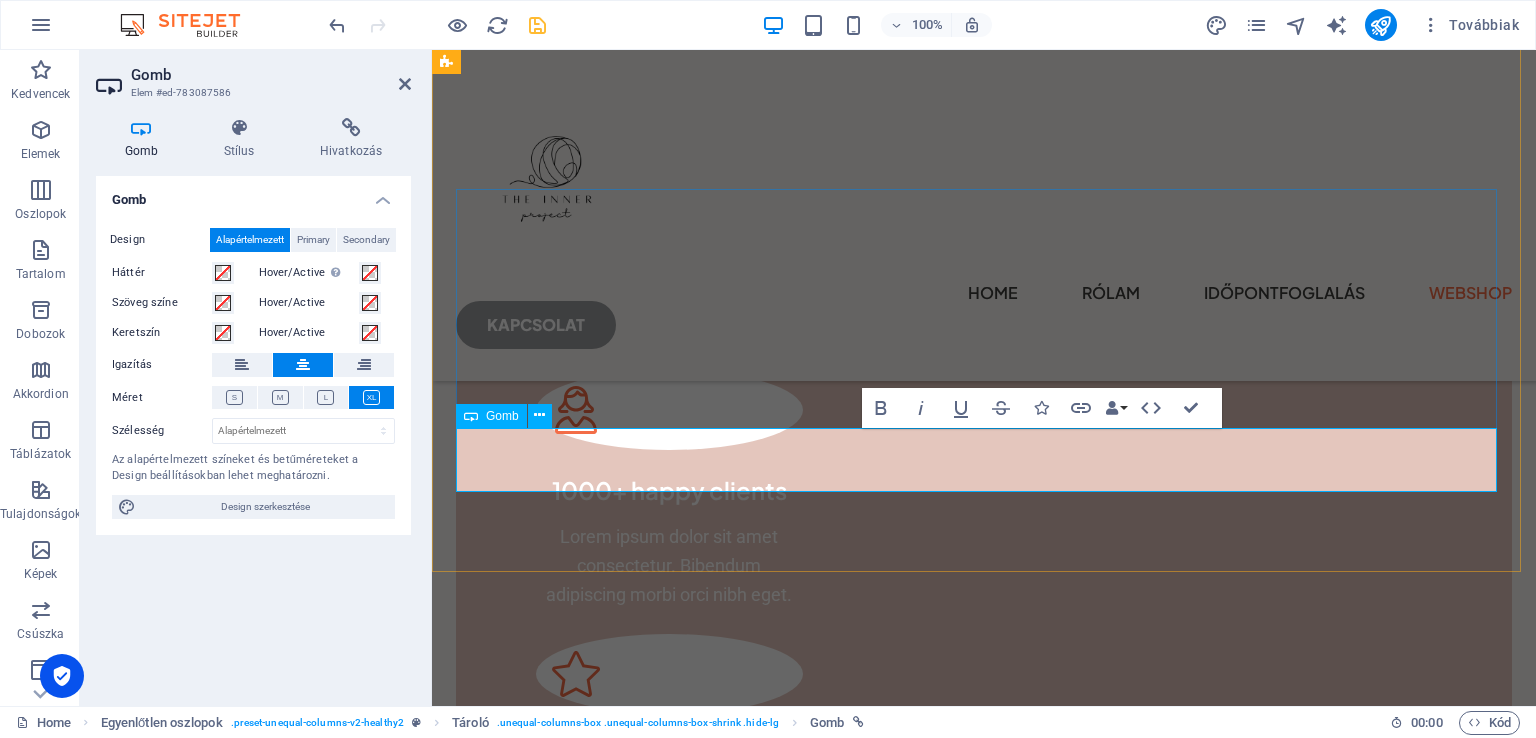 type 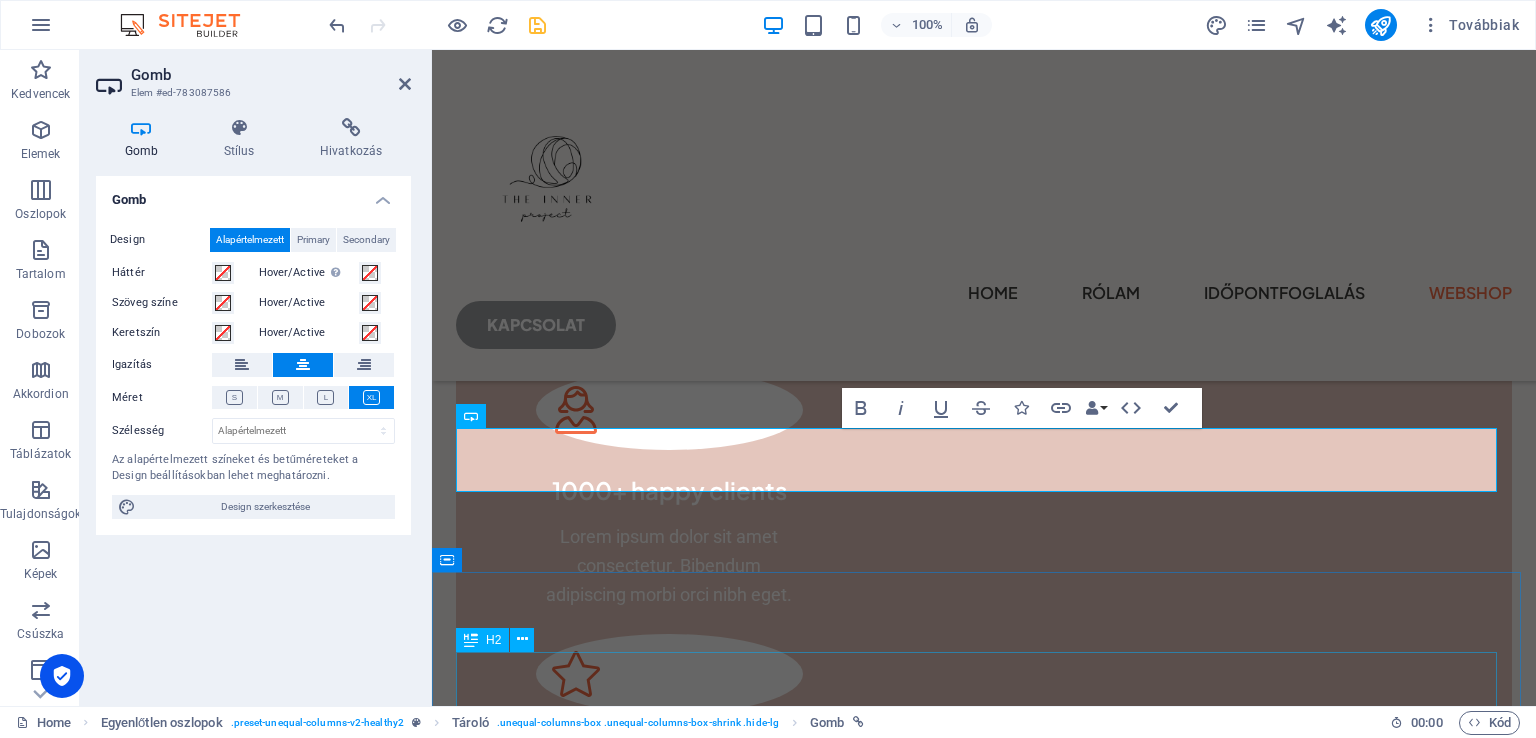 click on "My services Lorem ipsum dolor sit amet consectetur. Bibendum adipiscing morbi orci nibh eget posuere arcu volutpat nulla. Online konzultáció Lorem ipsum dolor sit amet consectetur. Bibendum adipiscing morbi orci nibh eget. Diet plans Lorem ipsum dolor sit amet consectetur. Bibendum adipiscing morbi orci nibh eget. Personal meal plans Lorem ipsum dolor sit amet consectetur. Bibendum adipiscing morbi orci nibh eget." at bounding box center [984, 3795] 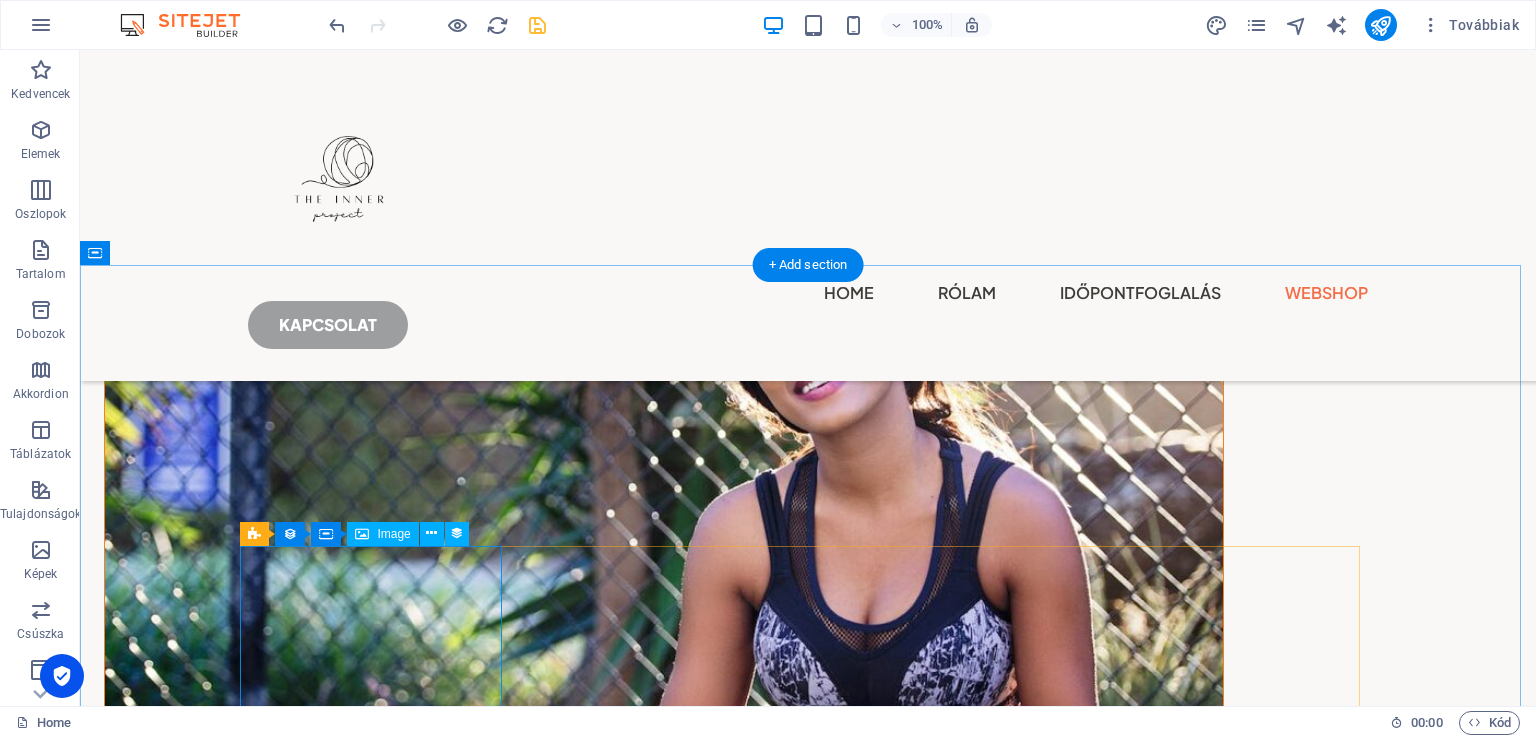 scroll, scrollTop: 3746, scrollLeft: 0, axis: vertical 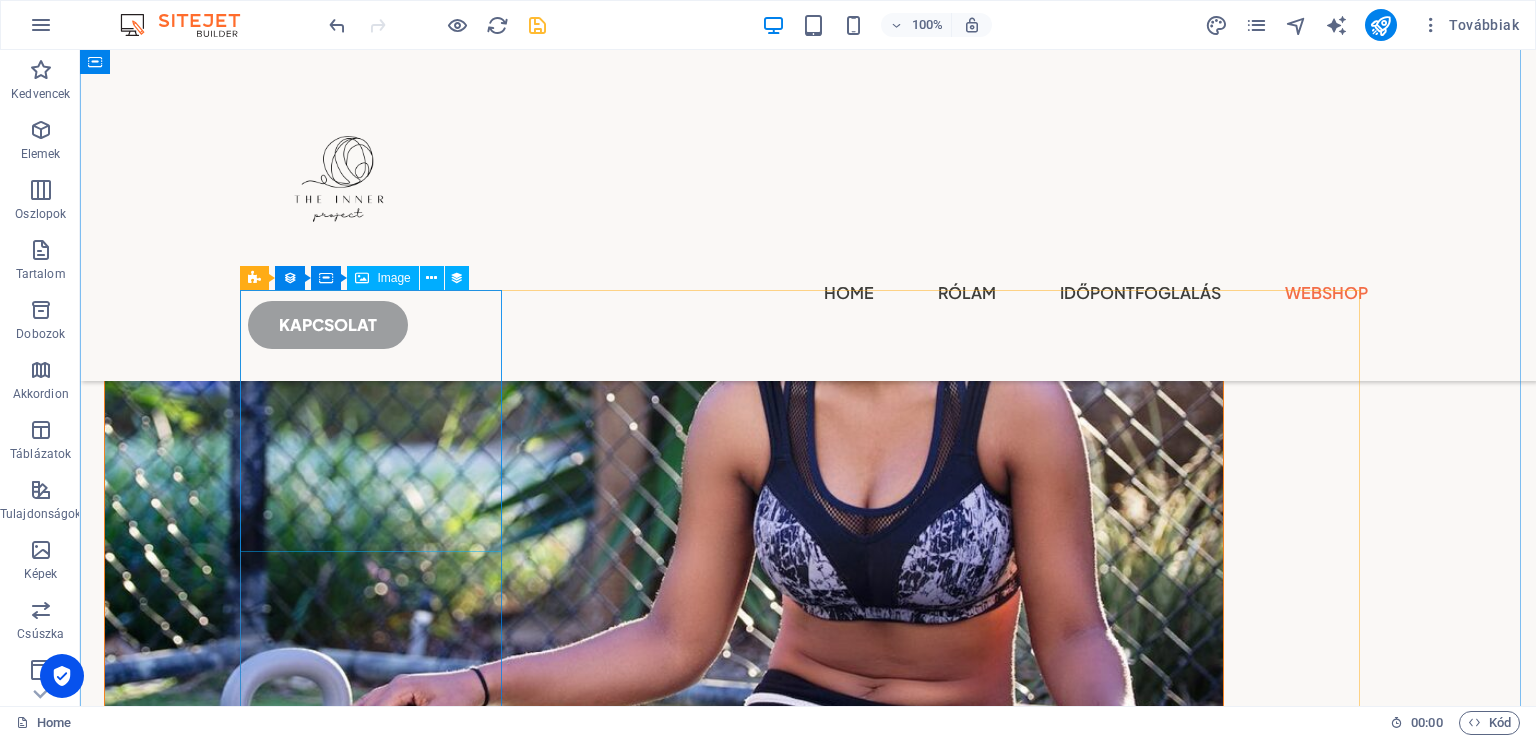 click at bounding box center [808, 4193] 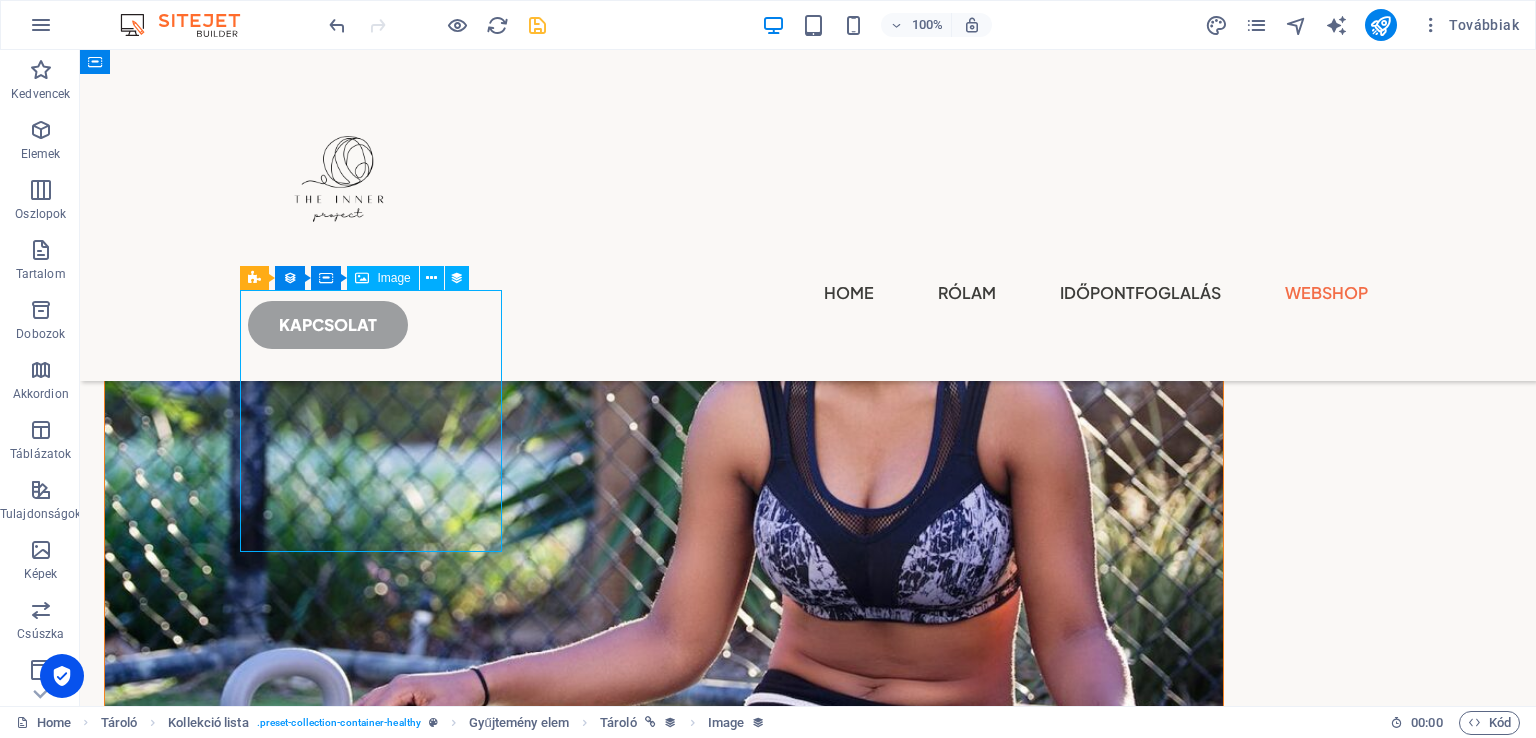 click at bounding box center [808, 4193] 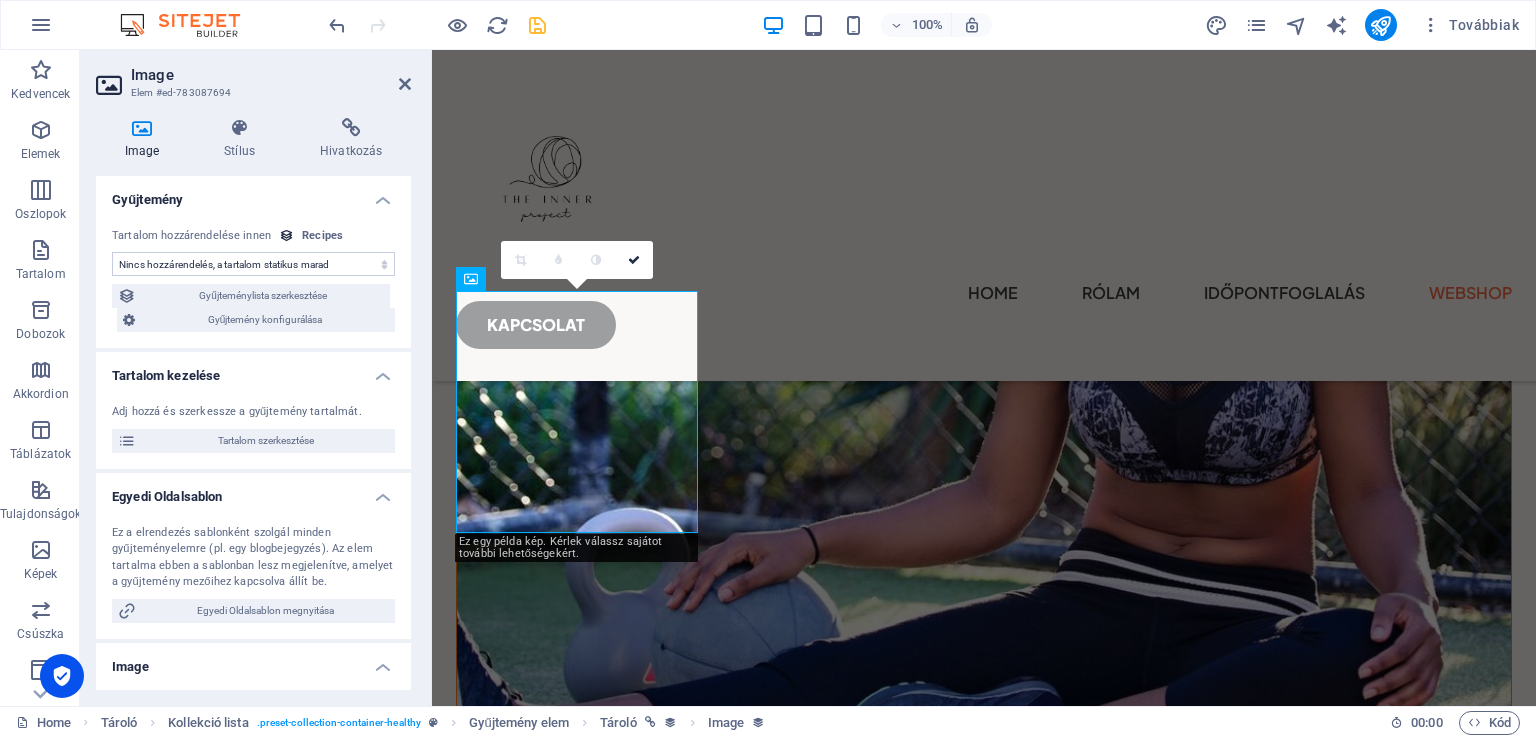 scroll, scrollTop: 3774, scrollLeft: 0, axis: vertical 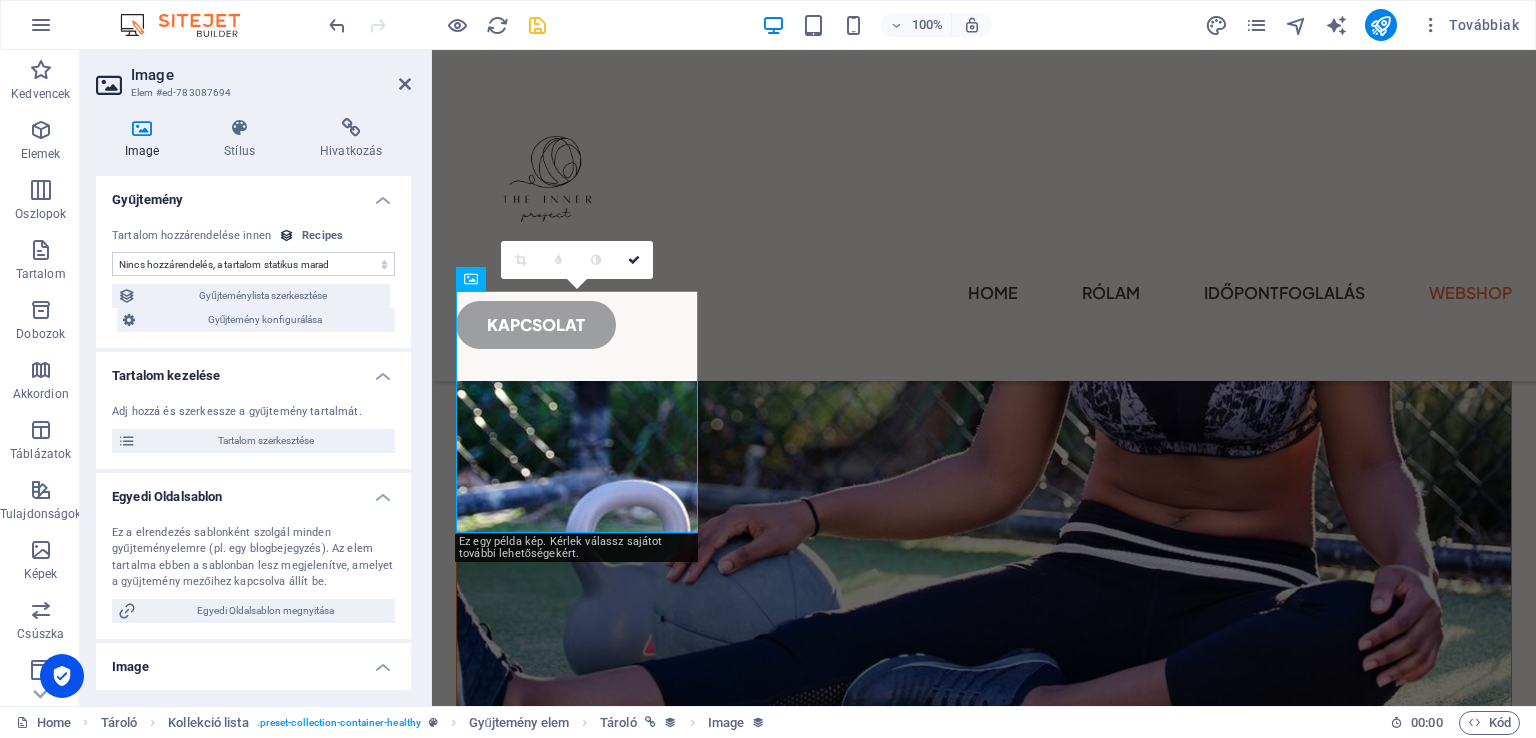 select on "recipe-image" 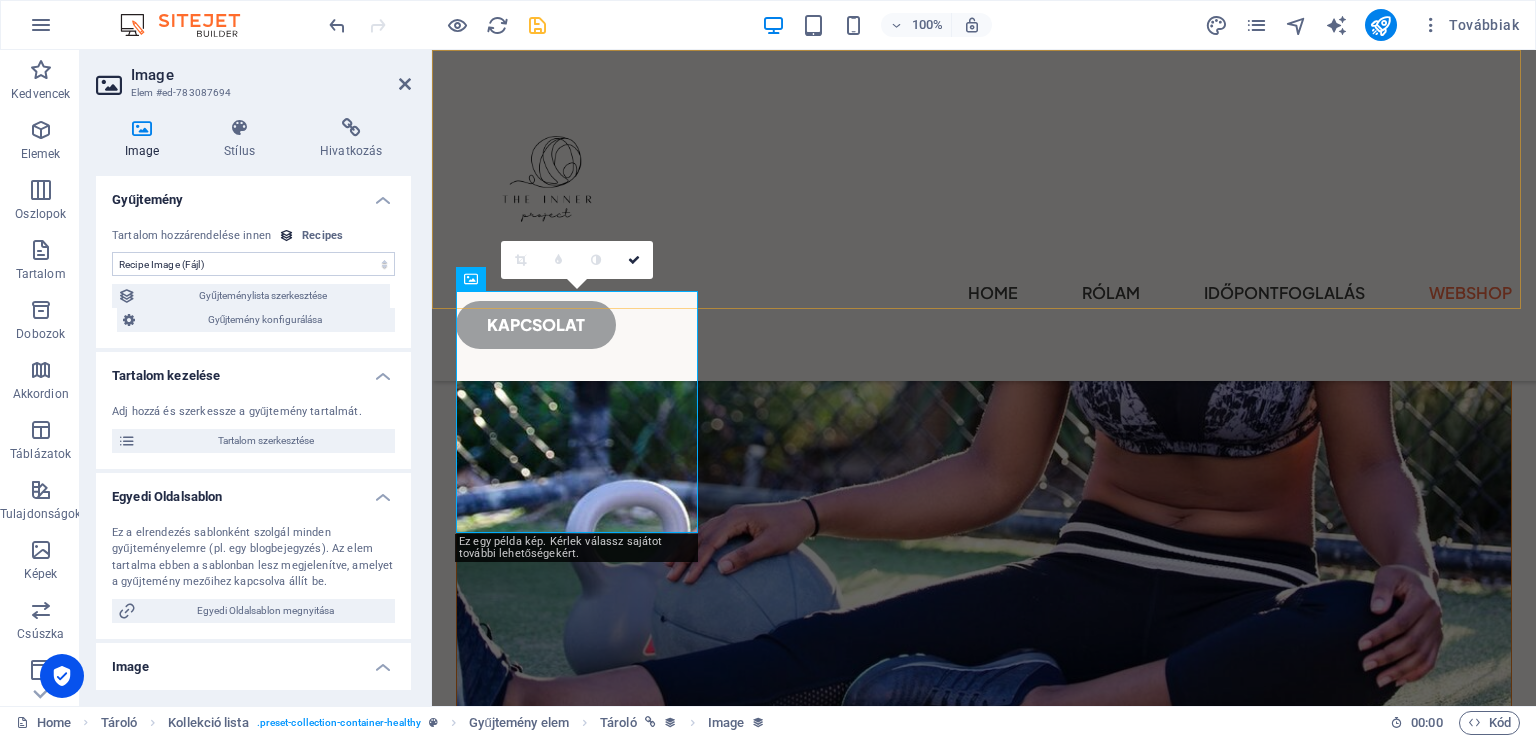 click on "Home Rólam  Időpontfoglalás Webshop kapcsolat" at bounding box center (984, 215) 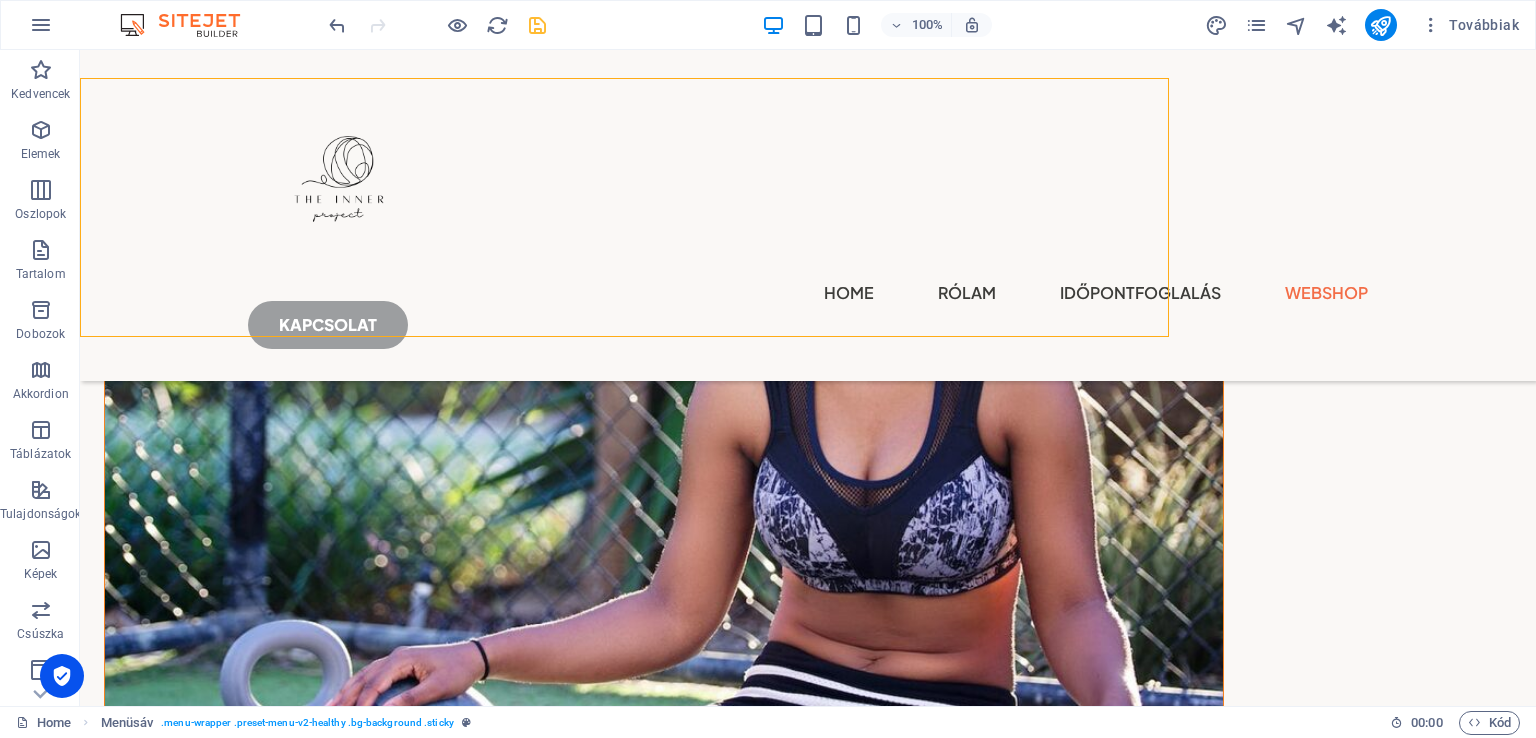 scroll, scrollTop: 3746, scrollLeft: 0, axis: vertical 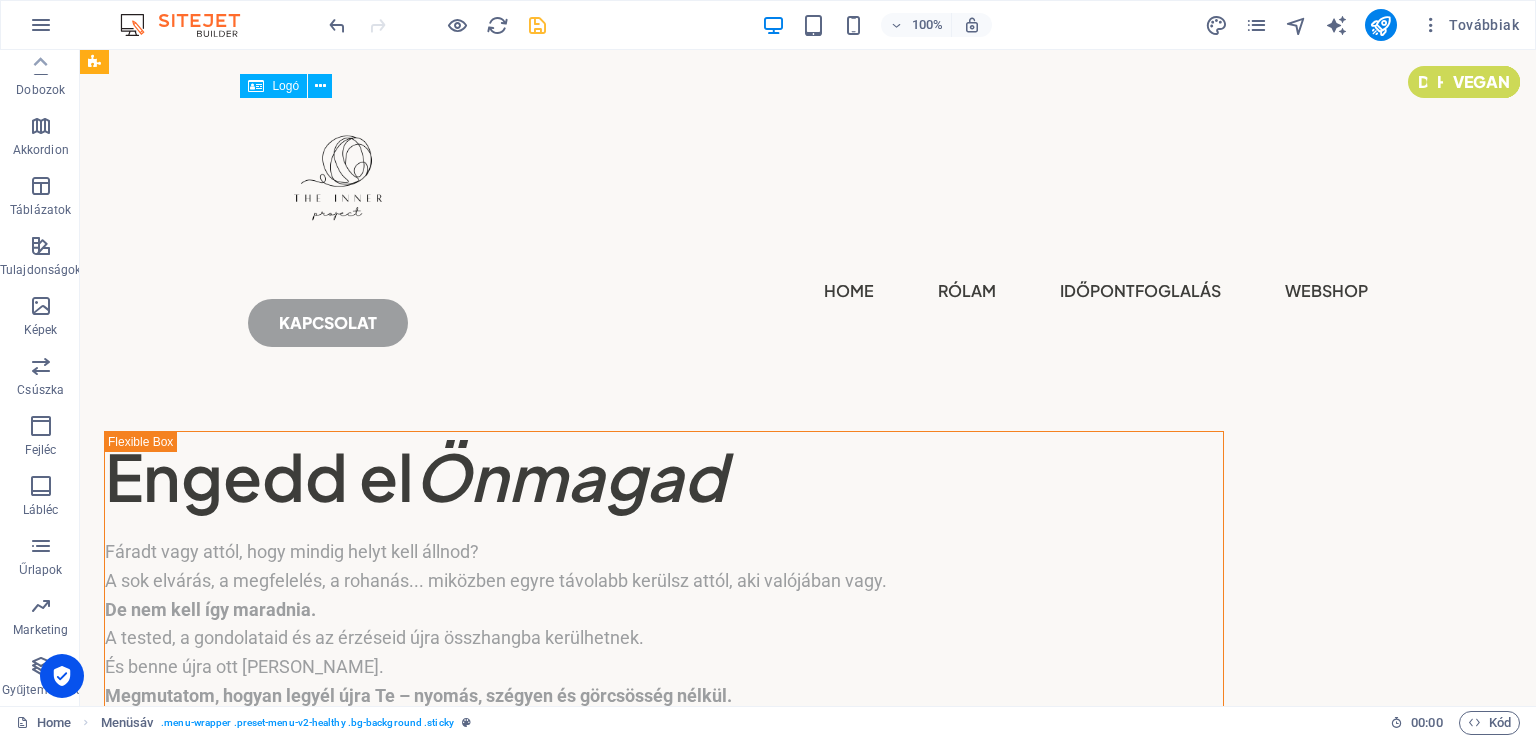 drag, startPoint x: 380, startPoint y: 559, endPoint x: 365, endPoint y: 100, distance: 459.24503 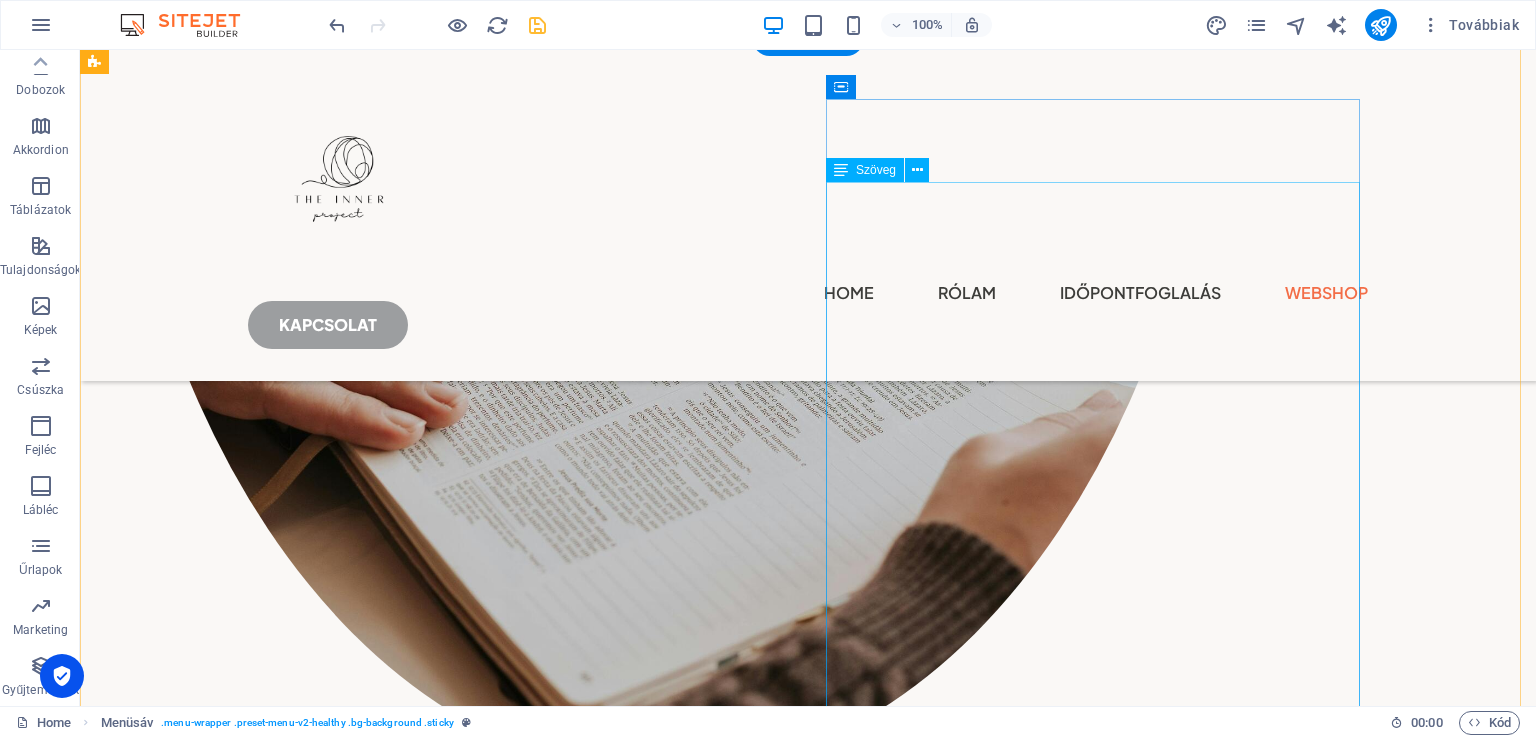 scroll, scrollTop: 1801, scrollLeft: 0, axis: vertical 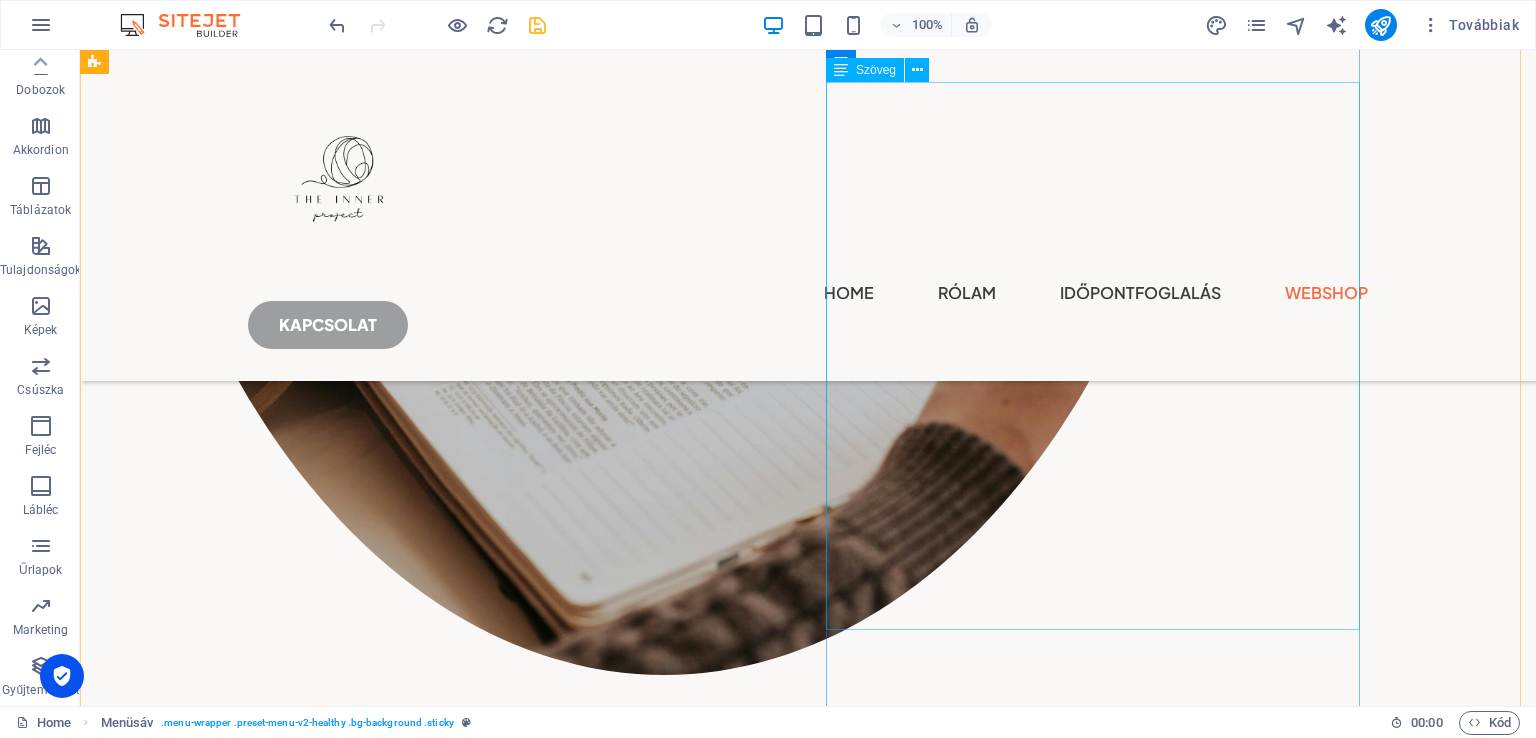 click on "Volt idő, amikor magam sem tudtam, merre tartok. Csak mentem előre, tettem, amit kellett, próbáltam megfelelni – miközben belül egyre távolabb kerültem önmagamtól. A testem jelezni próbált, a gondolataim zakatoltak, a döntéseim nem rólam szóltak. Aztán lassan, lépésről lépésre megtanultam figyelni magamra. Megérteni, honnan jövök, miért működöm úgy, ahogy. Megtanultam elengedni a túl sokat. Meghallani a valódit. És újrakezdeni – belülről kifelé. Ma már tudom: a belső harmónia nem valami távoli cél, hanem egy elérhető, nagyon is valóságos állapot. A test, a gondolatok és a döntések összehangolhatók – nyomás nélkül, türelemmel, valódi jelenléttel. Ezért hoztam létre ezt a teret, hogy segítsek neked visszatalálni magadhoz. Akár régóta cipelsz valamit. Akár csak megnyugodnál végre. Akár most indulnál el egy másik irányba. Amit itt találsz: önismeret, mozdulat, levegő, gondolat, csend." at bounding box center [664, 3234] 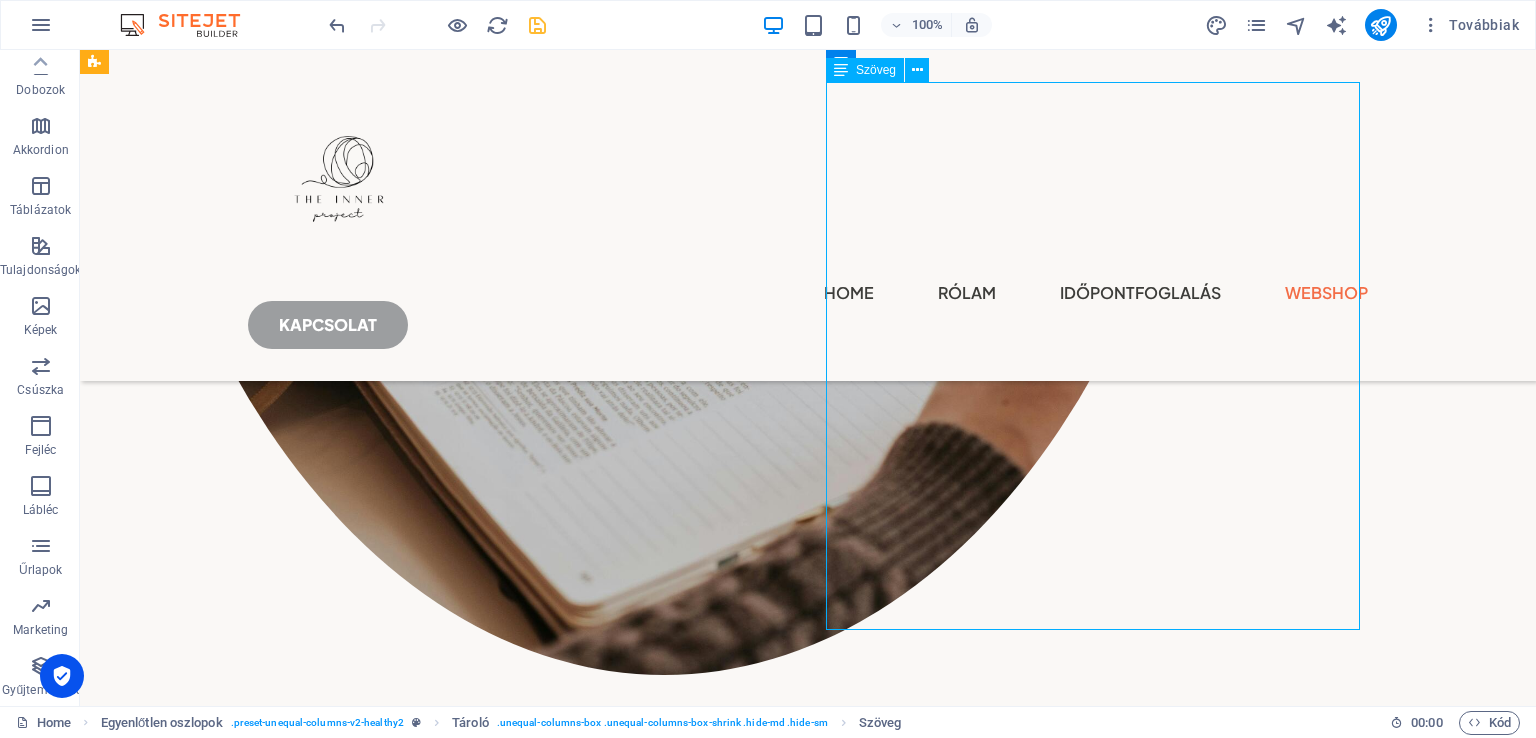 click on "Volt idő, amikor magam sem tudtam, merre tartok. Csak mentem előre, tettem, amit kellett, próbáltam megfelelni – miközben belül egyre távolabb kerültem önmagamtól. A testem jelezni próbált, a gondolataim zakatoltak, a döntéseim nem rólam szóltak. Aztán lassan, lépésről lépésre megtanultam figyelni magamra. Megérteni, honnan jövök, miért működöm úgy, ahogy. Megtanultam elengedni a túl sokat. Meghallani a valódit. És újrakezdeni – belülről kifelé. Ma már tudom: a belső harmónia nem valami távoli cél, hanem egy elérhető, nagyon is valóságos állapot. A test, a gondolatok és a döntések összehangolhatók – nyomás nélkül, türelemmel, valódi jelenléttel. Ezért hoztam létre ezt a teret, hogy segítsek neked visszatalálni magadhoz. Akár régóta cipelsz valamit. Akár csak megnyugodnál végre. Akár most indulnál el egy másik irányba. Amit itt találsz: önismeret, mozdulat, levegő, gondolat, csend." at bounding box center (664, 3234) 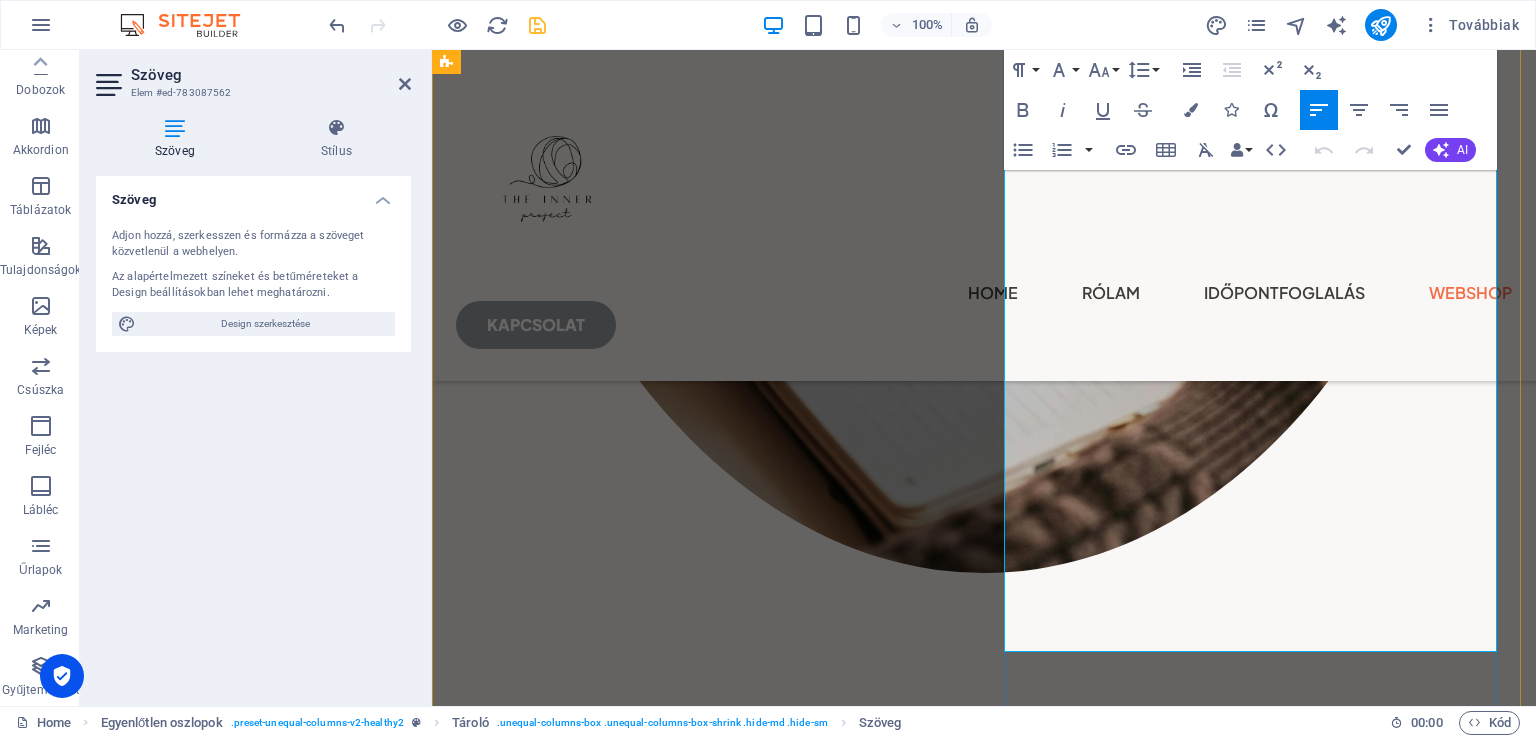 click on "Amit itt találsz: önismeret, mozdulat, levegő, gondolat, csend. Nem gyors megoldások. Hanem folyamat. Támogatás. Egyszerűség. Valódiság. Őszinteség." at bounding box center [984, 3169] 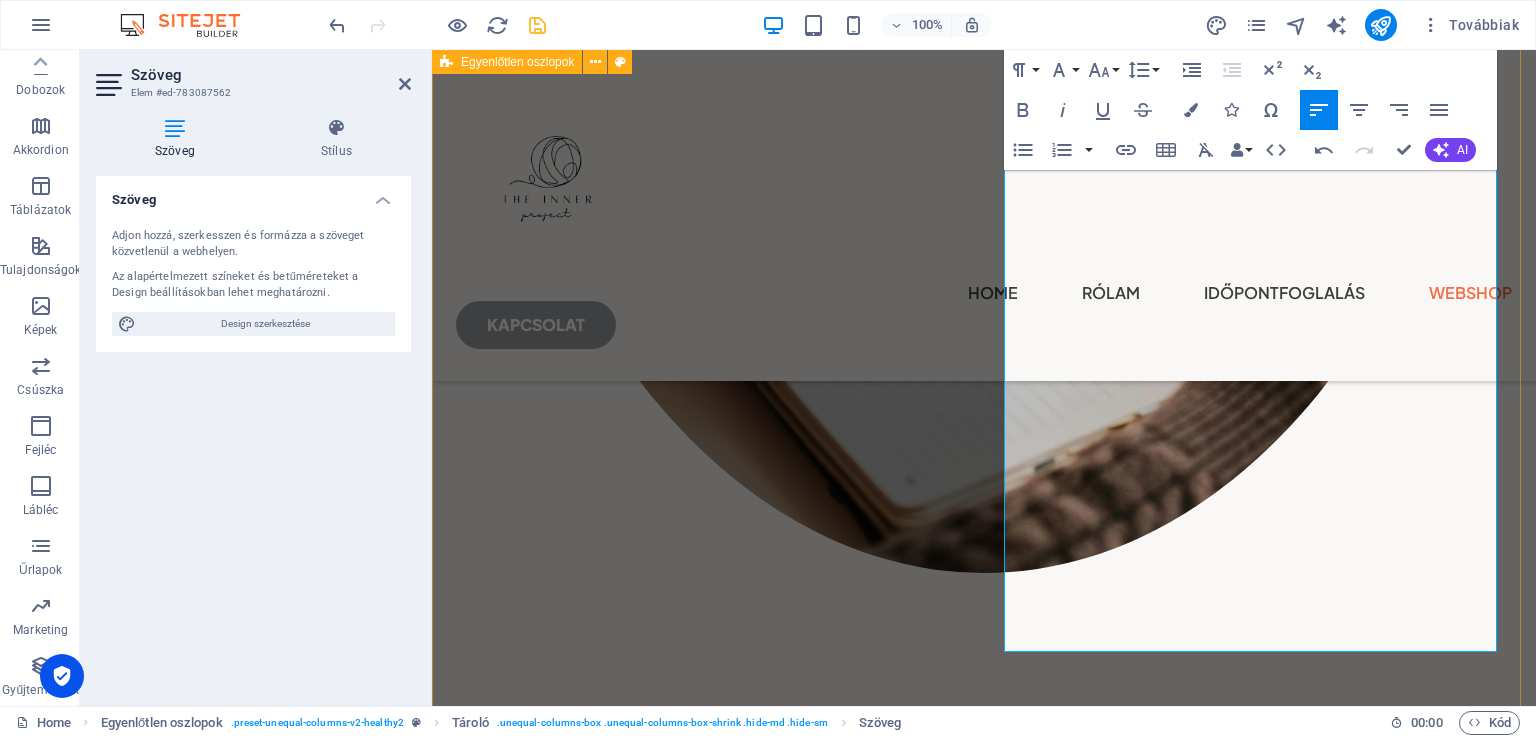 drag, startPoint x: 837, startPoint y: 605, endPoint x: 1190, endPoint y: 604, distance: 353.0014 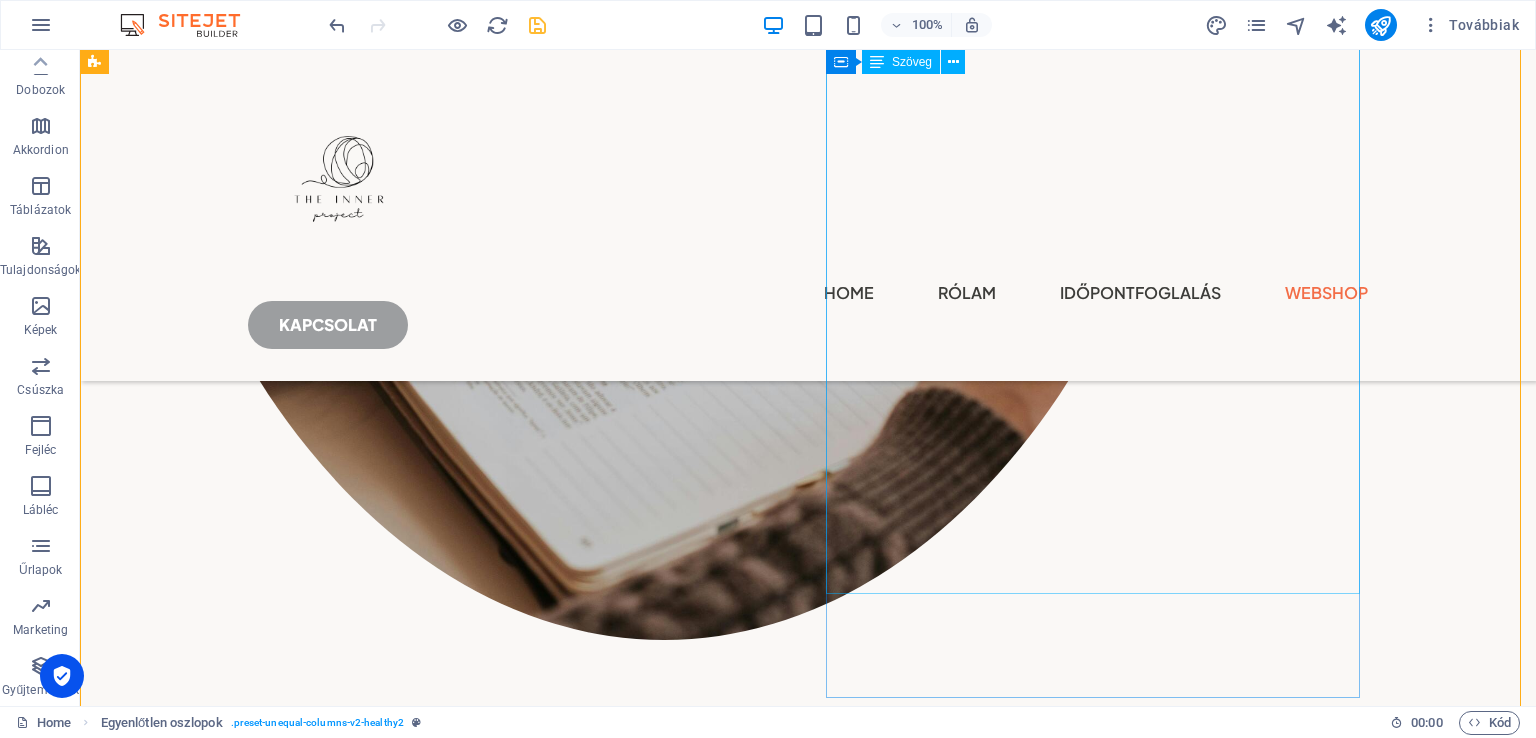 click on "Volt idő, amikor magam sem tudtam, merre tartok. Csak mentem előre, tettem, amit kellett, próbáltam megfelelni – miközben belül egyre távolabb kerültem önmagamtól. A testem jelezni próbált, a gondolataim zakatoltak, a döntéseim nem rólam szóltak. Aztán lassan, lépésről lépésre megtanultam figyelni magamra. Megérteni, honnan jövök, miért működöm úgy, ahogy. Megtanultam elengedni a túl sokat. Meghallani a valódit. És újrakezdeni – belülről kifelé. Ma már tudom: a belső harmónia nem valami távoli cél, hanem egy elérhető, nagyon is valóságos állapot. A test, a gondolatok és a döntések összehangolhatók – nyomás nélkül, türelemmel, valódi jelenléttel. Ezért hoztam létre ezt a teret, hogy segítsek neked visszatalálni magadhoz. Akár régóta cipelsz valamit. Akár csak megnyugodnál végre. Akár most indulnál el egy másik irányba. Amit itt találsz: önismeret, mozdulat, levegő, gondolat, csend." at bounding box center [664, 3199] 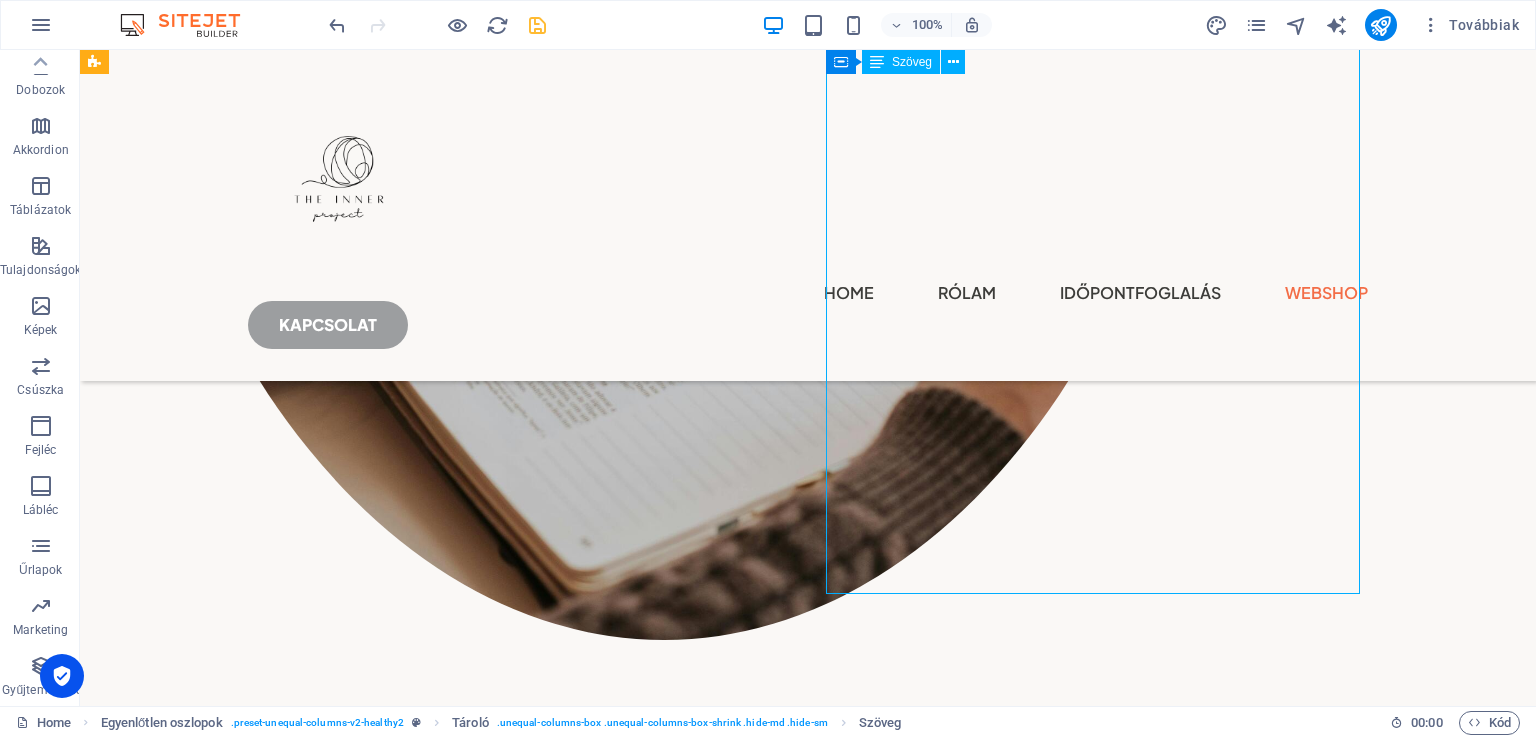 click on "Volt idő, amikor magam sem tudtam, merre tartok. Csak mentem előre, tettem, amit kellett, próbáltam megfelelni – miközben belül egyre távolabb kerültem önmagamtól. A testem jelezni próbált, a gondolataim zakatoltak, a döntéseim nem rólam szóltak. Aztán lassan, lépésről lépésre megtanultam figyelni magamra. Megérteni, honnan jövök, miért működöm úgy, ahogy. Megtanultam elengedni a túl sokat. Meghallani a valódit. És újrakezdeni – belülről kifelé. Ma már tudom: a belső harmónia nem valami távoli cél, hanem egy elérhető, nagyon is valóságos állapot. A test, a gondolatok és a döntések összehangolhatók – nyomás nélkül, türelemmel, valódi jelenléttel. Ezért hoztam létre ezt a teret, hogy segítsek neked visszatalálni magadhoz. Akár régóta cipelsz valamit. Akár csak megnyugodnál végre. Akár most indulnál el egy másik irányba. Amit itt találsz: önismeret, mozdulat, levegő, gondolat, csend." at bounding box center [664, 3199] 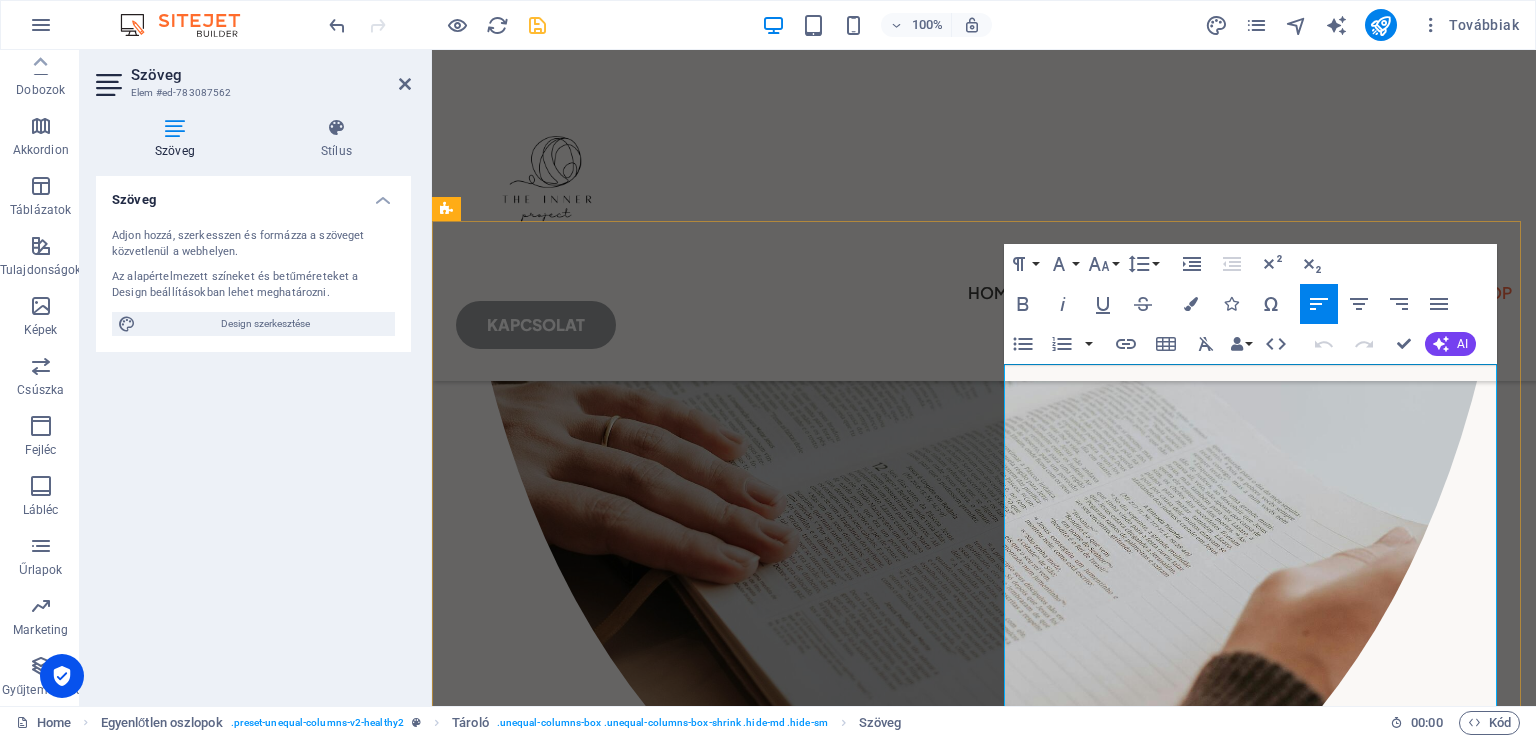 copy on "Volt idő, amikor magam sem tudtam, merre tartok. Csak mentem előre, tettem, amit kellett, próbáltam megfelelni – miközben belül egyre távolabb kerültem önmagamtól. A testem jelezni próbált, a gondolataim zakatoltak, a döntéseim nem rólam szóltak. Aztán lassan, lépésről lépésre megtanultam figyelni magamra. Megérteni, honnan jövök, miért működöm úgy, ahogy. Megtanultam elengedni a túl sokat. Meghallani a valódit. És újrakezdeni – belülről kifelé. Ma már tudom: a belső harmónia nem valami távoli cél, hanem egy elérhető, nagyon is valóságos állapot. A test, a gondolatok és a döntések összehangolhatók – nyomás nélkül, türelemmel, valódi jelenléttel. Ezért hoztam létre ezt a teret, hogy segítsek neked visszatalálni magadhoz. Akár régóta cipelsz valamit. Akár csak megnyugodnál végre. Akár most indulnál el egy másik irányba. Amit itt találsz: önismeret, mozdulat, levegő, gondolat, csend. Nem gyors megoldások. Hanem folyamat. Támogatás. Egyszerűség. Valódiság. Őszinteség. Közösség. Ha úgy érzed eljött a változás i..." 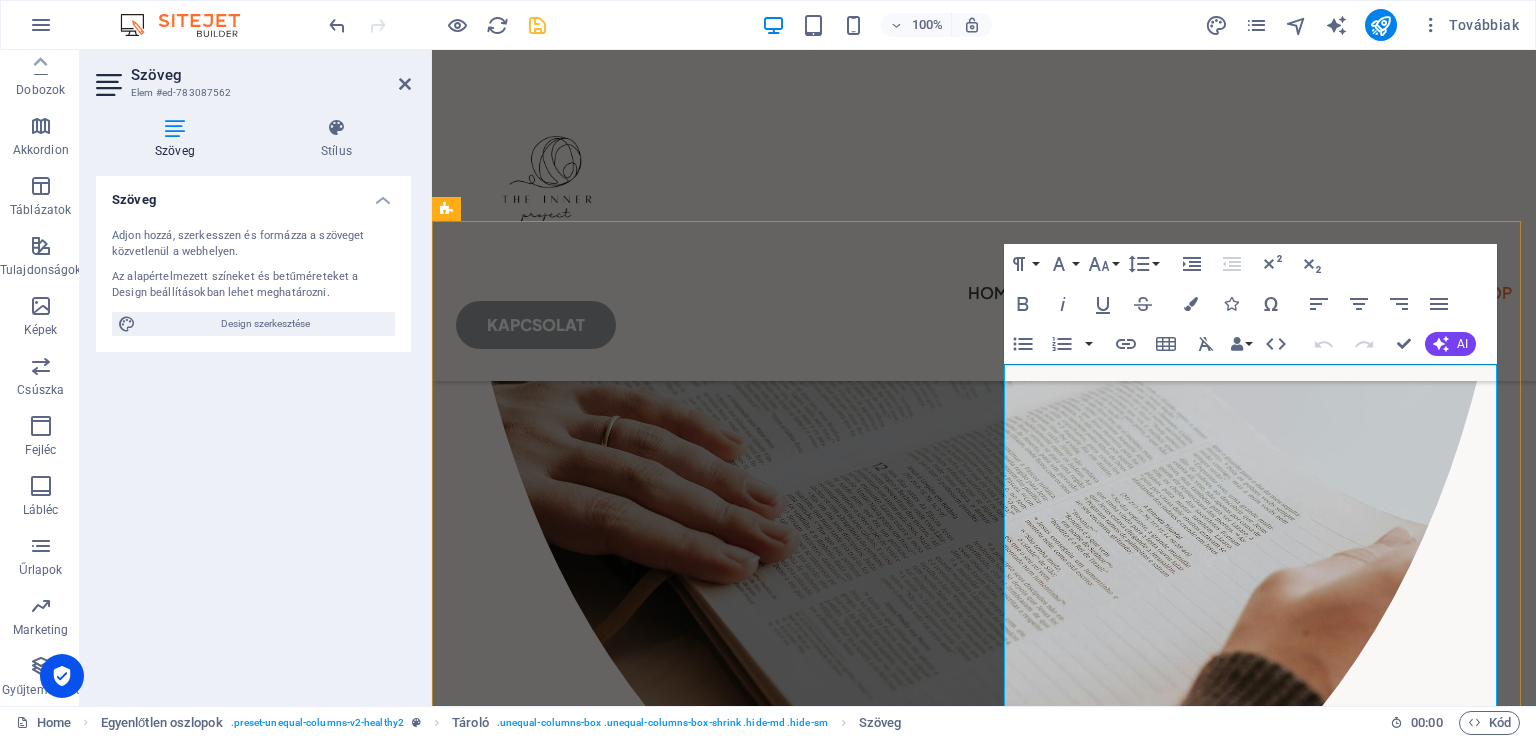 click on "Volt idő, amikor magam sem tudtam, merre tartok. Csak mentem előre, tettem, amit kellett, próbáltam megfelelni – miközben belül egyre távolabb kerültem önmagamtól. A testem jelezni próbált, a gondolataim zakatoltak, a döntéseim nem rólam szóltak." at bounding box center [984, 3256] 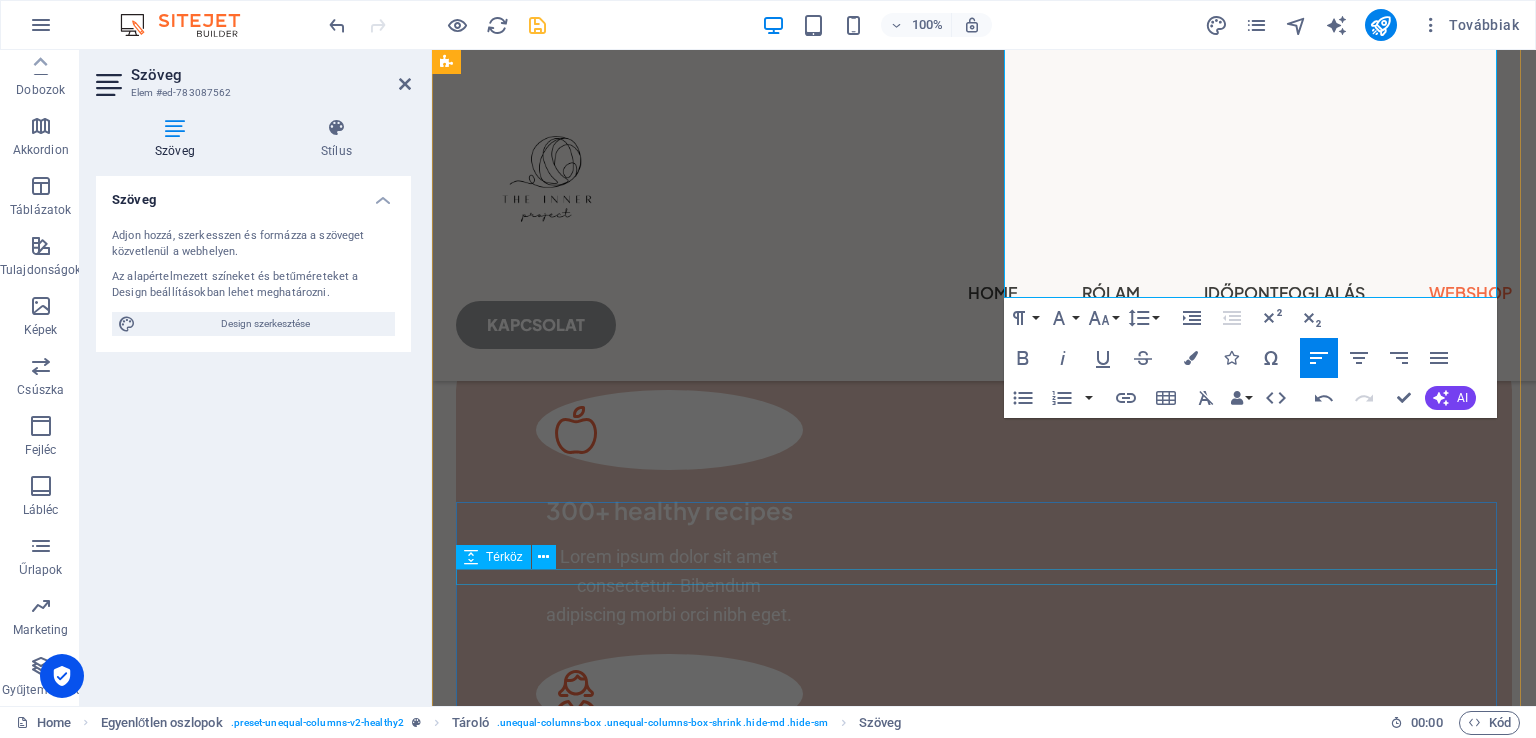 scroll, scrollTop: 1890, scrollLeft: 0, axis: vertical 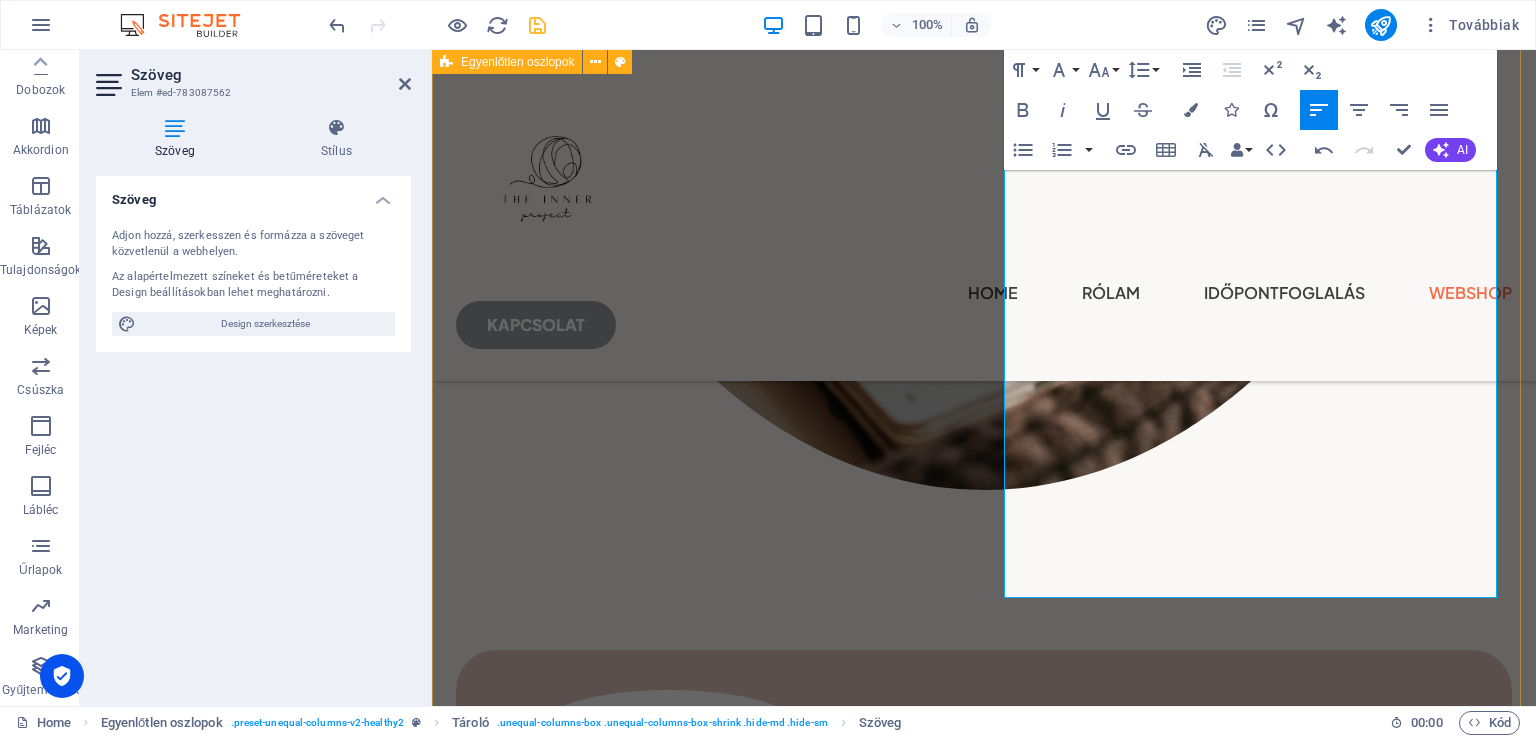 click on "Ismerj meg jobban Volt idő, amikor magam sem tudtam, merre tartok. Csak mentem előre, tettem, amit kellett, próbáltam megfelelni – miközben belül egyre távolabb kerültem önmagamtól. A testem jelezni próbált, a gondolataim zakatoltak, a döntéseim pedig már nem rólam szóltak. Aztán lassan, lépésről lépésre megtanultam figyelni magamra. Megérteni, honnan jövök, miért működöm úgy, ahogy. Megtanultam elengedni a túl sokat. Meghallani a valódit. És újrakezdeni – belülről kifelé. Ma már tudom: a belső harmónia nem valami távoli cél, hanem egy elérhető, nagyon is valóságos állapot. A test, a gondolatok és a döntések összehangolhatók – nyomás nélkül, türelemmel, valódi jelenléttel. Ezért hoztam létre ezt a teret. Hogy segítsek visszatalálni önmagadhoz. Akár régóta cipelsz valamit. Akár csak megnyugodnál végre. Akár most indulnál el egy másik irányba. Amit itt találsz: önismeret, mozdulat, levegő, gondolat, csend.   TUDJ MEG TÖBBET" at bounding box center [984, 2658] 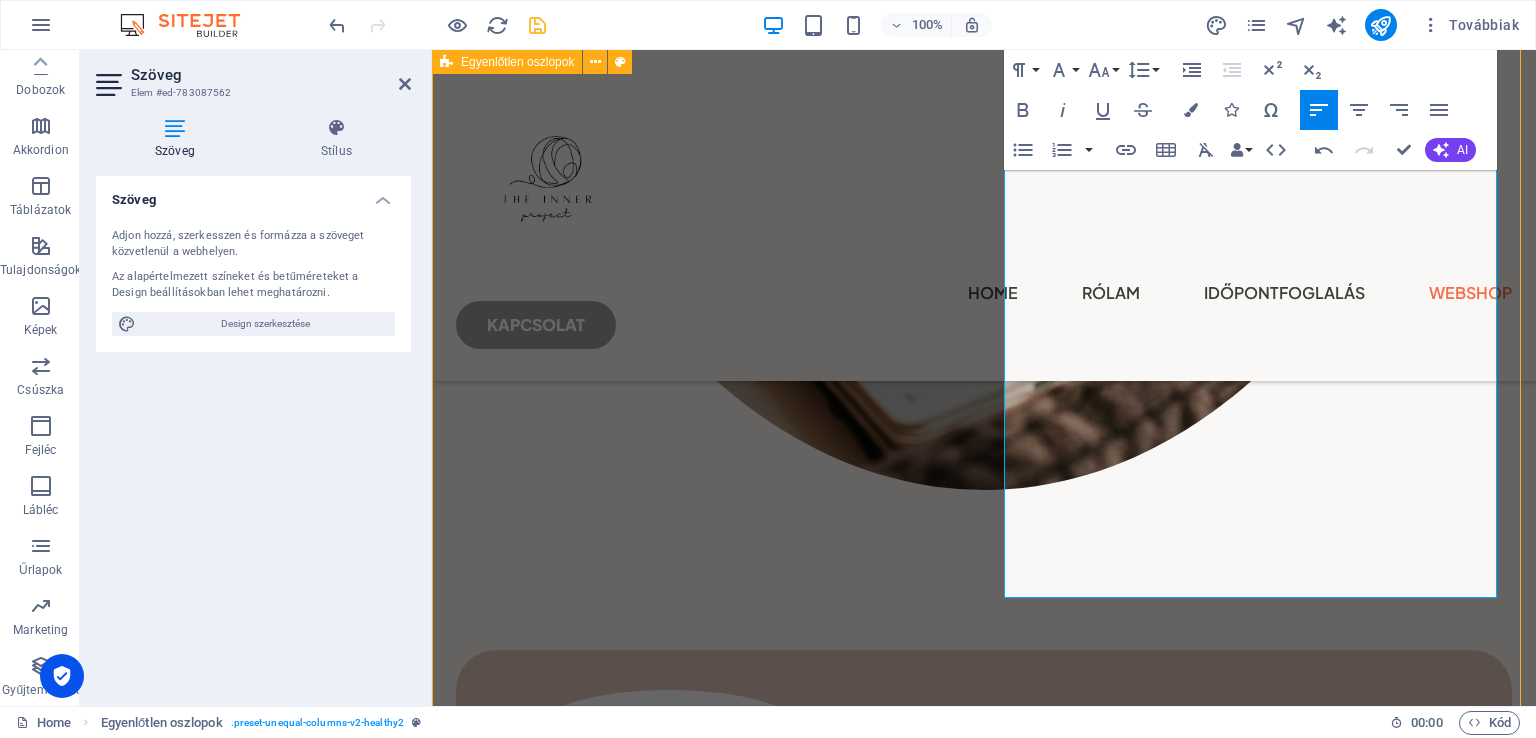 scroll, scrollTop: 1920, scrollLeft: 0, axis: vertical 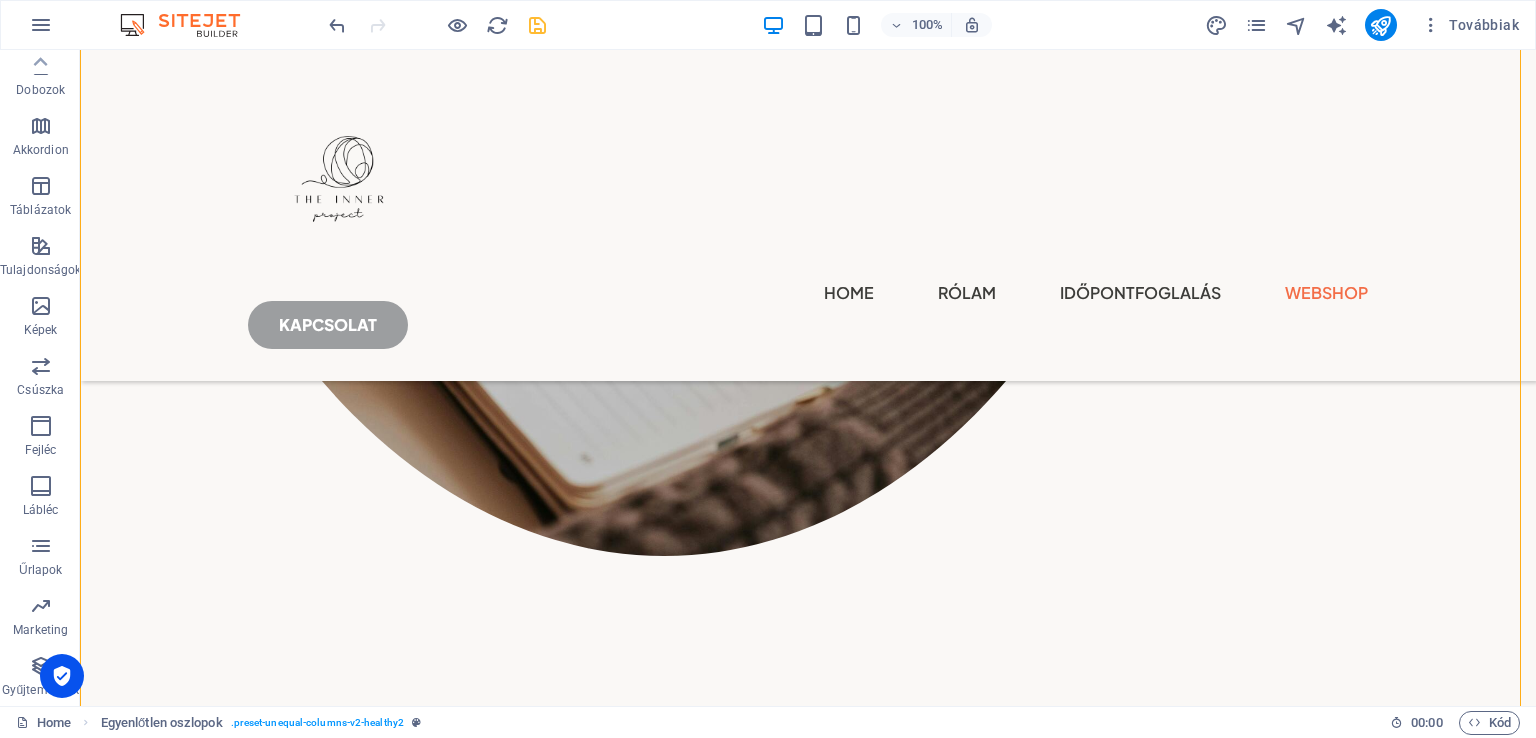 click at bounding box center [537, 25] 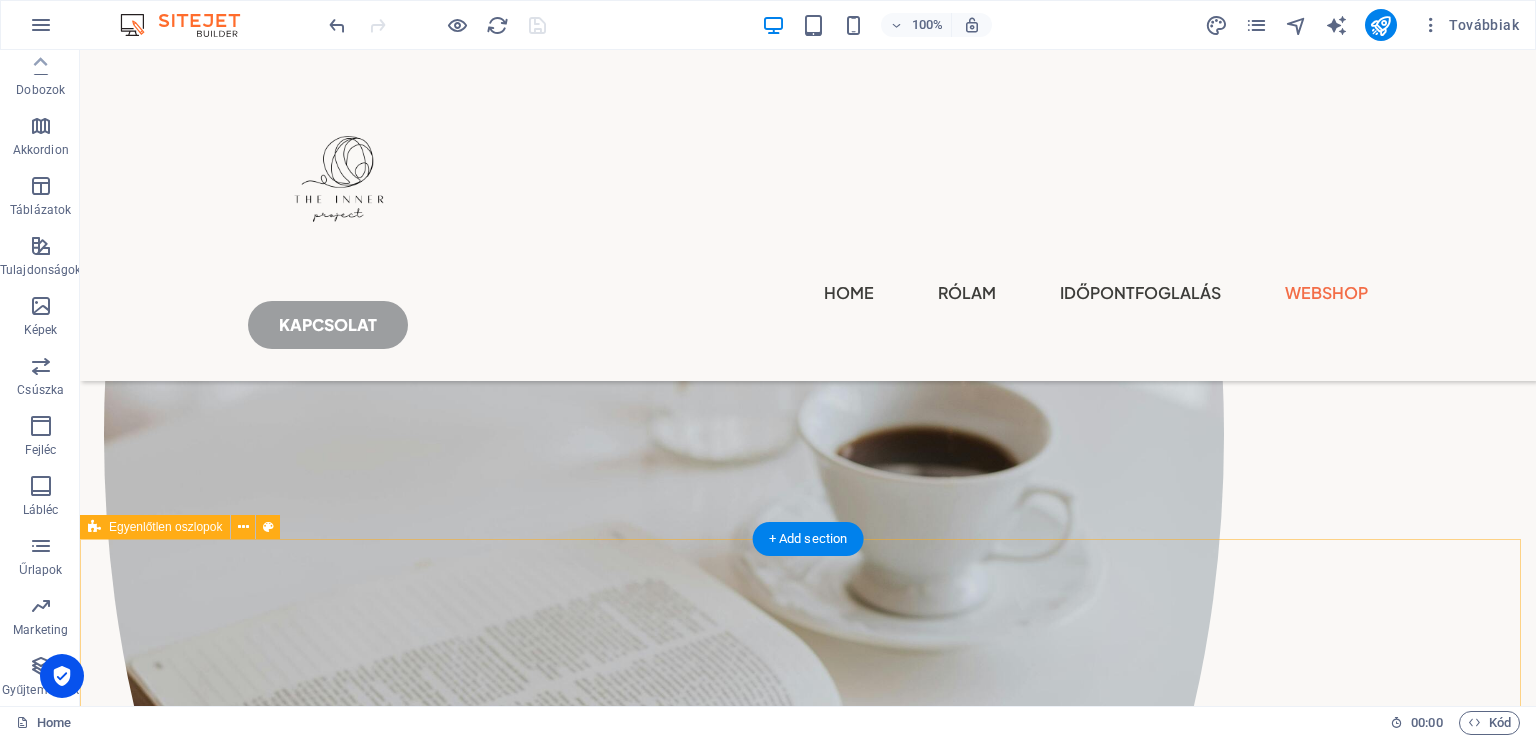 scroll, scrollTop: 601, scrollLeft: 0, axis: vertical 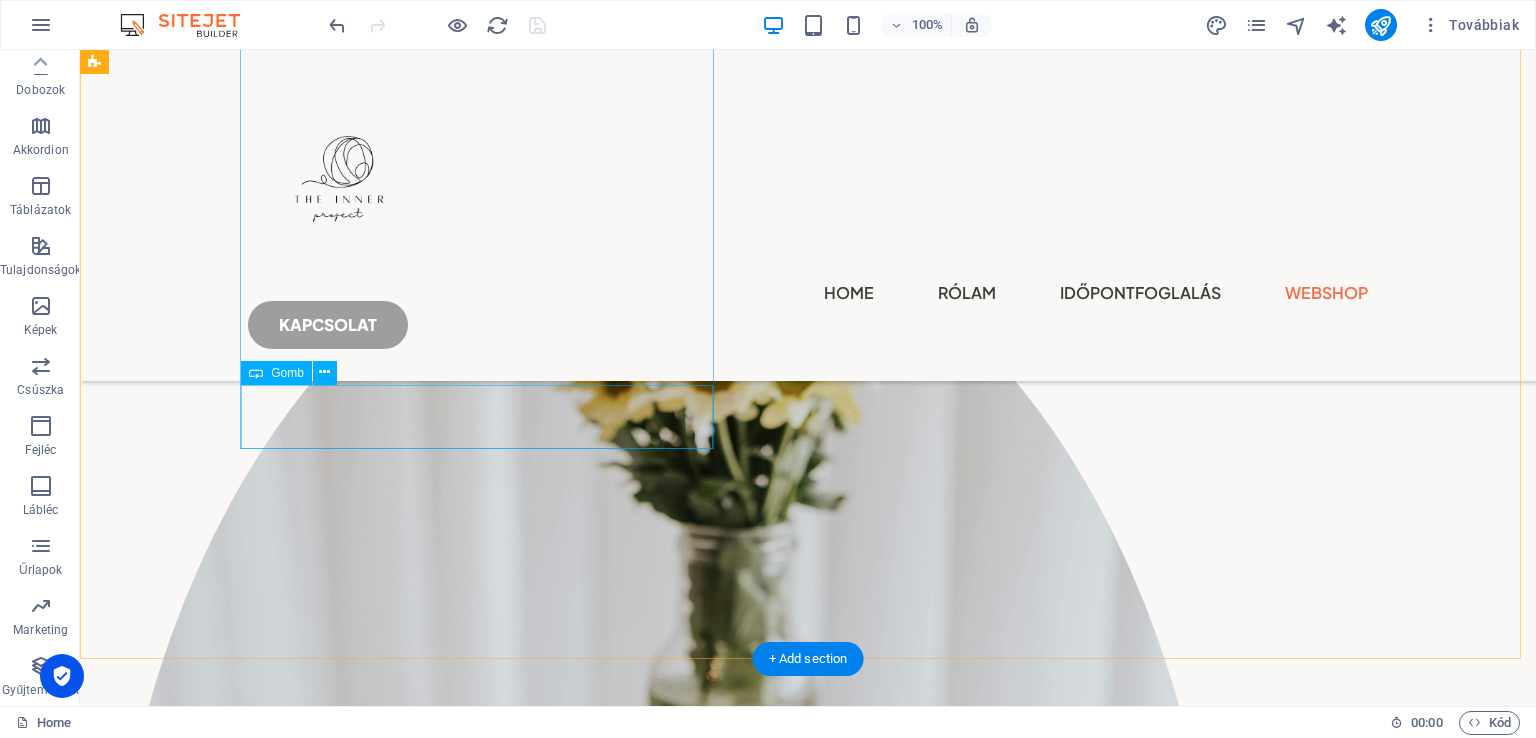 click on "Kezdd el most!" at bounding box center [664, 111] 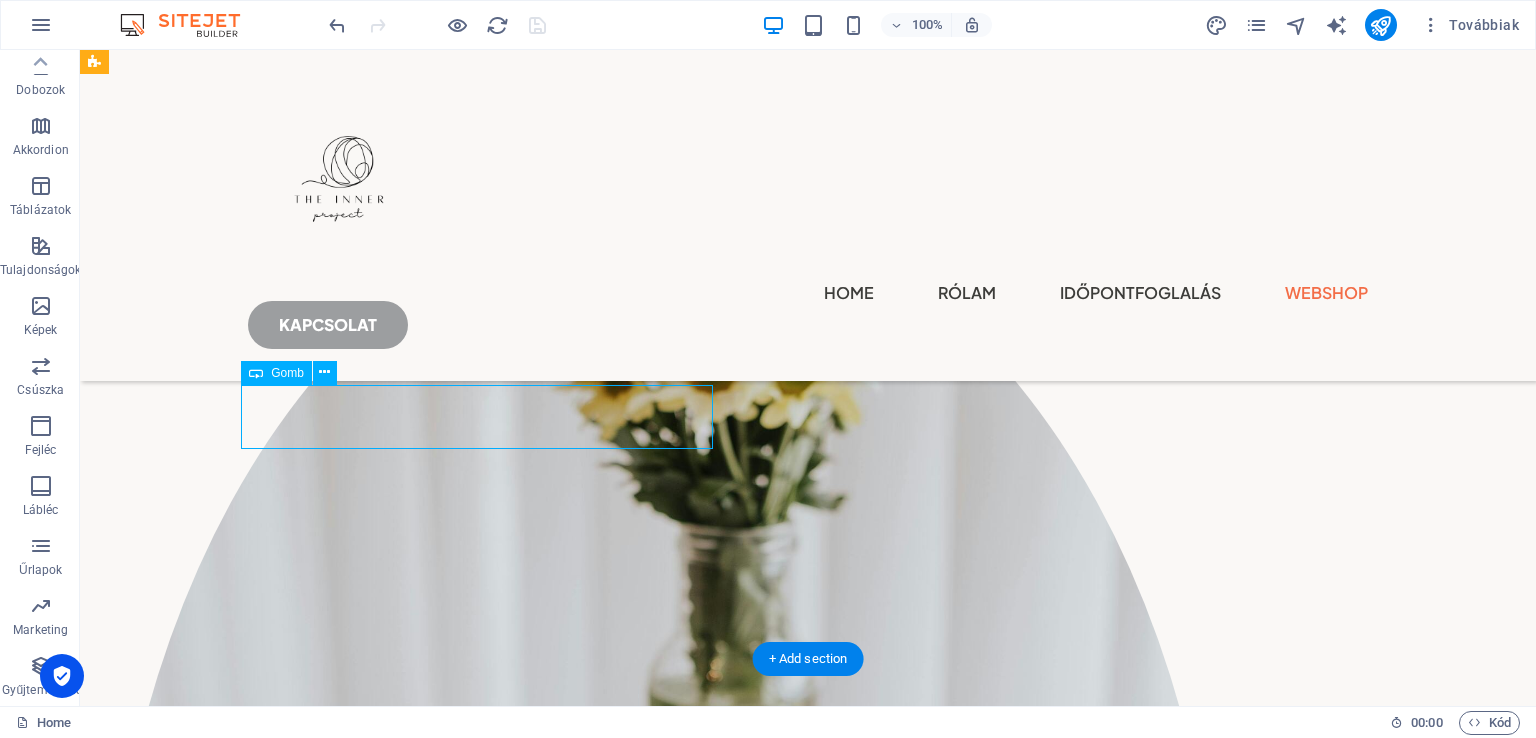 click on "Kezdd el most!" at bounding box center [664, 111] 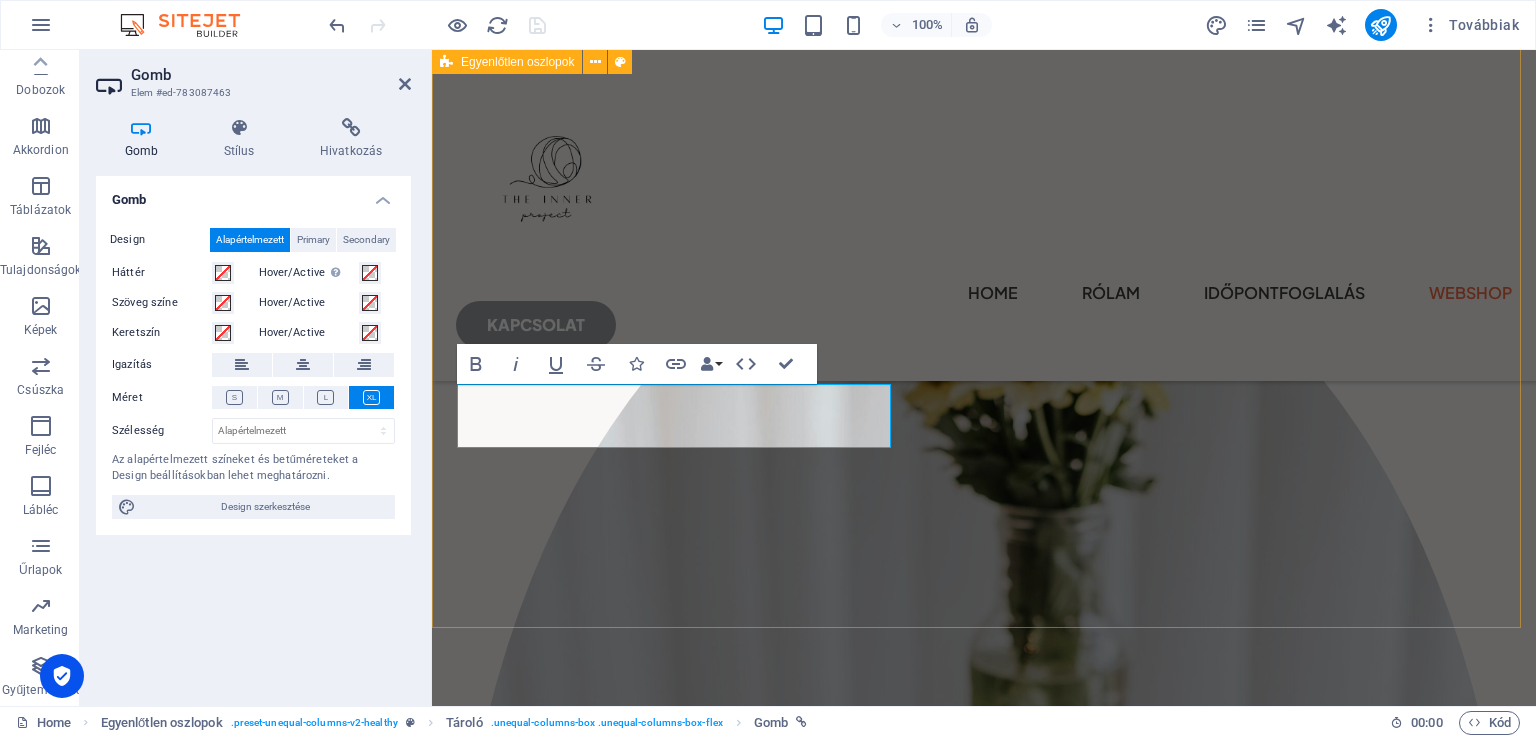 scroll, scrollTop: 570, scrollLeft: 0, axis: vertical 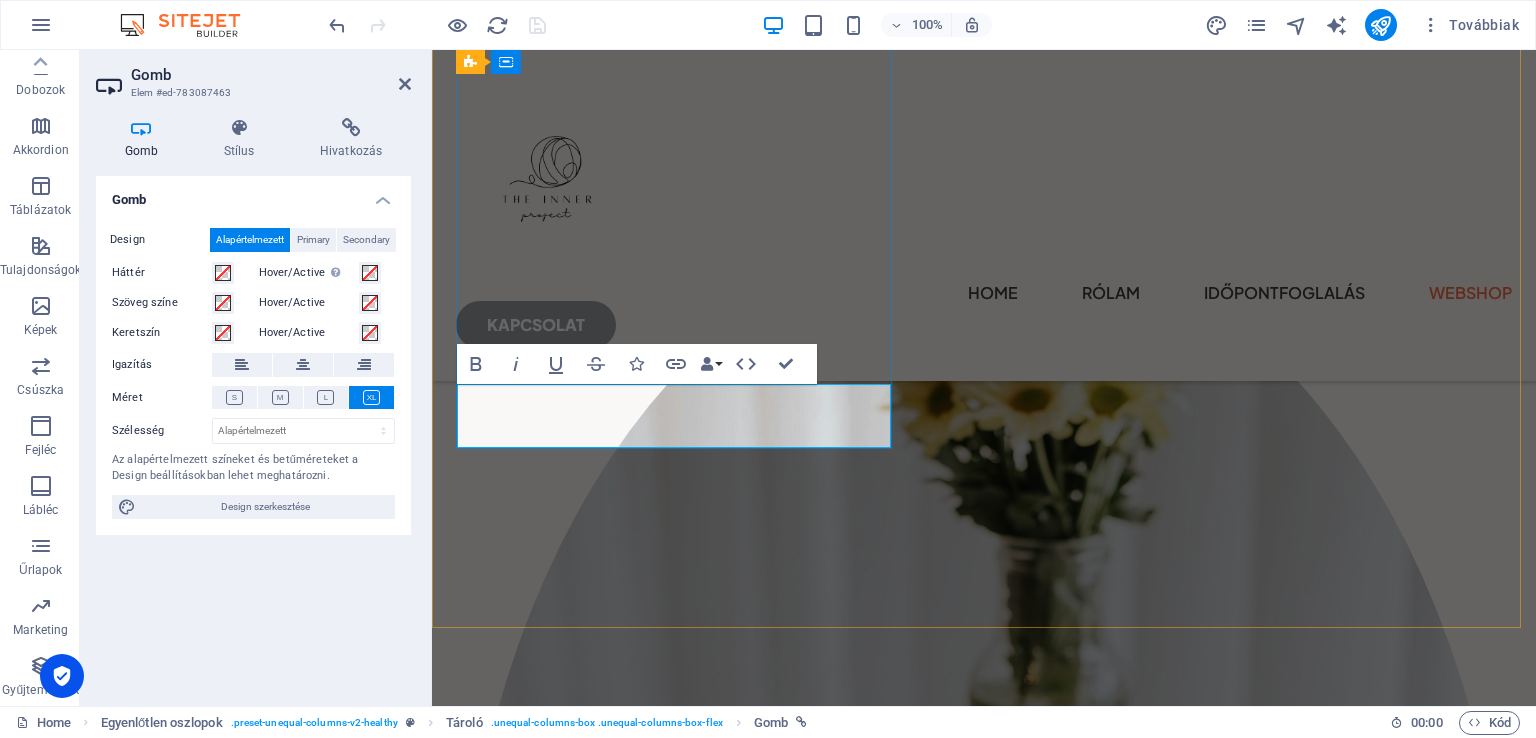 click on "Kezdd el most!" at bounding box center (585, 142) 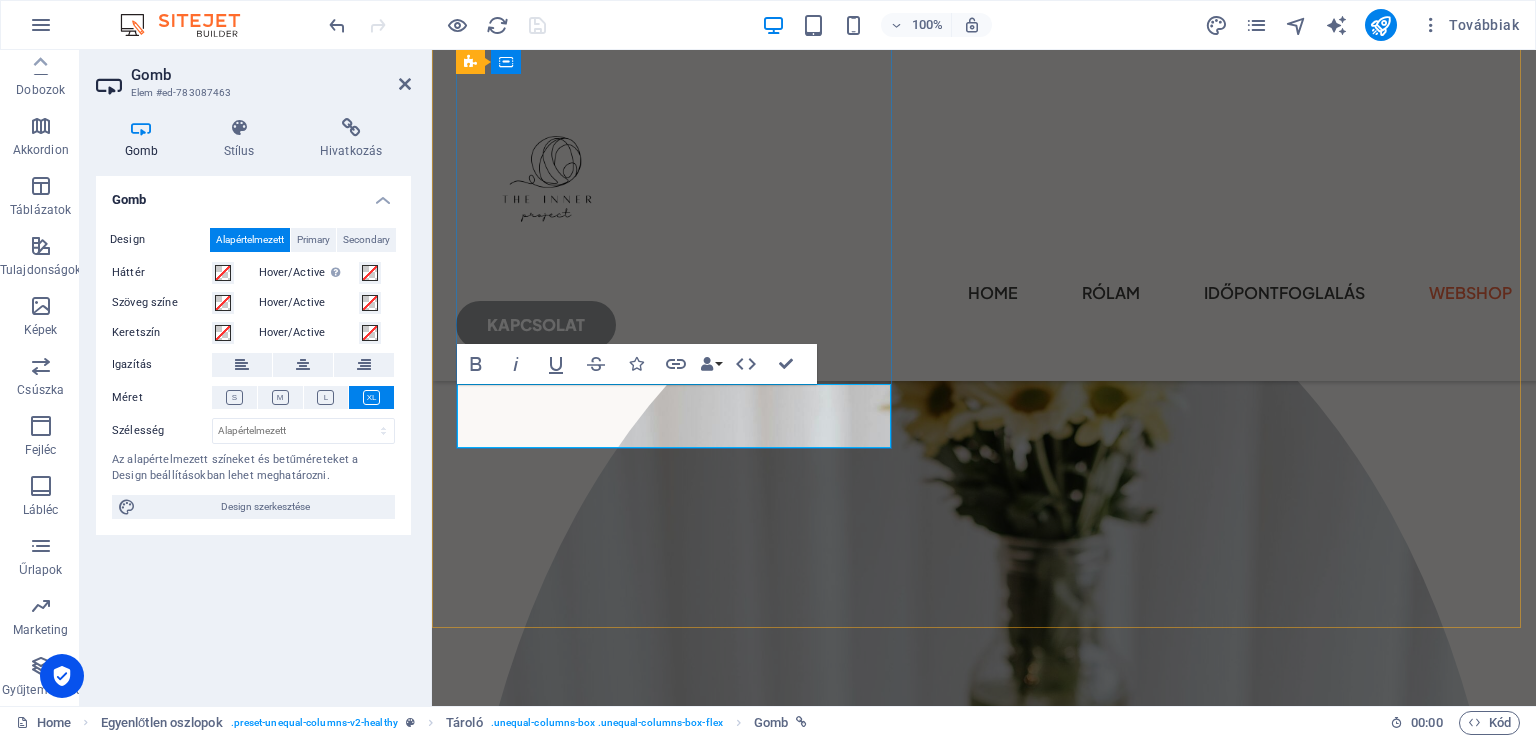 type 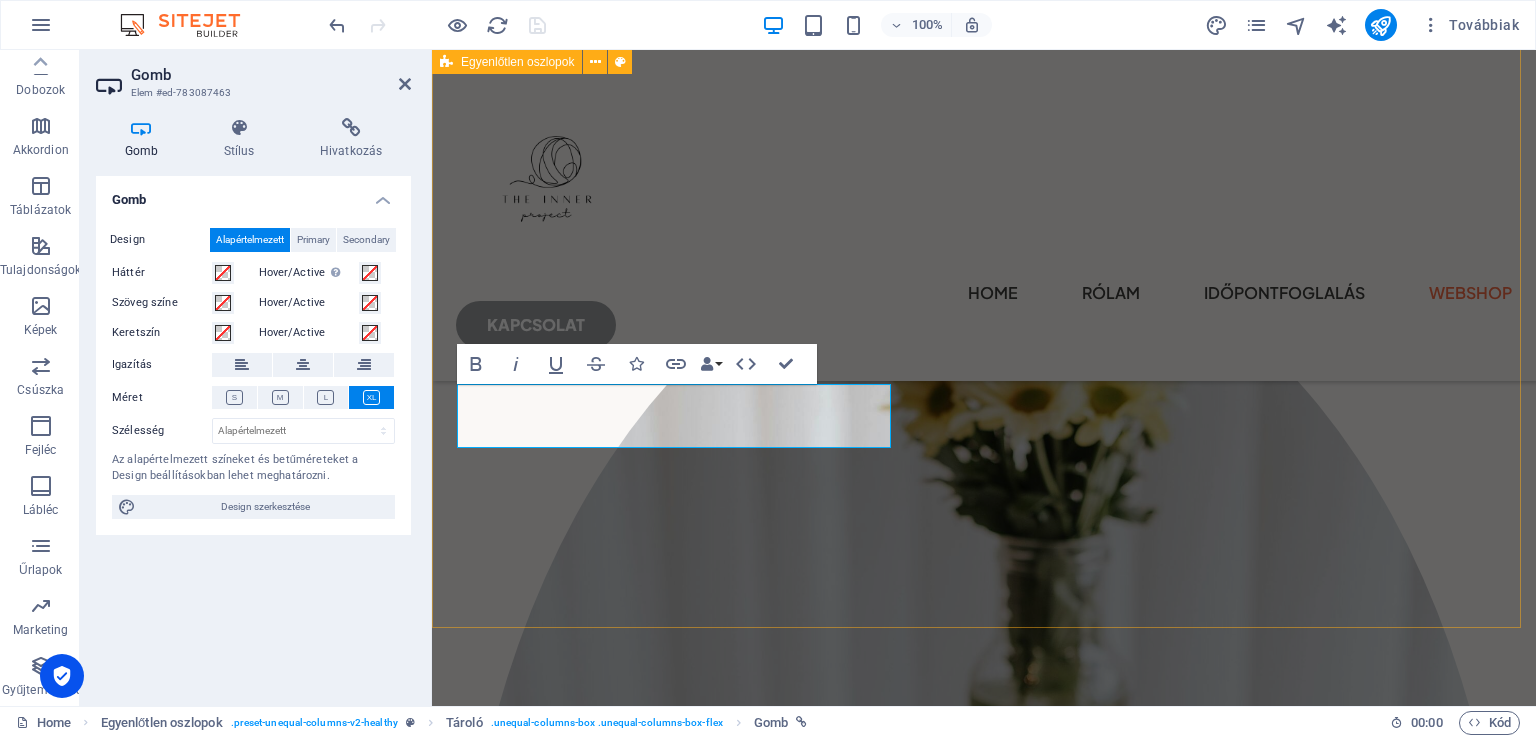 click on "Engedd el  Önmagad Fáradt vagy attól, hogy mindig helyt kell állnod? A sok elvárás, a megfelelés, a rohanás... miközben egyre távolabb kerülsz attól, aki valójában vagy. De nem kell így maradnia. A tested, a gondolataid és az érzéseid újra összhangba kerülhetnek. És benne újra ott leszel Te. Megmutatom, hogyan legyél újra Te – nyomás, szégyen és görcsösség nélkül. ELKEZDEM" at bounding box center [984, 685] 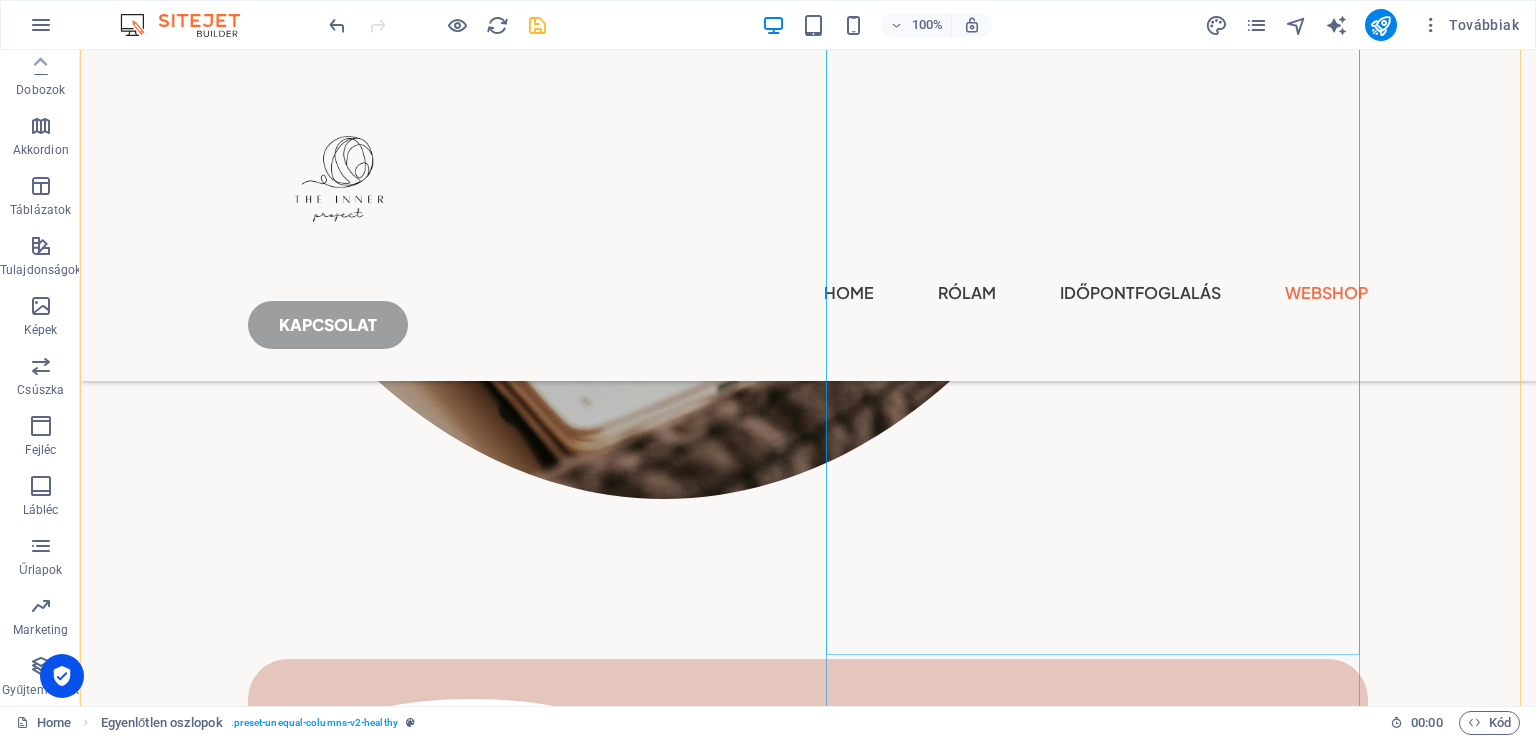 scroll, scrollTop: 2001, scrollLeft: 0, axis: vertical 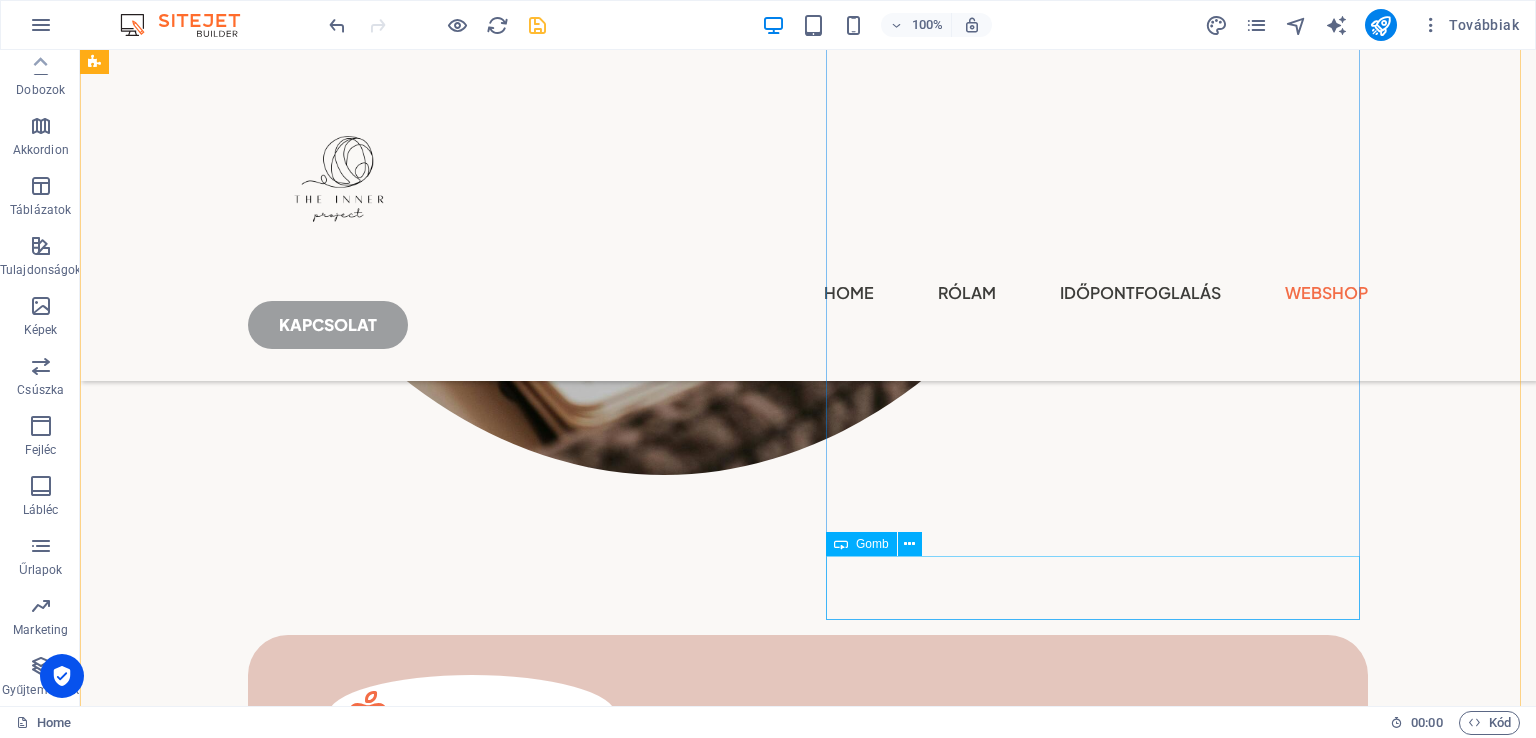 click on "TUDJ MEG TÖBBET" at bounding box center [664, 3322] 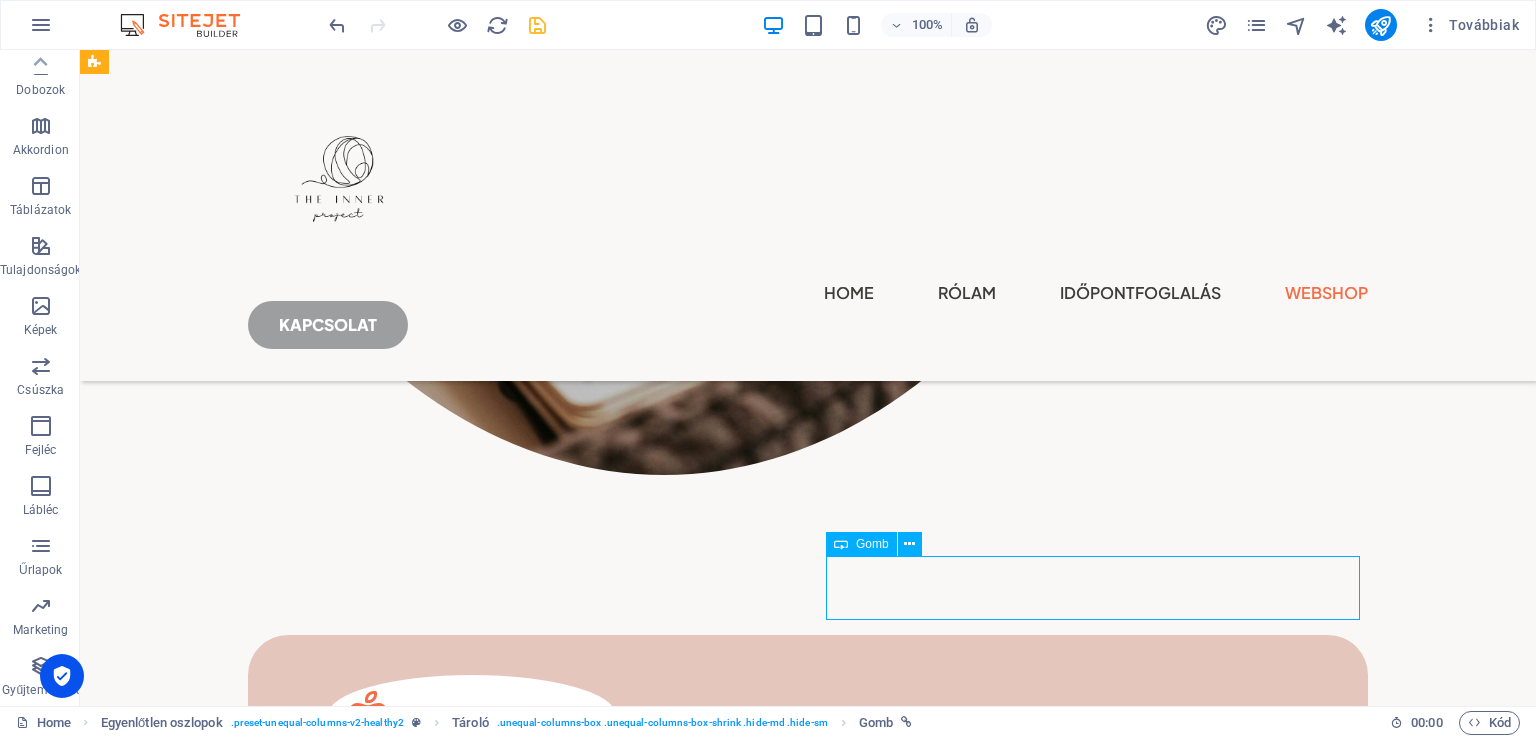 click on "TUDJ MEG TÖBBET" at bounding box center (664, 3322) 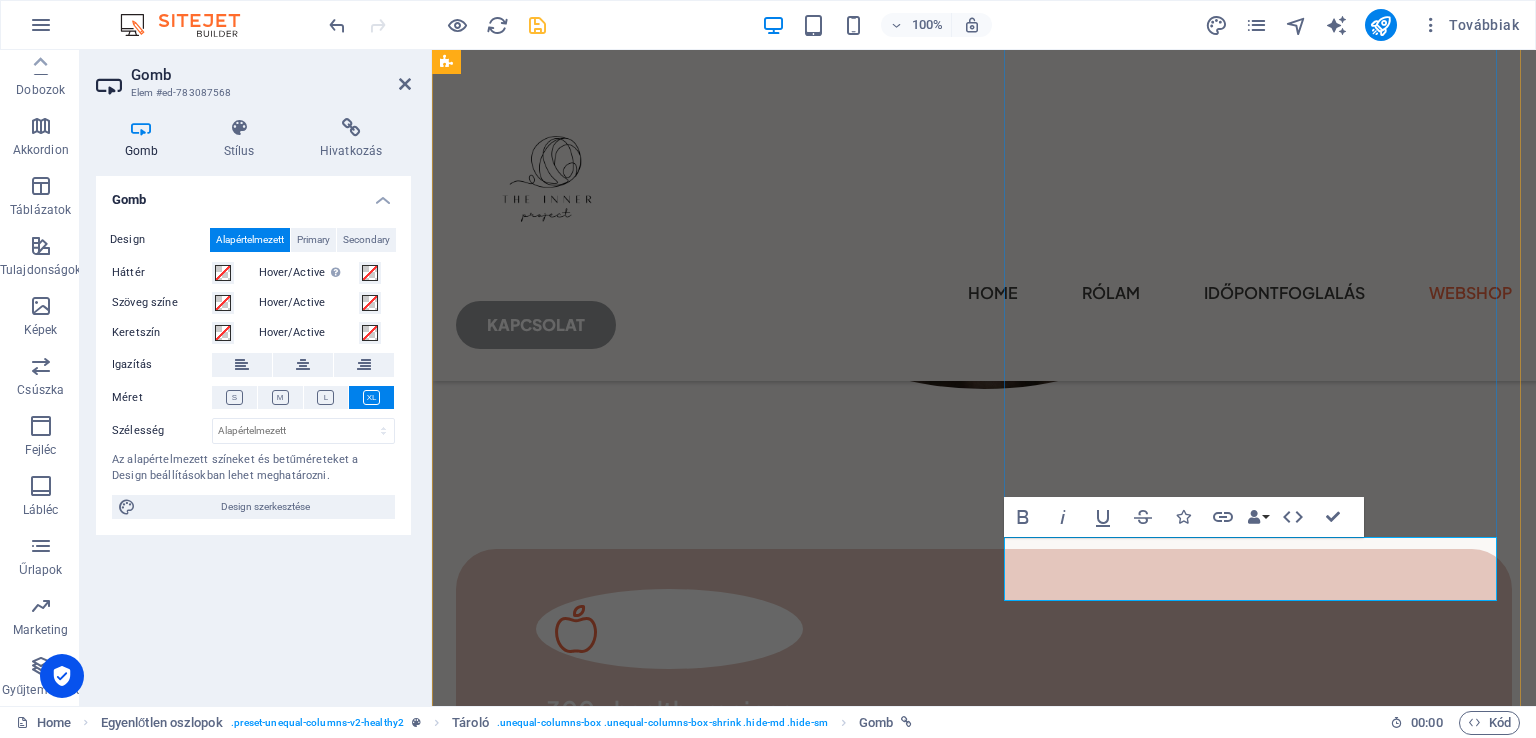 type 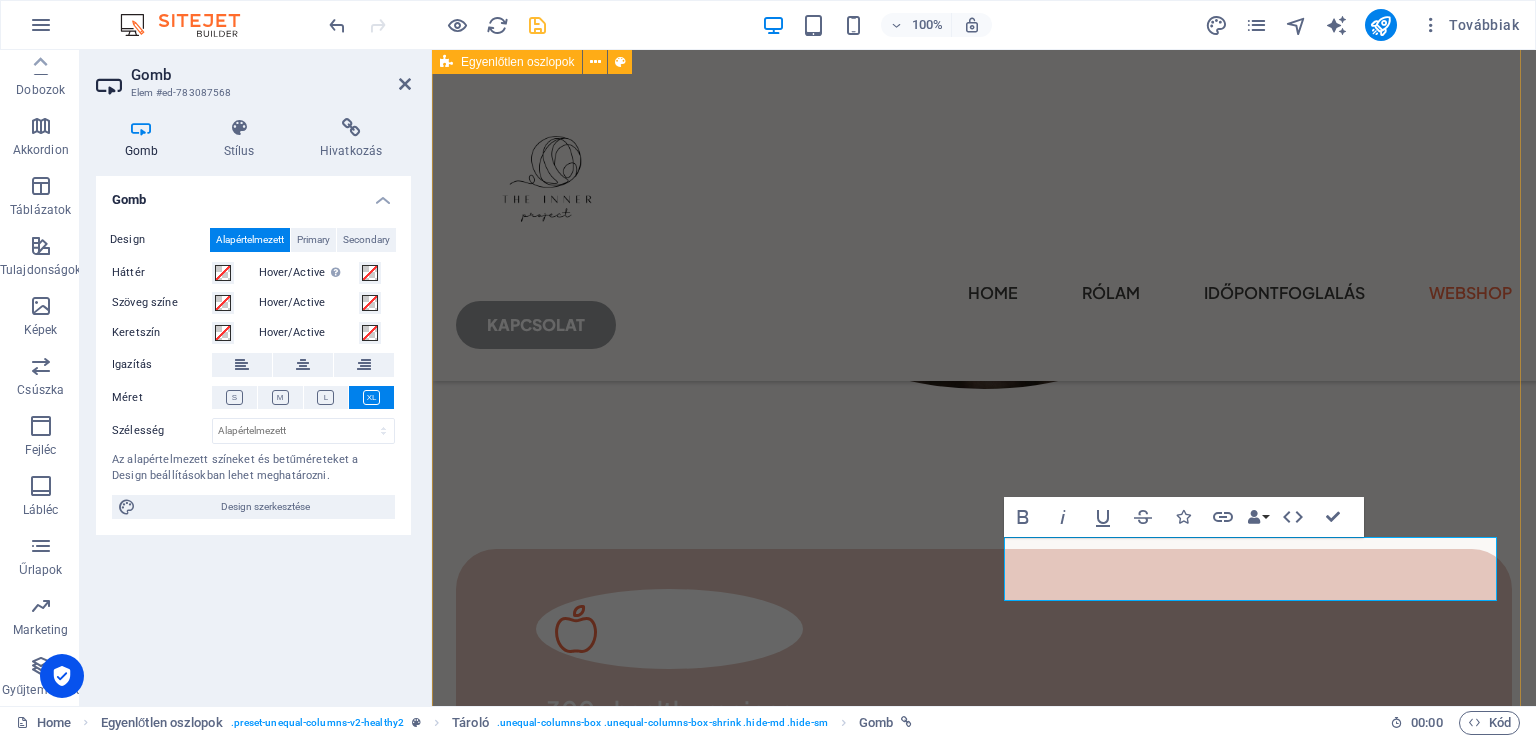 click on "Ismerj meg jobban Volt idő, amikor magam sem tudtam, merre tartok. Csak mentem előre, tettem, amit kellett, próbáltam megfelelni – miközben belül egyre távolabb kerültem önmagamtól. A testem jelezni próbált, a gondolataim zakatoltak, a döntéseim pedig már nem rólam szóltak. Aztán lassan, lépésről lépésre megtanultam figyelni magamra. Megérteni, honnan jövök, miért működöm úgy, ahogy. Megtanultam elengedni a túl sokat. Meghallani a valódit. És újrakezdeni – belülről kifelé. Ma már tudom: a belső harmónia nem valami távoli cél, hanem egy elérhető, nagyon is valóságos állapot. A test, a gondolatok és a döntések összehangolhatók – nyomás nélkül, türelemmel, valódi jelenléttel. Ezért hoztam létre ezt a teret. Hogy segítsek visszatalálni önmagadhoz. Akár régóta cipelsz valamit. Akár csak megnyugodnál végre. Akár most indulnál el egy másik irányba. Amit itt találsz: önismeret, mozdulat, levegő, gondolat, csend.   TÖBBET AKAROK TUDNI" at bounding box center (984, 2557) 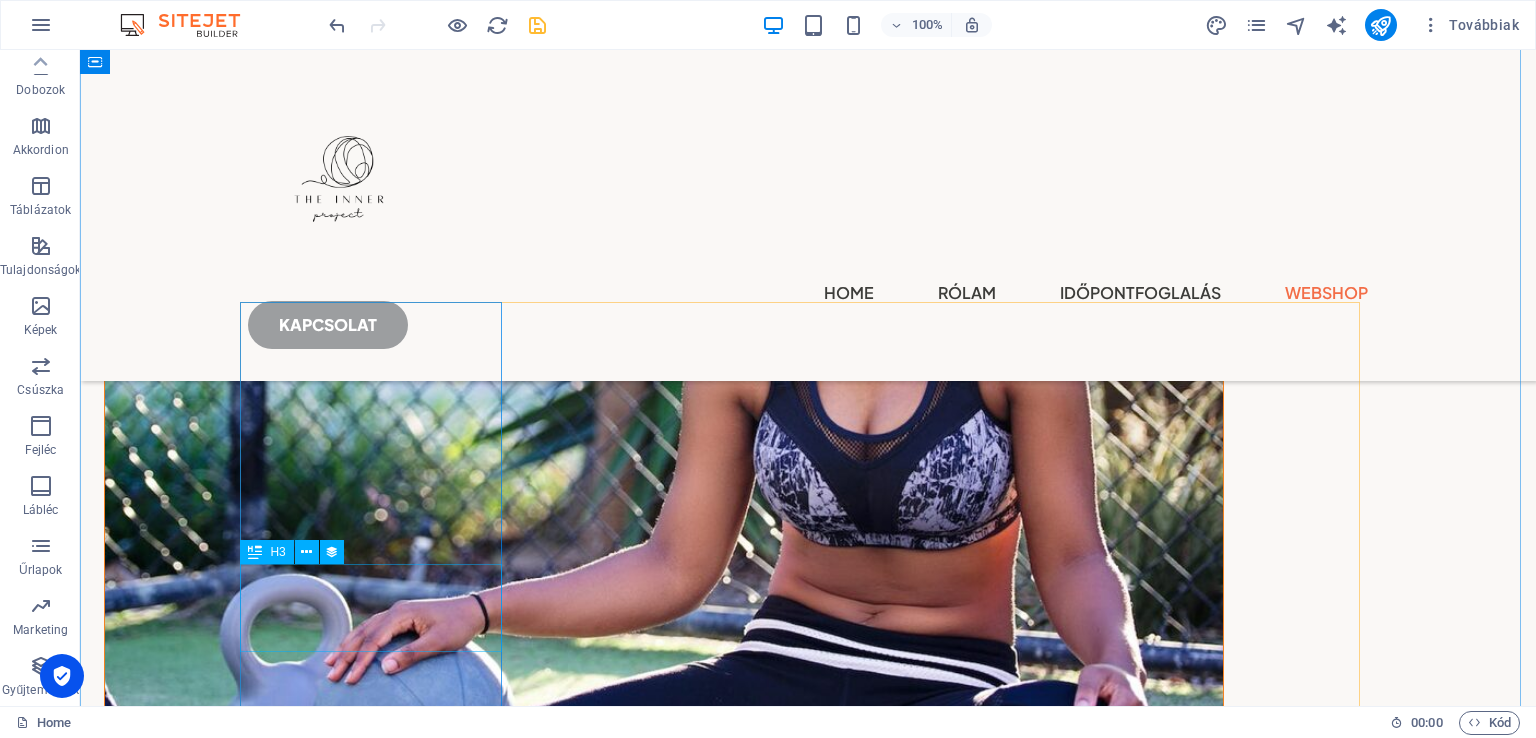scroll, scrollTop: 3020, scrollLeft: 0, axis: vertical 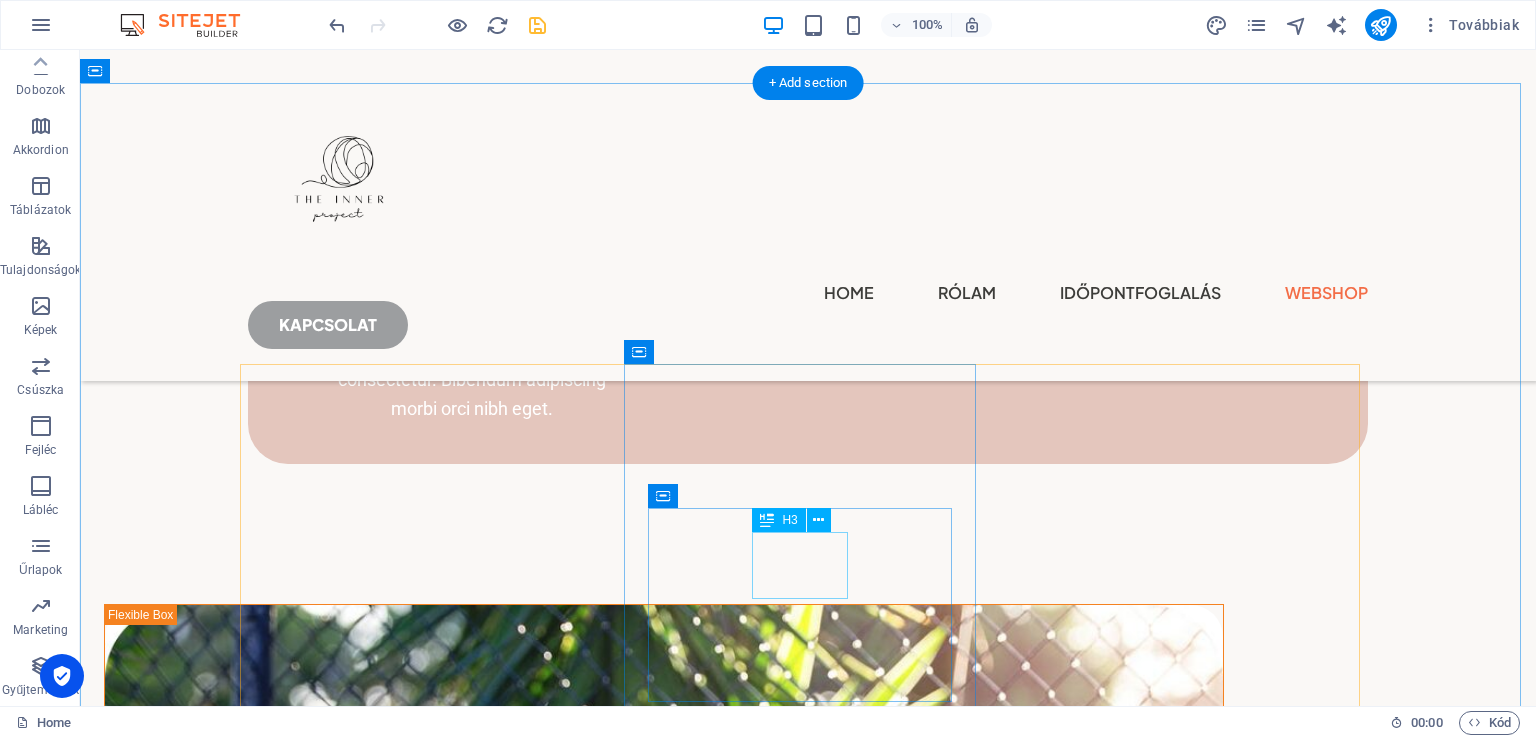 click on "Diet plans" at bounding box center [424, 3565] 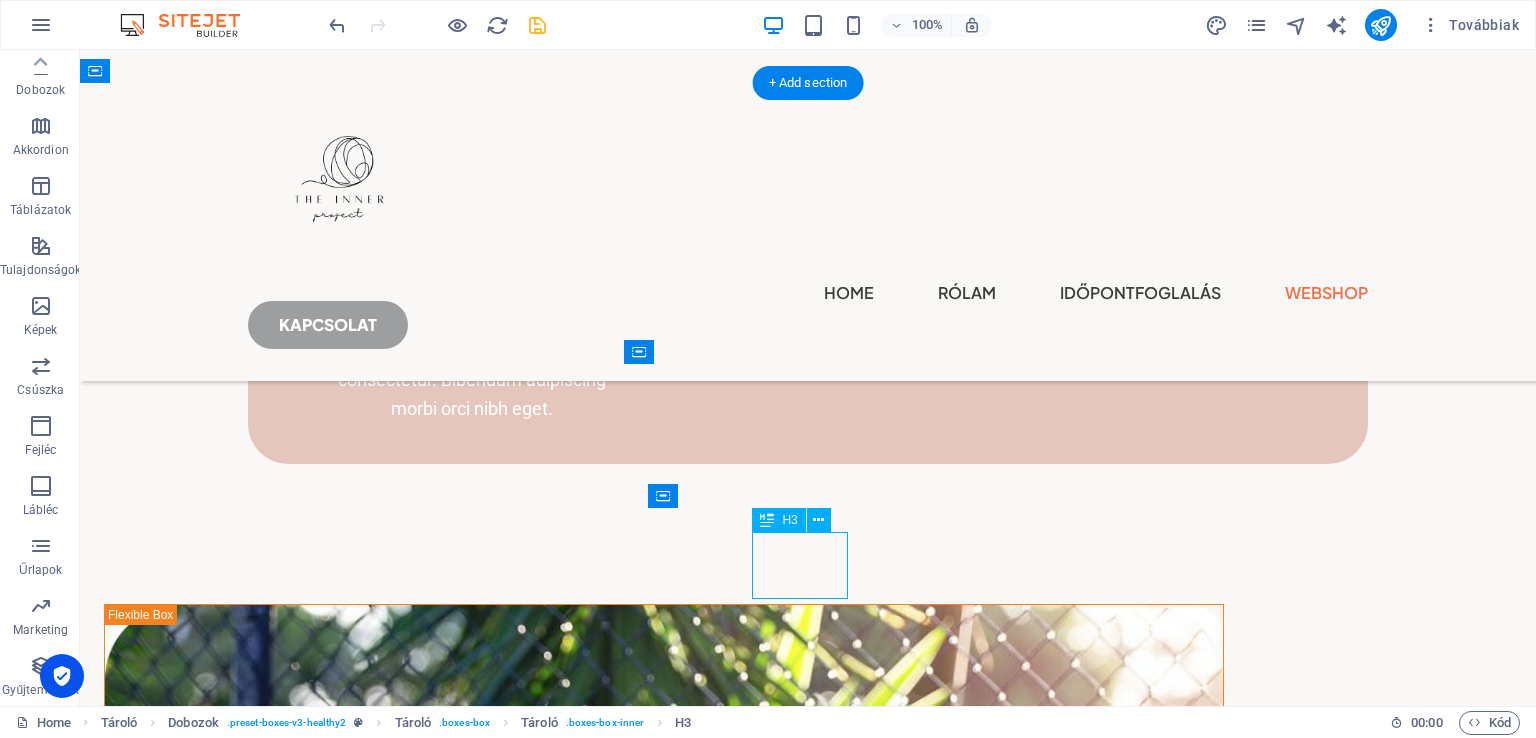 click on "Diet plans" at bounding box center (424, 3565) 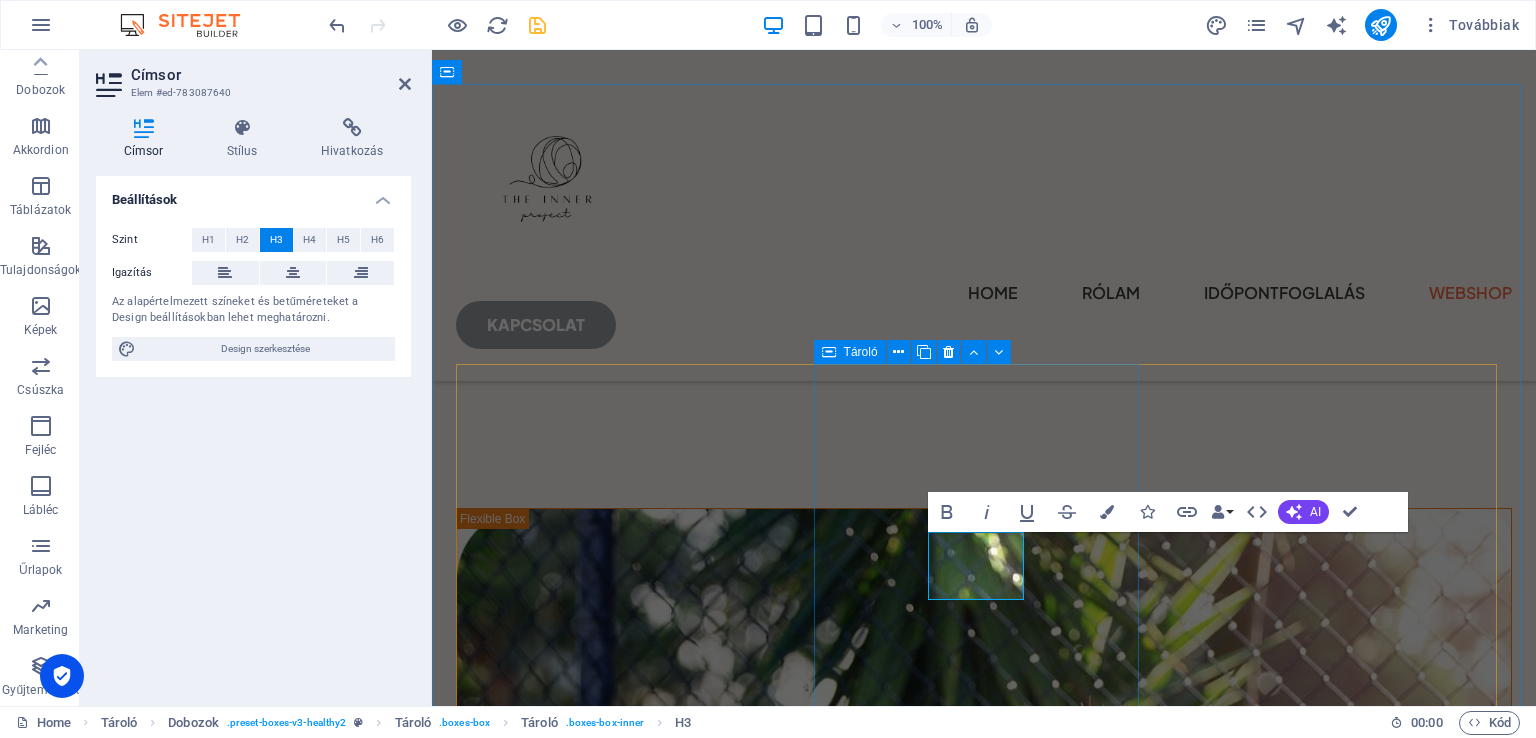 scroll, scrollTop: 2991, scrollLeft: 0, axis: vertical 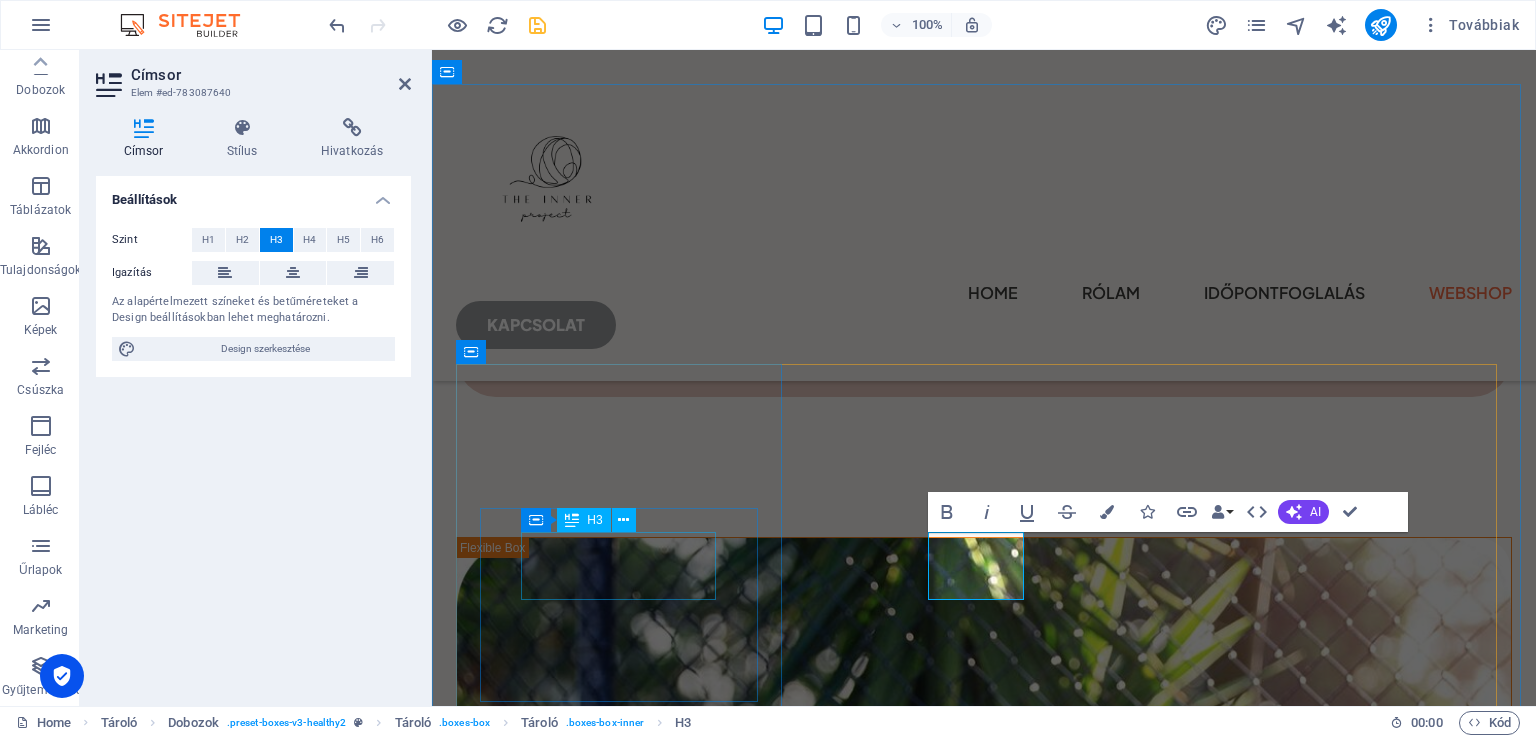 click on "Online konzultáció" at bounding box center (621, 3074) 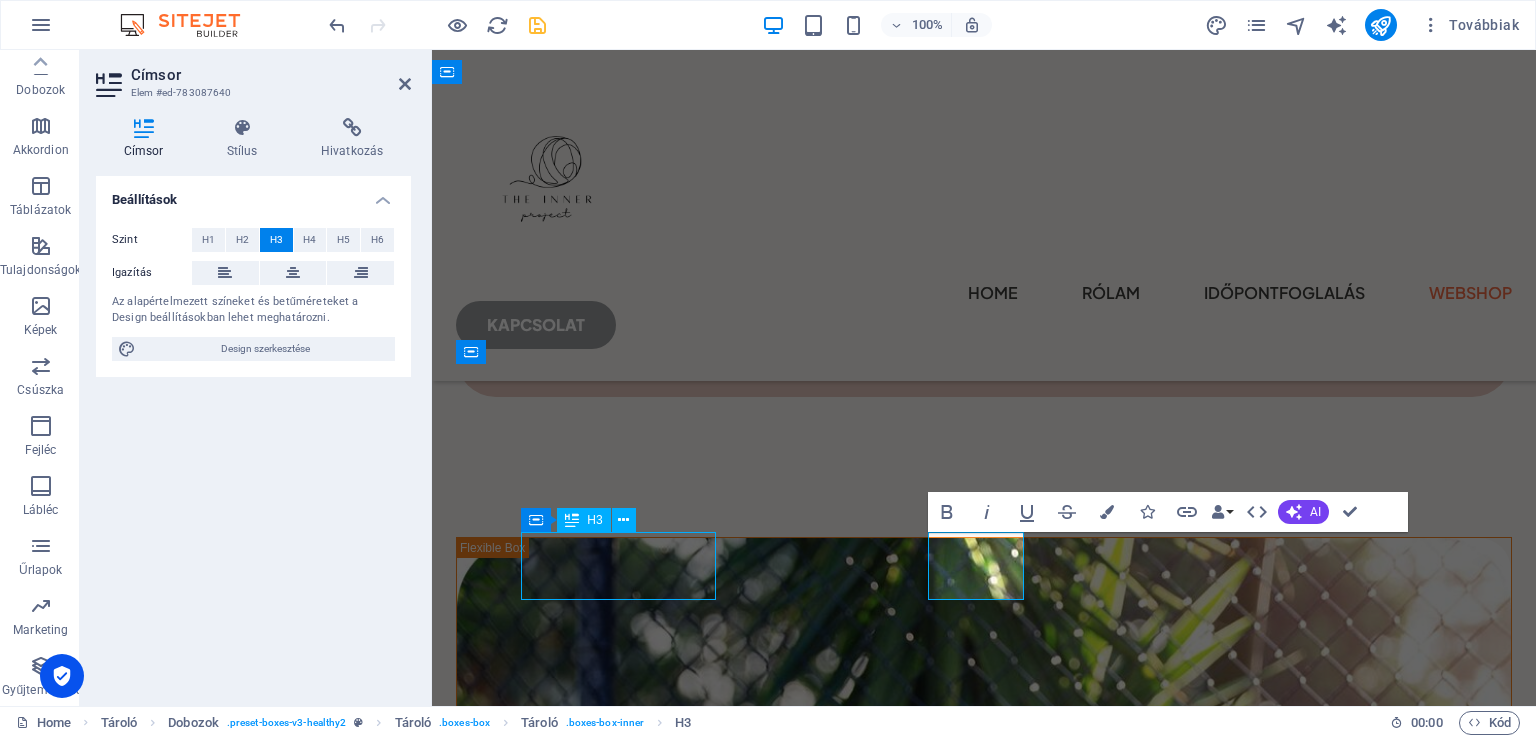 click on "Online konzultáció" at bounding box center [621, 3074] 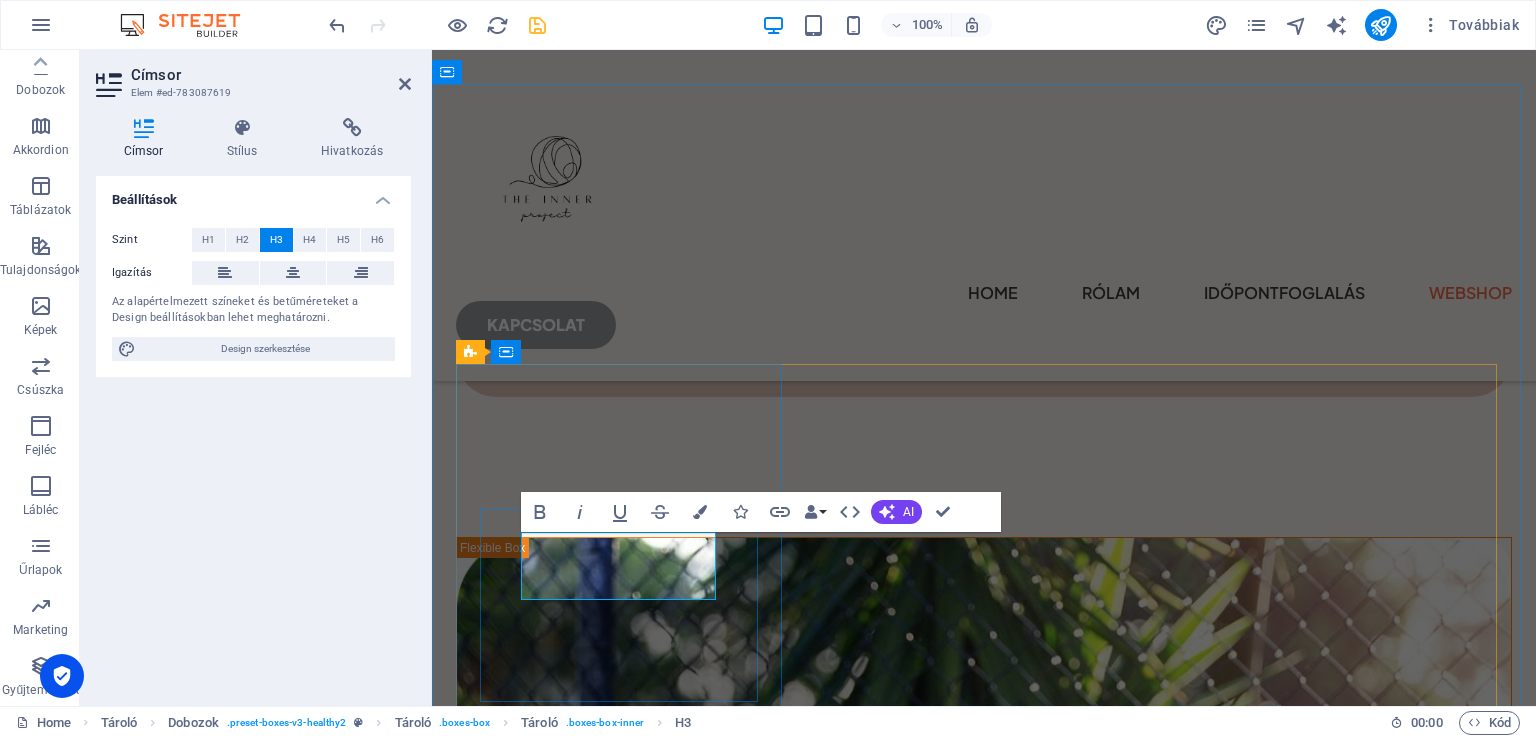 type 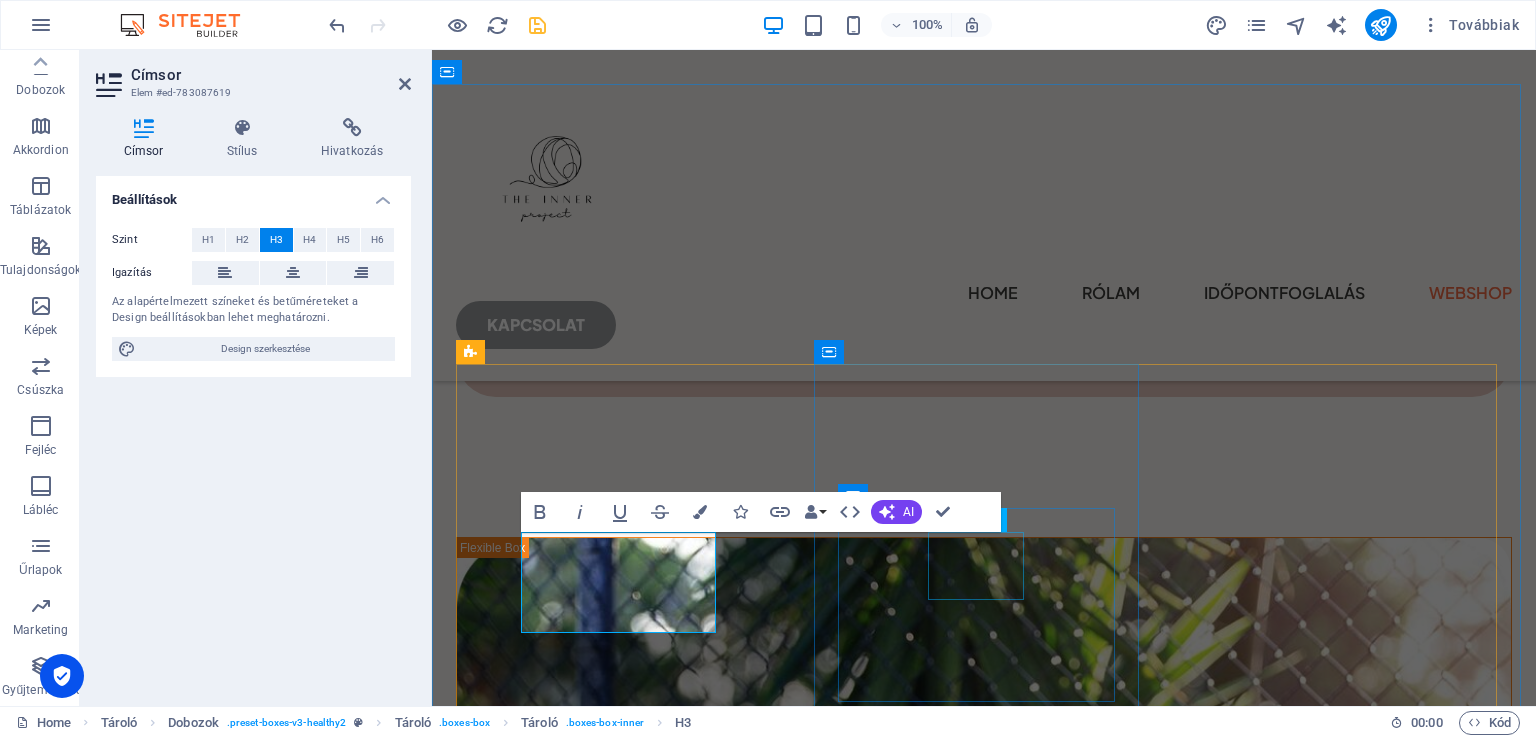 click on "Diet plans" at bounding box center (621, 3468) 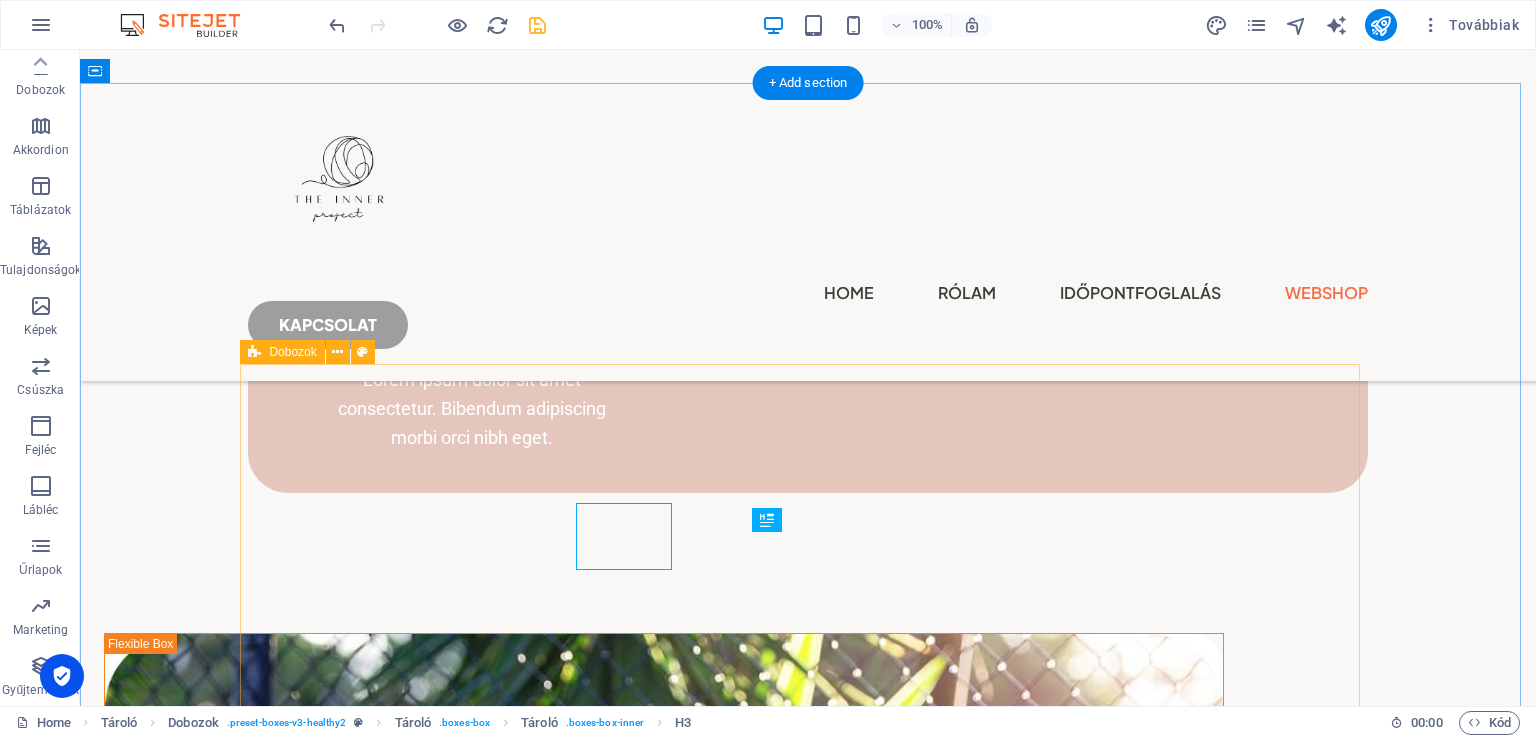 scroll, scrollTop: 3020, scrollLeft: 0, axis: vertical 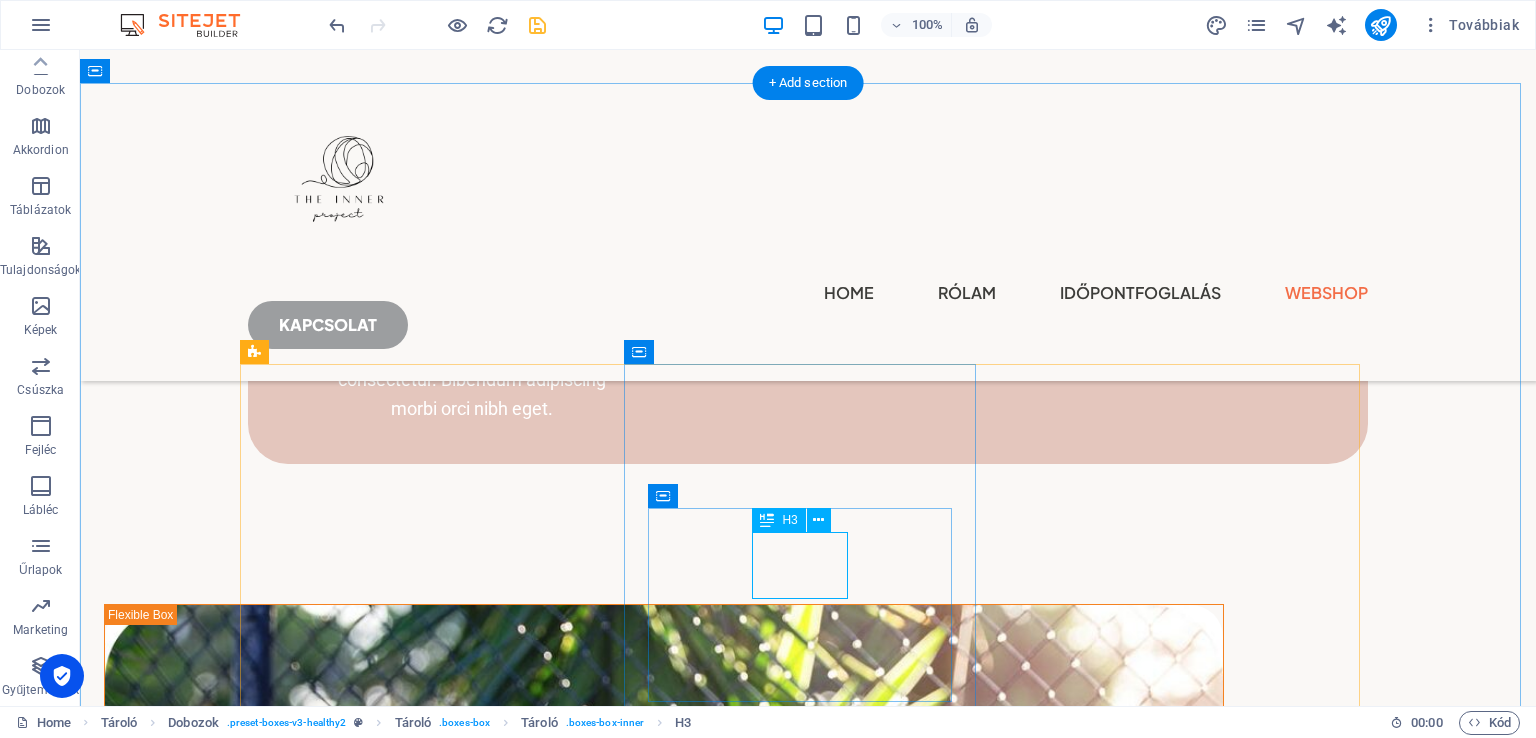click on "Diet plans" at bounding box center (424, 3599) 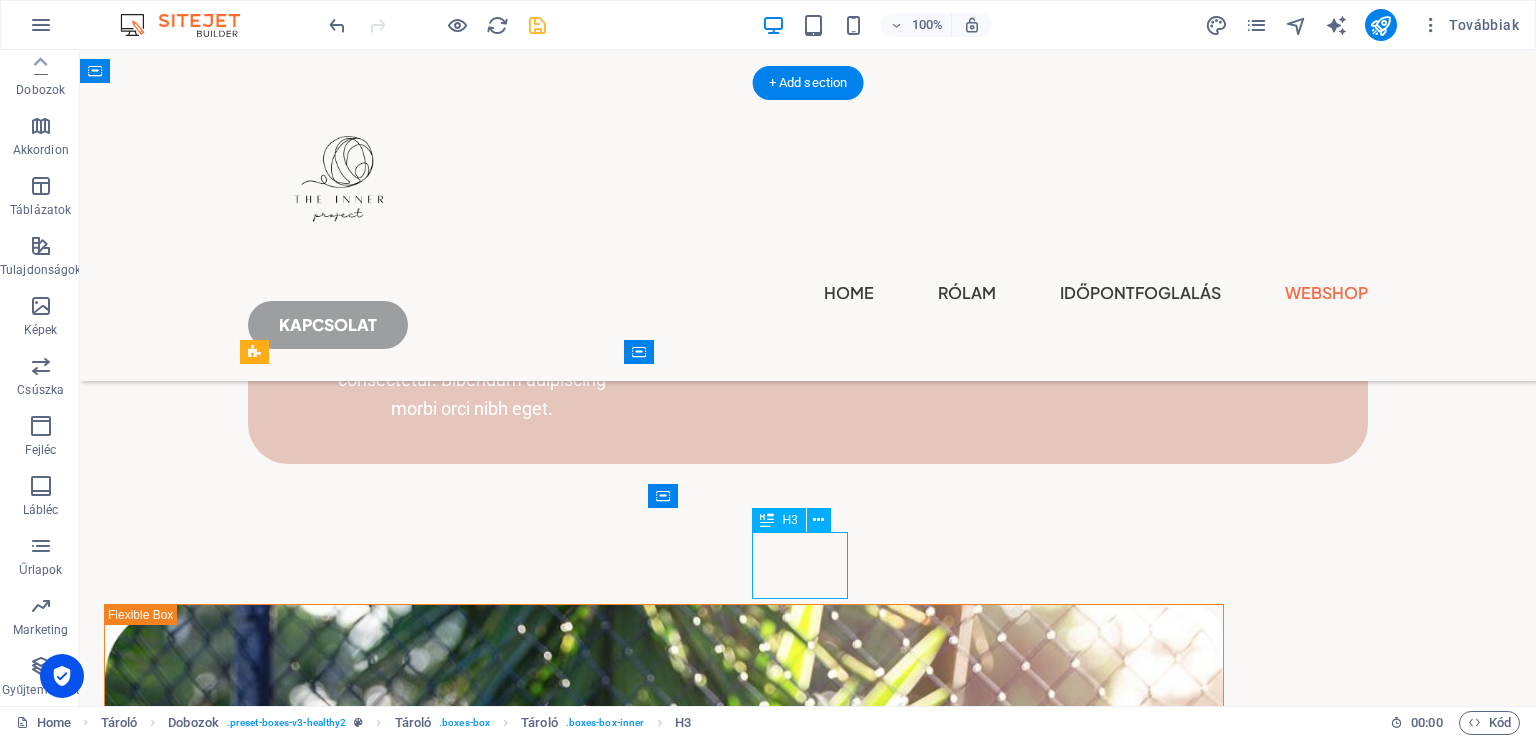 click on "Diet plans" at bounding box center (424, 3599) 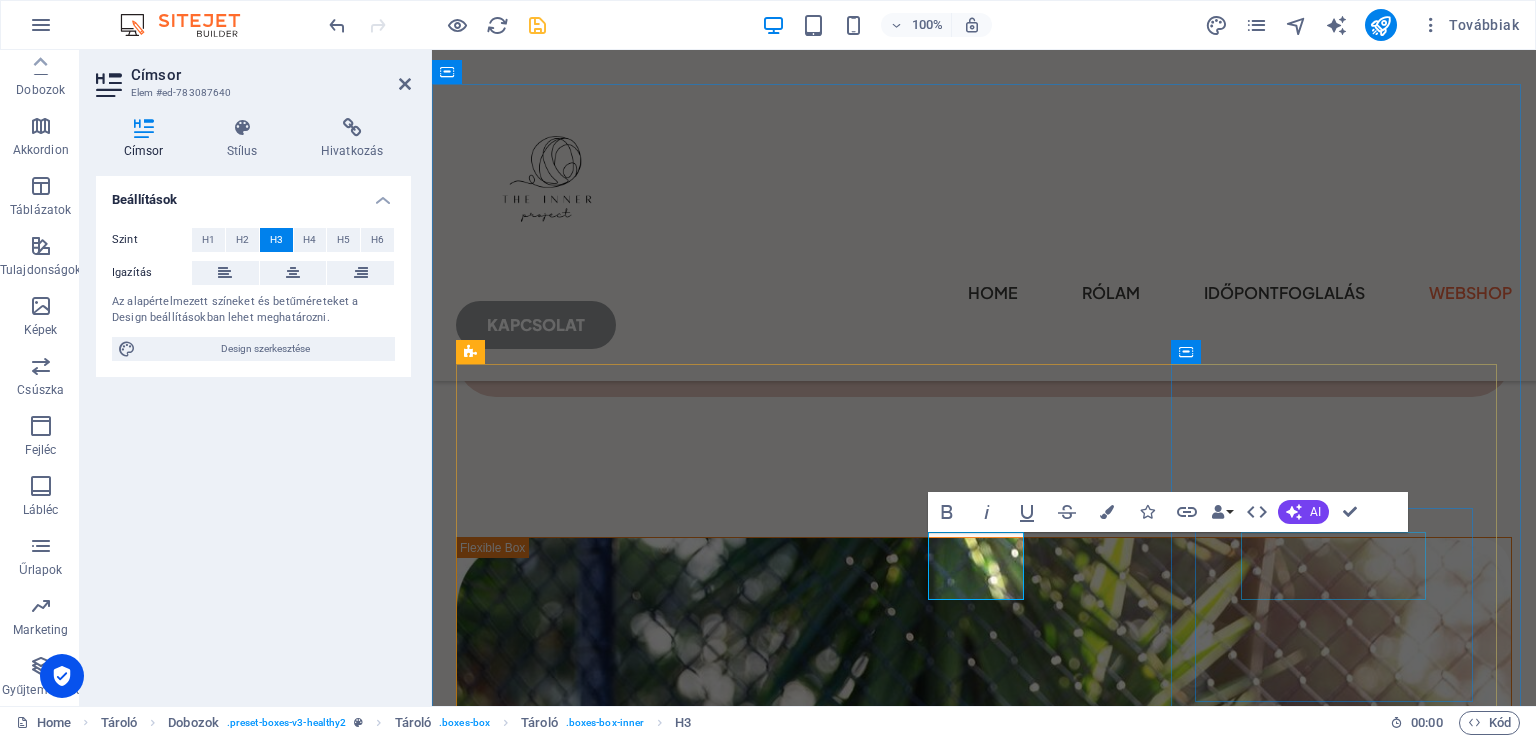 click on "Personal meal plans" at bounding box center (621, 3828) 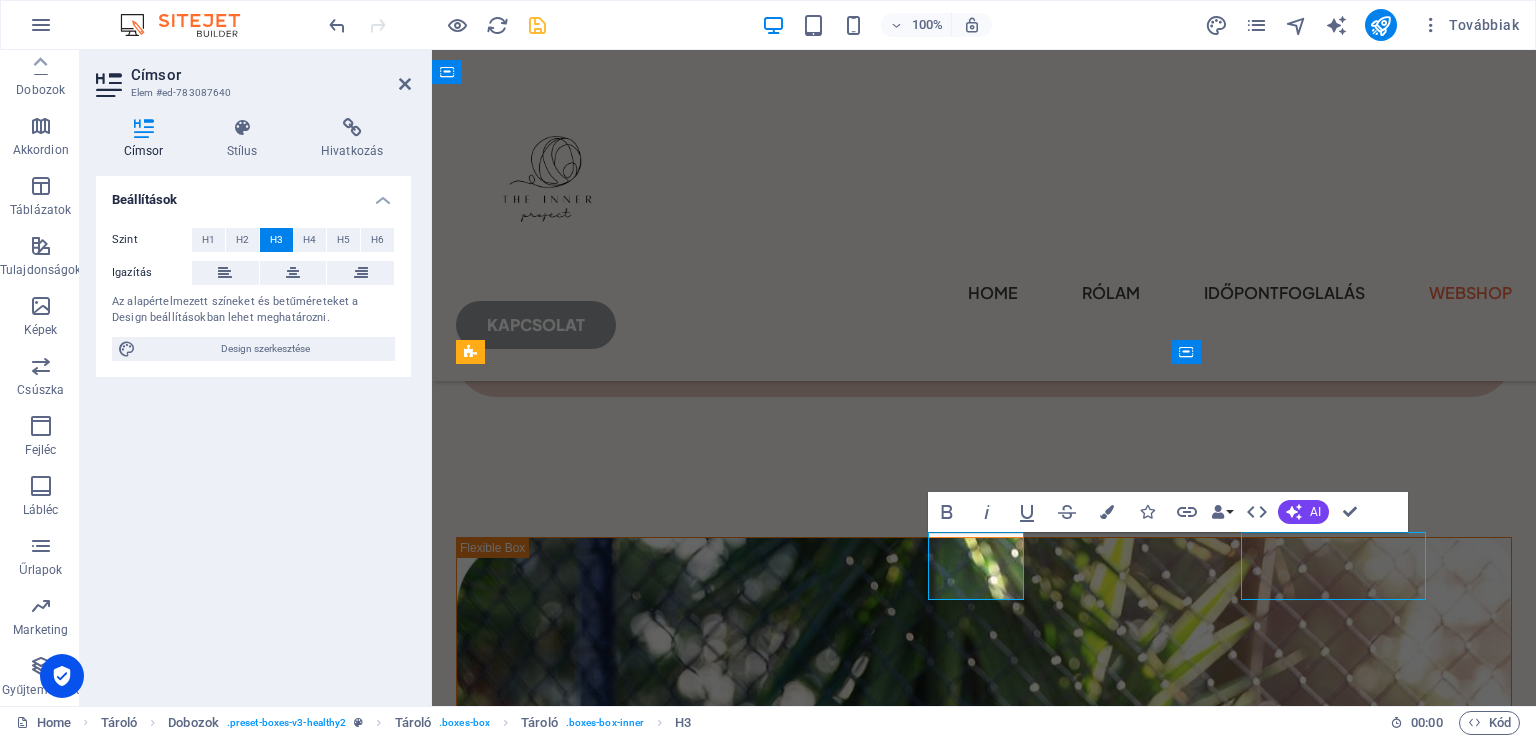 scroll, scrollTop: 3020, scrollLeft: 0, axis: vertical 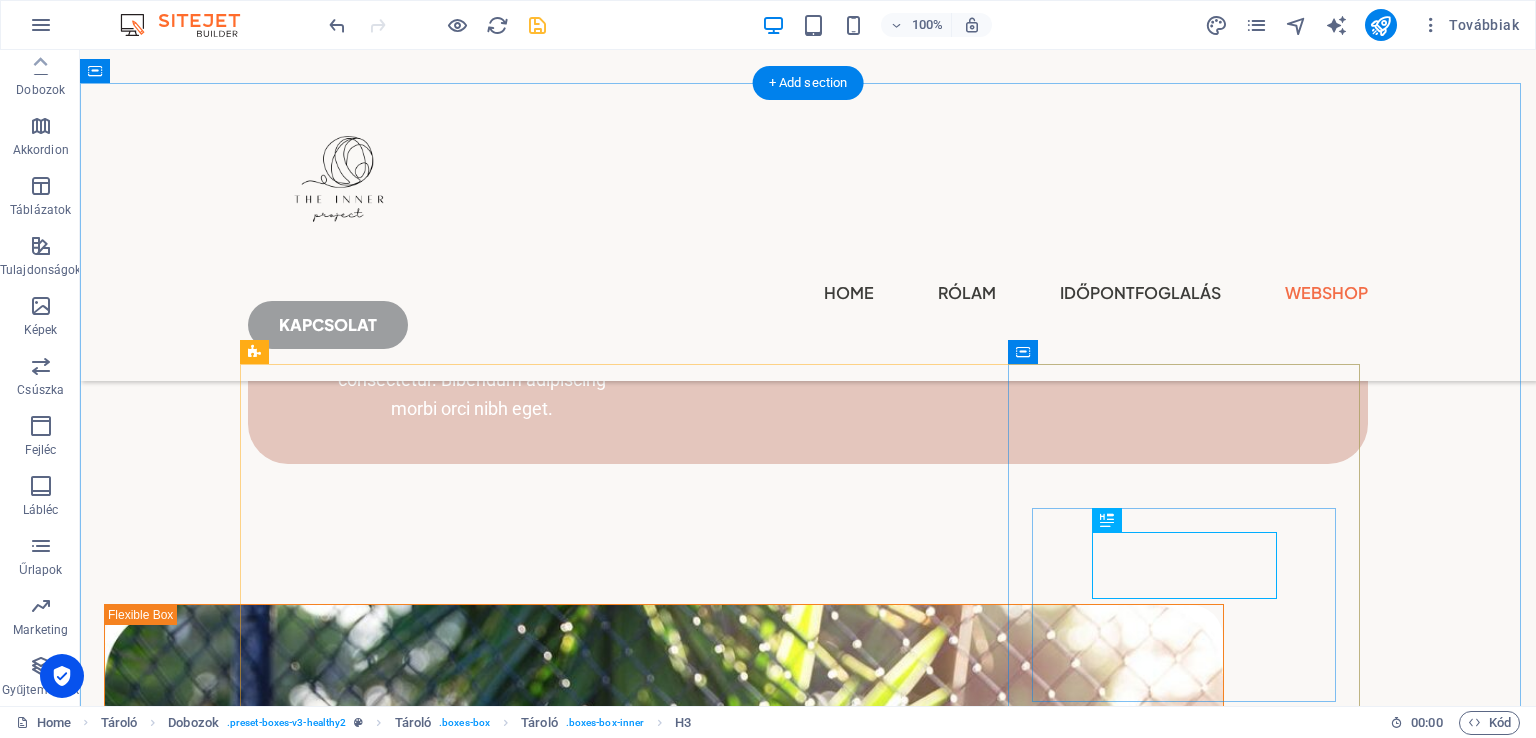 click on "Personal meal plans Lorem ipsum dolor sit amet consectetur. Bibendum adipiscing morbi orci nibh eget." at bounding box center (424, 3998) 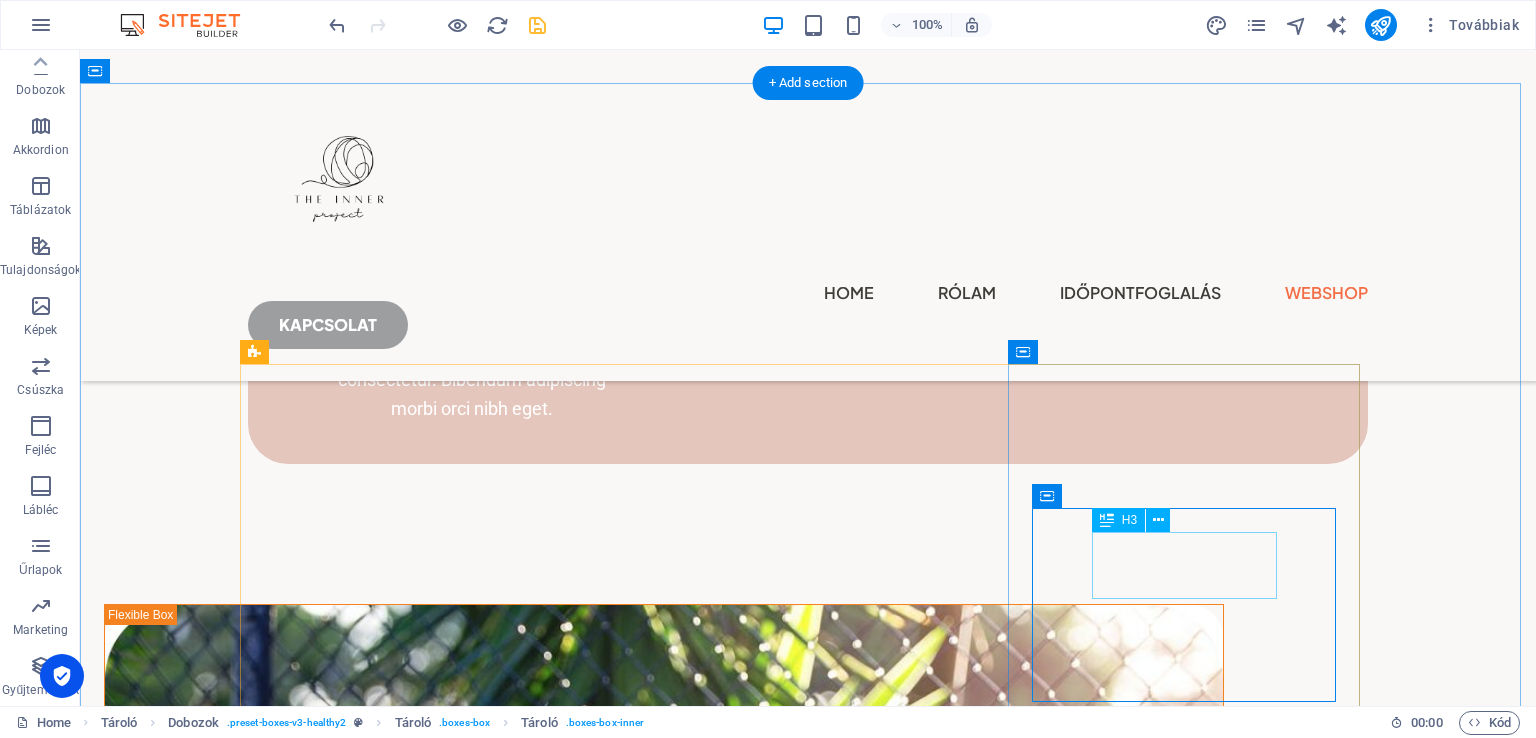 click on "Personal meal plans" at bounding box center [424, 3959] 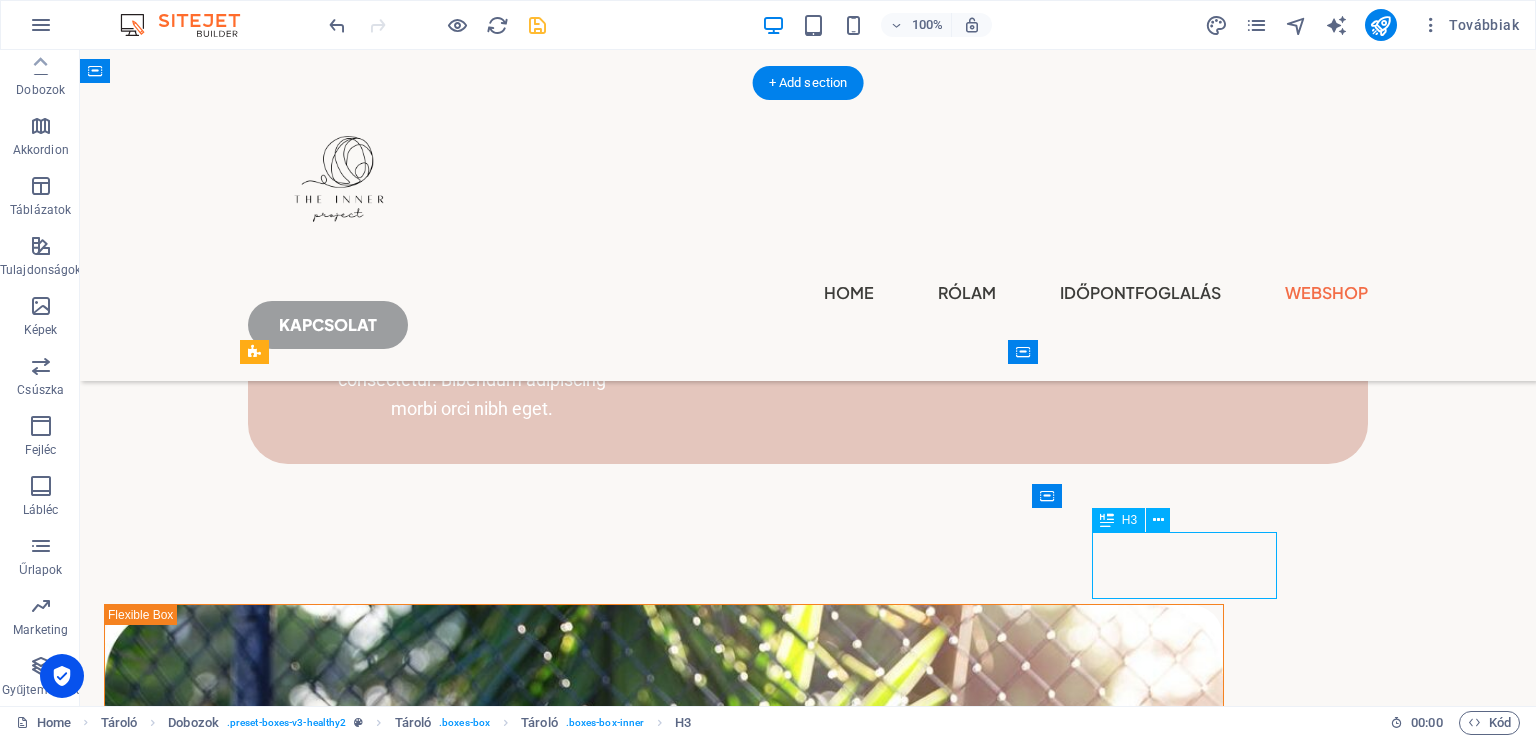 click on "Personal meal plans" at bounding box center [424, 3959] 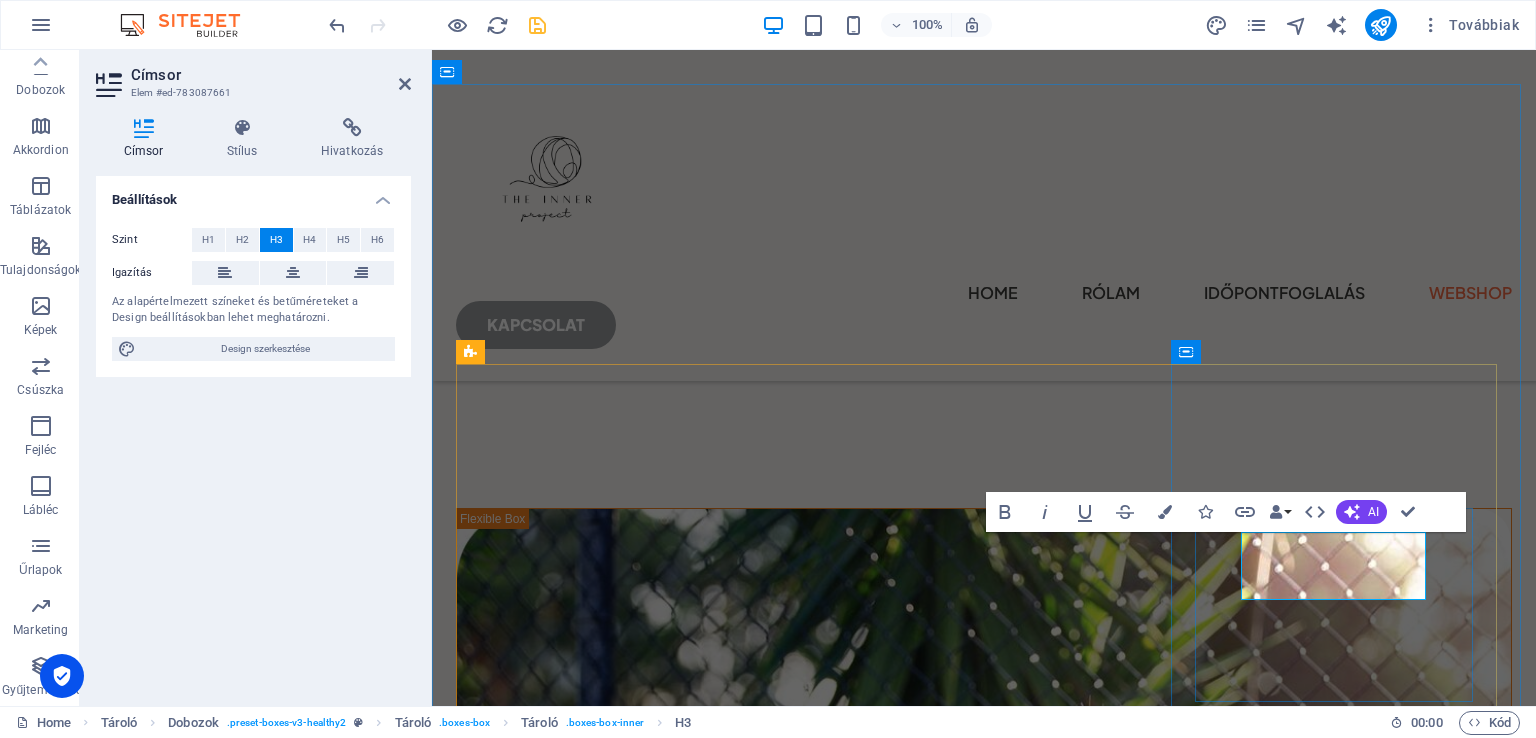 scroll, scrollTop: 2991, scrollLeft: 0, axis: vertical 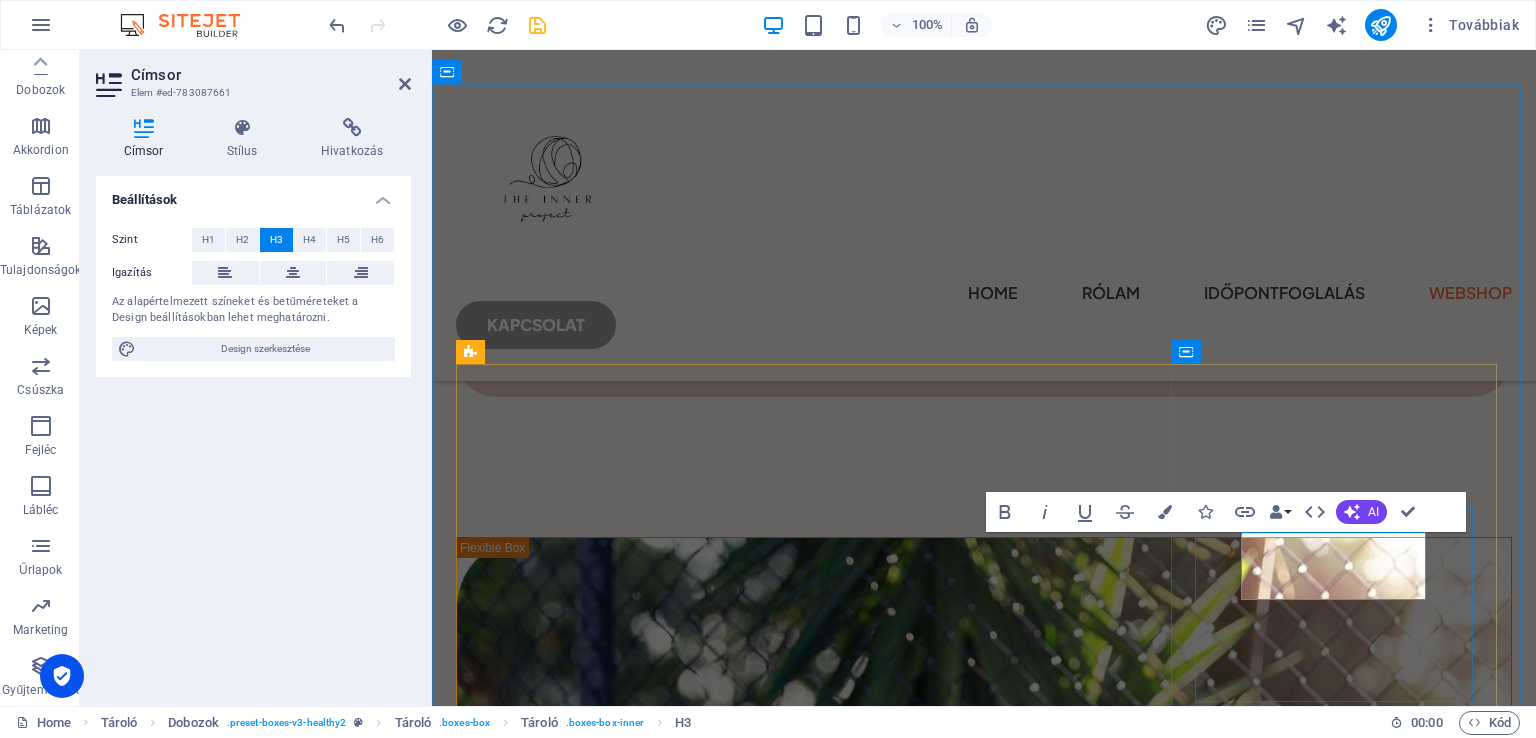 type 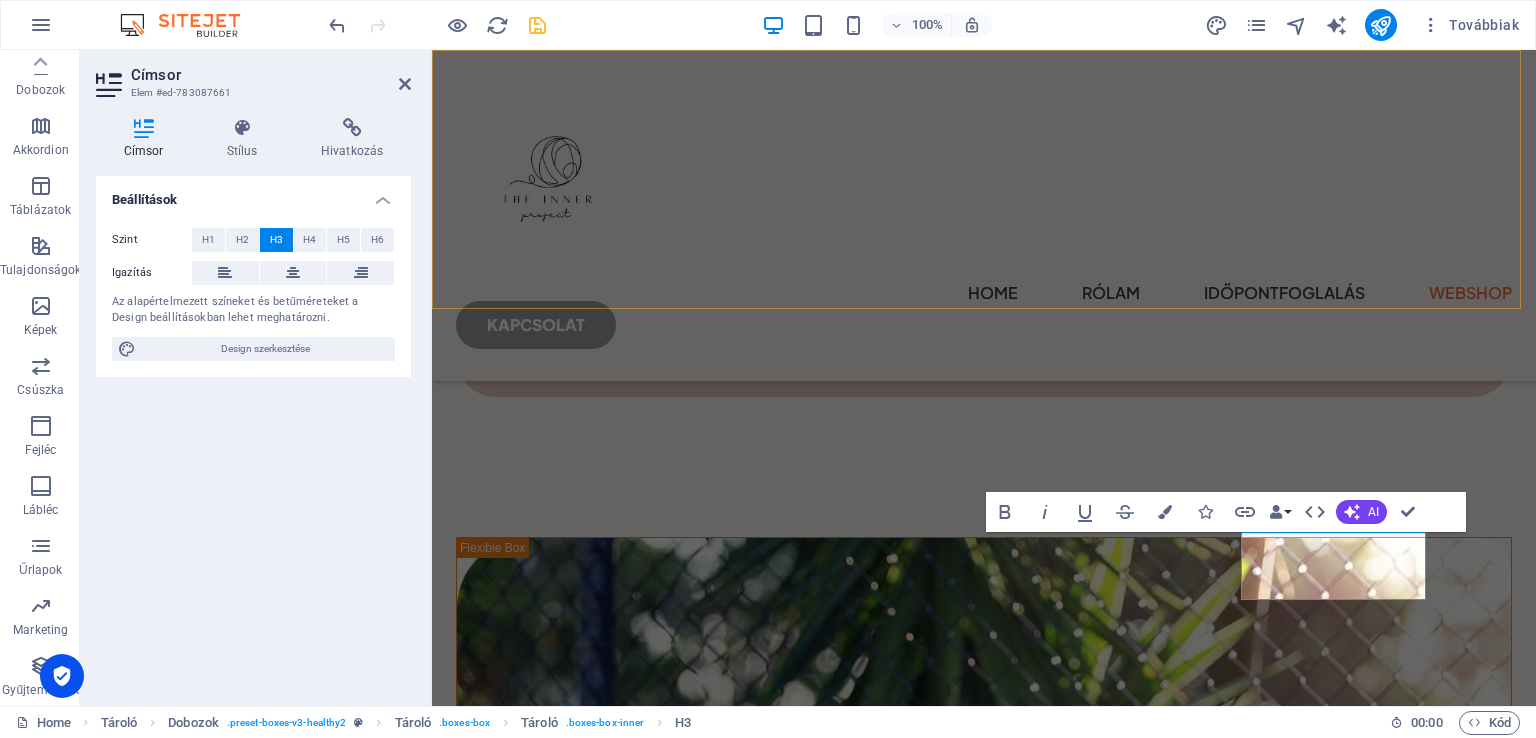 click on "Home Rólam  Időpontfoglalás Webshop kapcsolat" at bounding box center [984, 215] 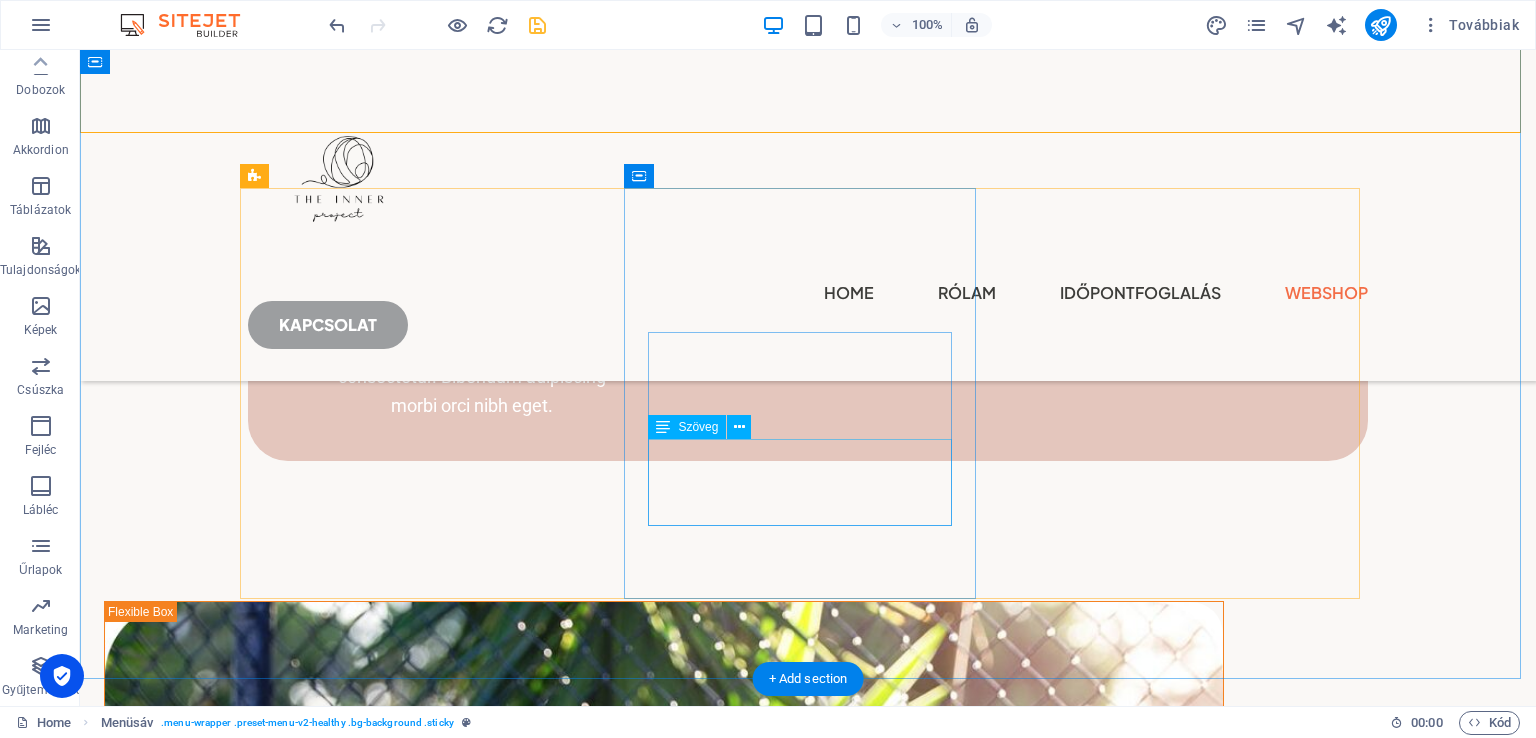 scroll, scrollTop: 3020, scrollLeft: 0, axis: vertical 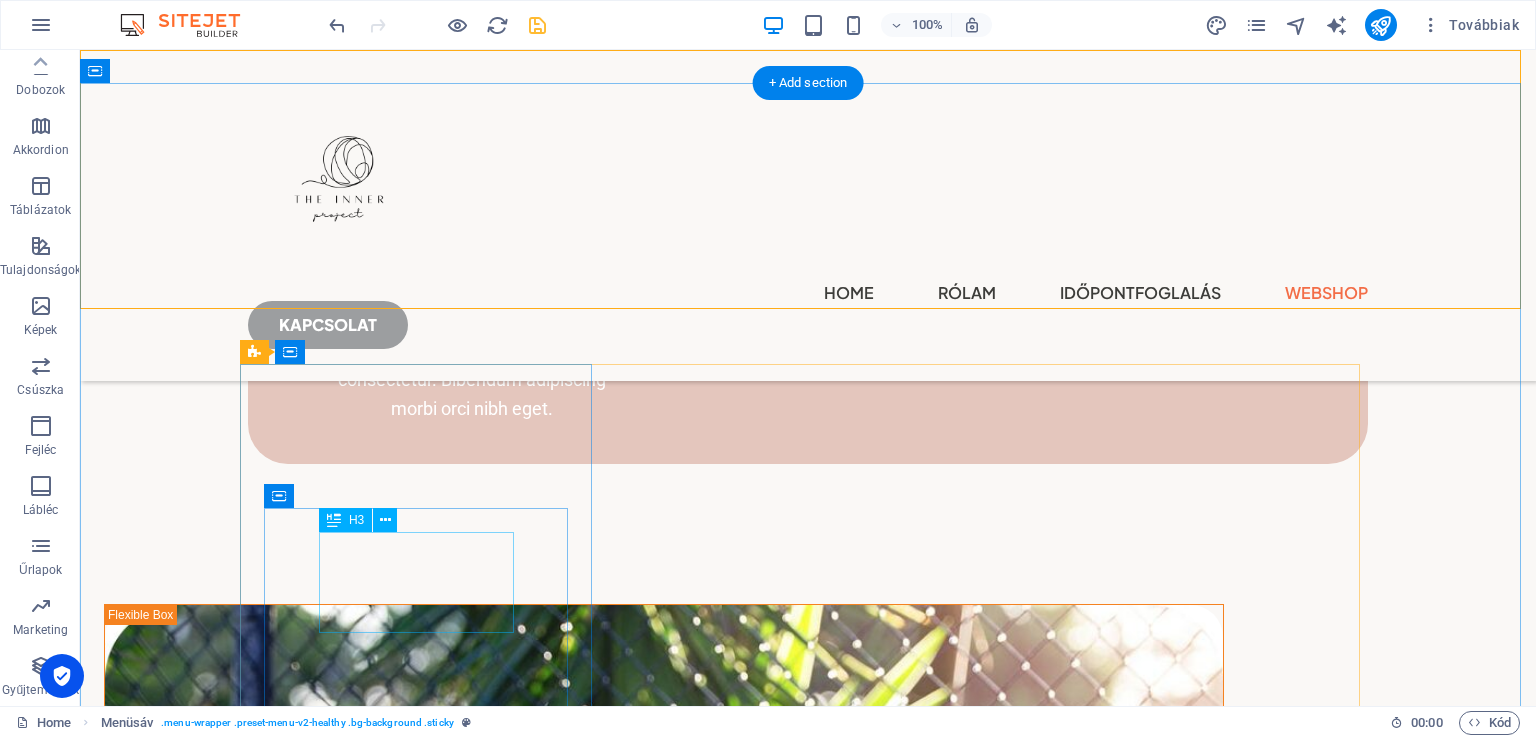 click on "Letölthető ingyenes anyagok" at bounding box center (424, 3221) 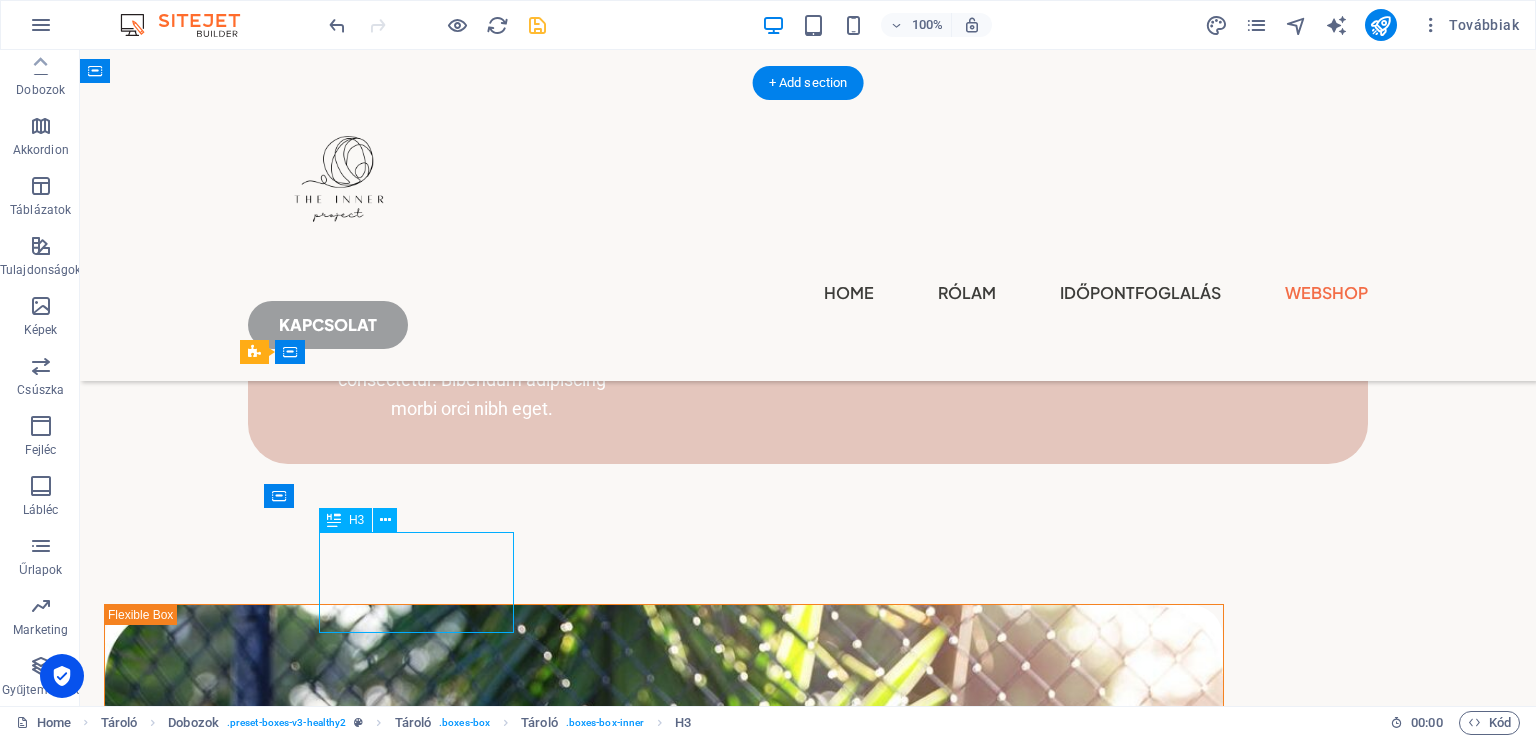 click on "Letölthető ingyenes anyagok" at bounding box center (424, 3221) 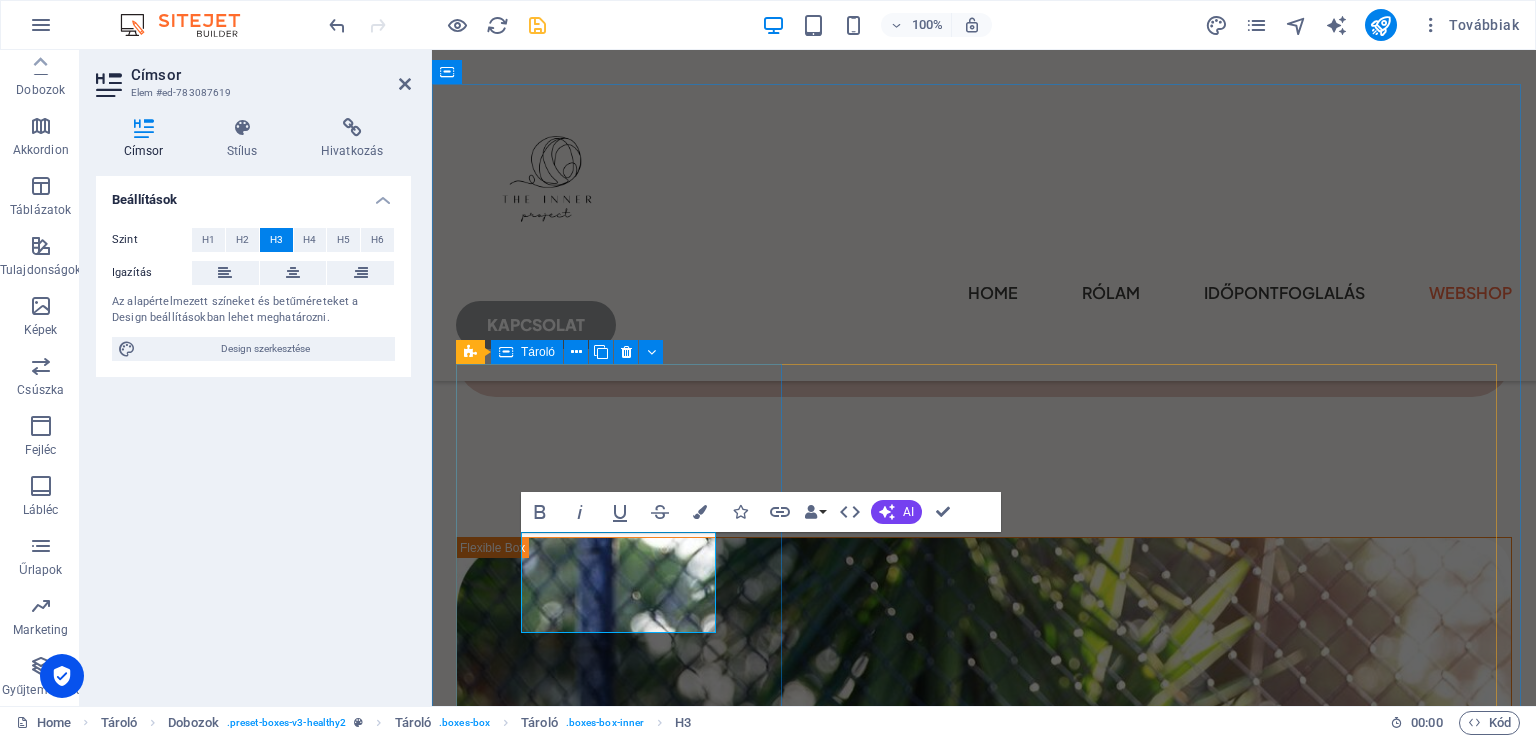 type 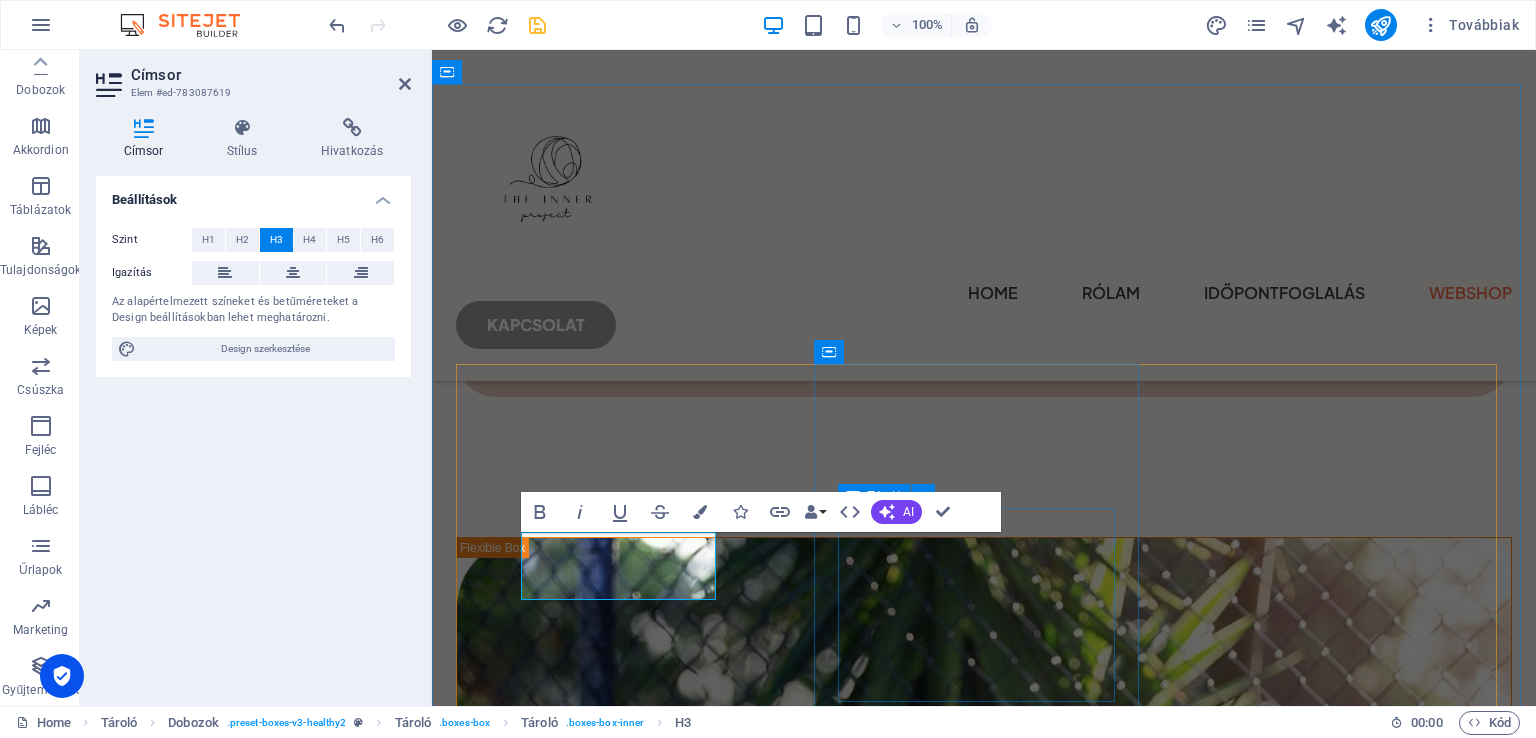 drag, startPoint x: 1042, startPoint y: 558, endPoint x: 1392, endPoint y: 555, distance: 350.01285 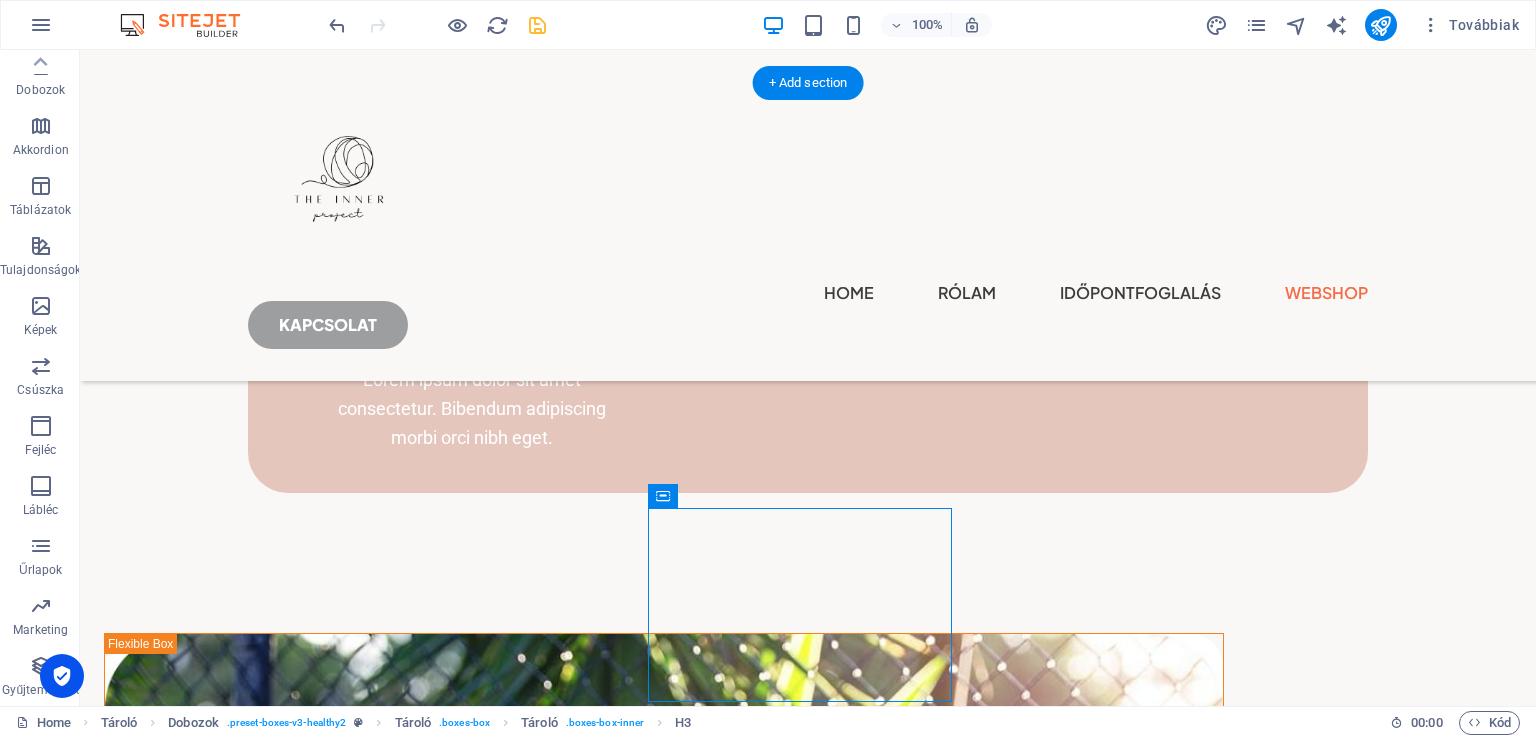 scroll, scrollTop: 3020, scrollLeft: 0, axis: vertical 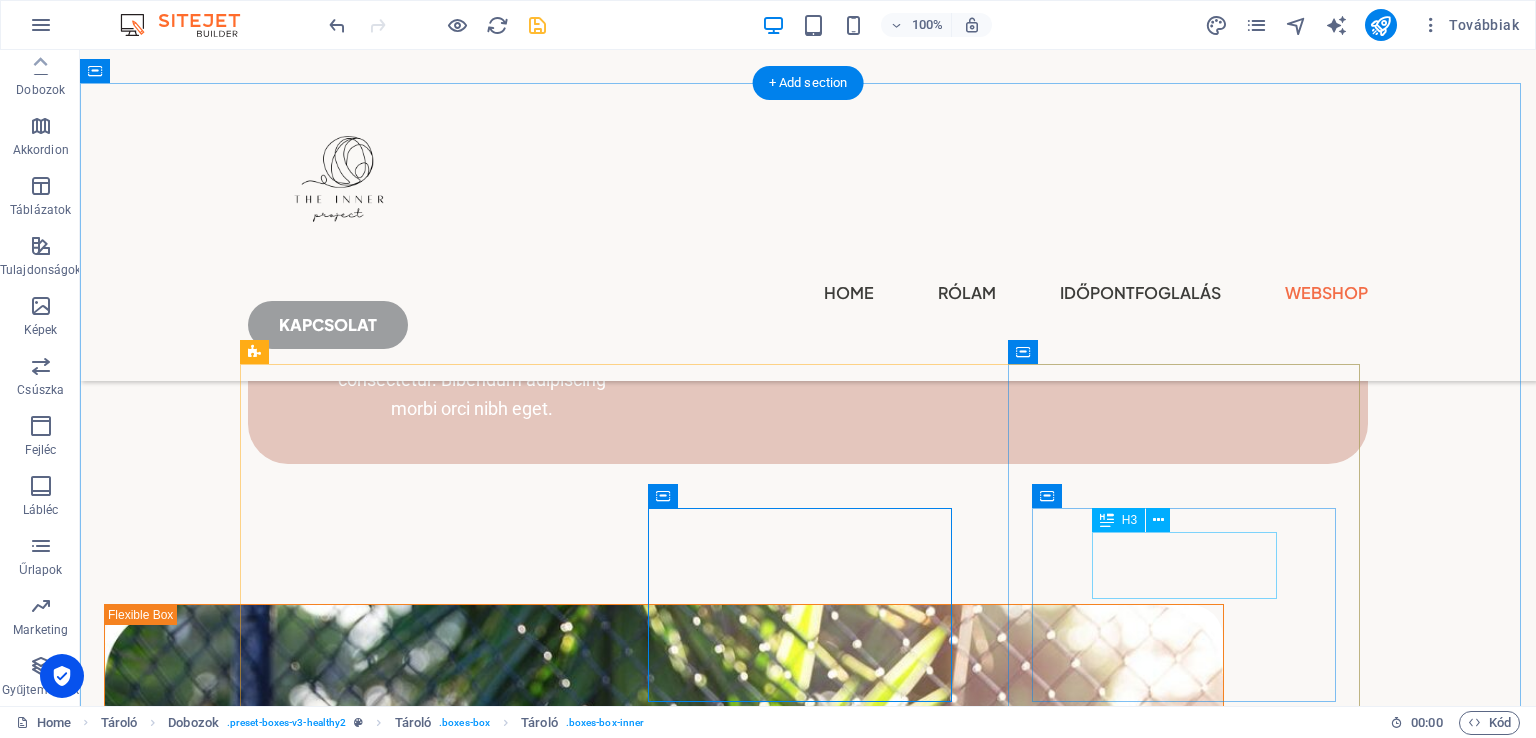 click on "Online konzultáció" at bounding box center (424, 3925) 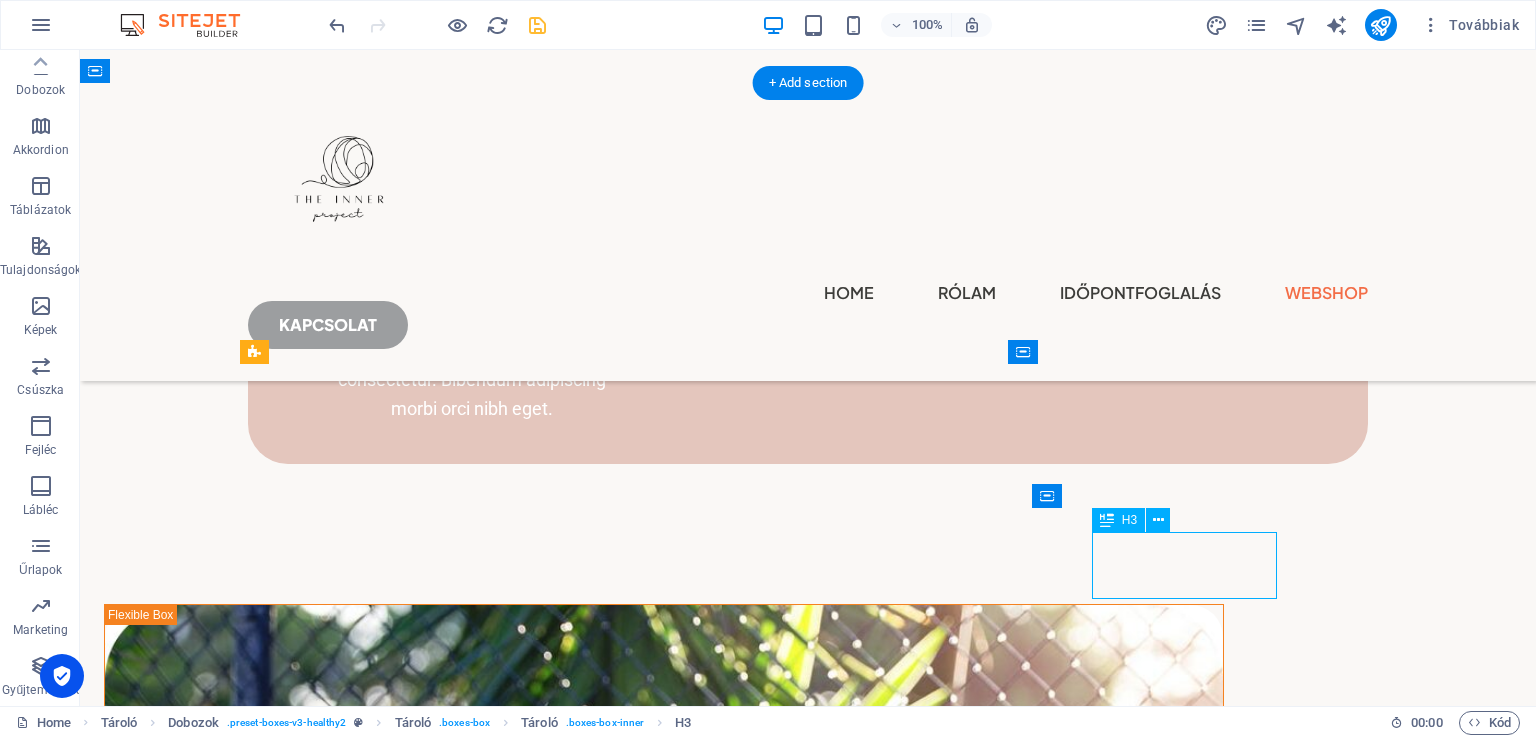 click on "Online konzultáció" at bounding box center (424, 3925) 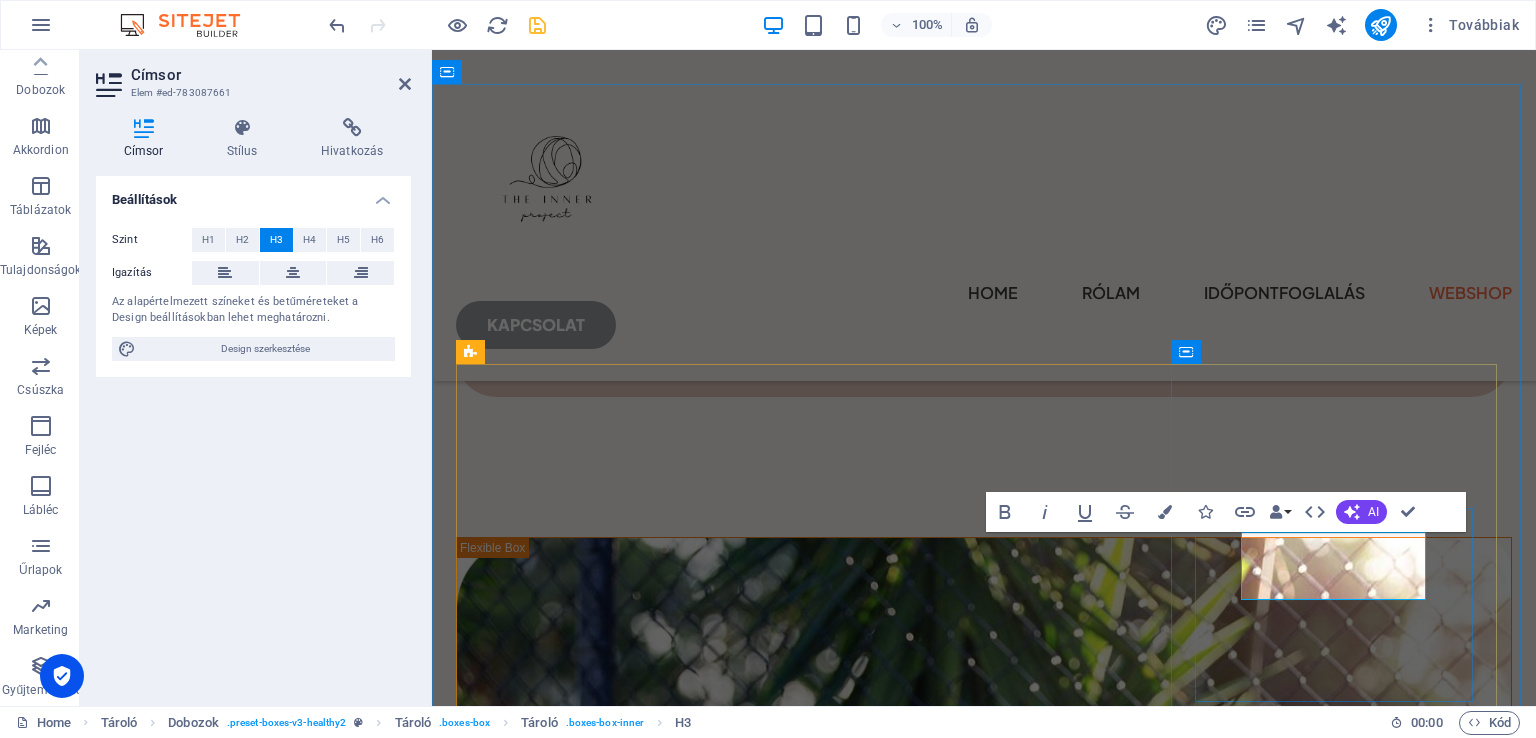 type 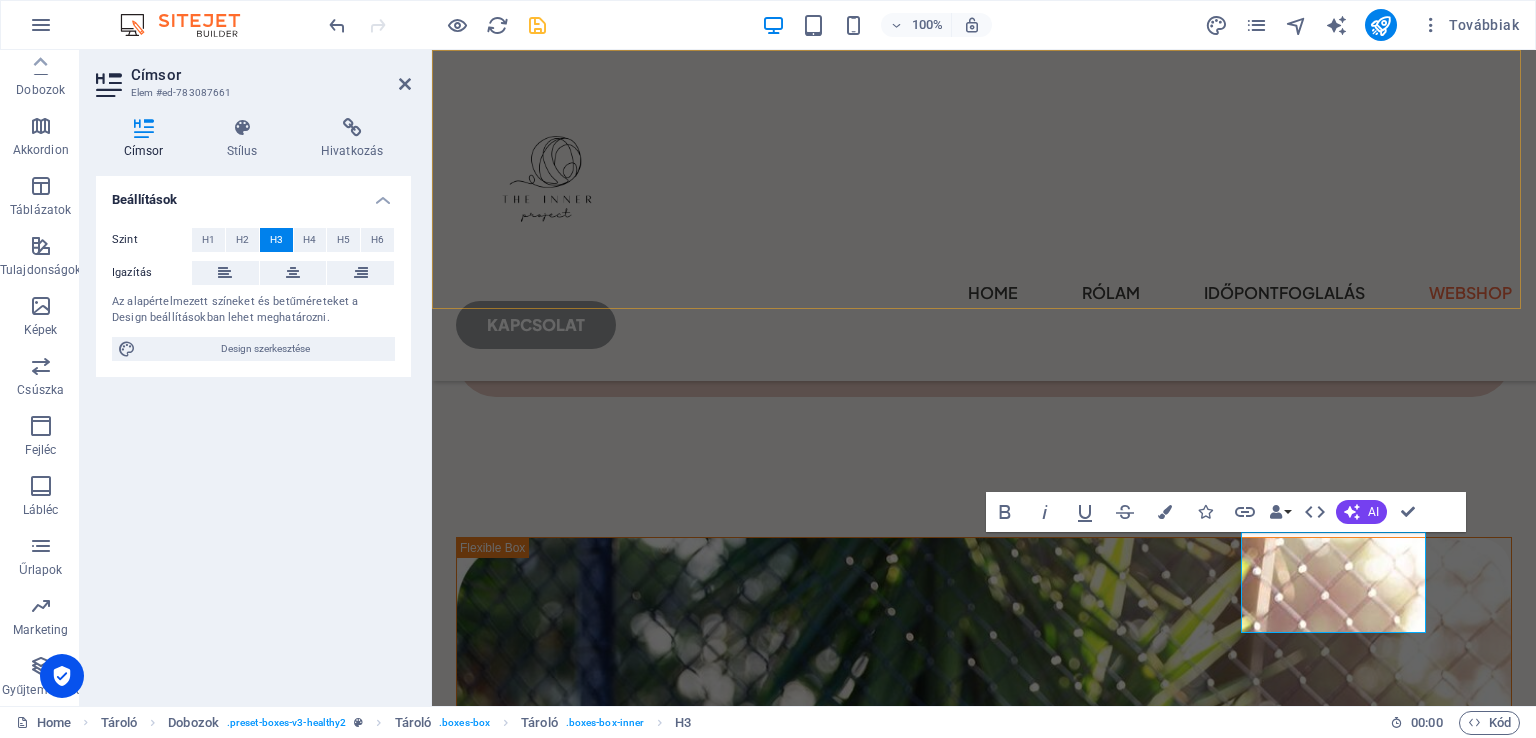 click on "Home Rólam  Időpontfoglalás Webshop kapcsolat" at bounding box center [984, 215] 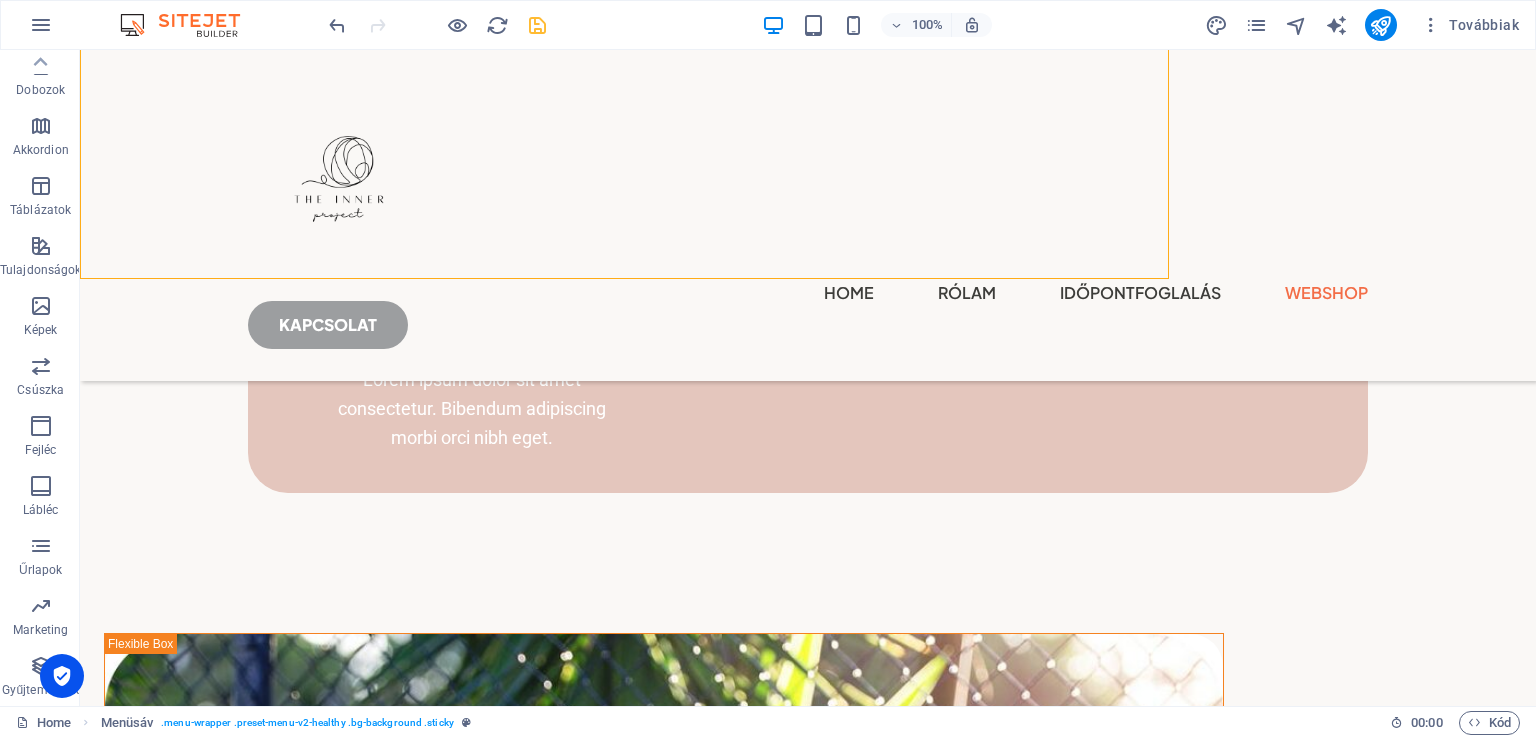 scroll, scrollTop: 3020, scrollLeft: 0, axis: vertical 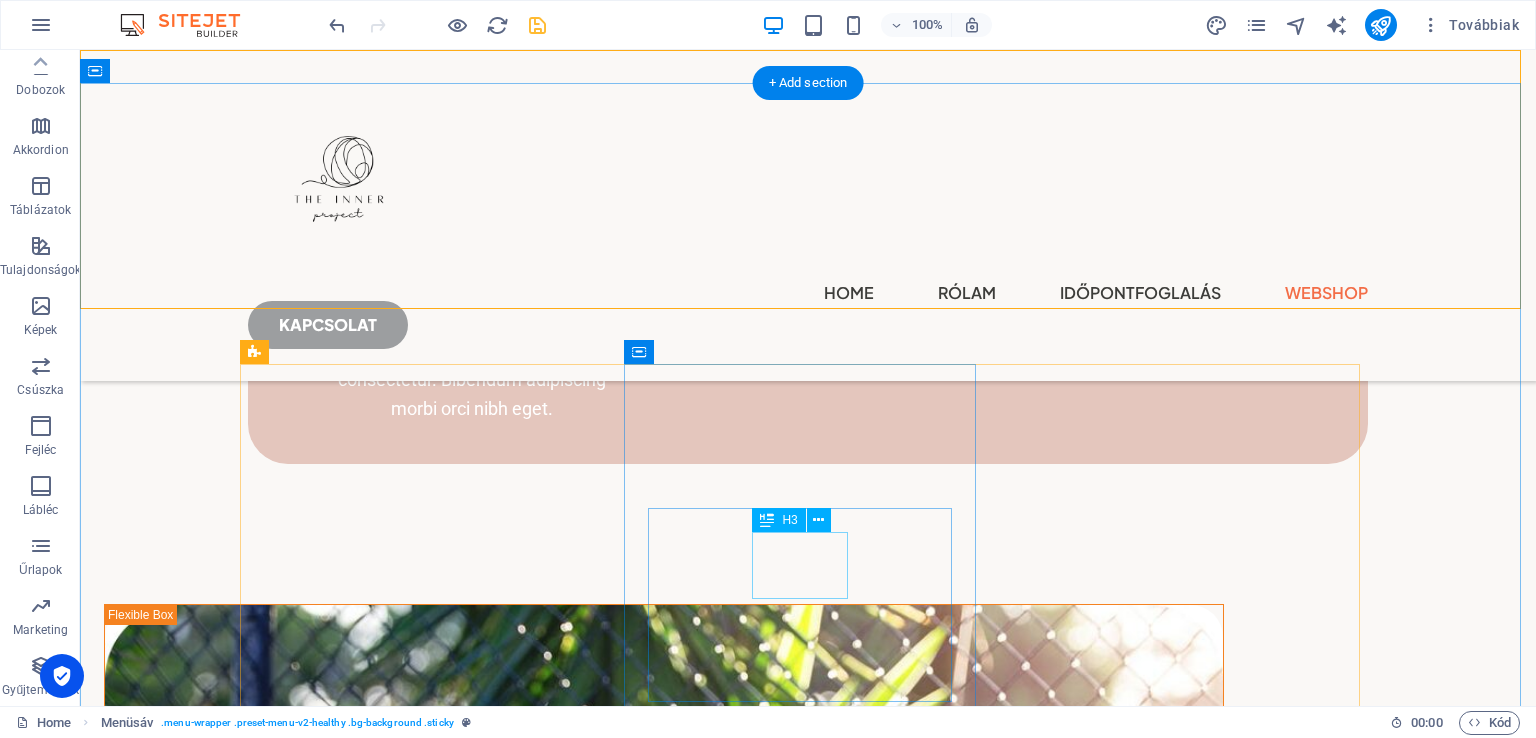 click on "Diet plans" at bounding box center (424, 3565) 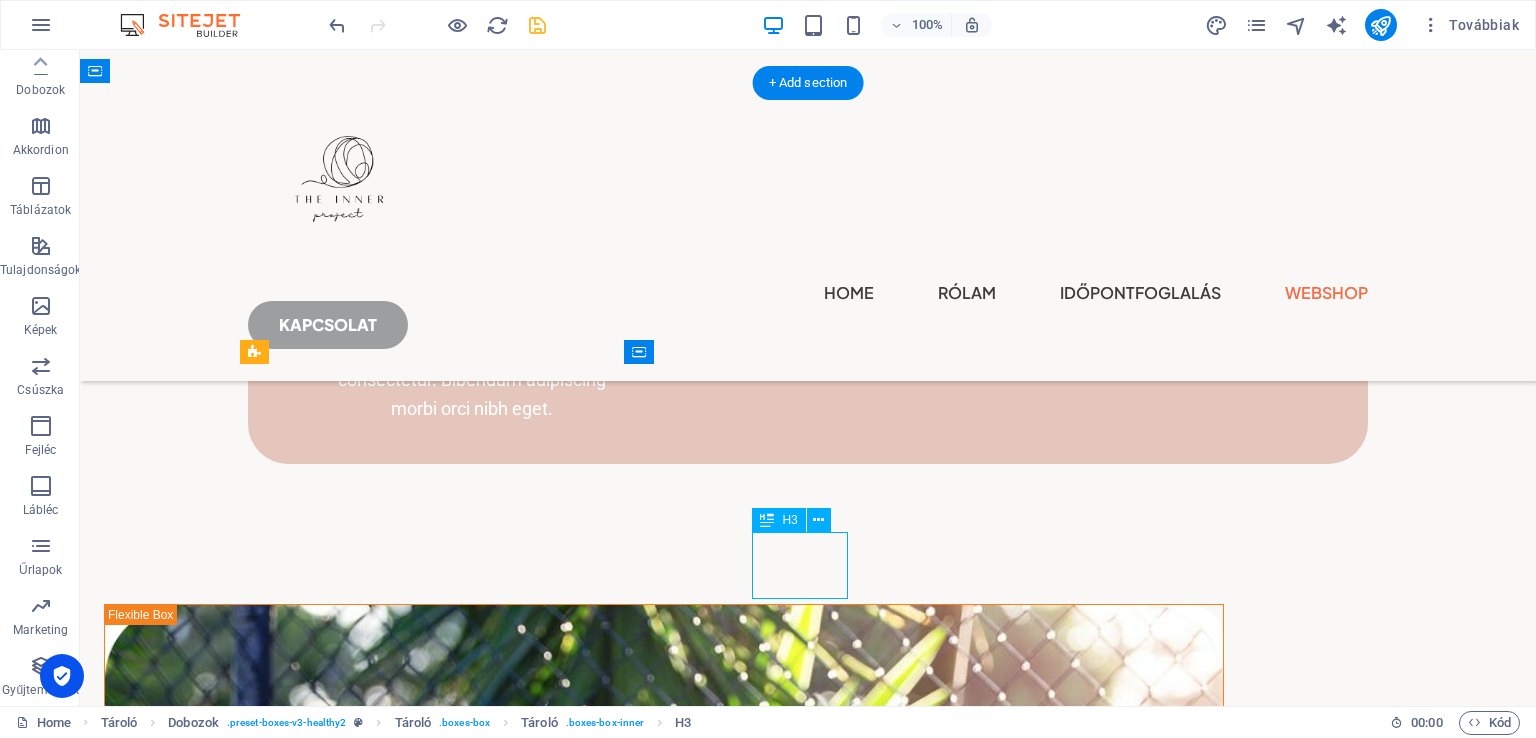 click on "Diet plans" at bounding box center (424, 3565) 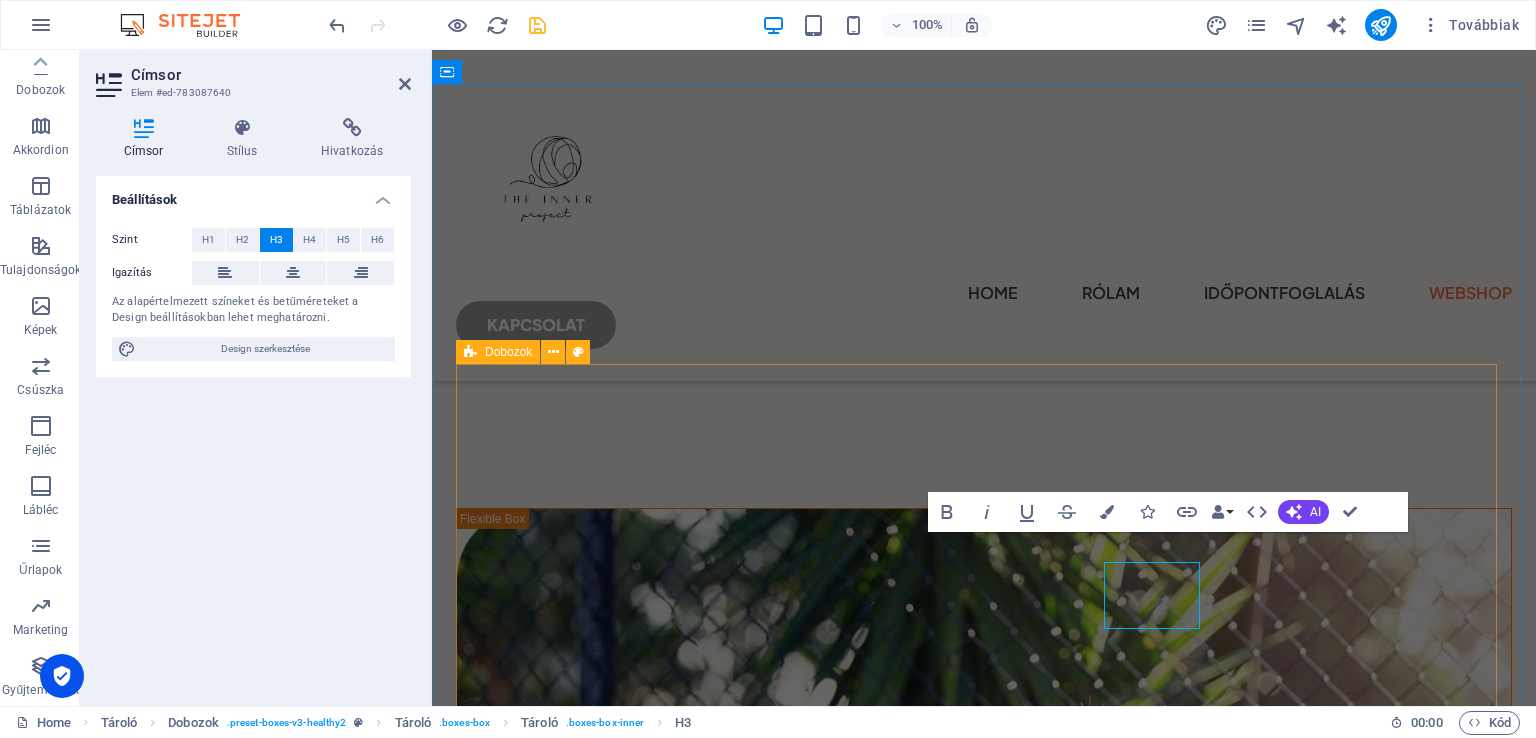 scroll, scrollTop: 2991, scrollLeft: 0, axis: vertical 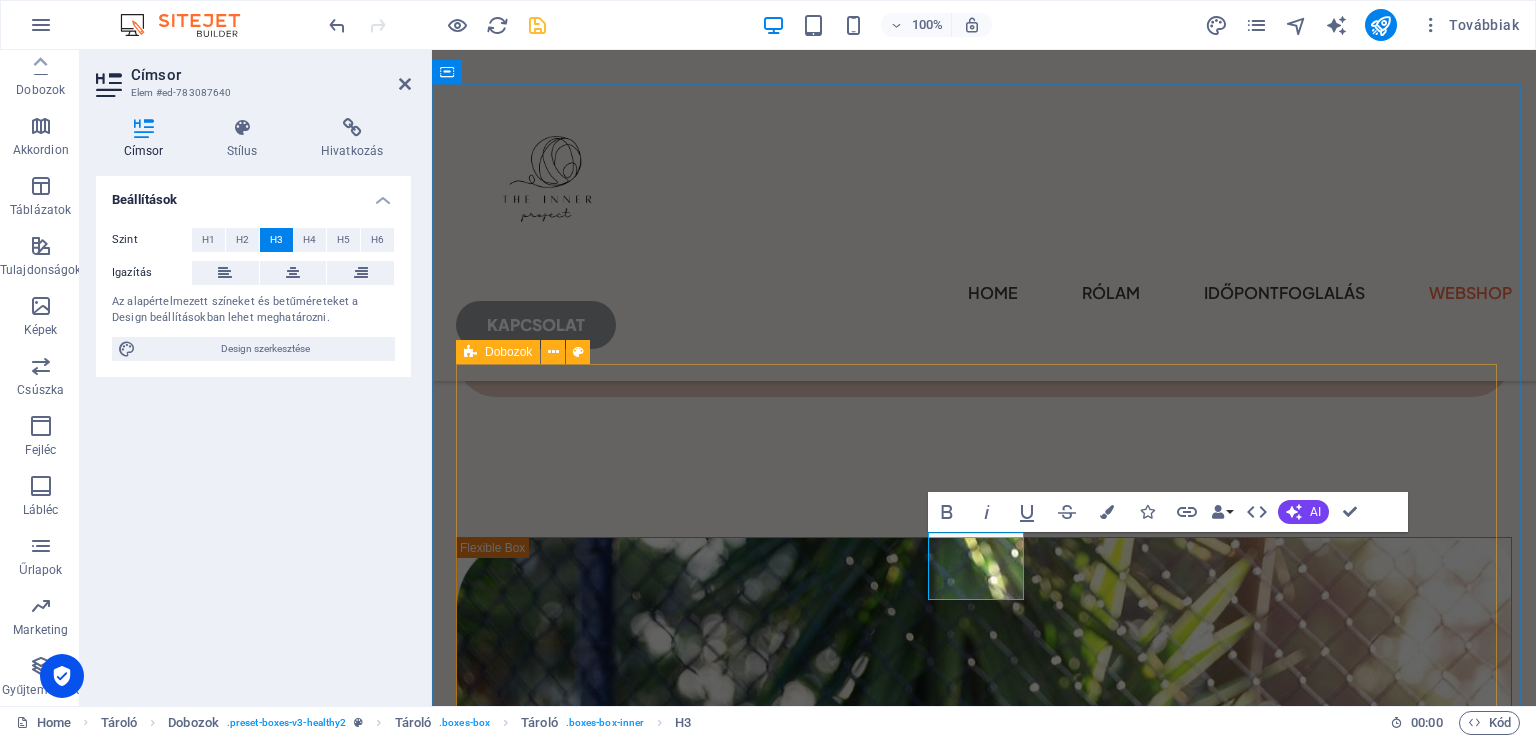 type 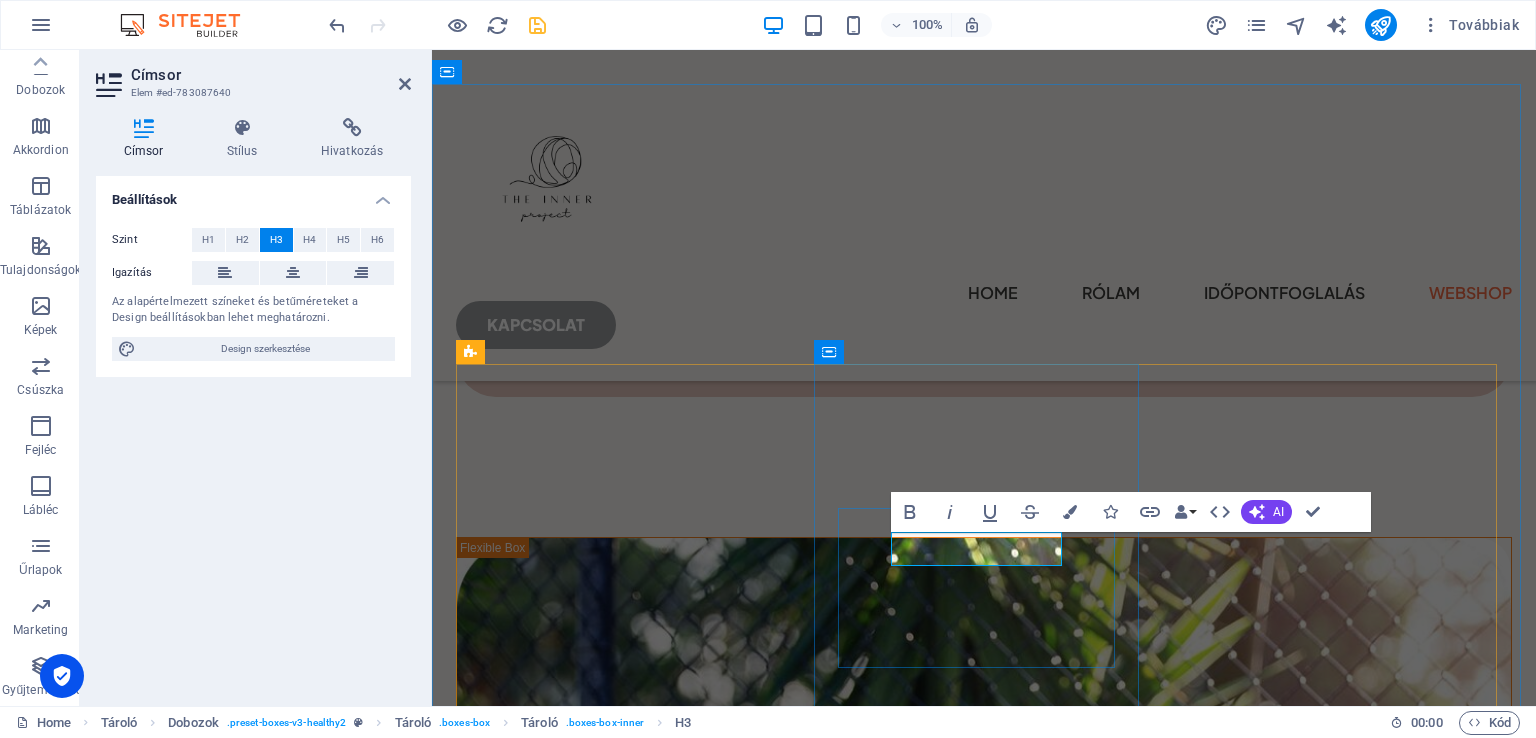 click on "Életmódváltás" at bounding box center [621, 3434] 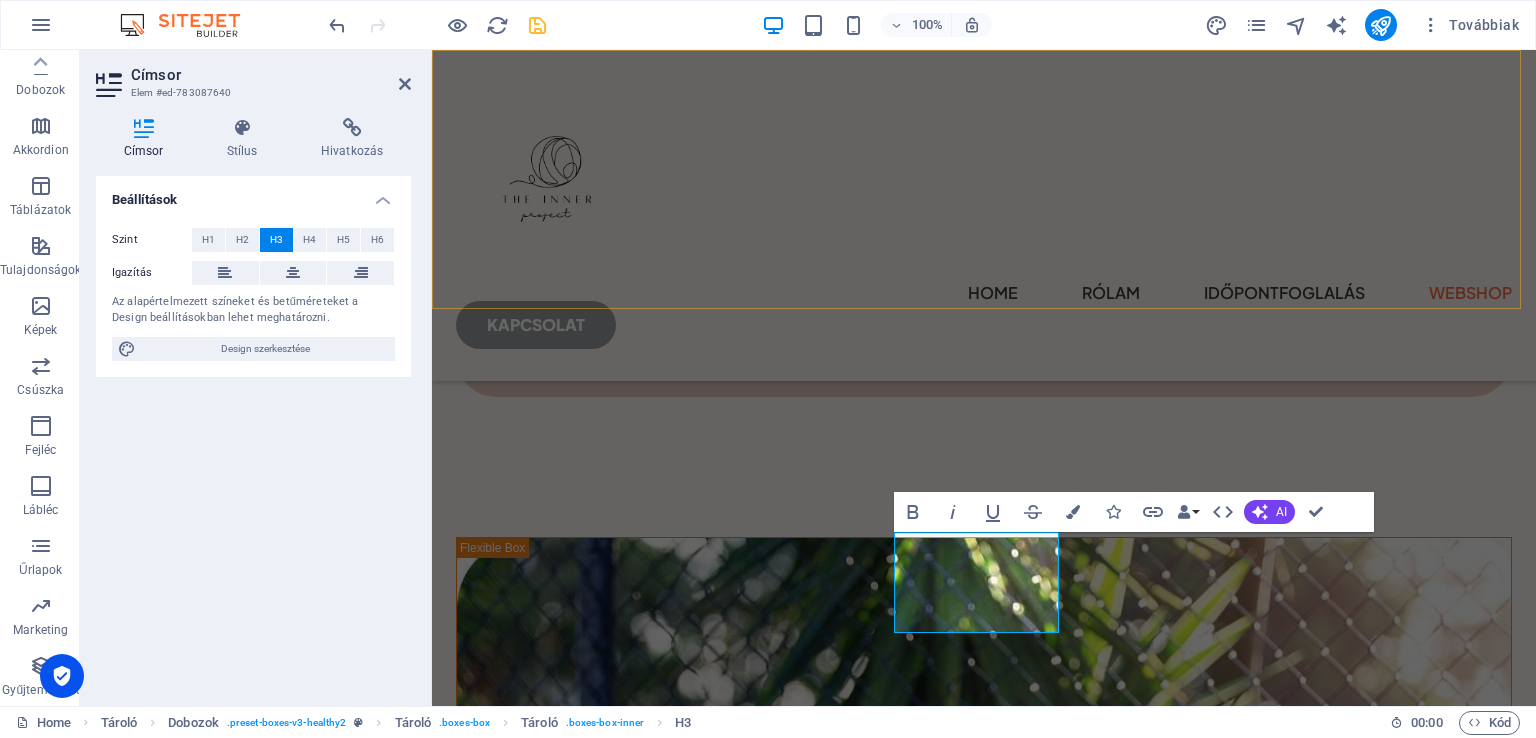 click on "Home Rólam  Időpontfoglalás Webshop kapcsolat" at bounding box center [984, 215] 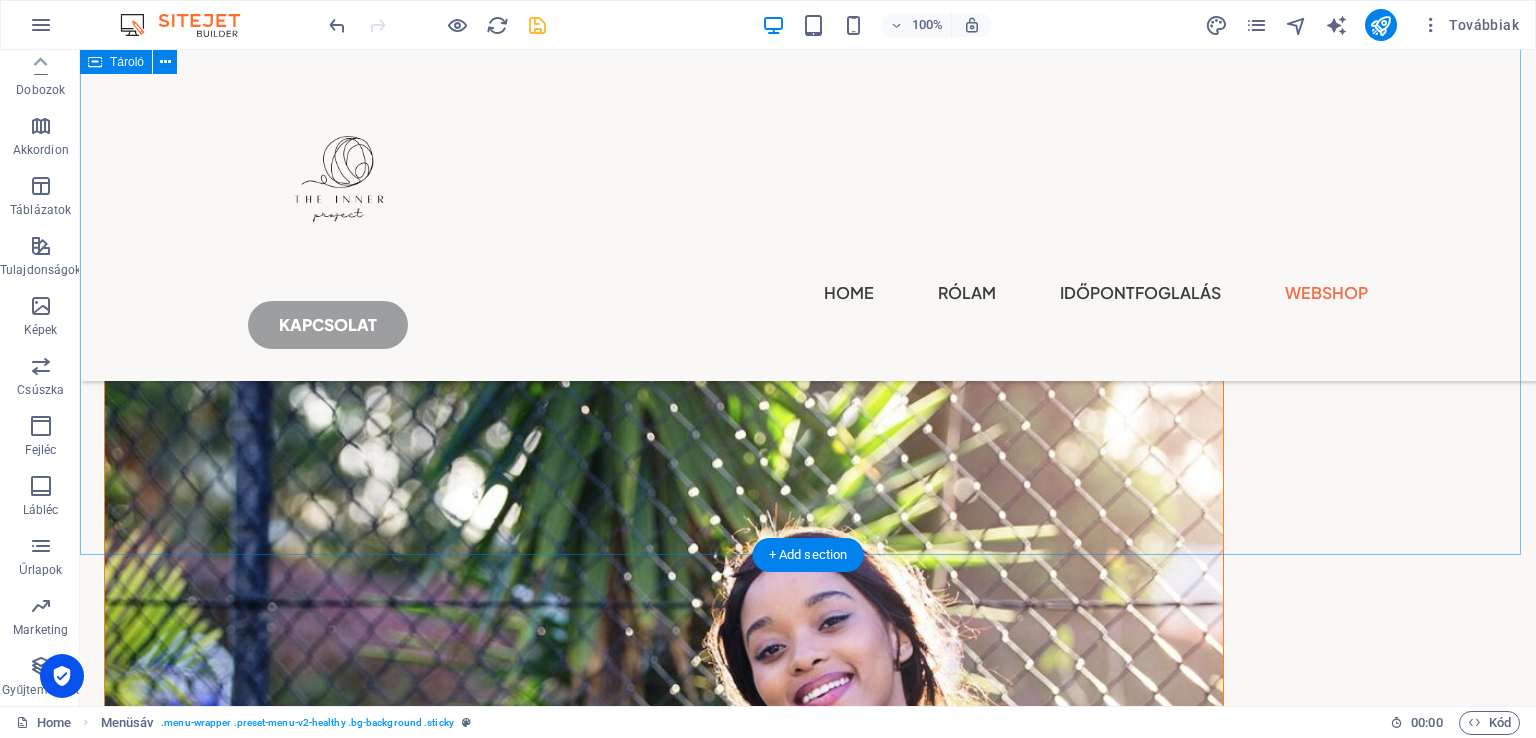 scroll, scrollTop: 3520, scrollLeft: 0, axis: vertical 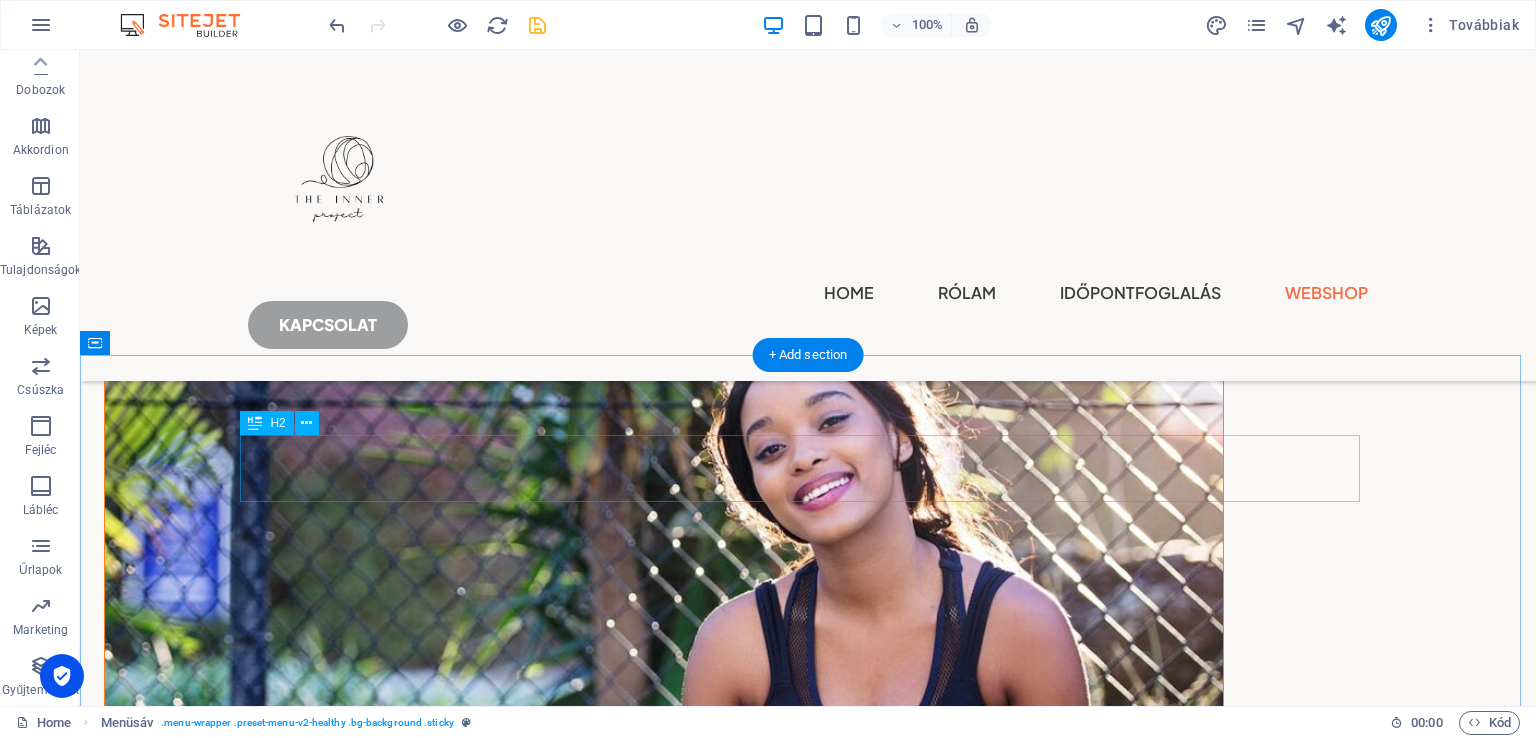 click on "Most popular recipes" at bounding box center (808, 3845) 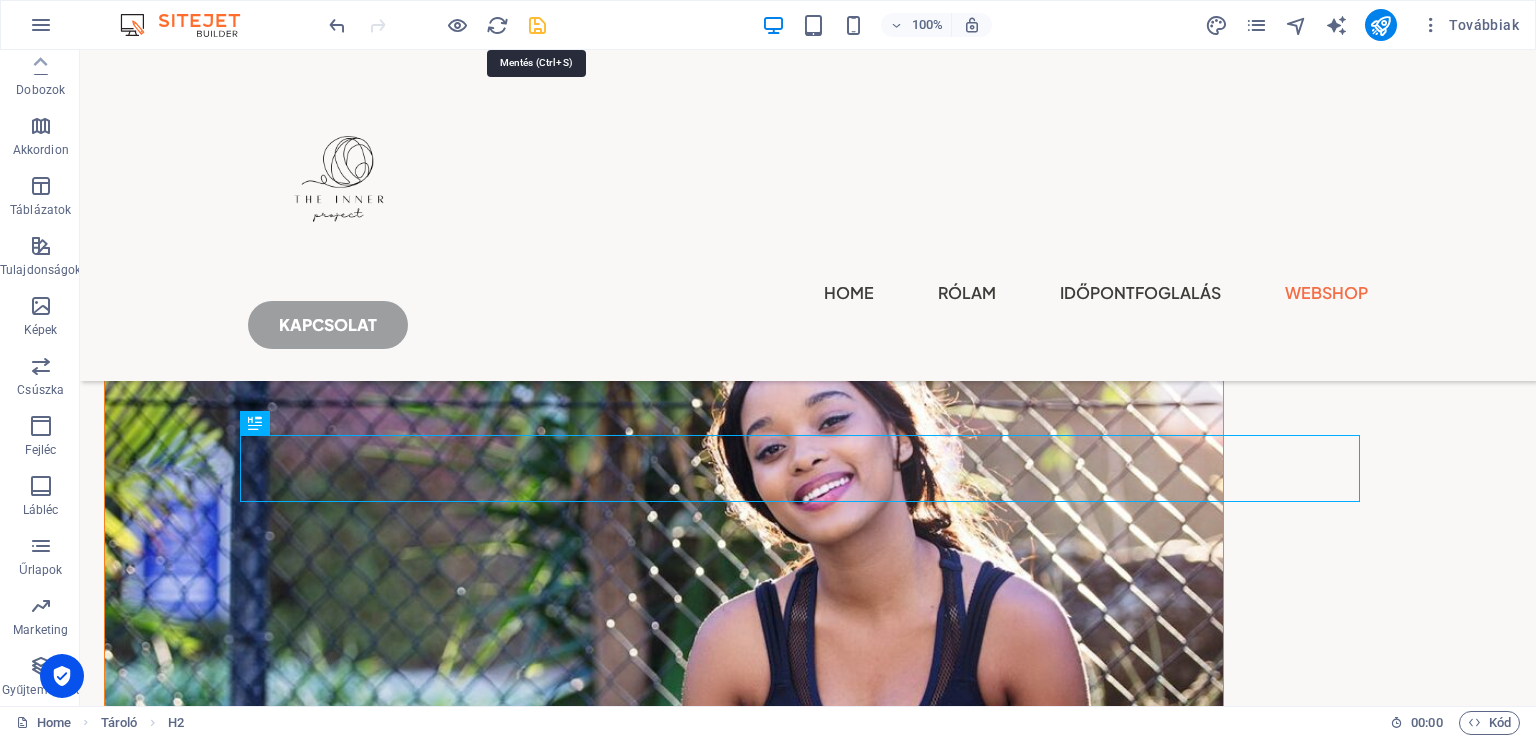 click at bounding box center [537, 25] 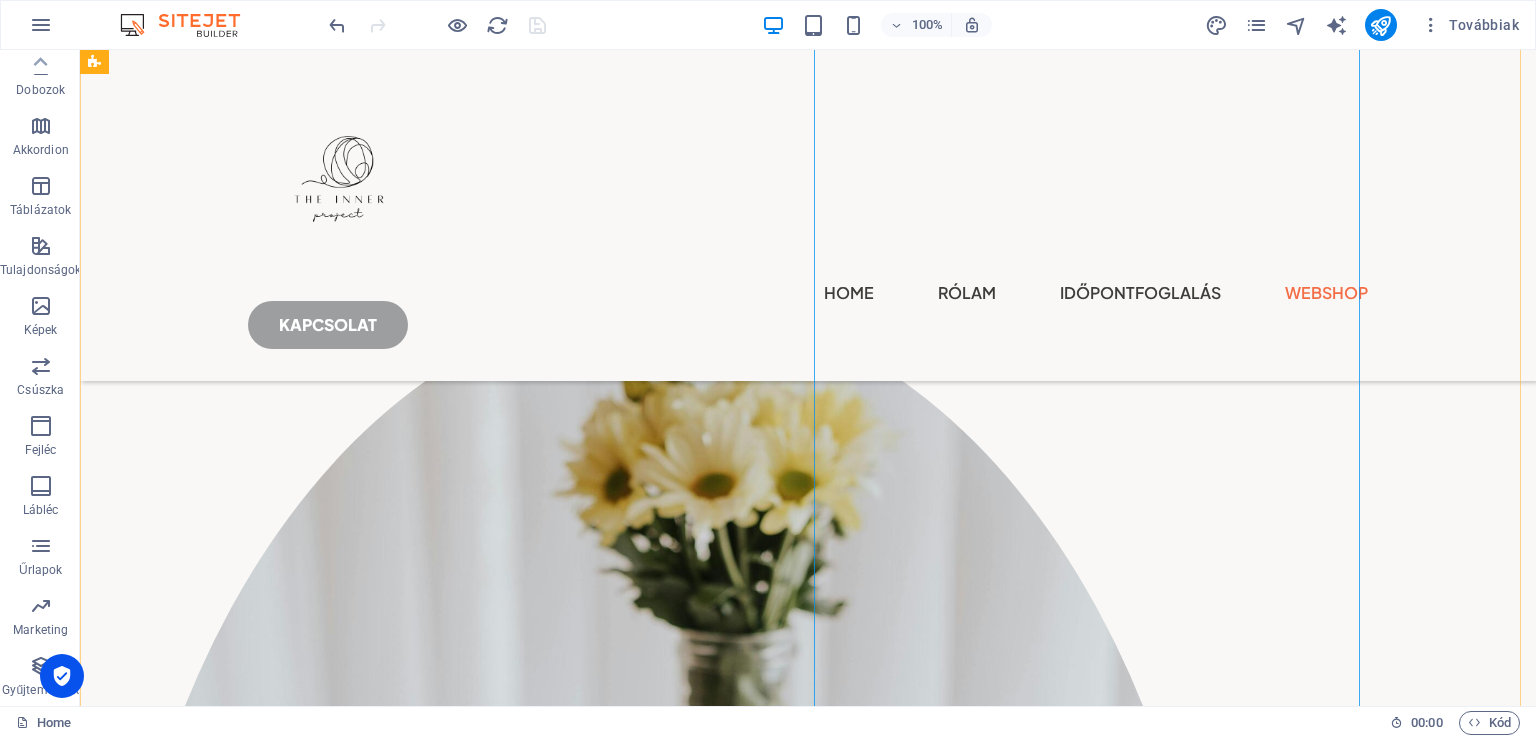 scroll, scrollTop: 501, scrollLeft: 0, axis: vertical 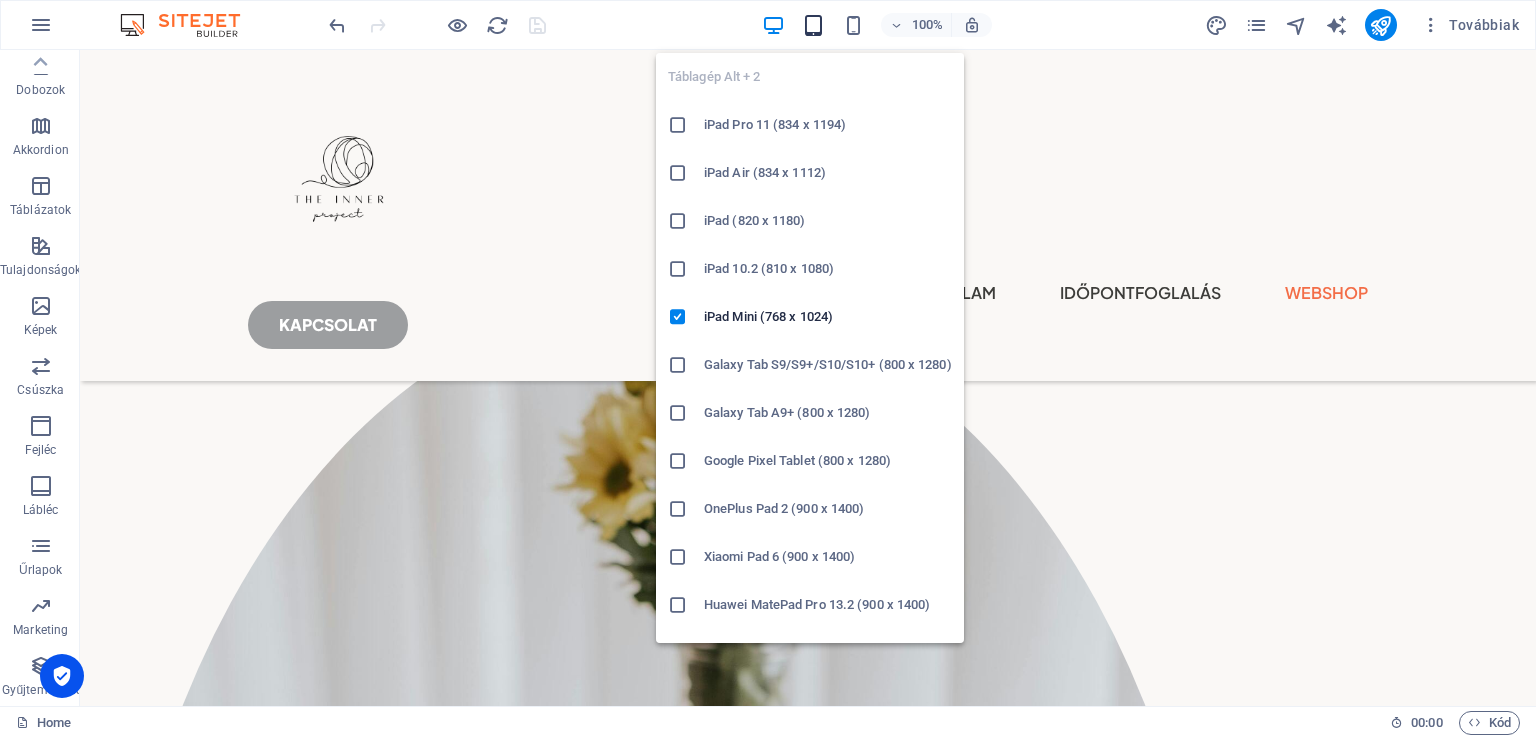 click at bounding box center (813, 25) 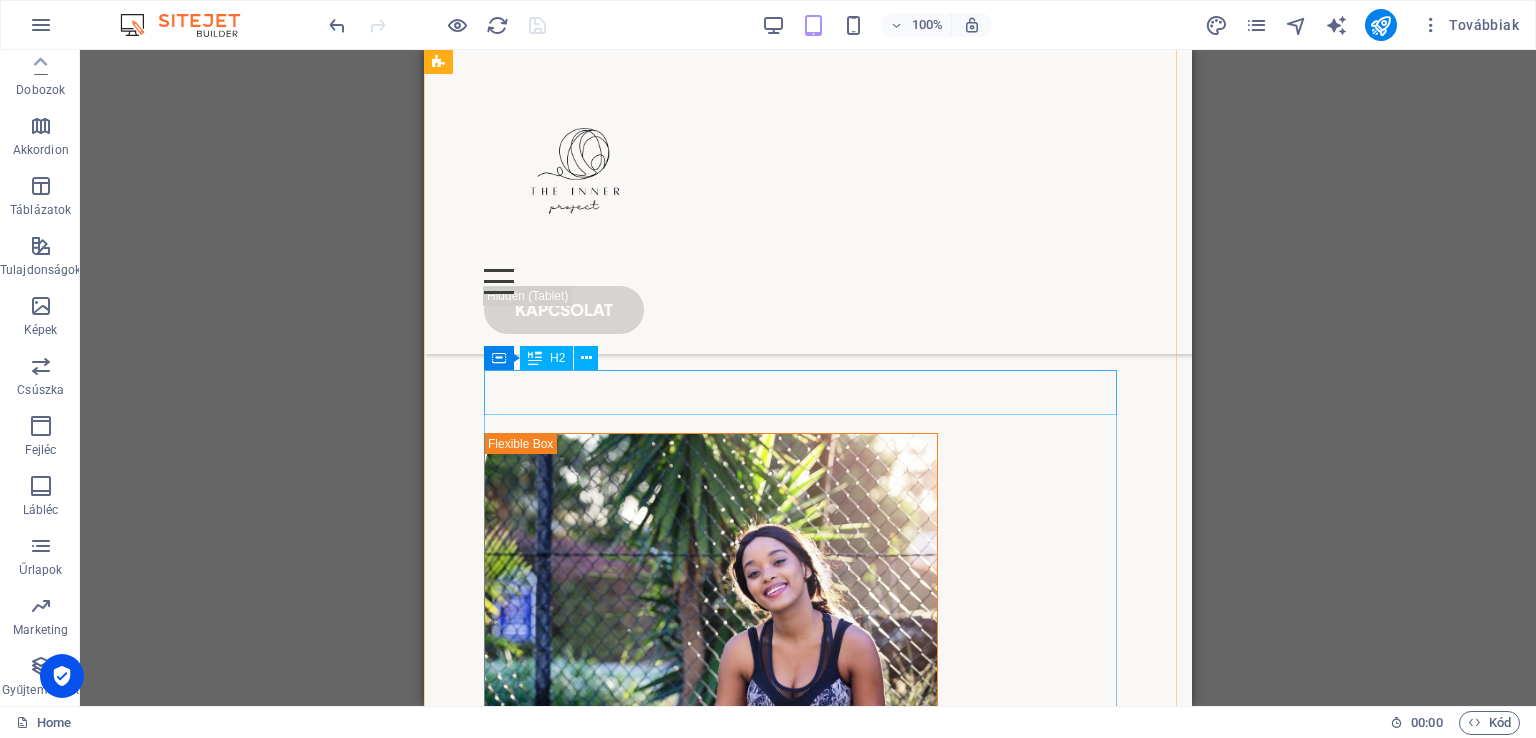 scroll, scrollTop: 2502, scrollLeft: 0, axis: vertical 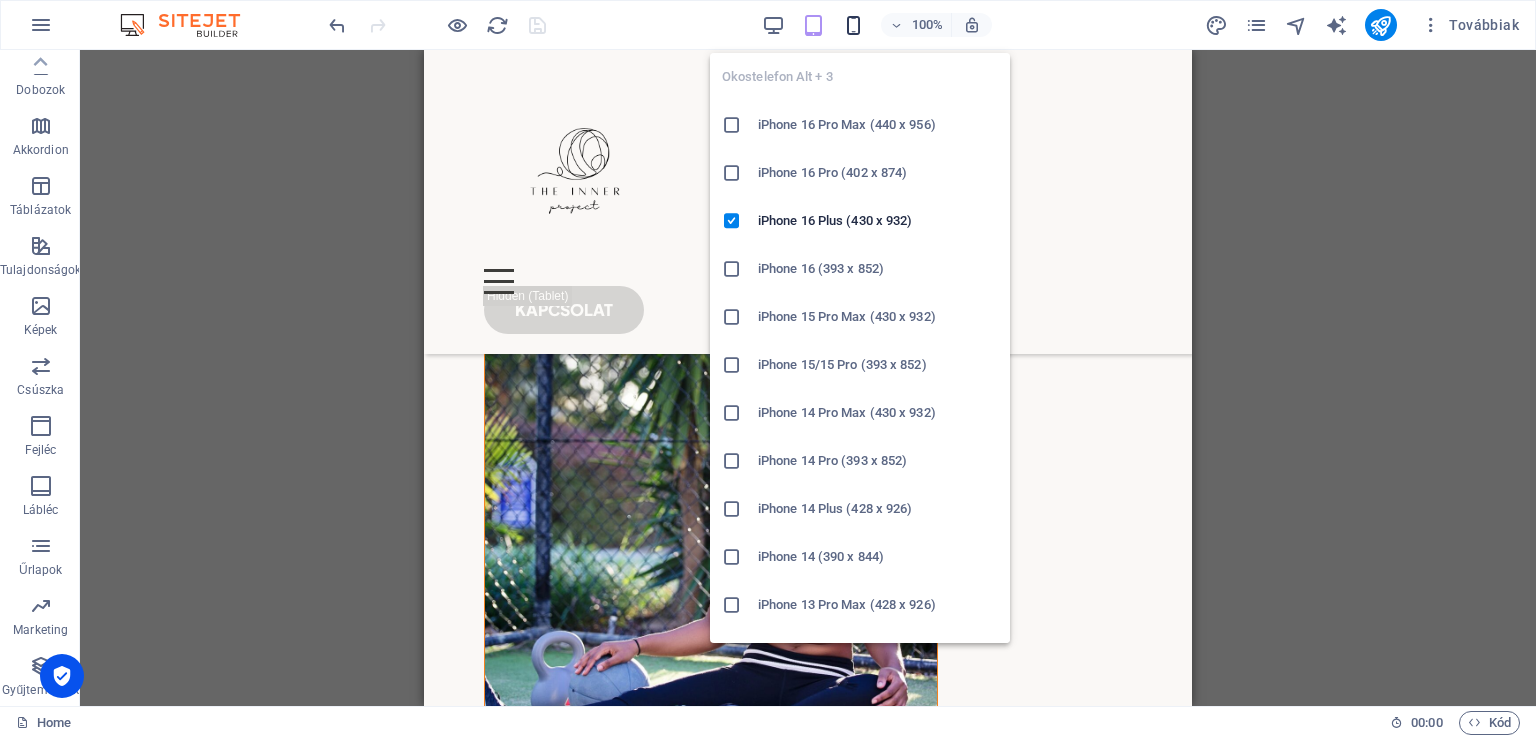 click at bounding box center (853, 25) 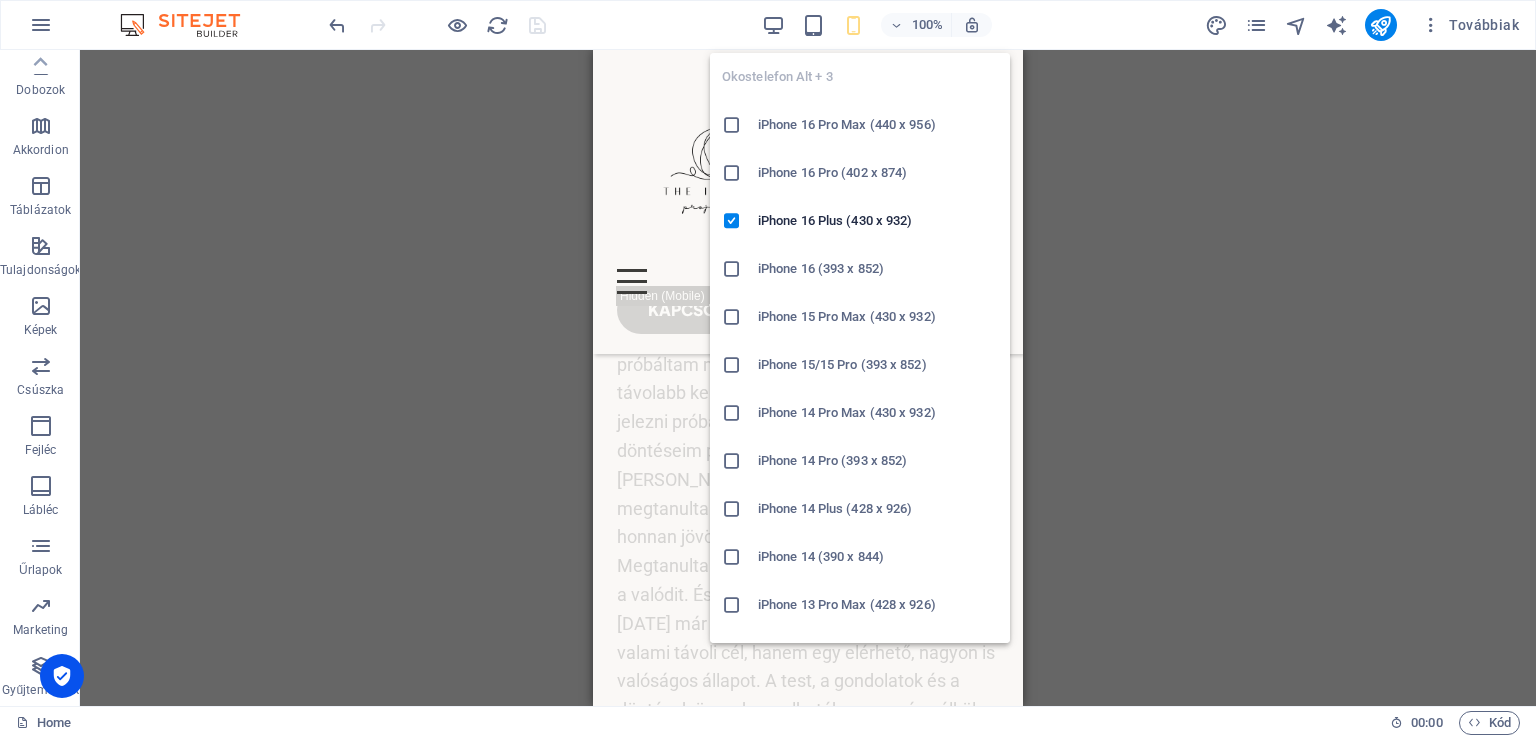 scroll, scrollTop: 2542, scrollLeft: 0, axis: vertical 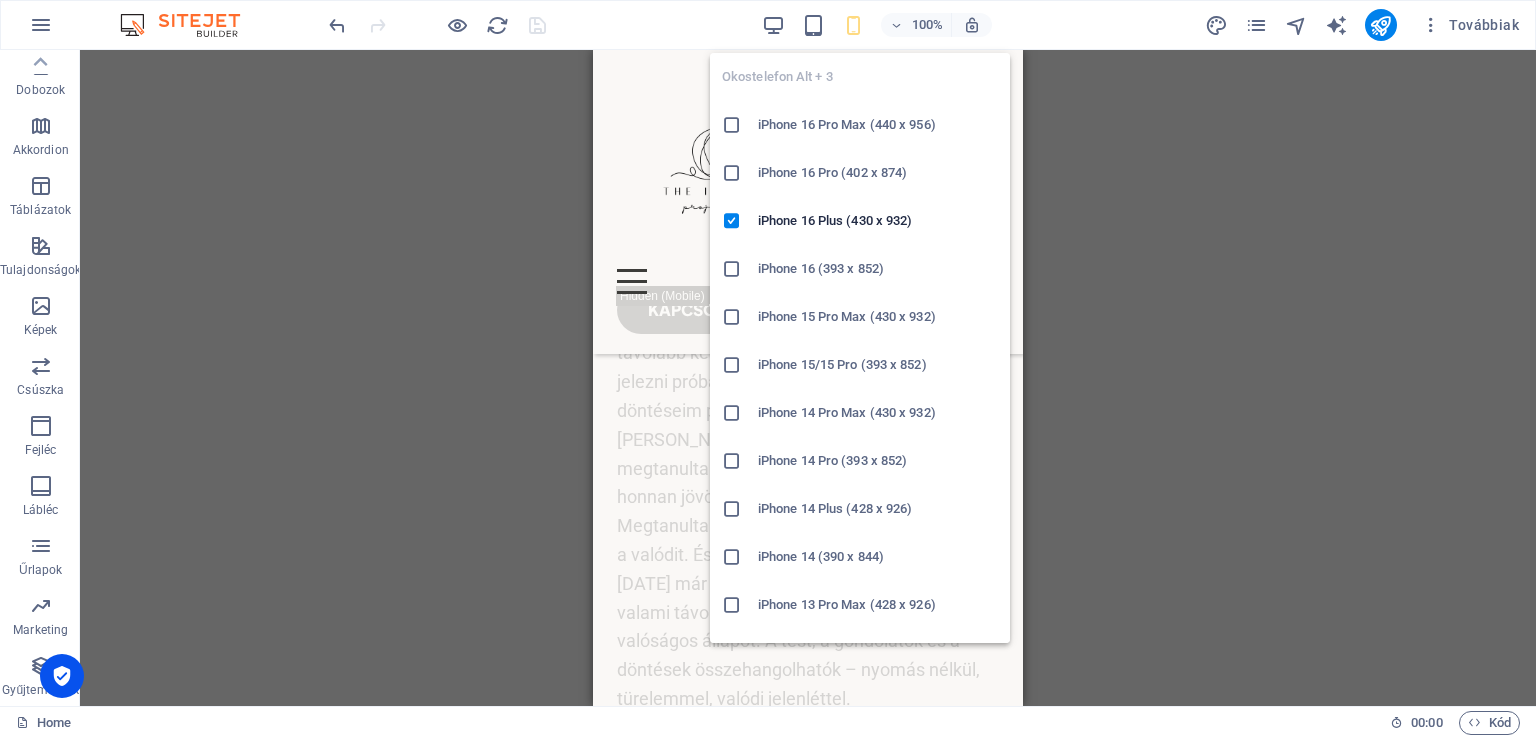 click on "Tároló   H1   Egyenlőtlen oszlopok   Tároló   Menüsáv   Szöveg   Térköz   Gomb   Menü   Logó   Térköz   Tároló   Tároló   Dobozok   Tároló   Dobozok   Tároló   Image   Tároló   Tároló   Tároló   Térköz   Tároló   Térköz   Szöveg   Tároló   H3   Ikon   Tároló   Tároló   H3   Tároló   Tároló   H3   Tároló   Tároló   Ikon   Térköz   Szöveg   Egyenlőtlen oszlopok   Tároló   Image   Tároló   Tároló   H2   Tároló   Térköz   Szöveg   Gomb   Szöveg   Tároló   Térköz   Térköz   Tároló   H2   Térköz   Gomb   Tároló   H2   Térköz   Tároló   Dobozok   Szöveg   Tároló   Szöveg   Tároló   Tároló   Térköz   H2   Tároló   Szöveg   Térköz   Gyűjtemény elem   Tároló   Image   Kollekció lista   Gyűjtemény elem   Gyűjtemény elem   Tároló   H3   Tároló   Kollekció lista   Gyűjtemény elem   Tároló   Image   Kollekció lista   Gyűjtemény elem   Gyűjtemény elem   Tároló   H3   Szöveg   Térköz" at bounding box center [808, 378] 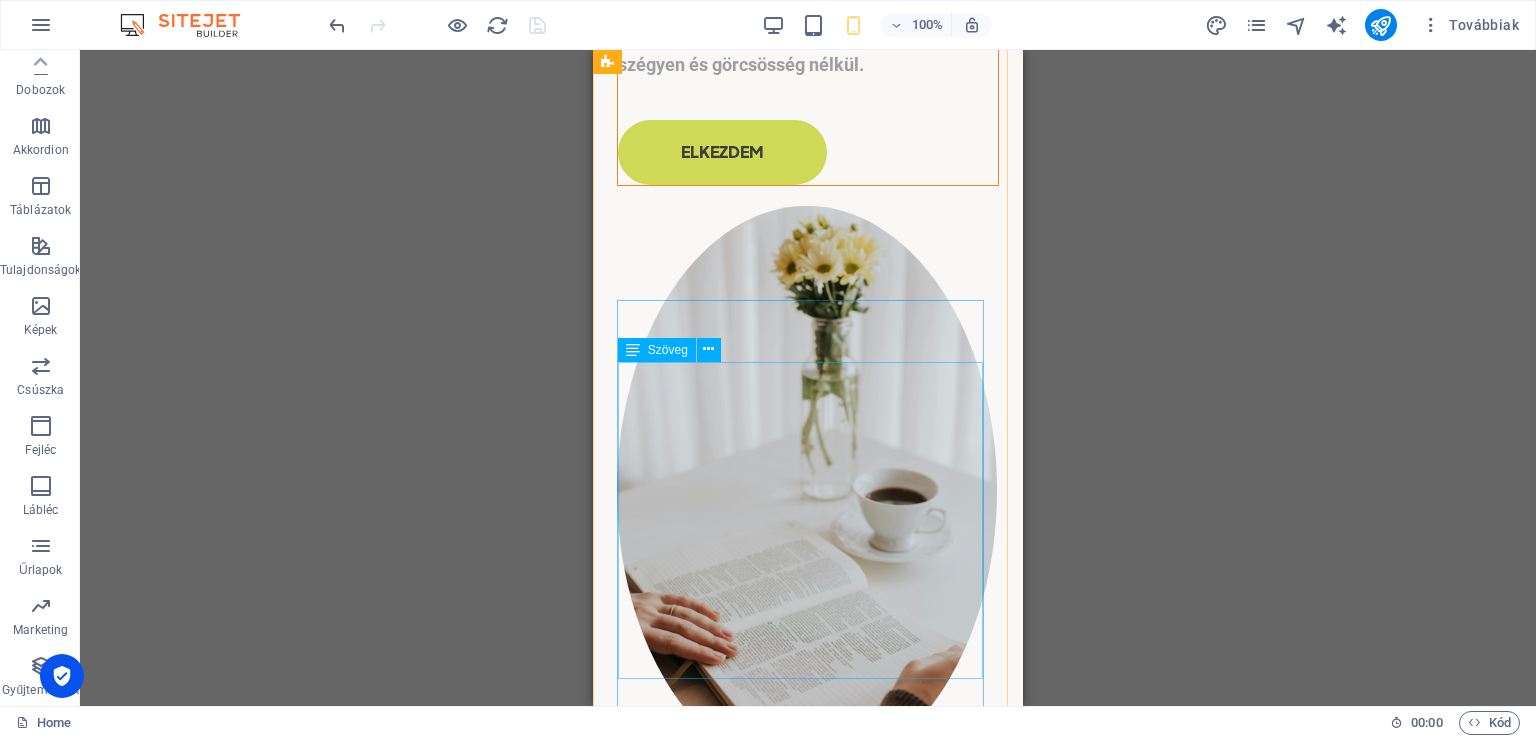 scroll, scrollTop: 0, scrollLeft: 0, axis: both 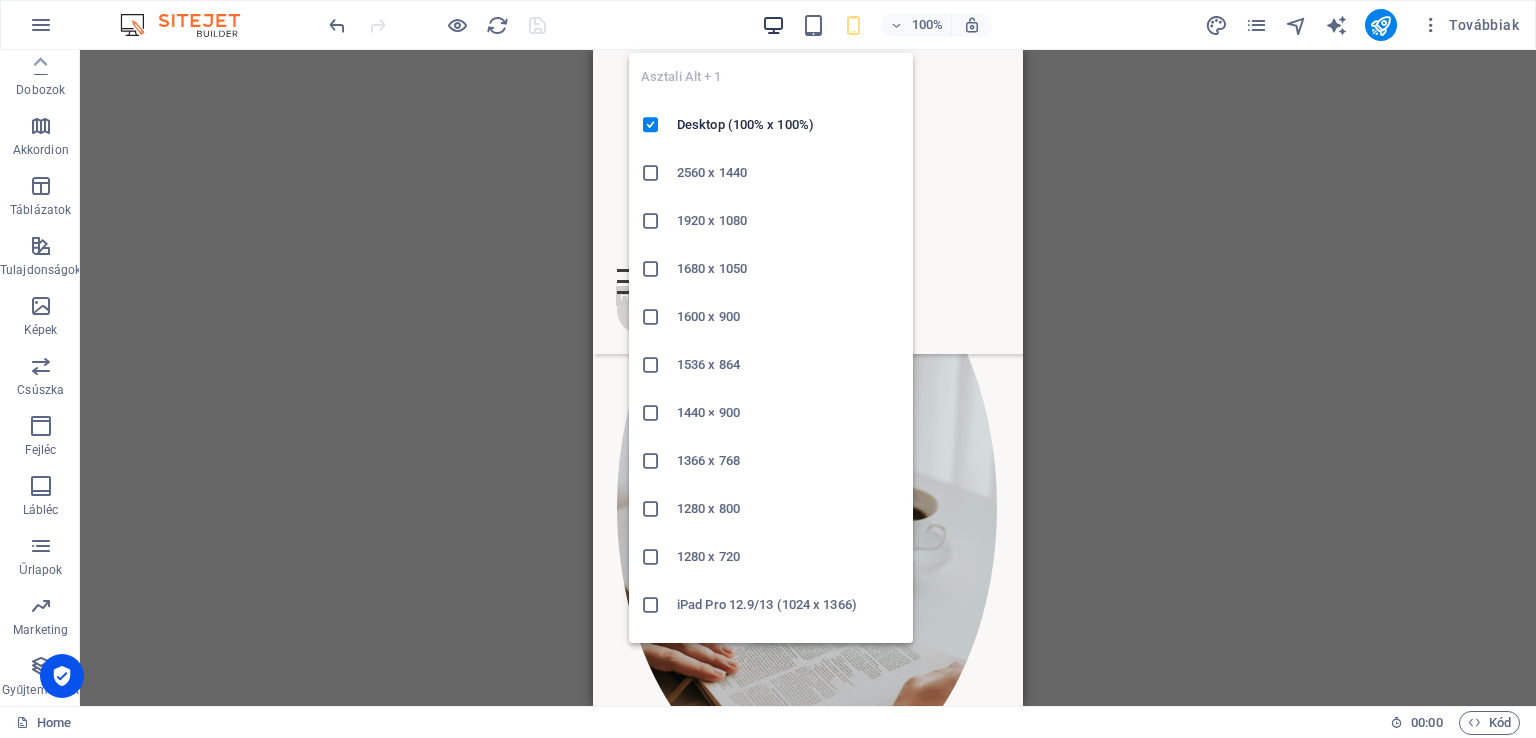 click at bounding box center [773, 25] 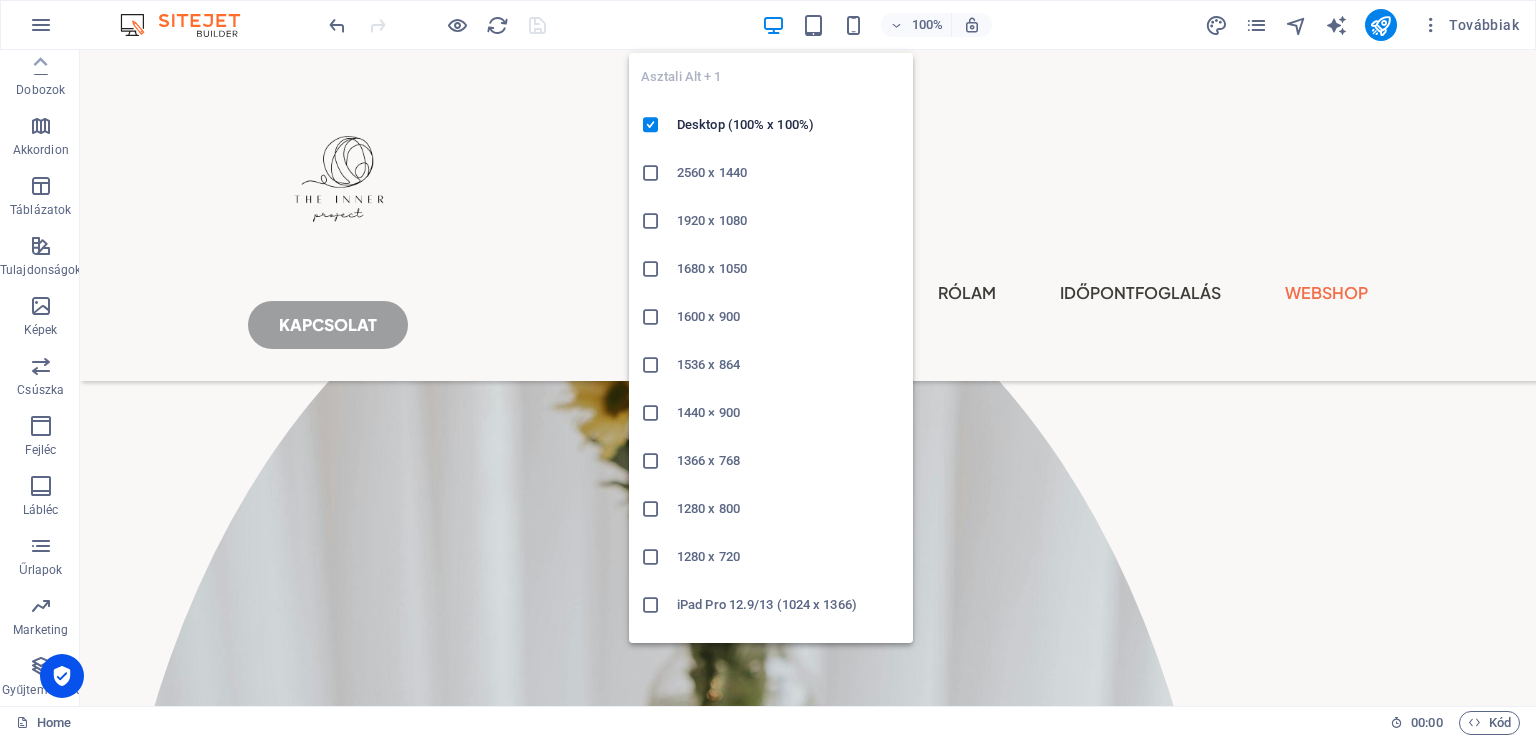 scroll, scrollTop: 582, scrollLeft: 0, axis: vertical 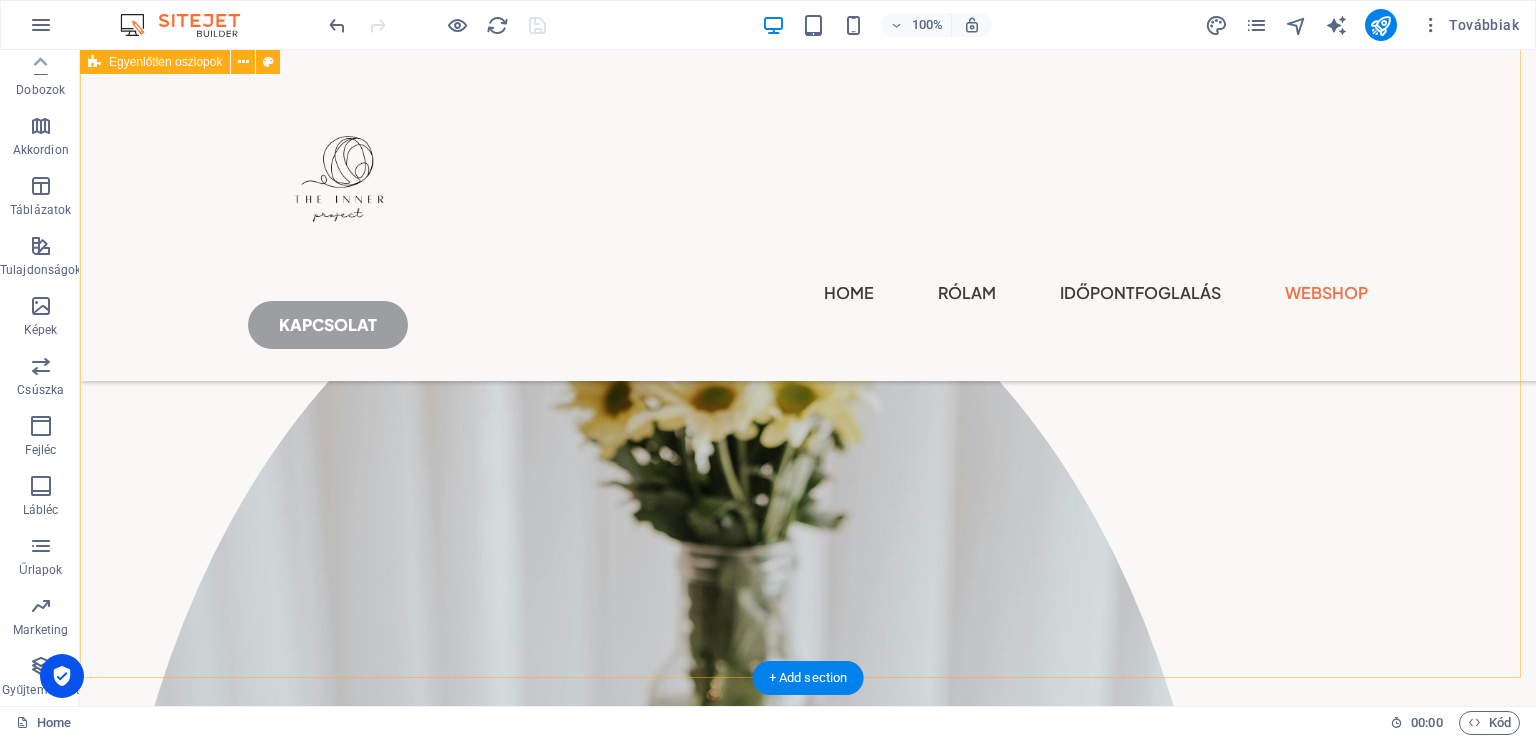 click on "Engedd el  Önmagad Fáradt vagy attól, hogy mindig helyt kell állnod? A sok elvárás, a megfelelés, a rohanás... miközben egyre távolabb kerülsz attól, aki valójában vagy. De nem kell így maradnia. A tested, a gondolataid és az érzéseid újra összhangba kerülhetnek. És benne újra ott leszel Te. Megmutatom, hogyan legyél újra Te – nyomás, szégyen és görcsösség nélkül. ELKEZDEM" at bounding box center [808, 721] 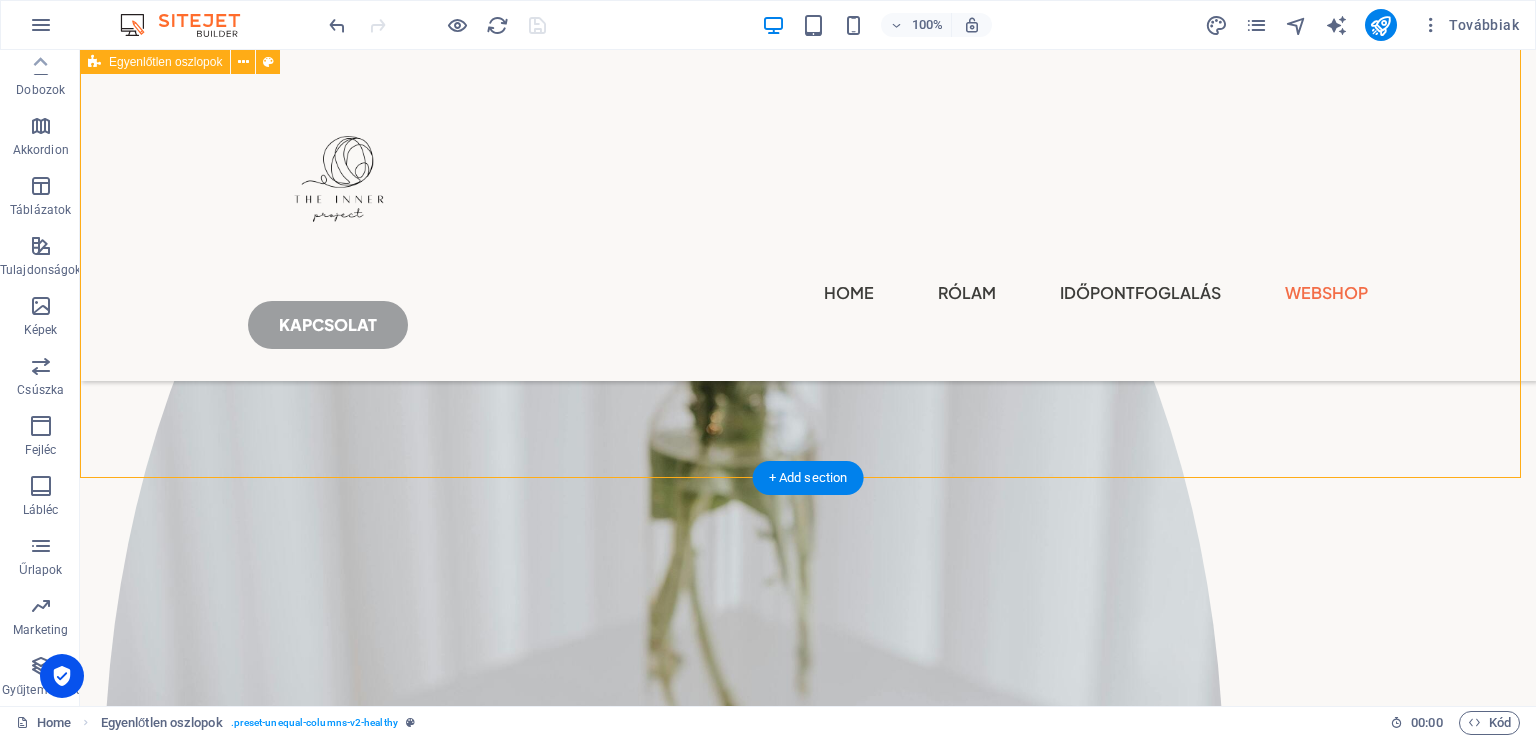 scroll, scrollTop: 1082, scrollLeft: 0, axis: vertical 